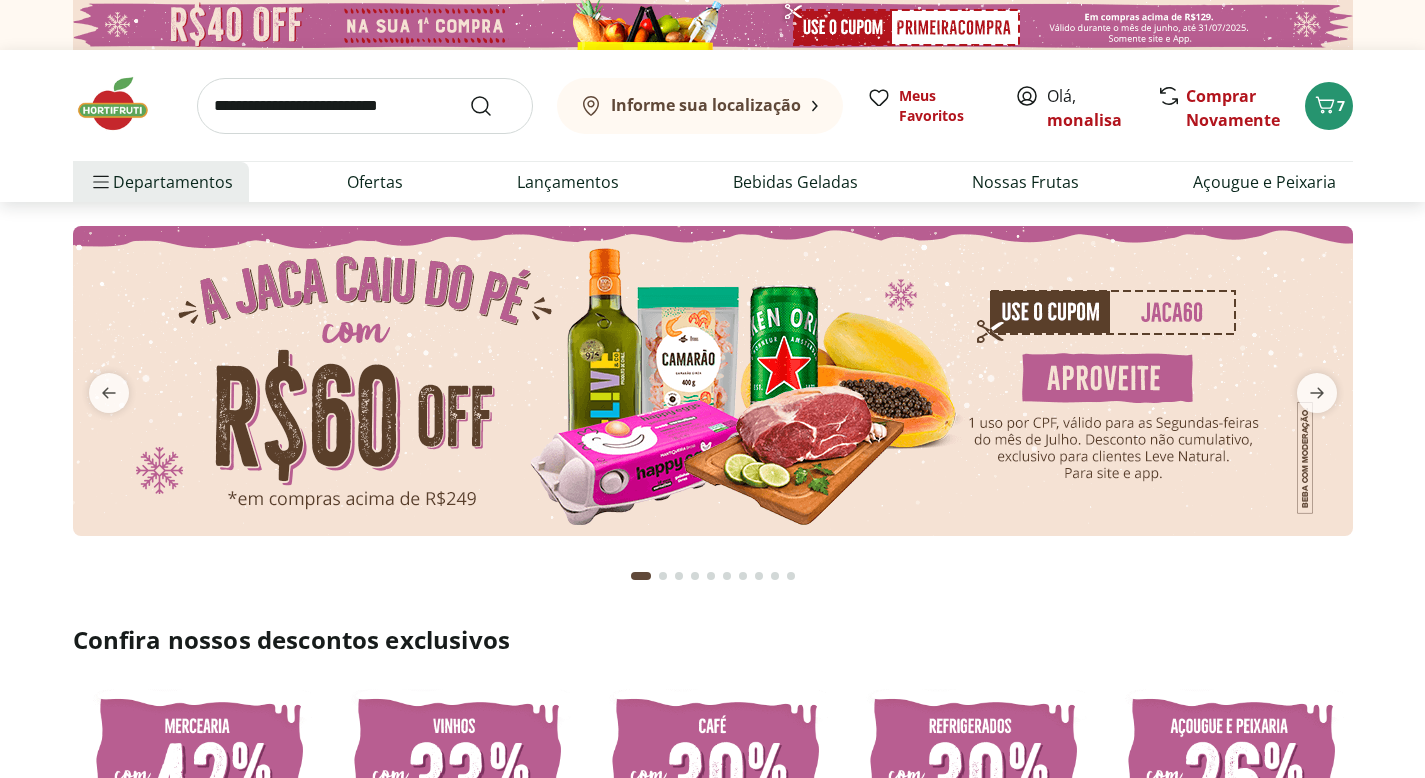 scroll, scrollTop: 0, scrollLeft: 0, axis: both 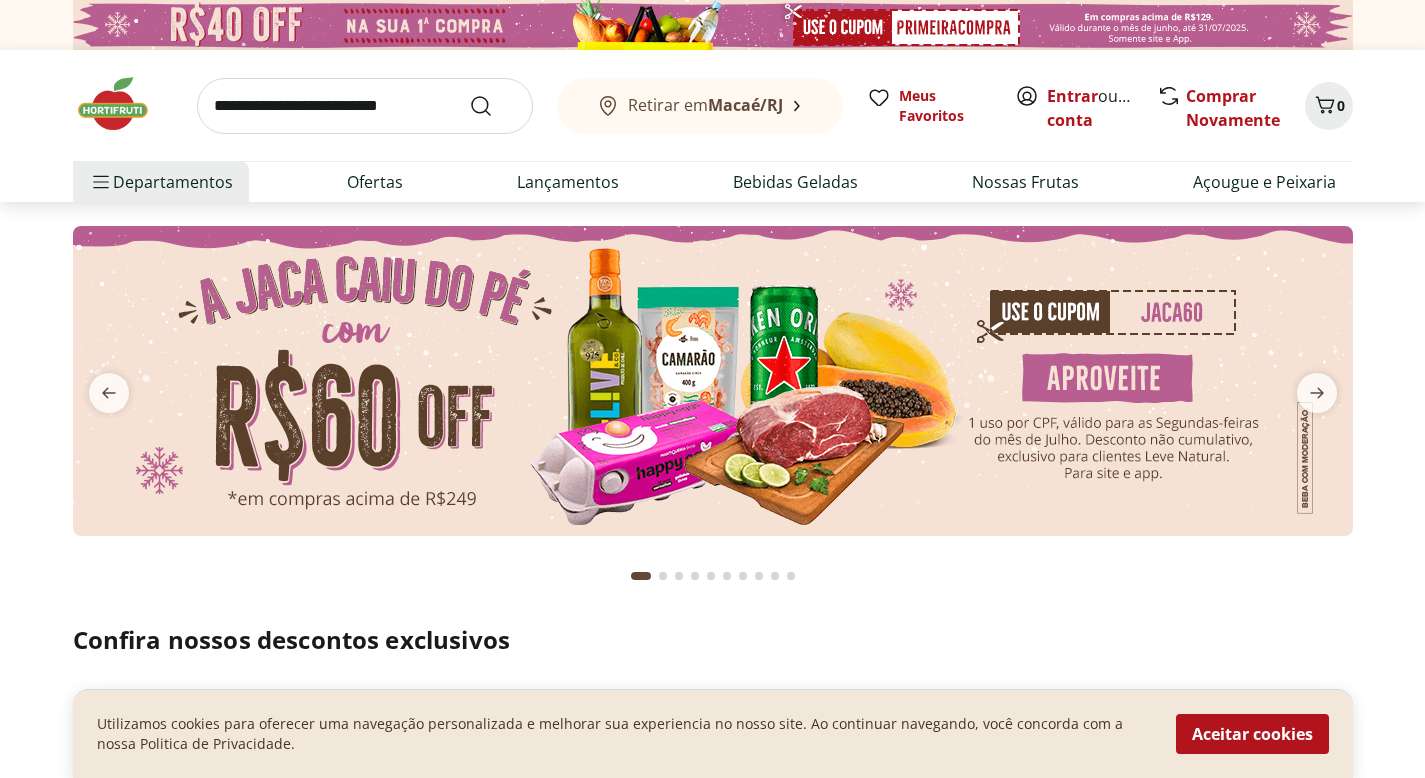 click at bounding box center [713, 381] 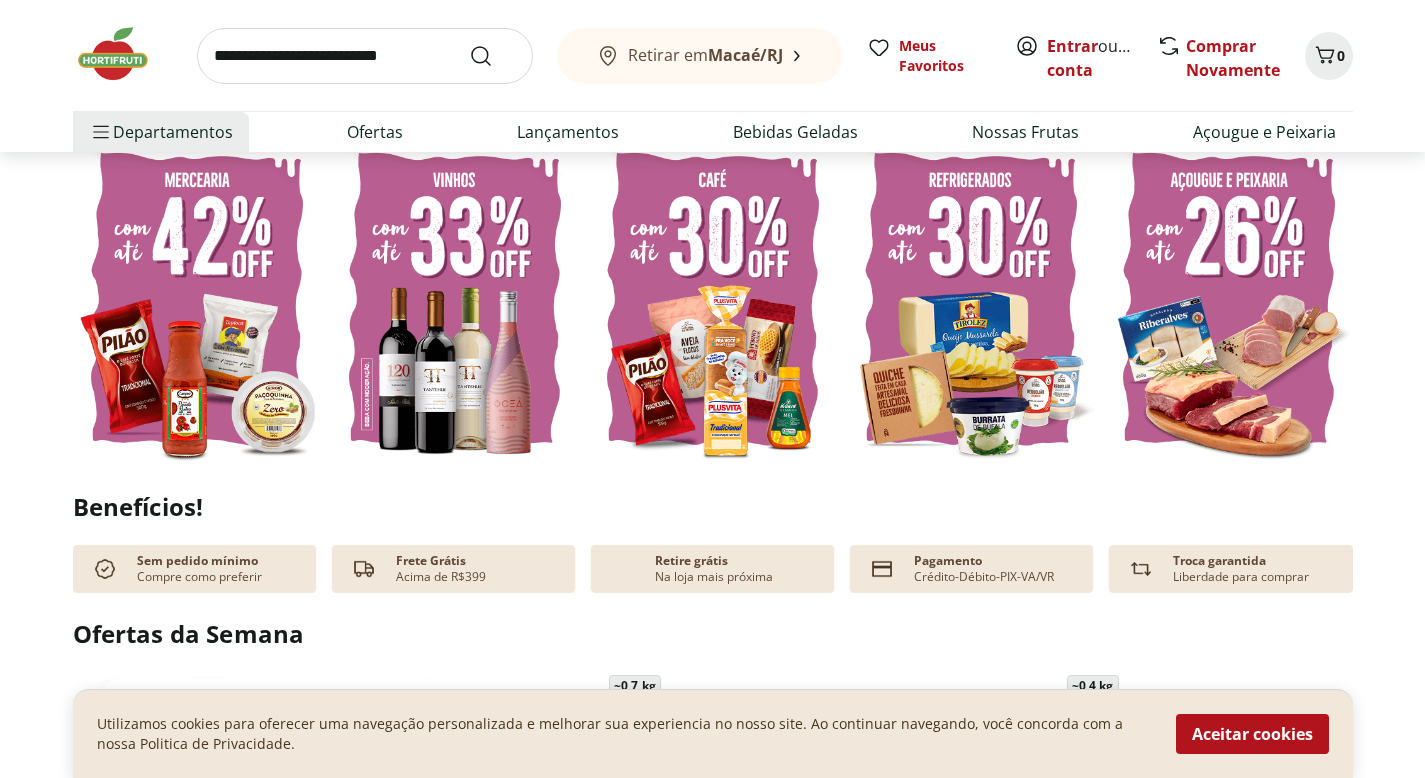 scroll, scrollTop: 554, scrollLeft: 0, axis: vertical 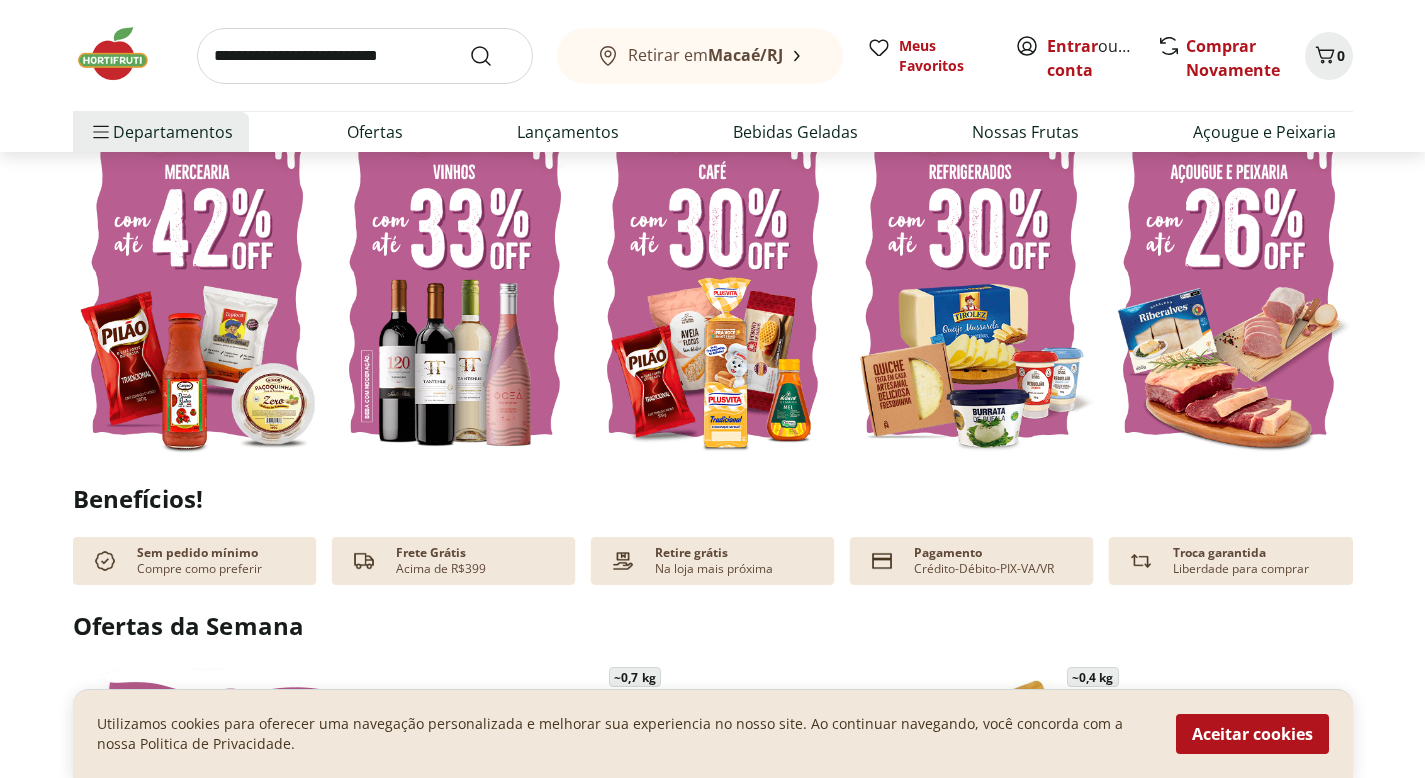 click at bounding box center (1229, 291) 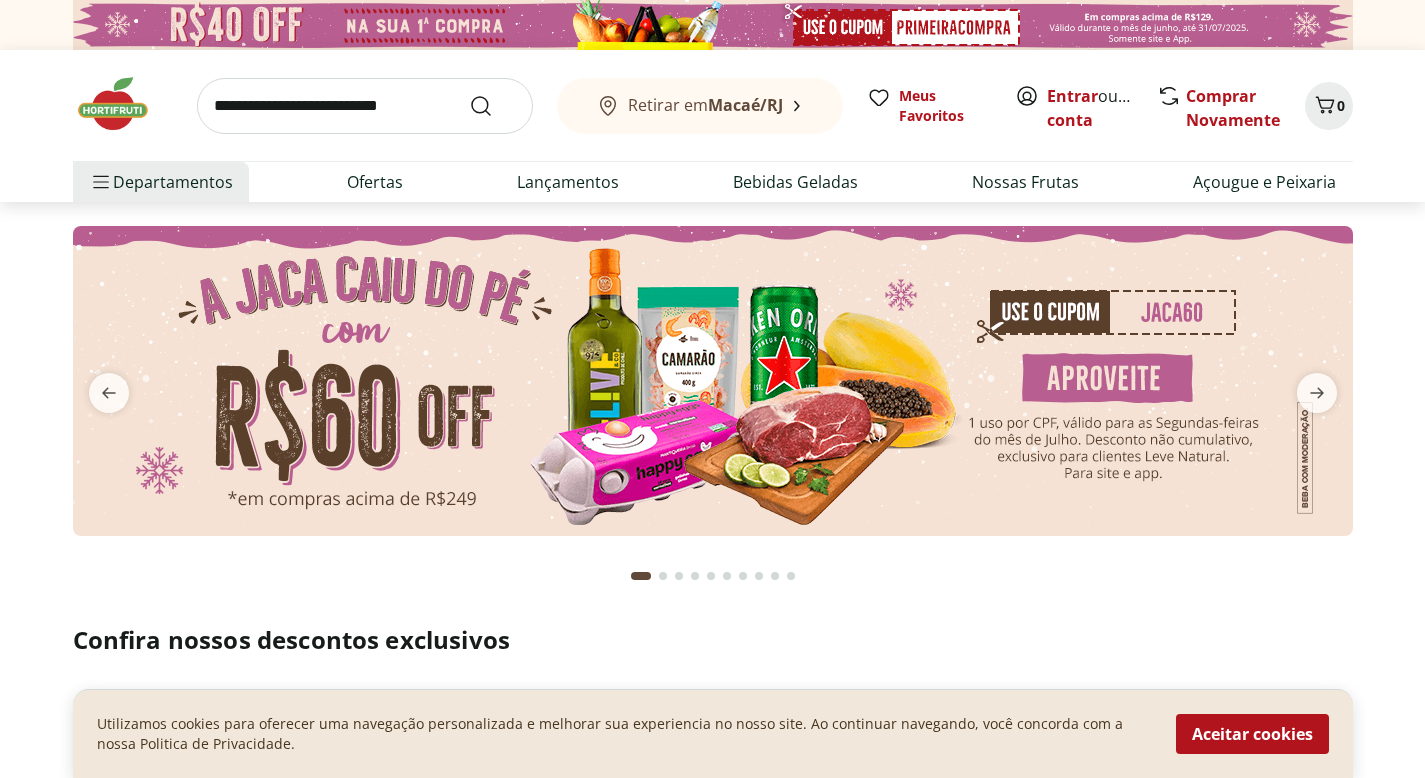 select on "**********" 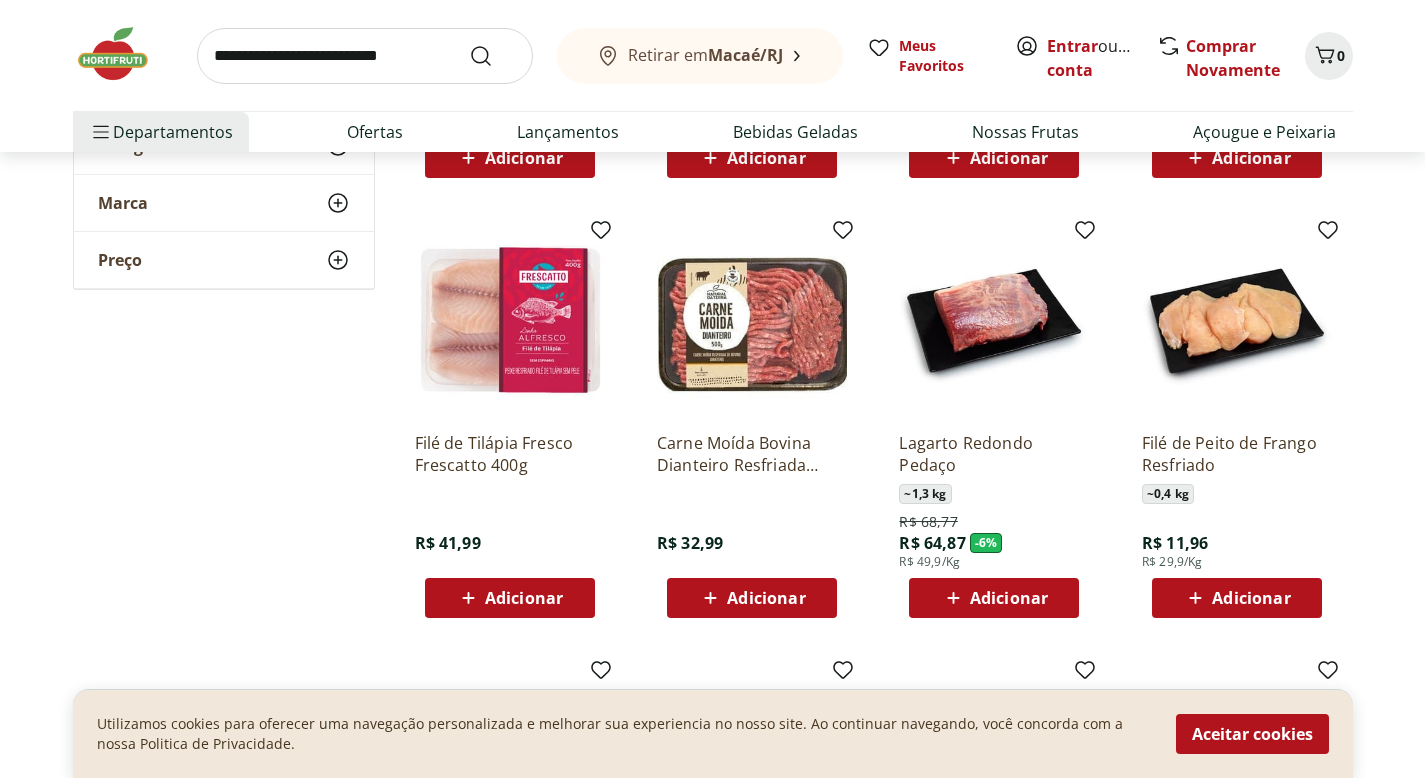 scroll, scrollTop: 566, scrollLeft: 0, axis: vertical 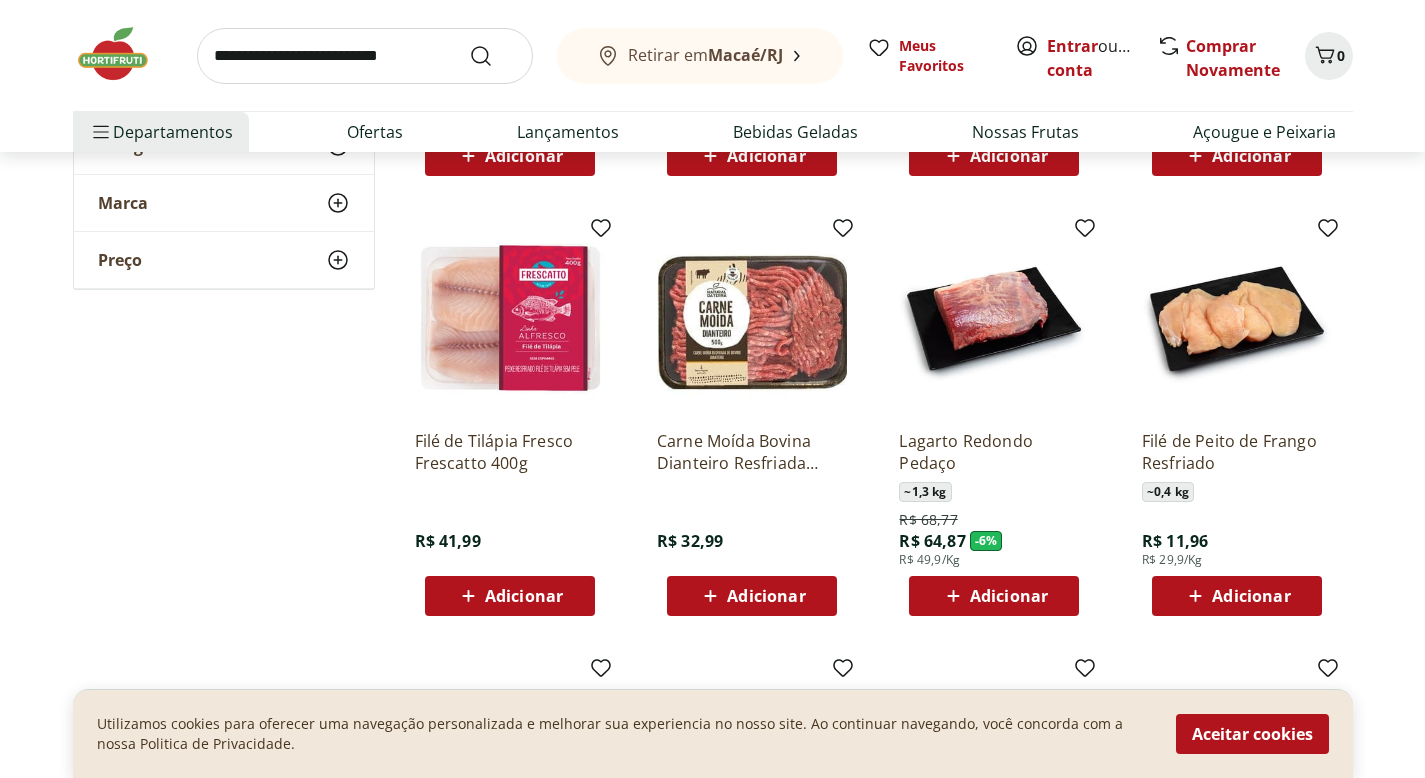 click on "Adicionar" at bounding box center [524, 596] 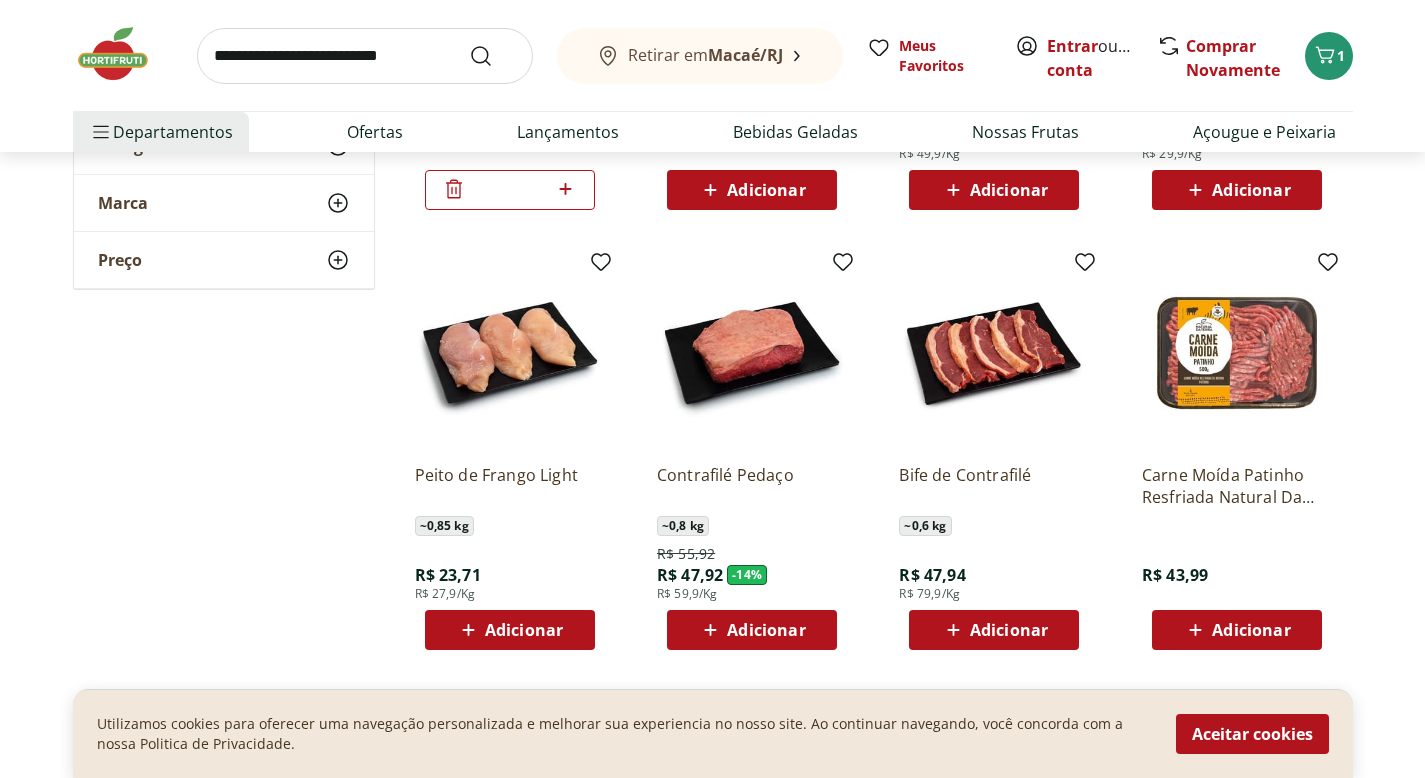 scroll, scrollTop: 987, scrollLeft: 0, axis: vertical 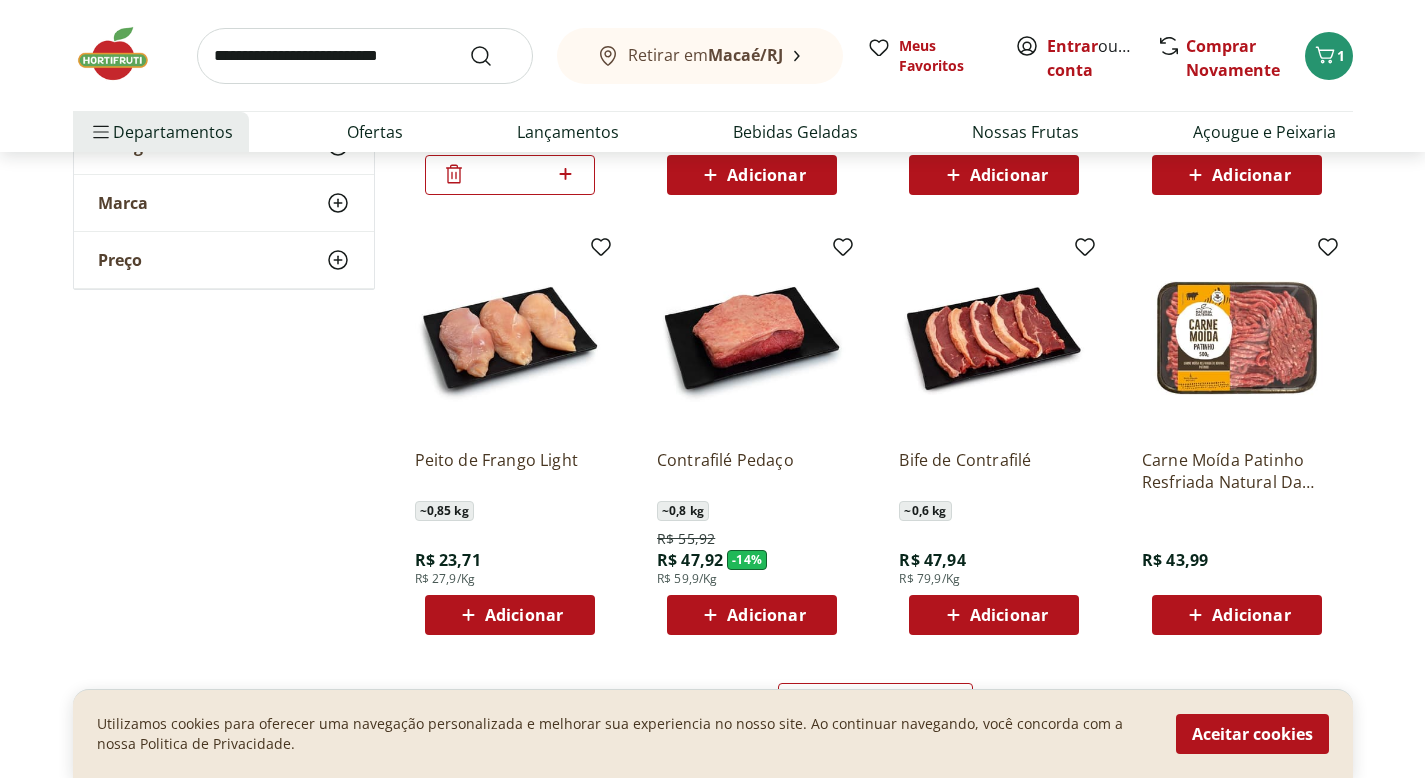 click on "Adicionar" at bounding box center (1009, 615) 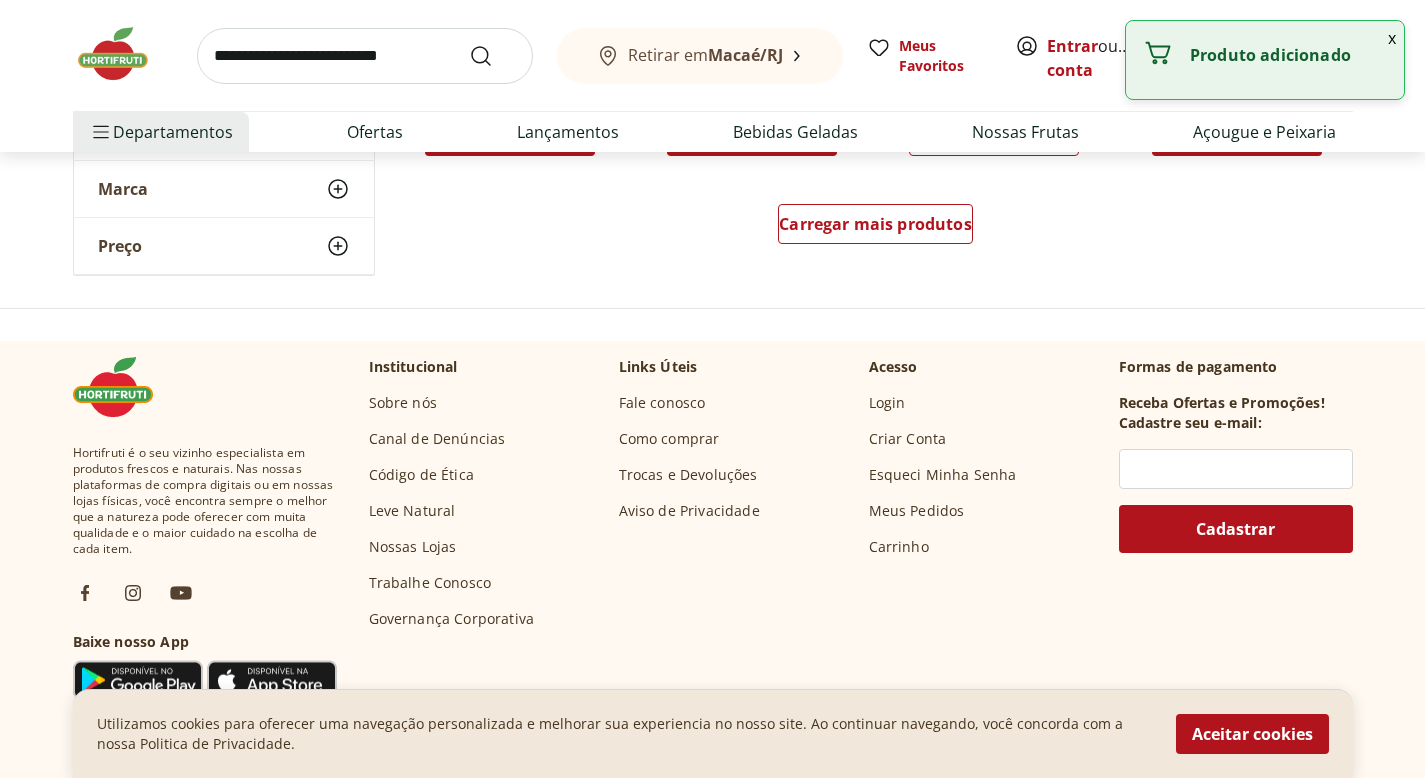 scroll, scrollTop: 1285, scrollLeft: 0, axis: vertical 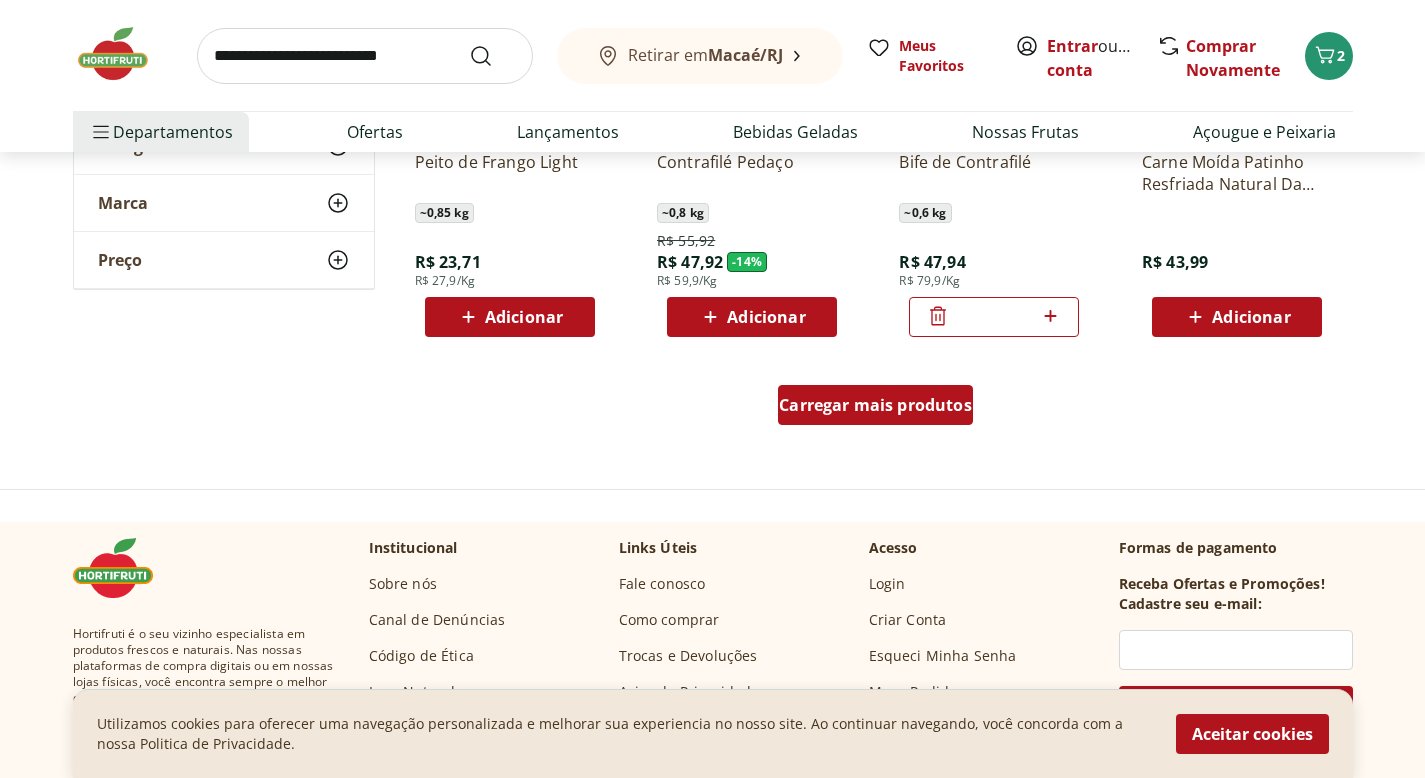 click on "Carregar mais produtos" at bounding box center [875, 405] 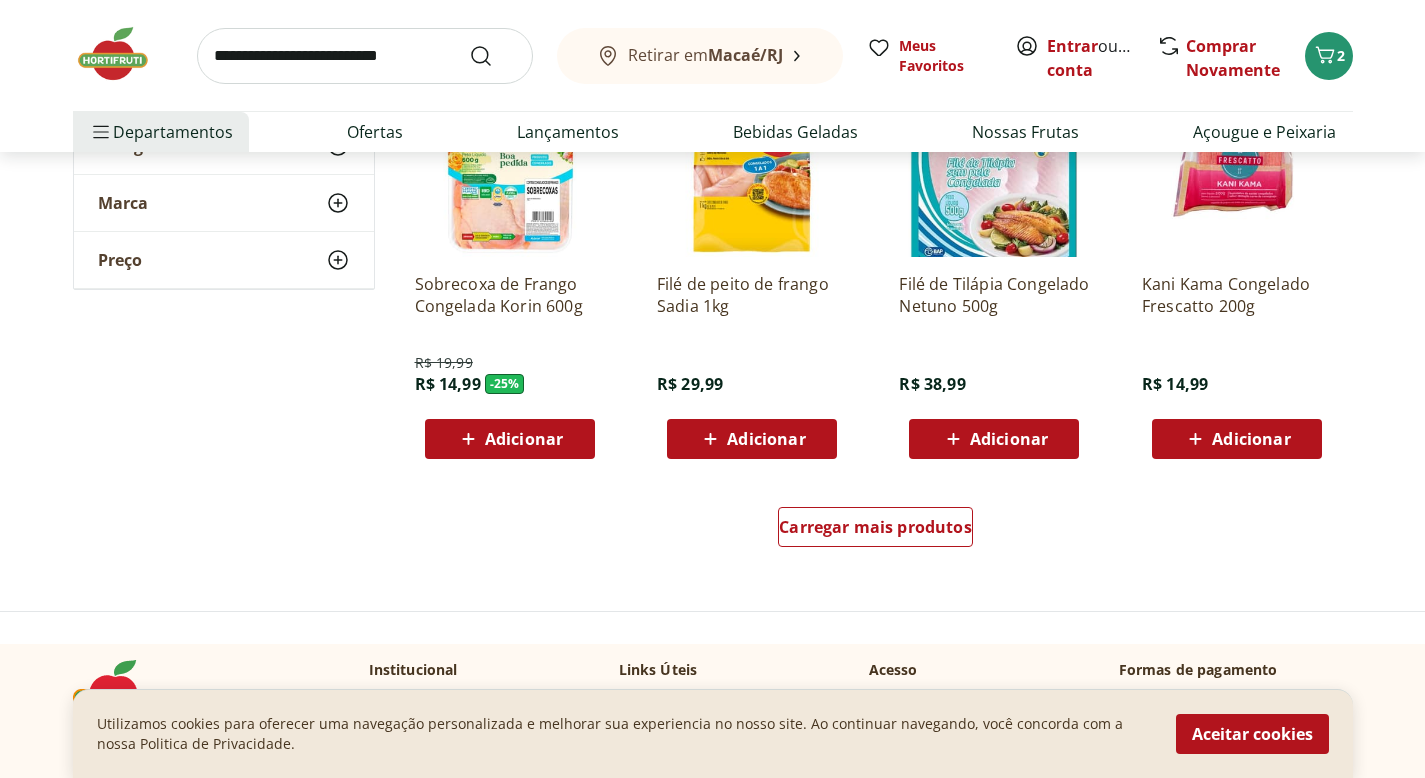 scroll, scrollTop: 2556, scrollLeft: 0, axis: vertical 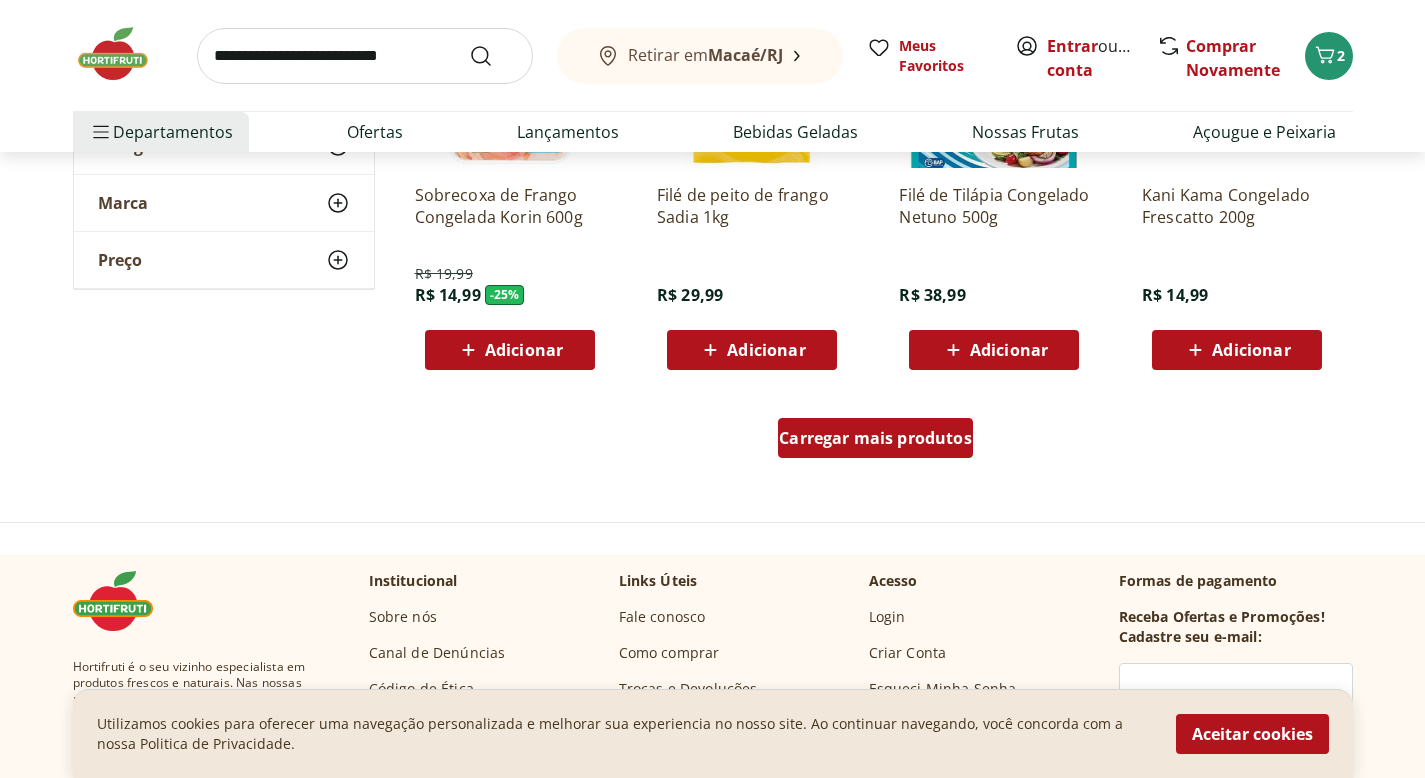 click on "Carregar mais produtos" at bounding box center [875, 438] 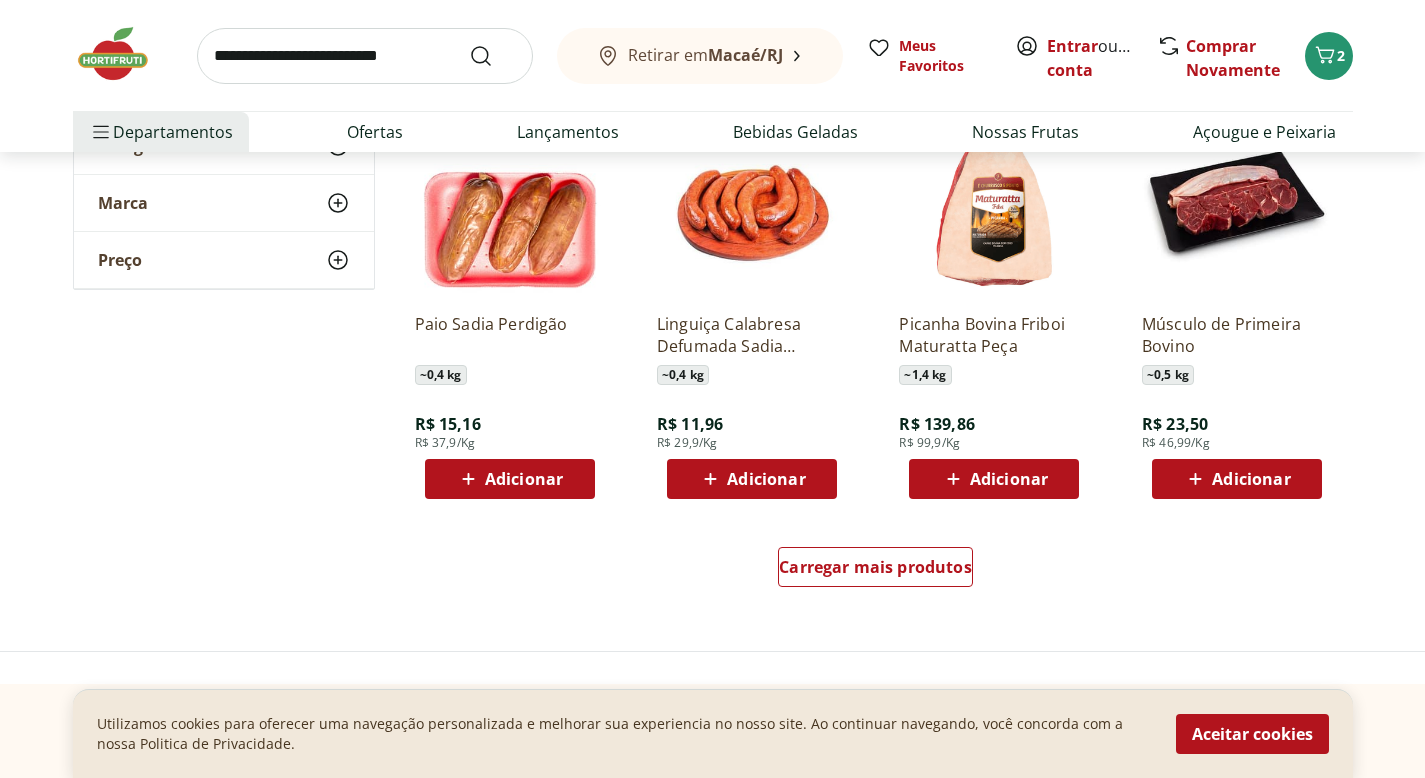 scroll, scrollTop: 3732, scrollLeft: 0, axis: vertical 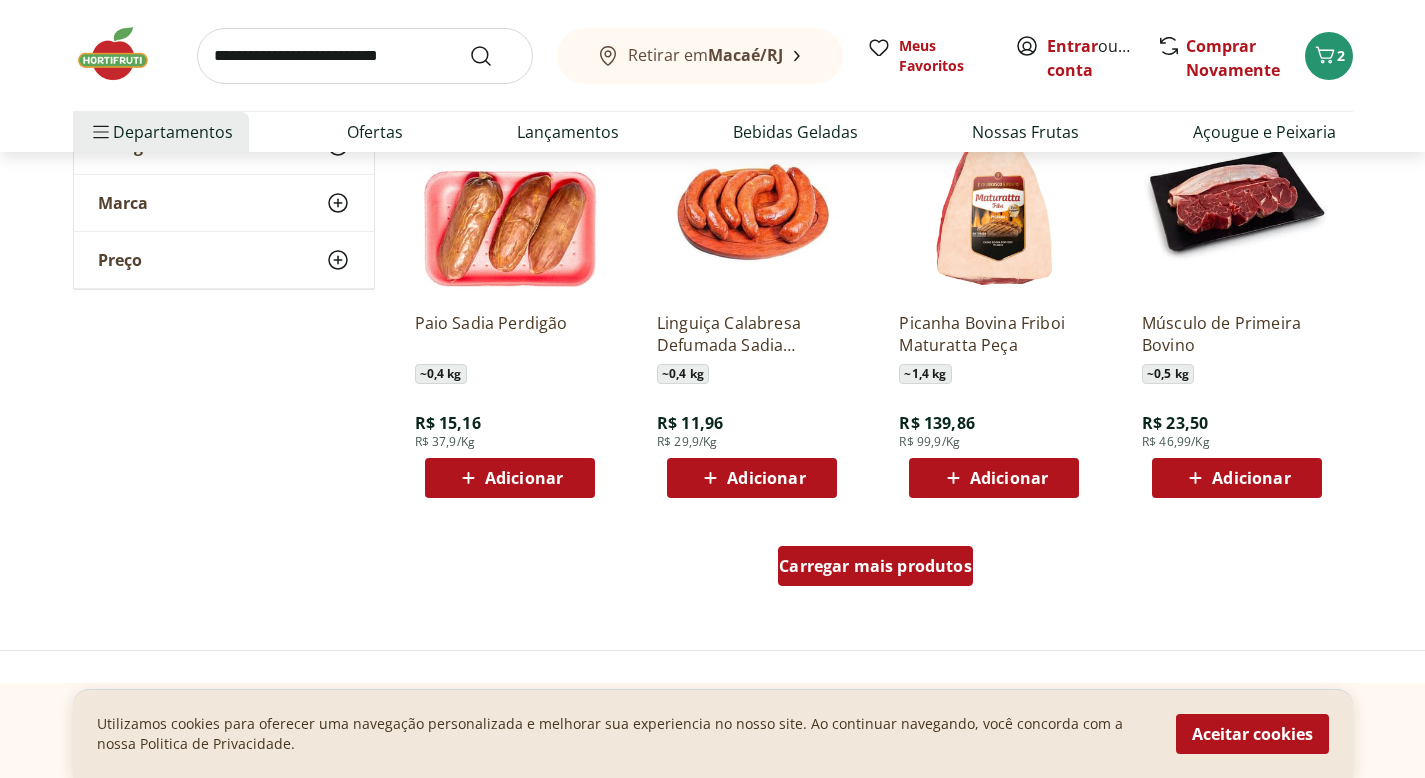 click on "Carregar mais produtos" at bounding box center (875, 566) 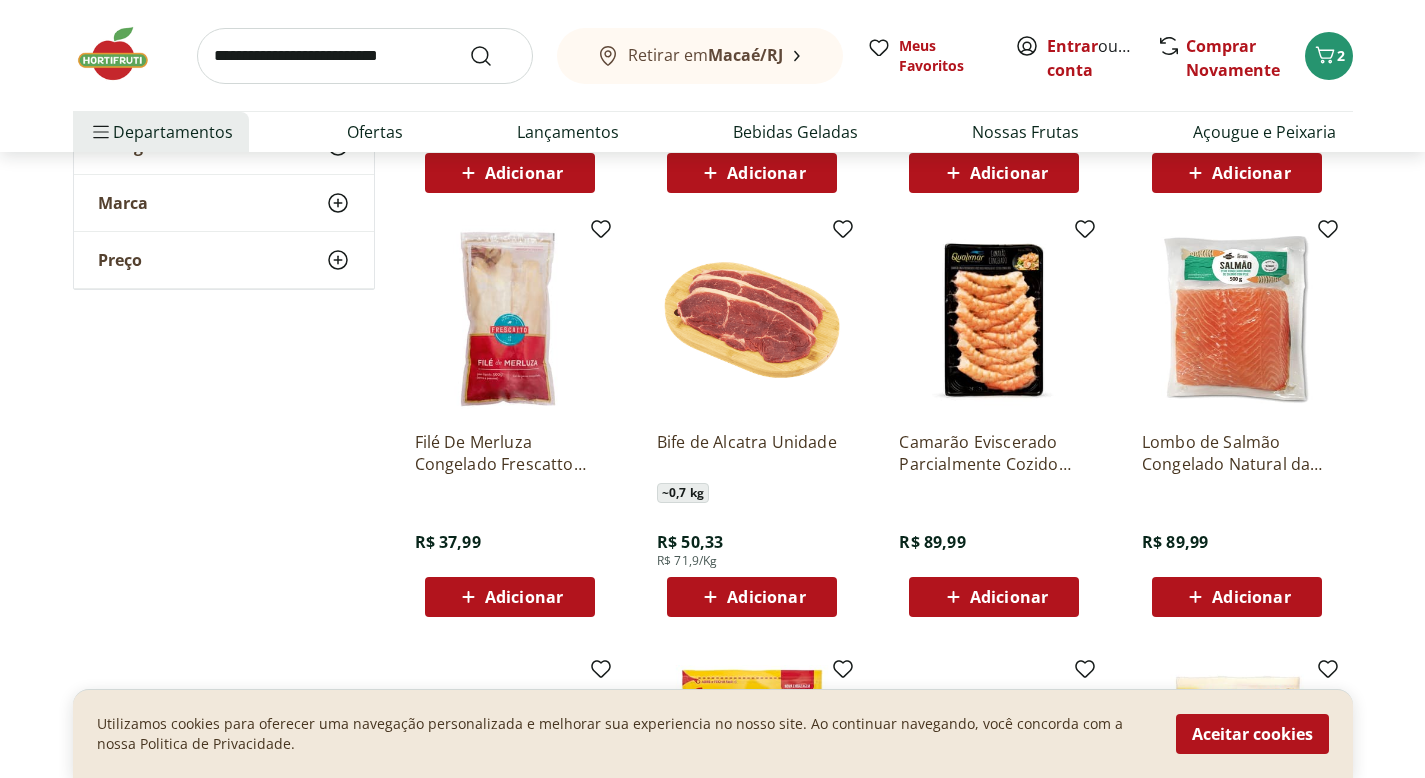 scroll, scrollTop: 4038, scrollLeft: 0, axis: vertical 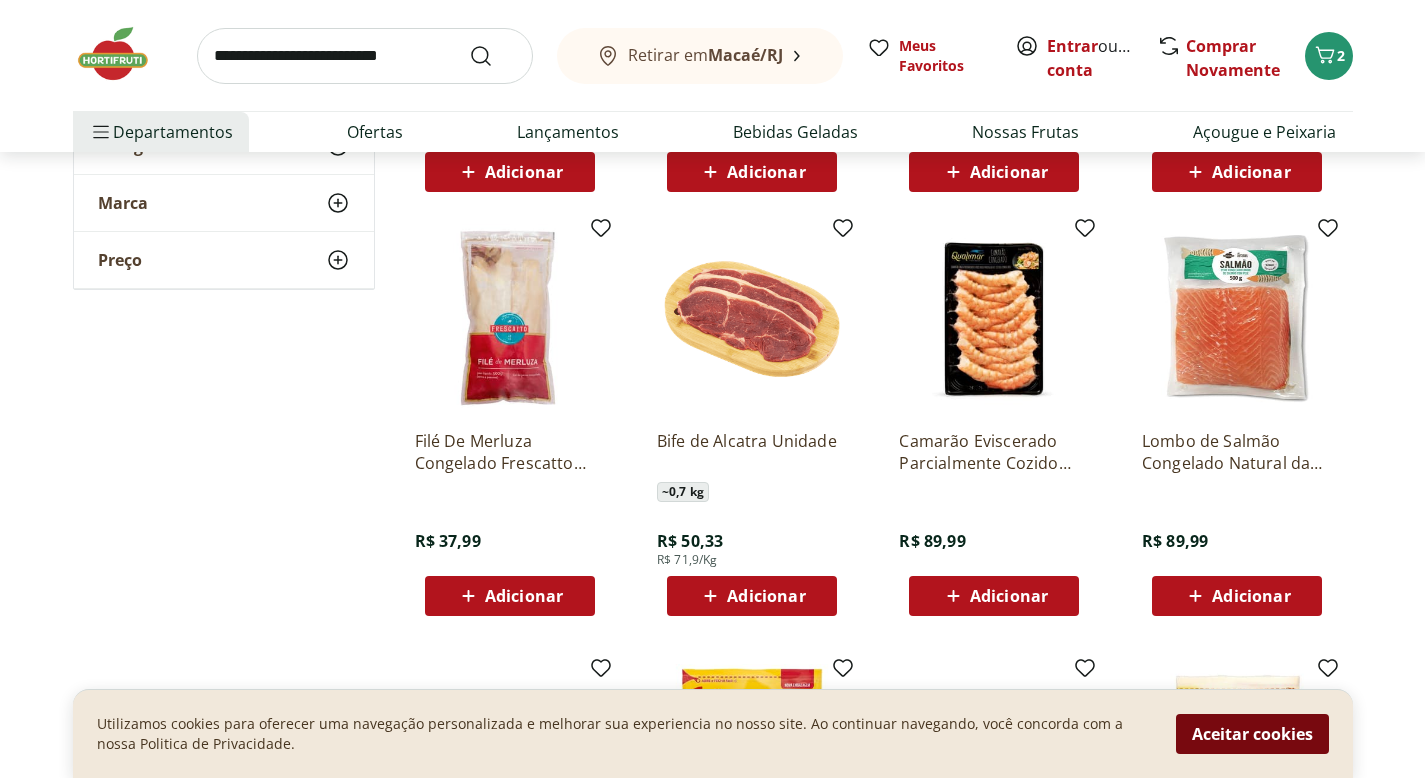 click on "Aceitar cookies" at bounding box center (1252, 734) 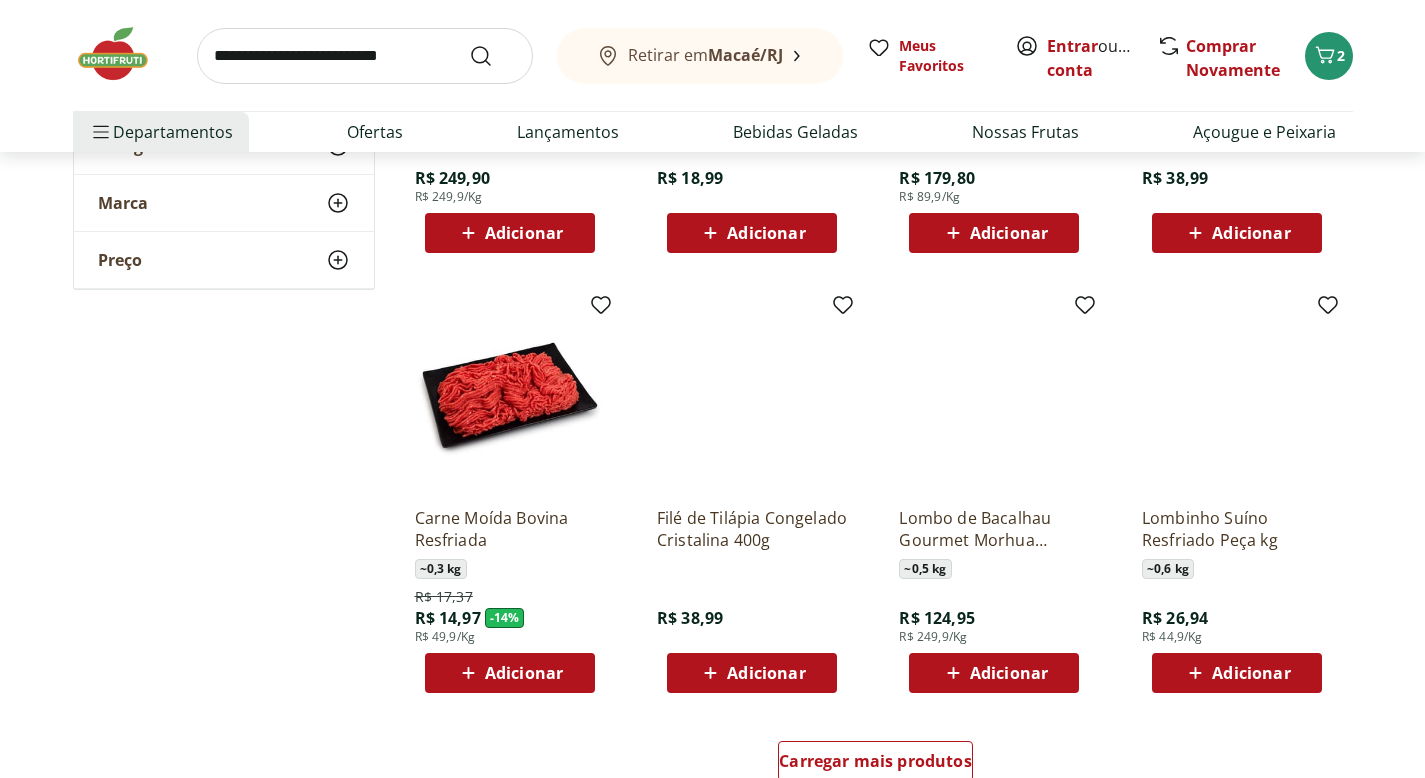scroll, scrollTop: 4849, scrollLeft: 0, axis: vertical 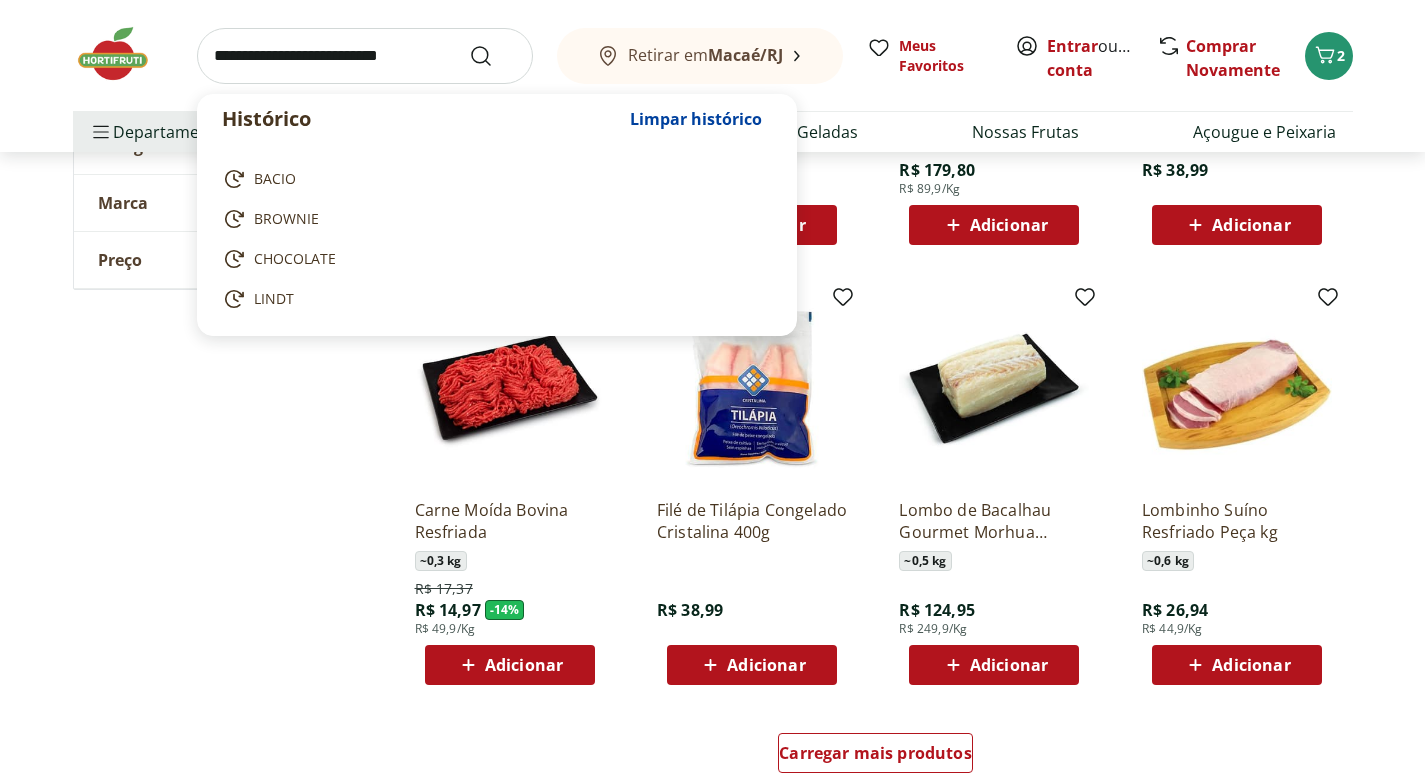 click at bounding box center (365, 56) 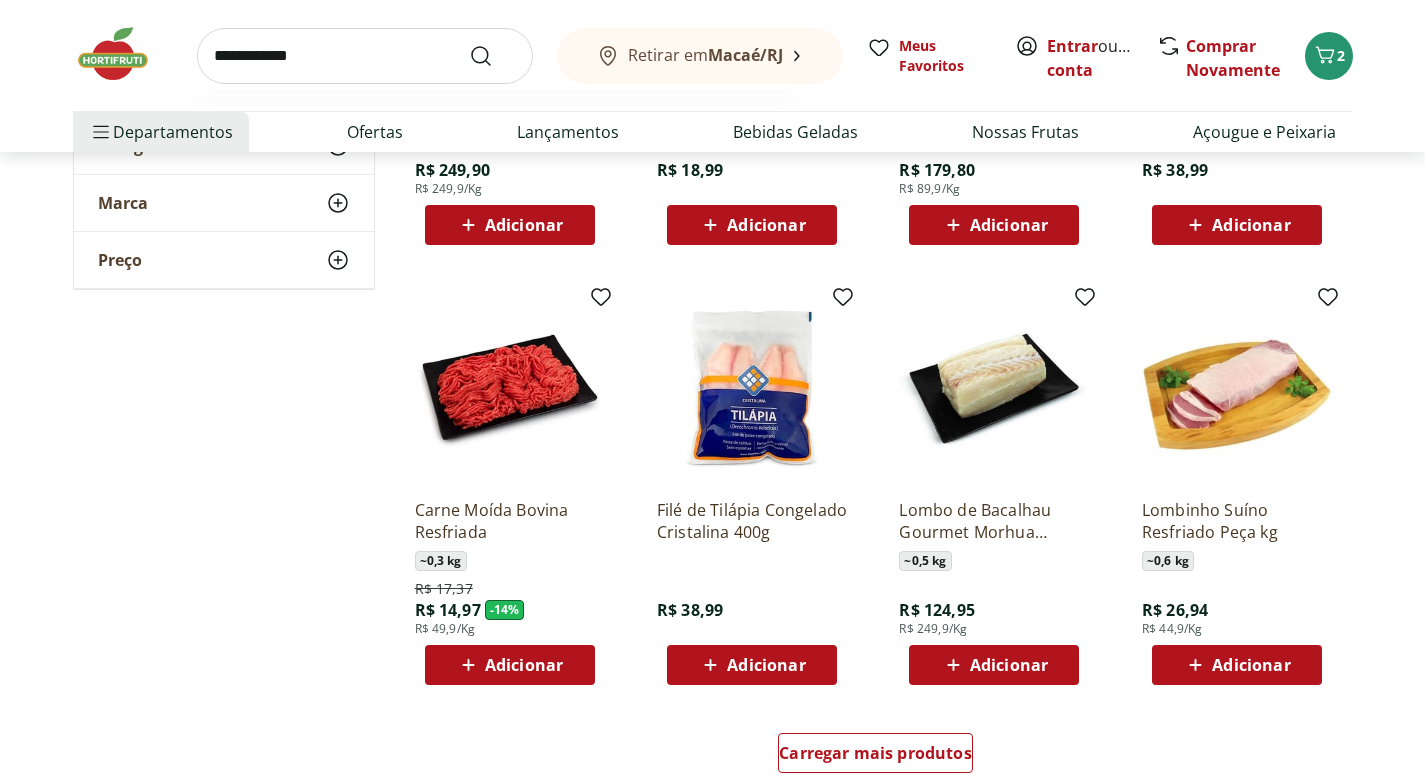 type on "**********" 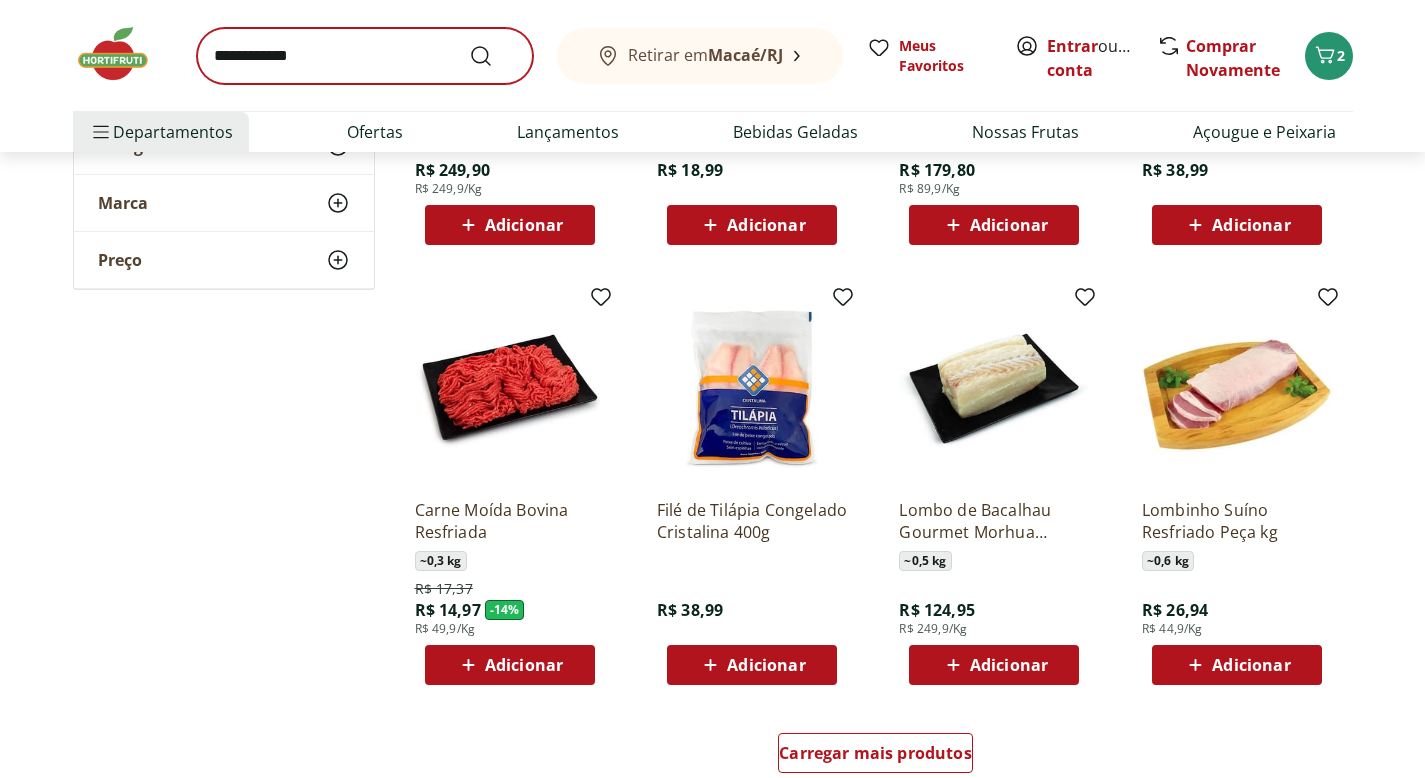 scroll, scrollTop: 0, scrollLeft: 0, axis: both 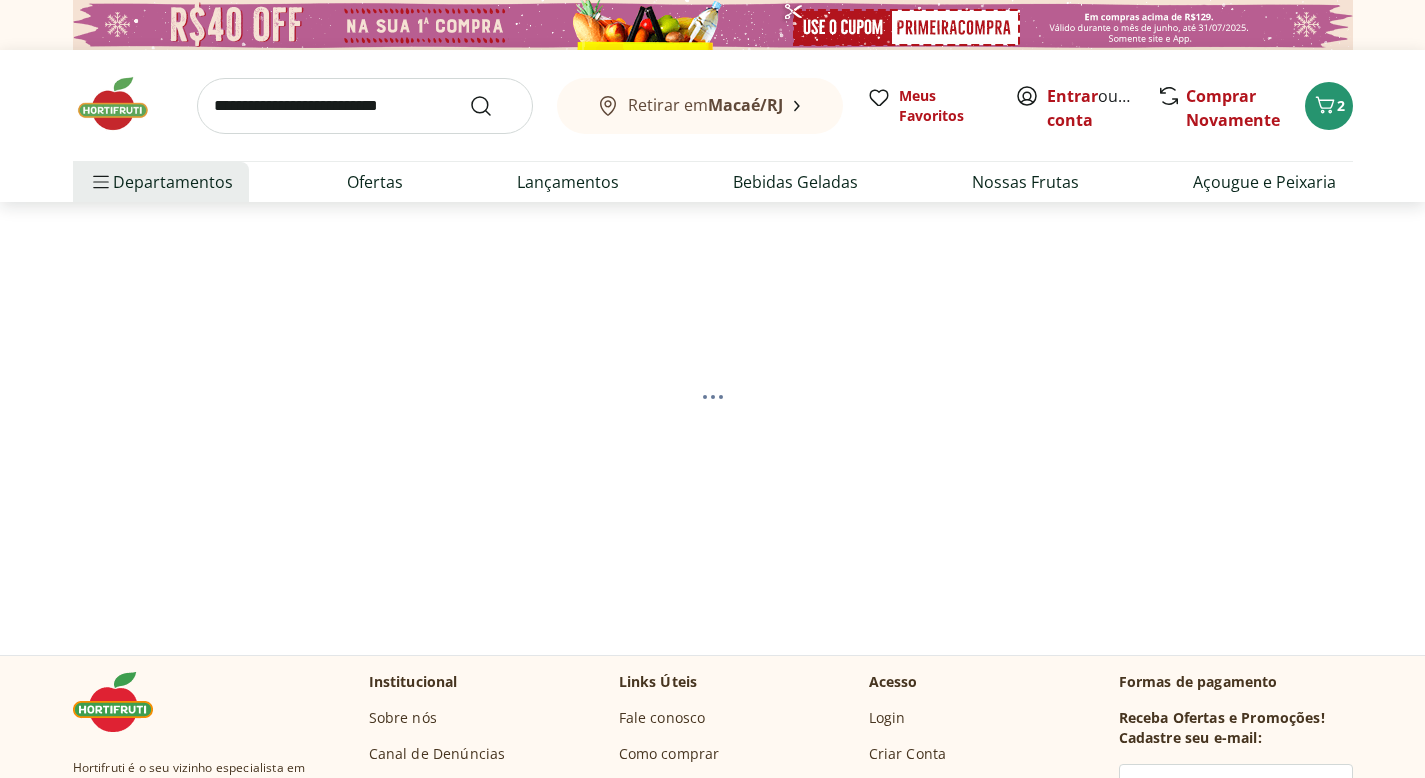 select on "**********" 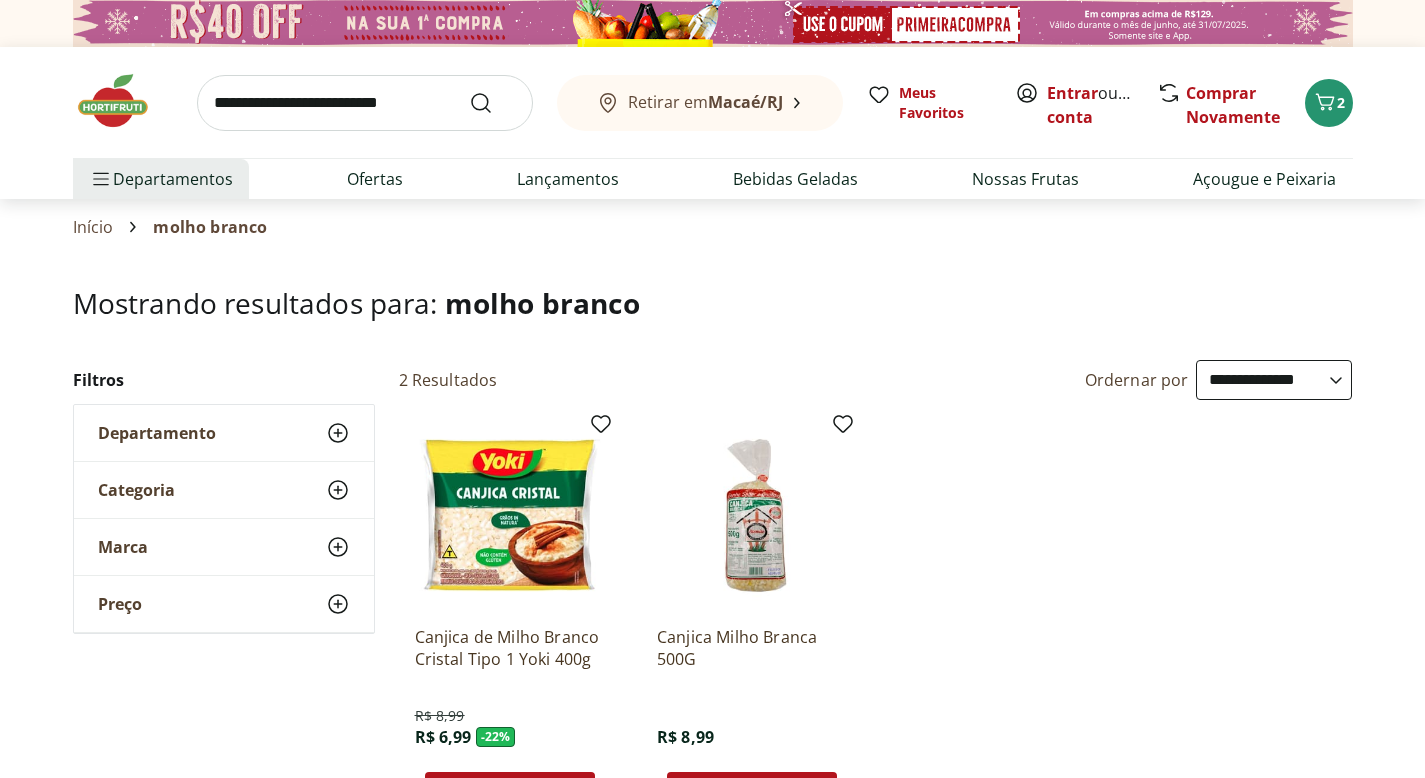 scroll, scrollTop: 0, scrollLeft: 0, axis: both 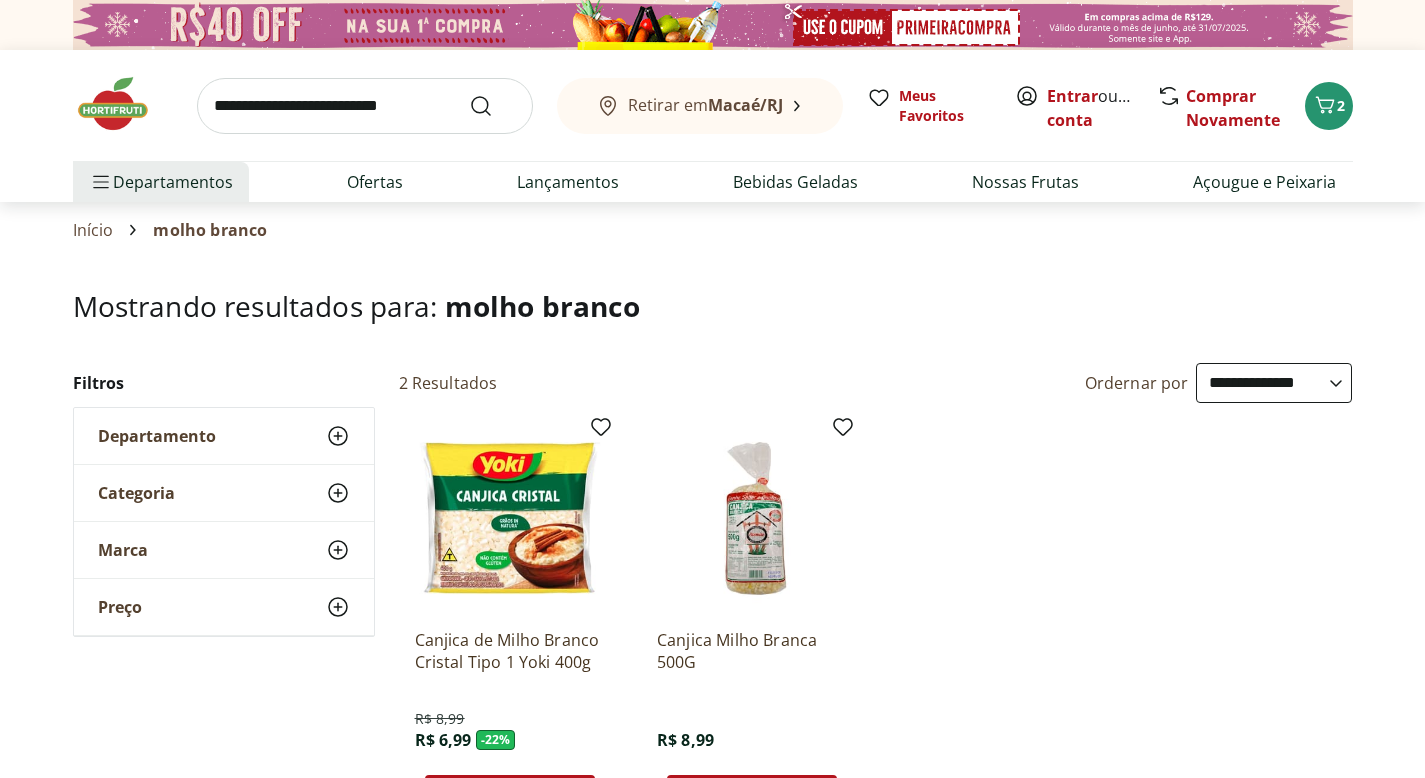 click at bounding box center (365, 106) 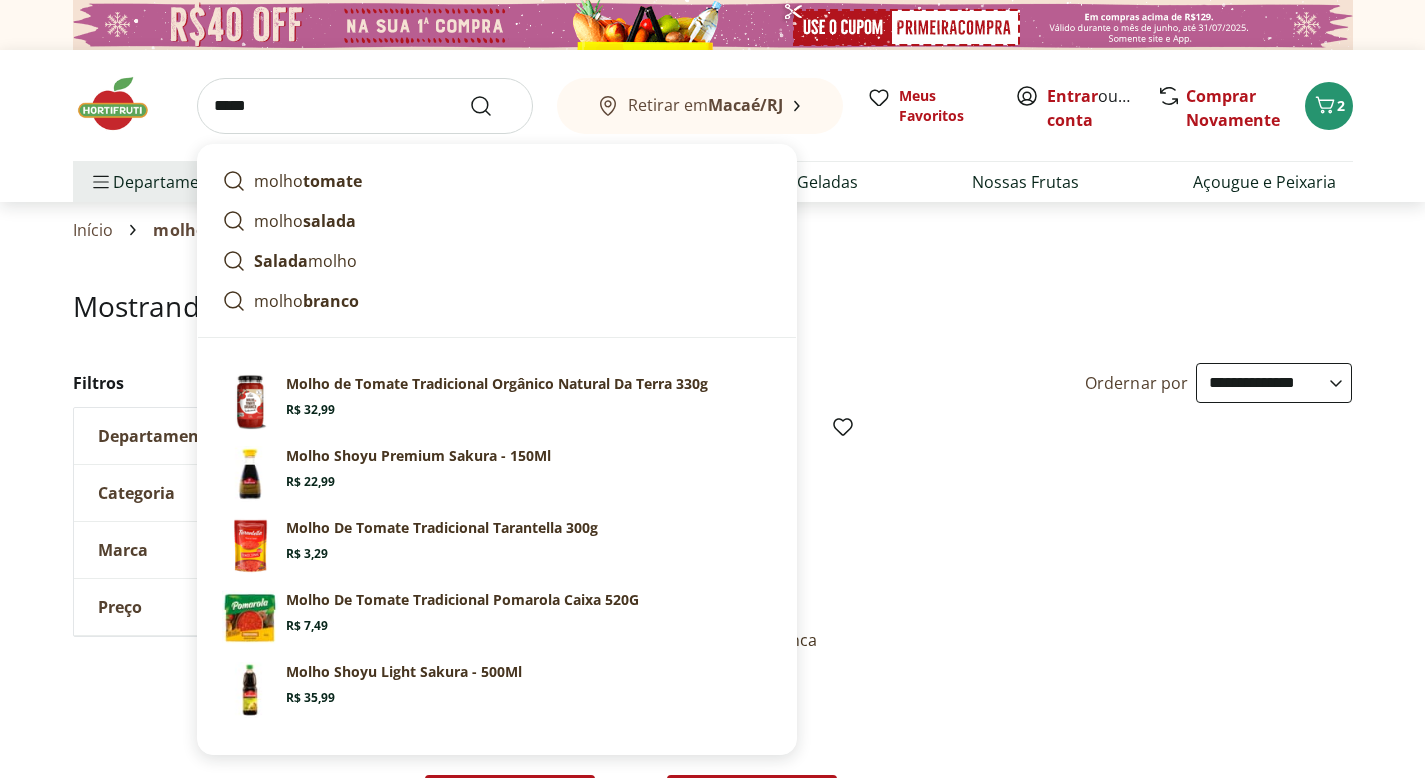 type on "*****" 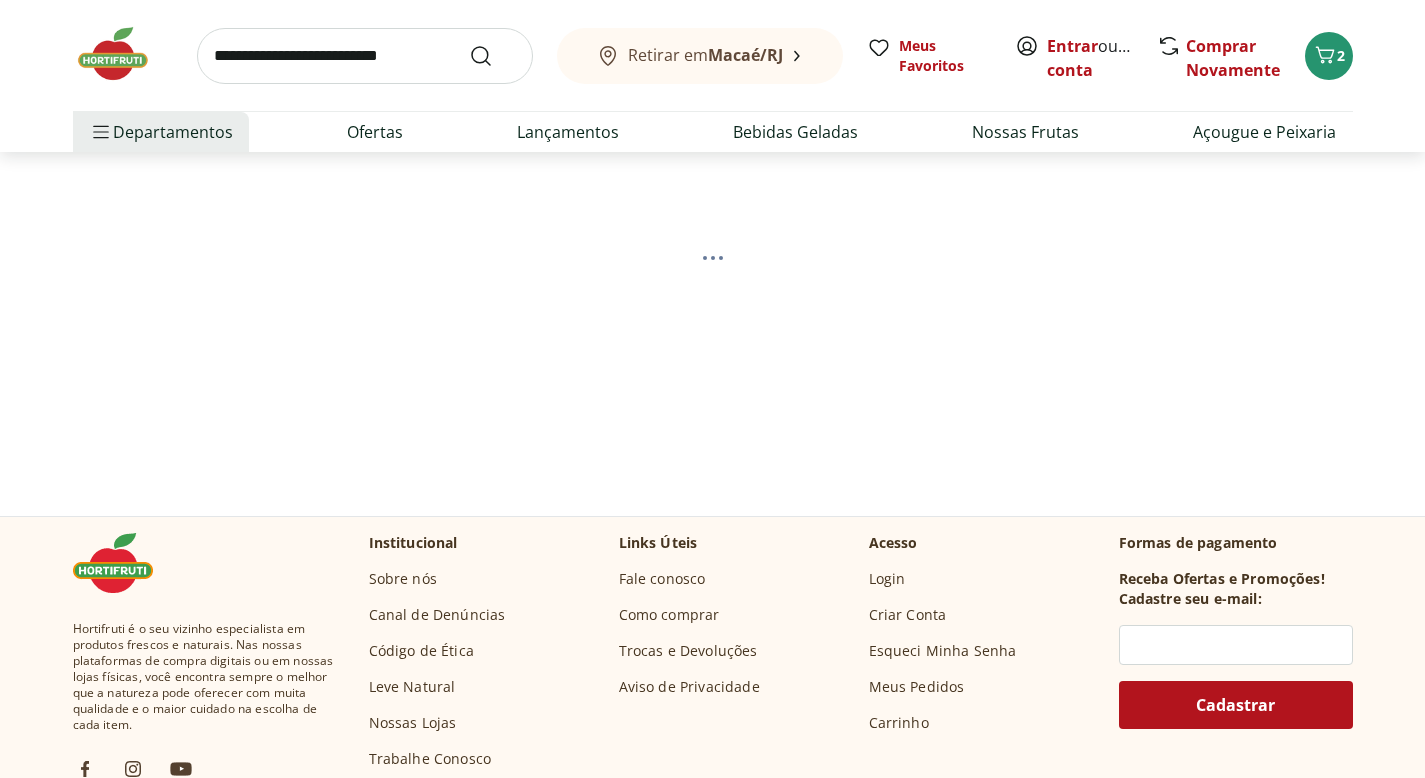 select on "**********" 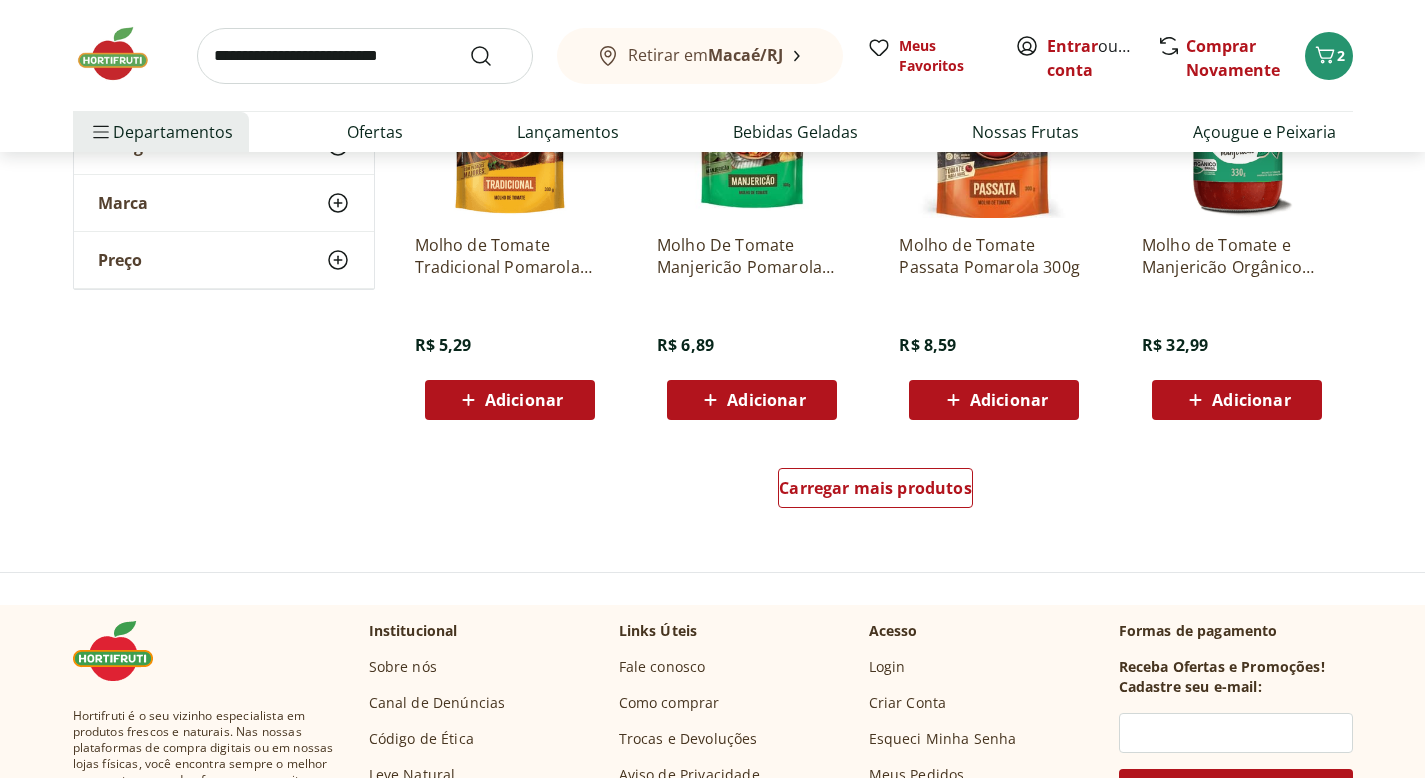 scroll, scrollTop: 1268, scrollLeft: 0, axis: vertical 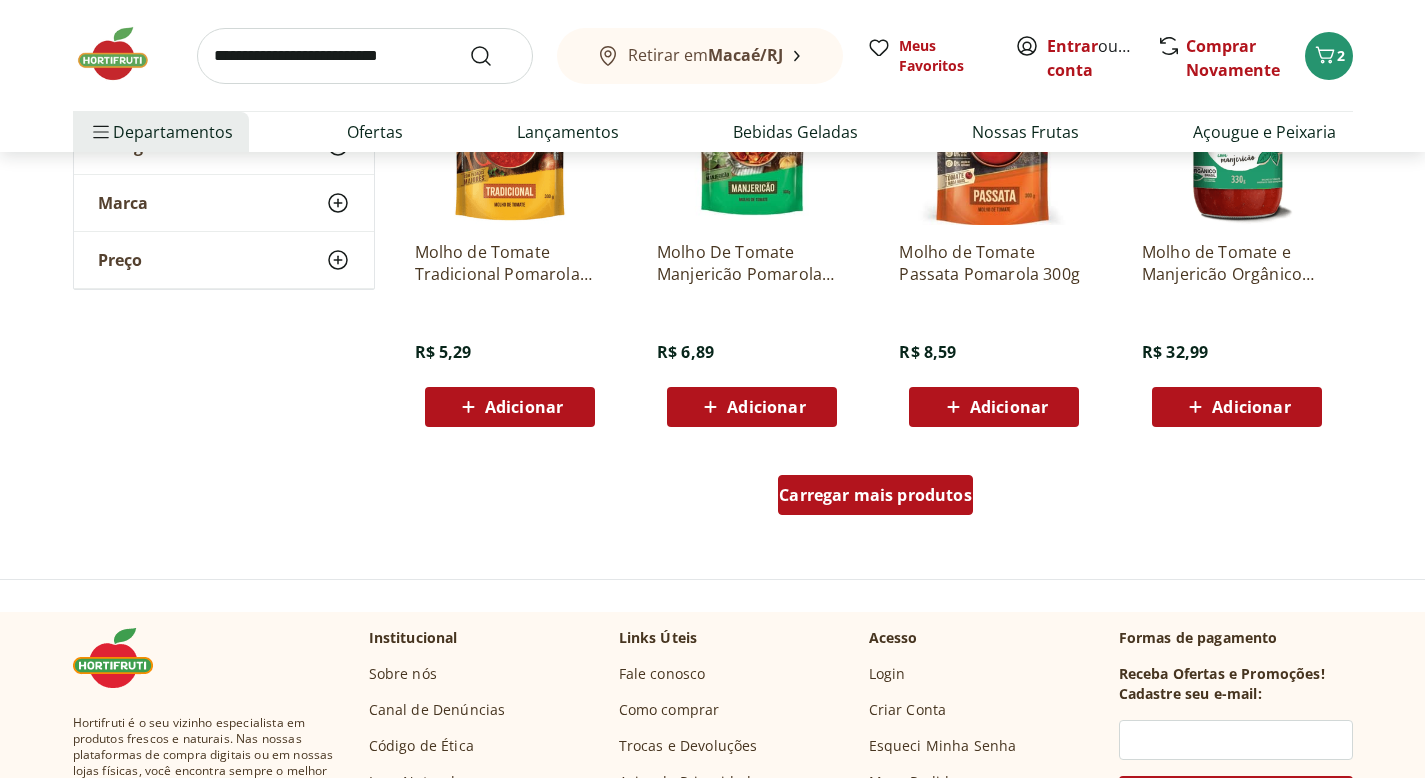 click on "Carregar mais produtos" at bounding box center [875, 495] 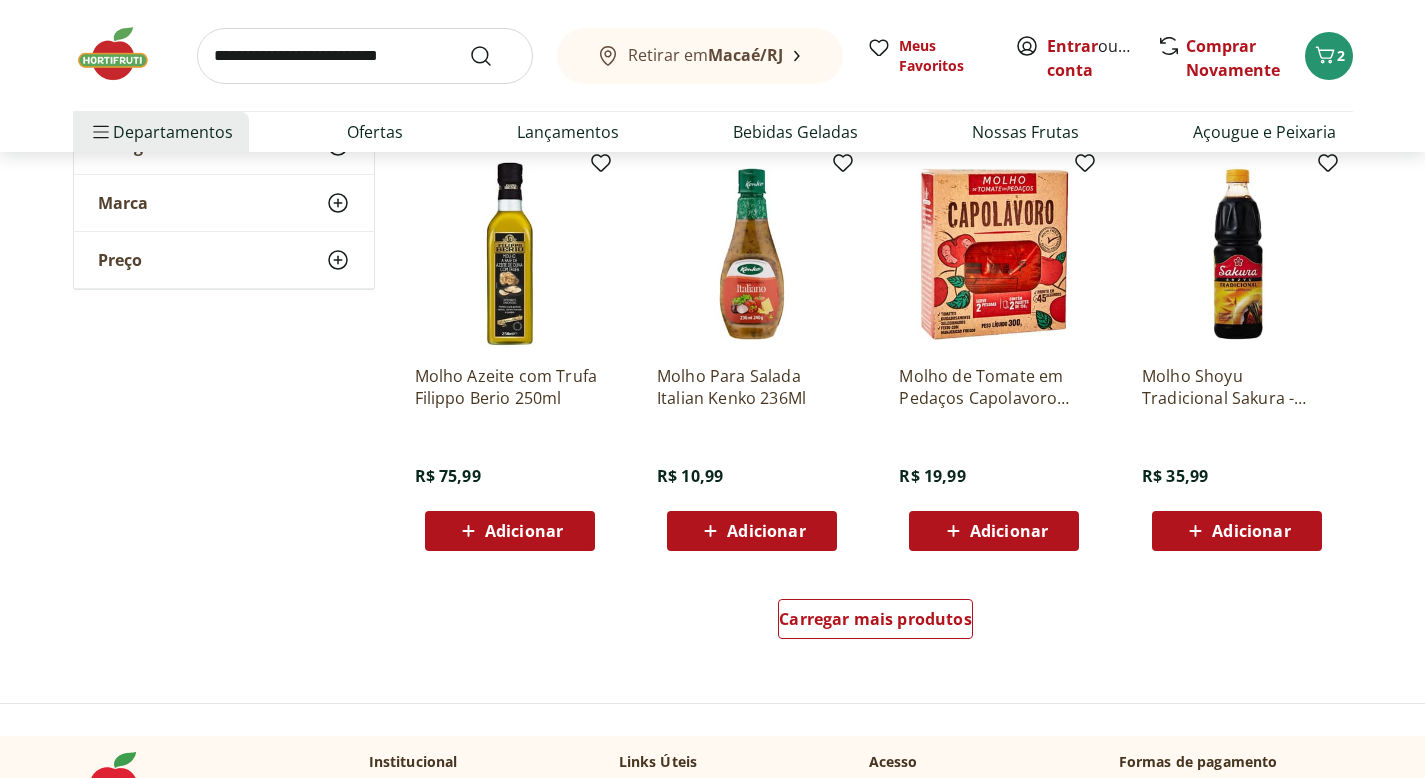 scroll, scrollTop: 2454, scrollLeft: 0, axis: vertical 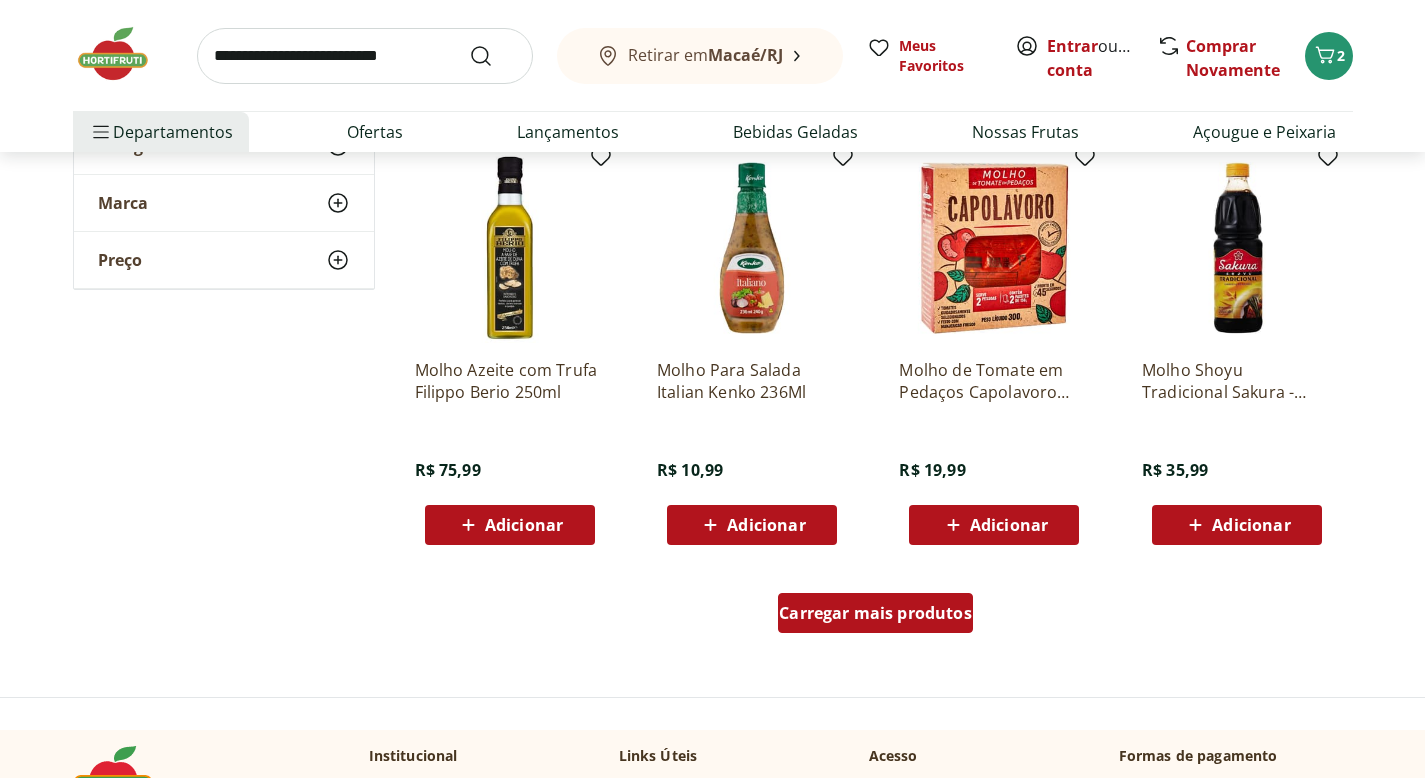 click on "Carregar mais produtos" at bounding box center [875, 613] 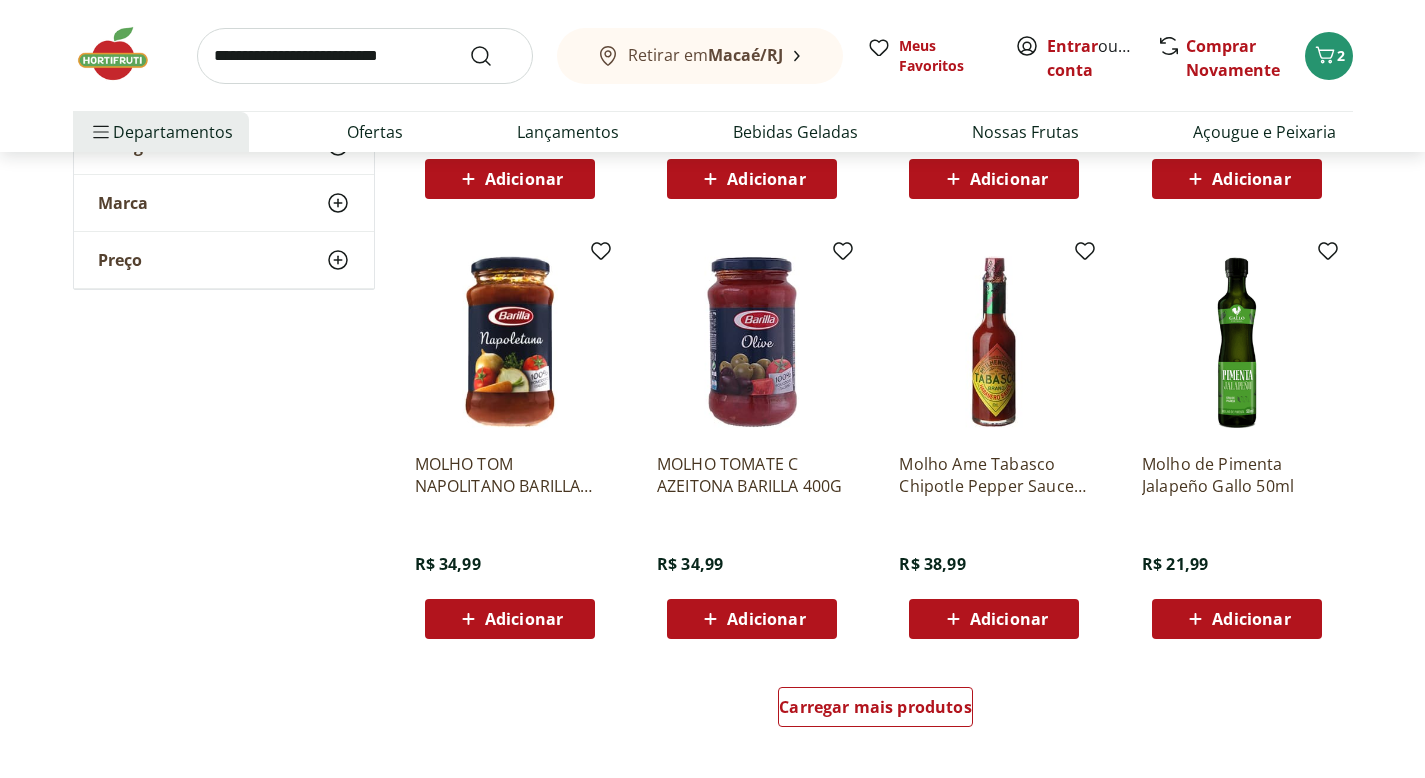 scroll, scrollTop: 3686, scrollLeft: 0, axis: vertical 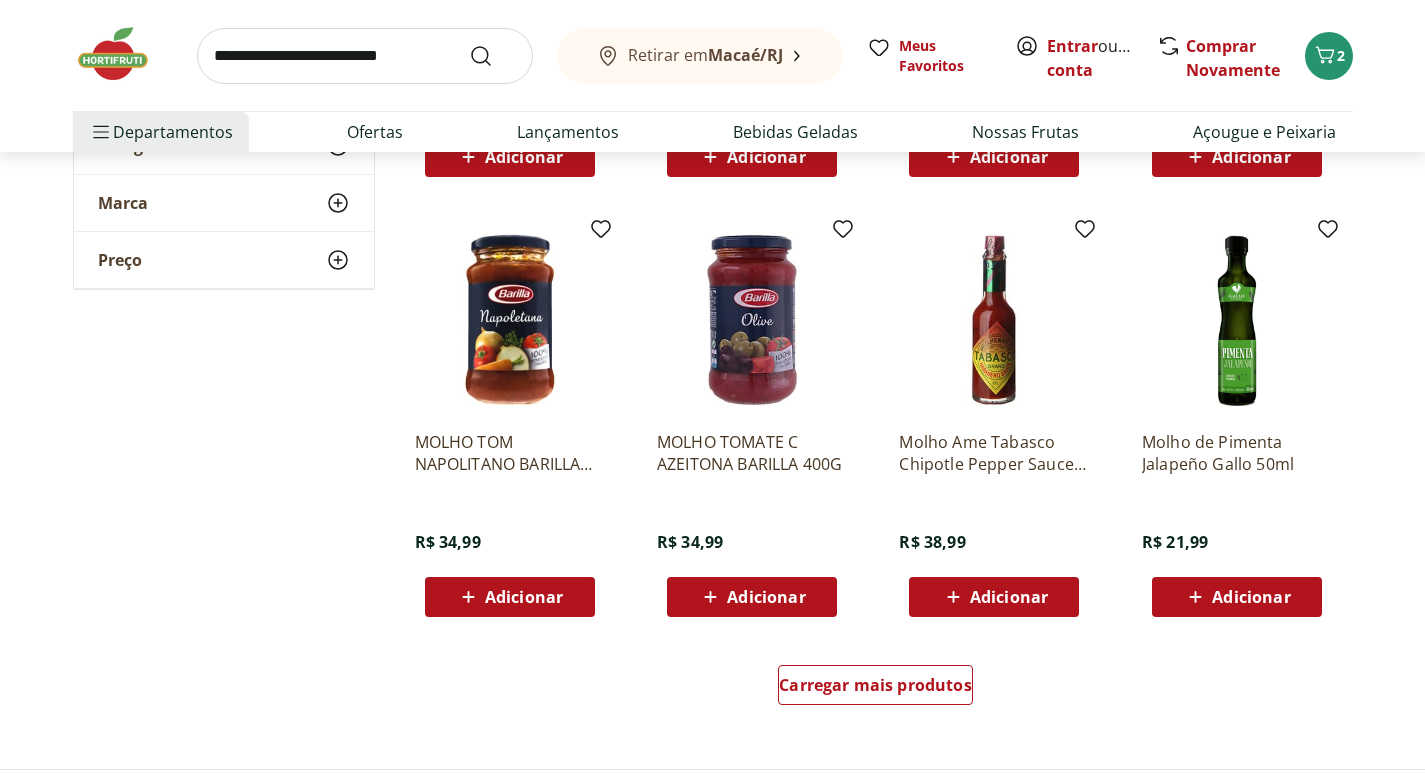 click at bounding box center (365, 56) 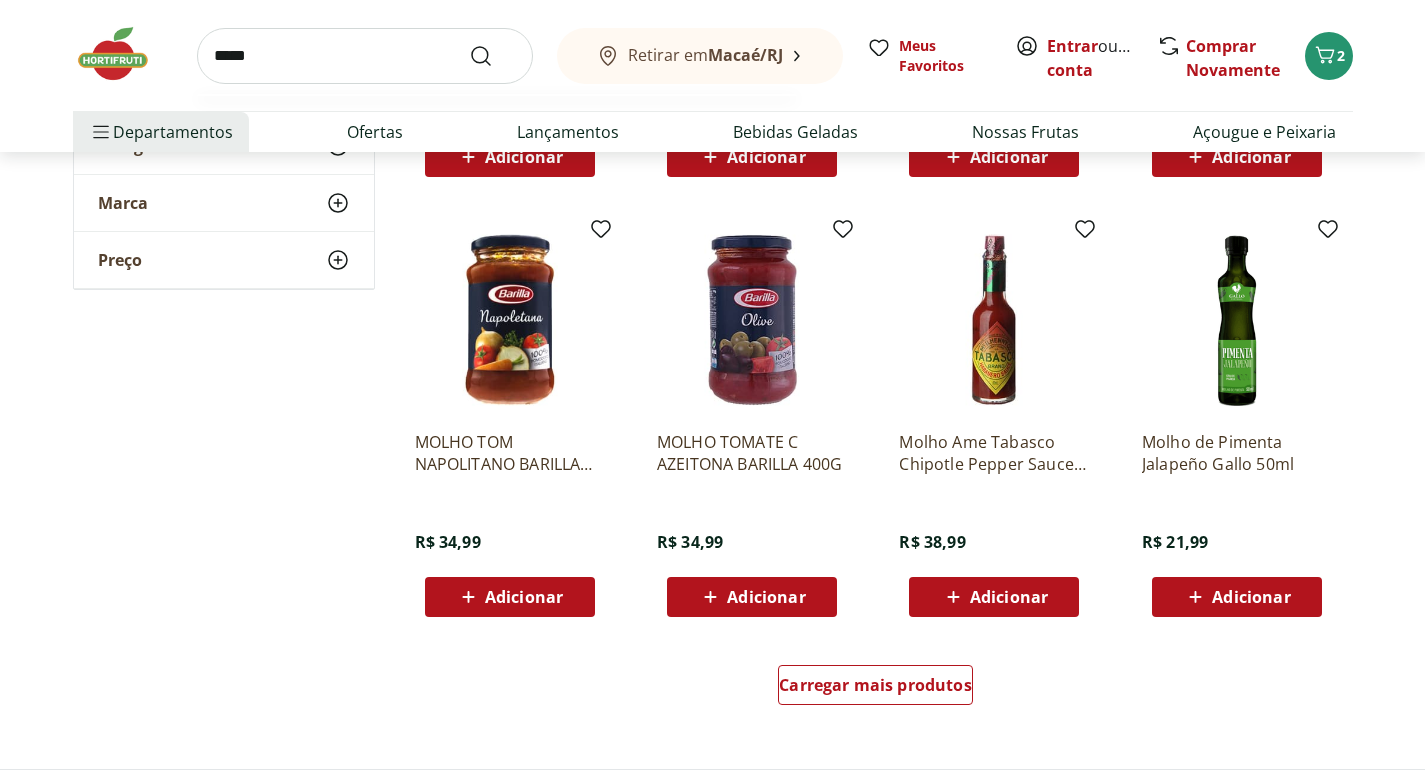 type on "*****" 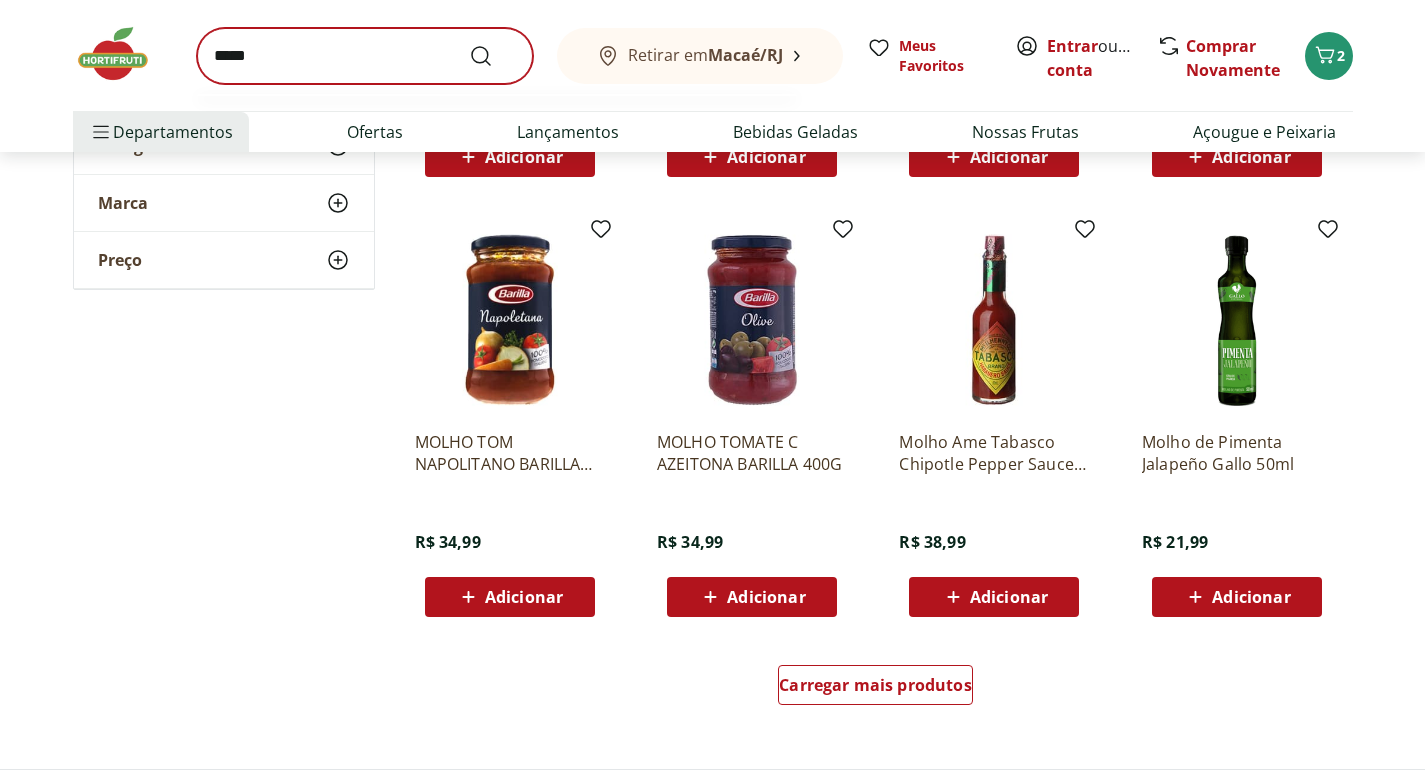 scroll, scrollTop: 0, scrollLeft: 0, axis: both 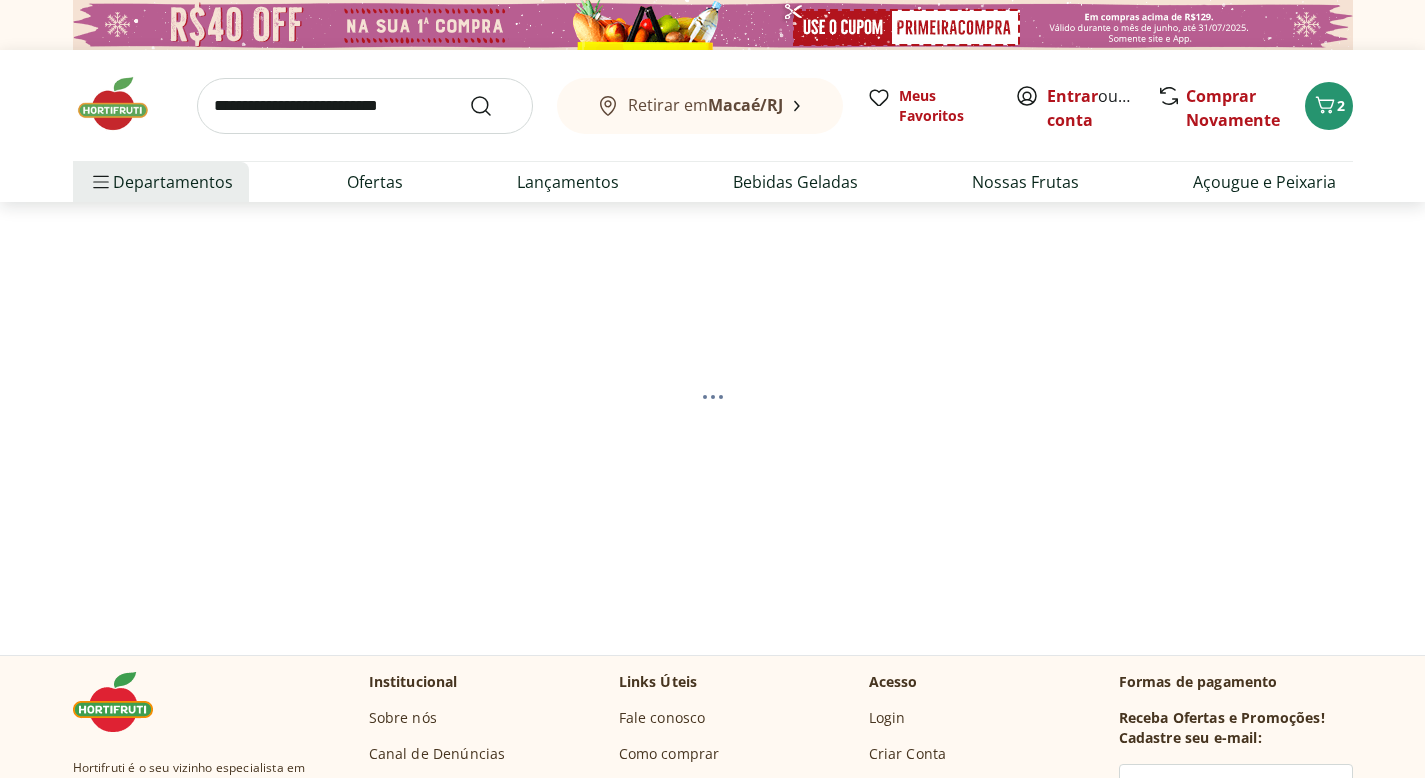 select on "**********" 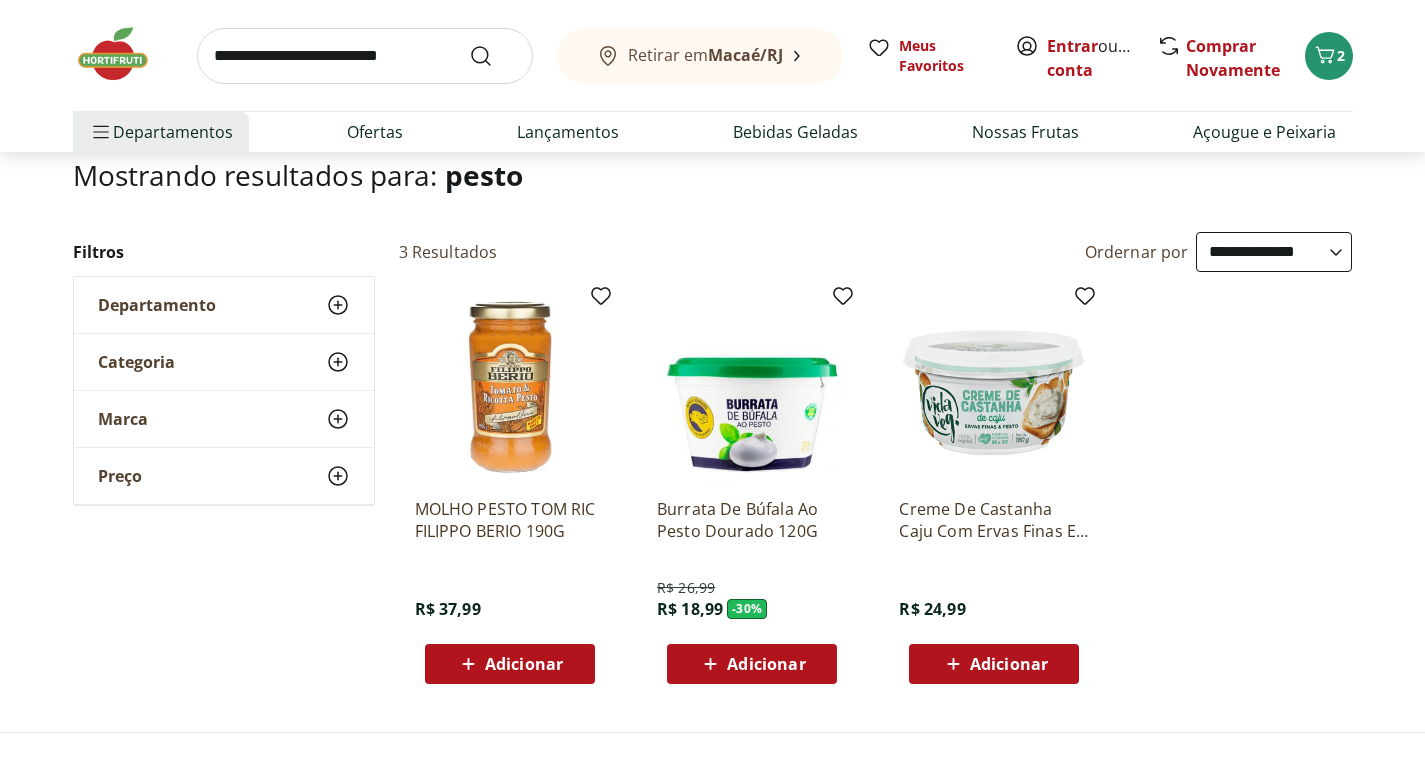 scroll, scrollTop: 141, scrollLeft: 0, axis: vertical 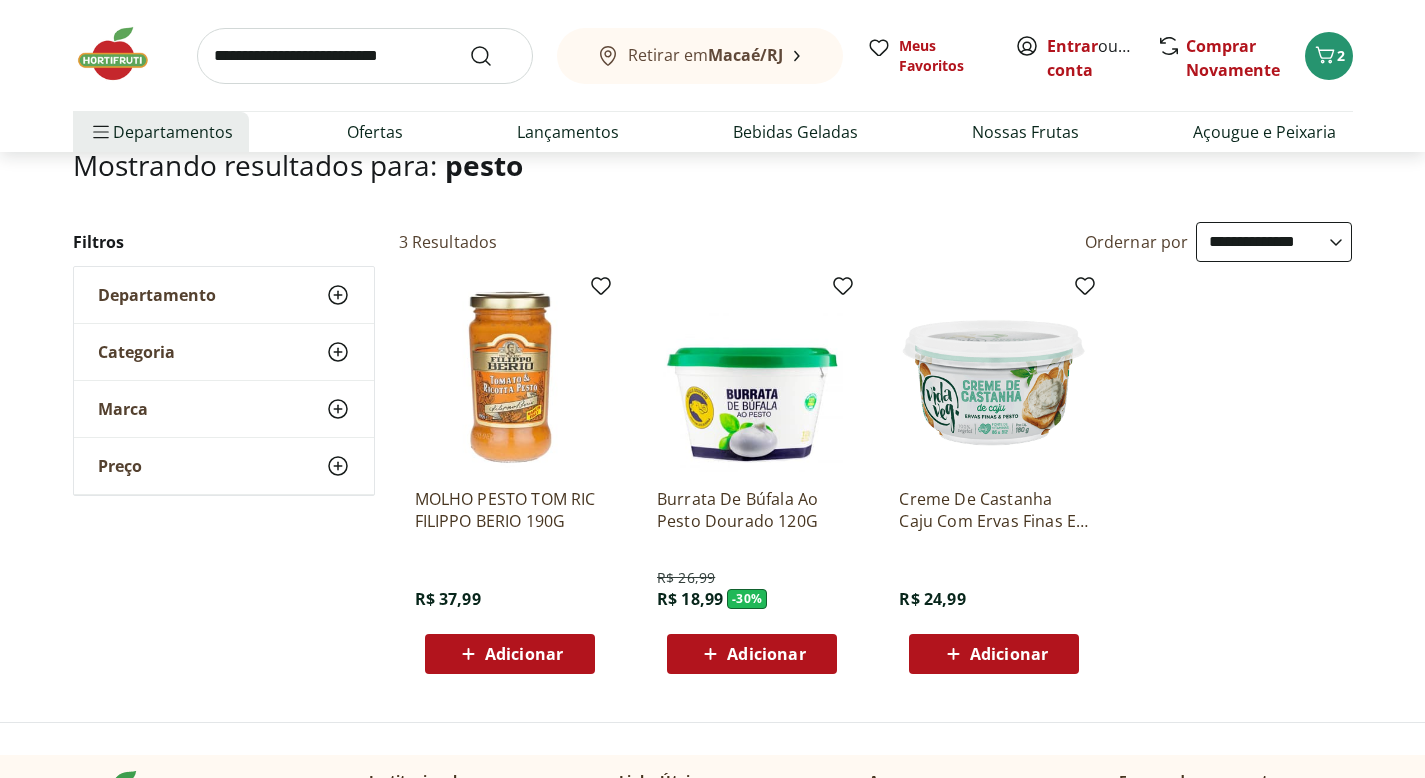 click at bounding box center [510, 377] 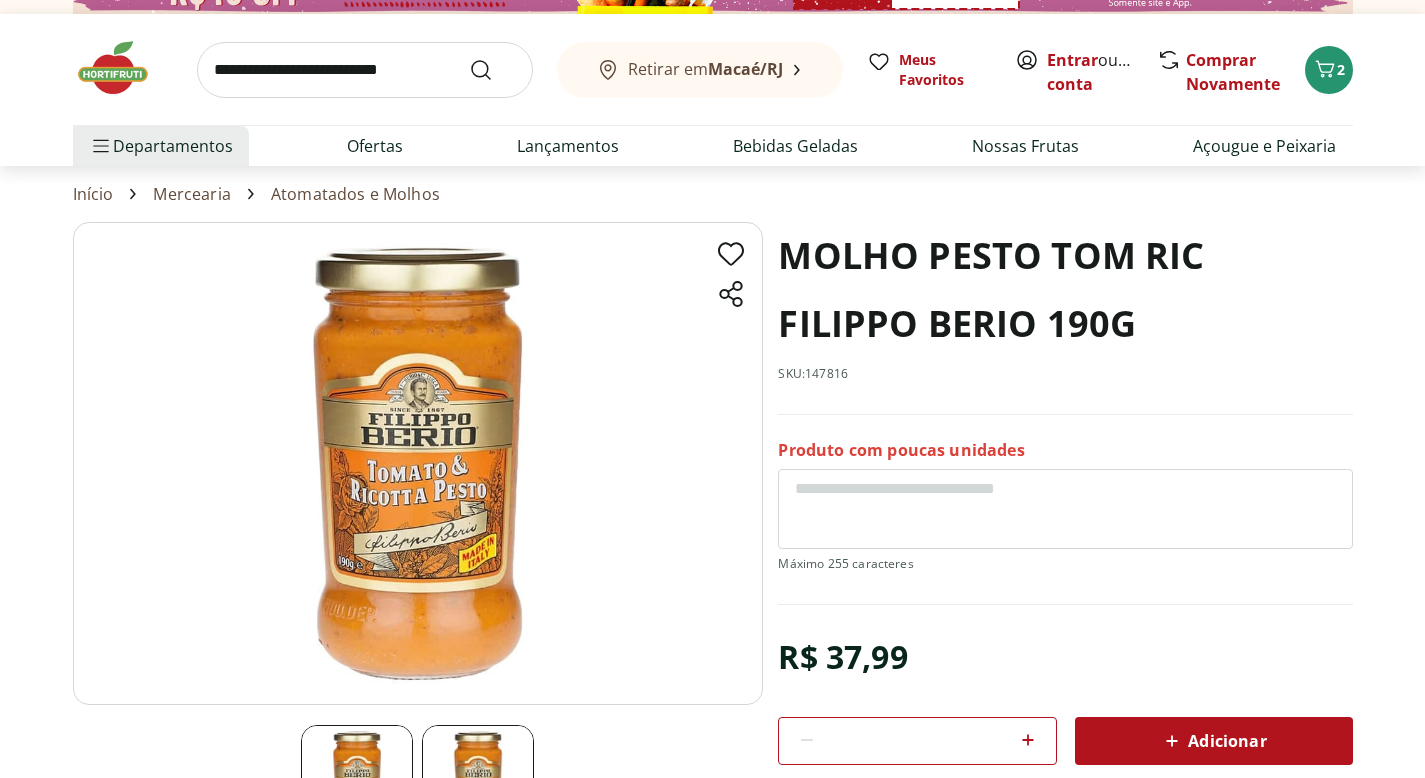 scroll, scrollTop: 37, scrollLeft: 0, axis: vertical 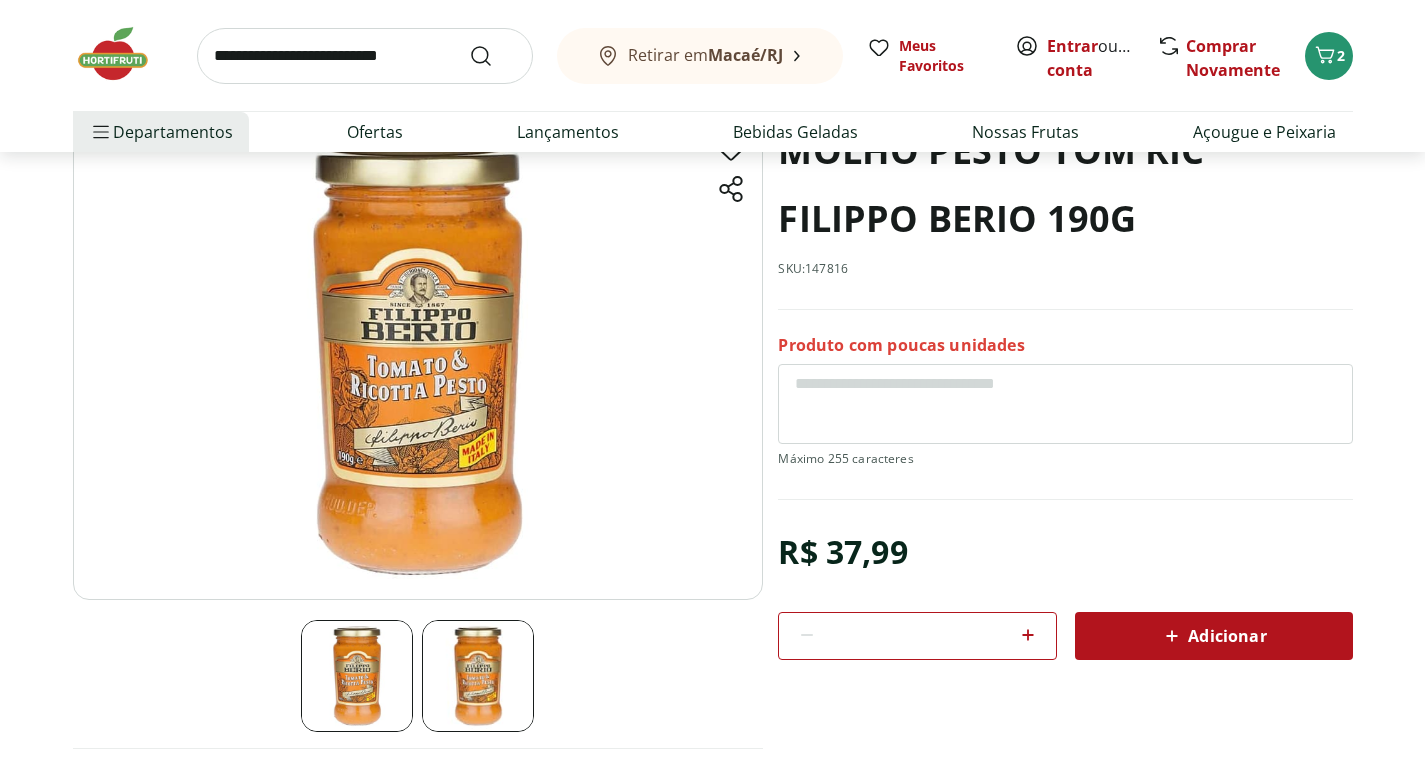 select on "**********" 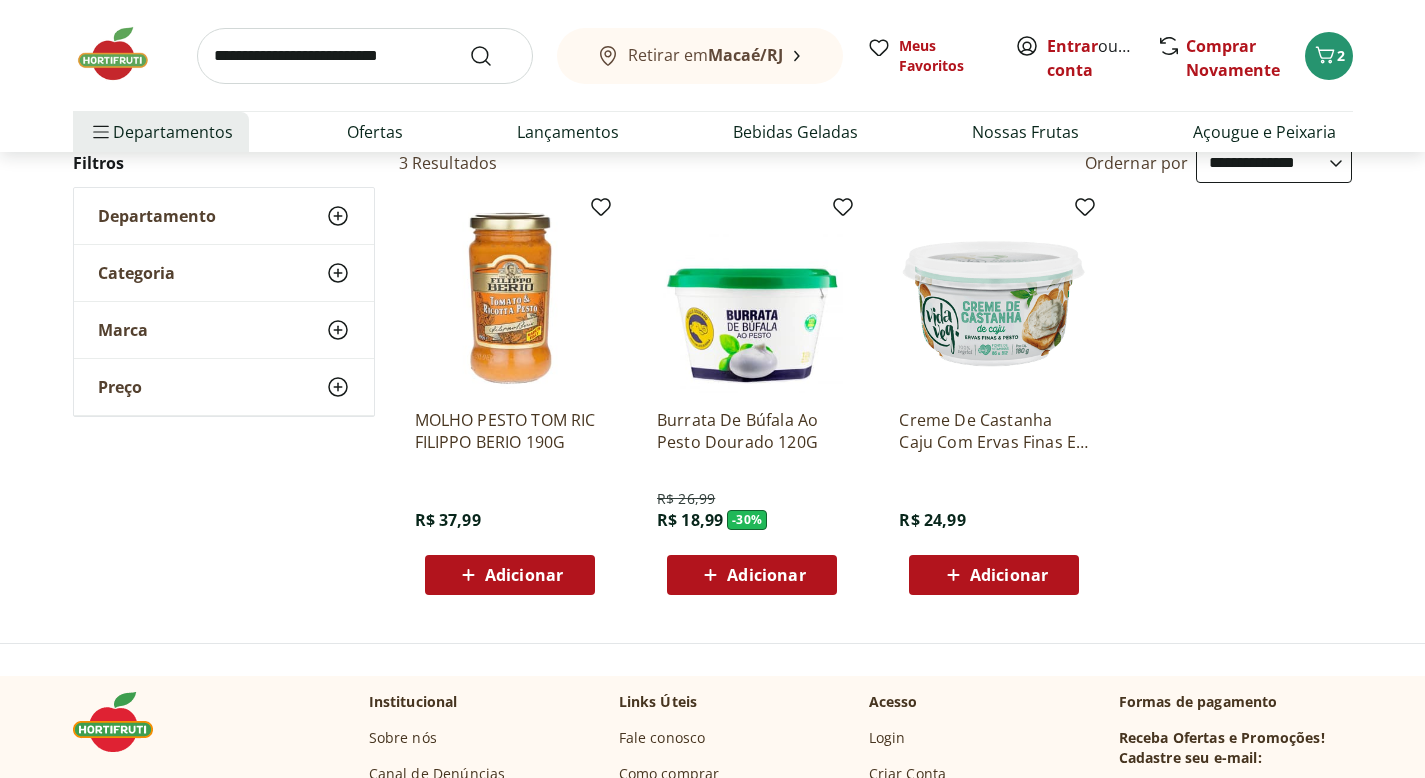 scroll, scrollTop: 238, scrollLeft: 0, axis: vertical 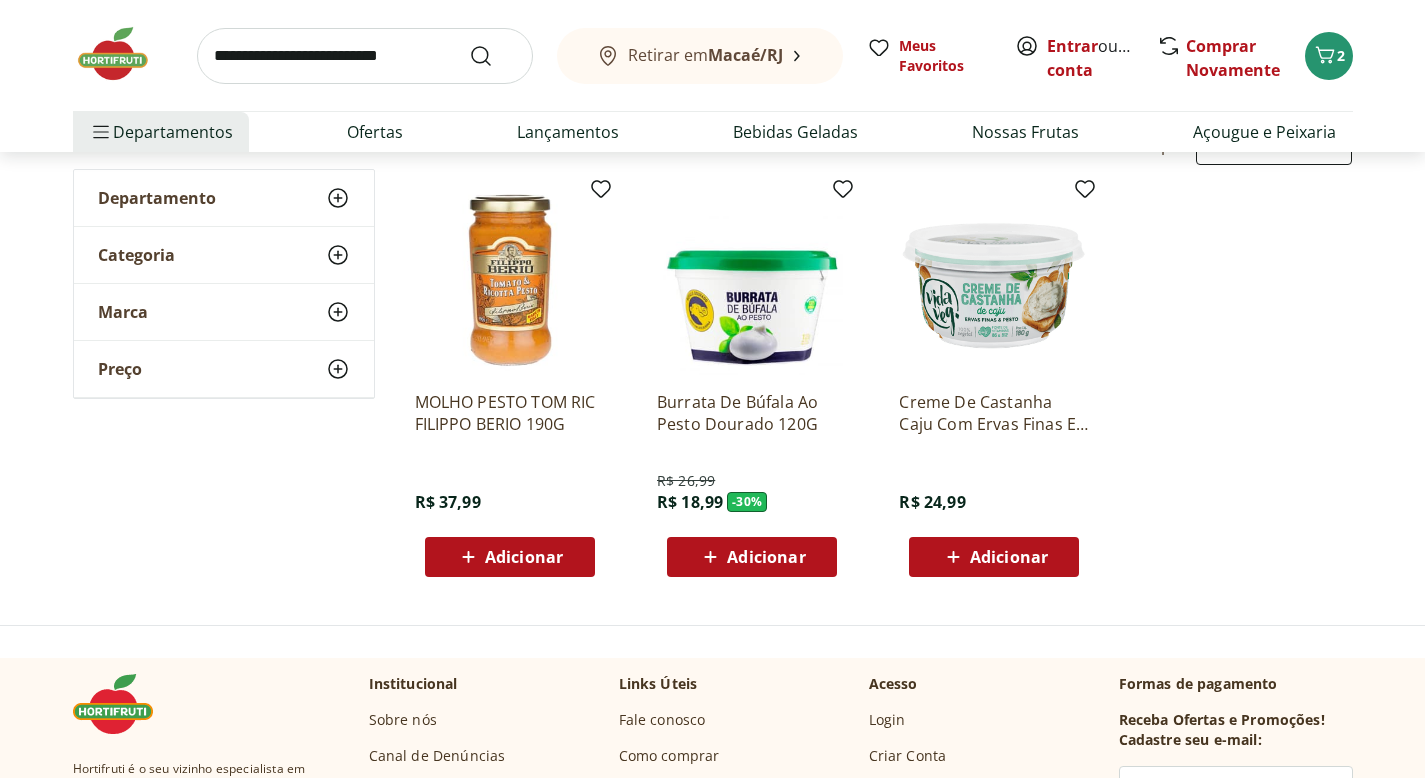 click on "Adicionar" at bounding box center (752, 557) 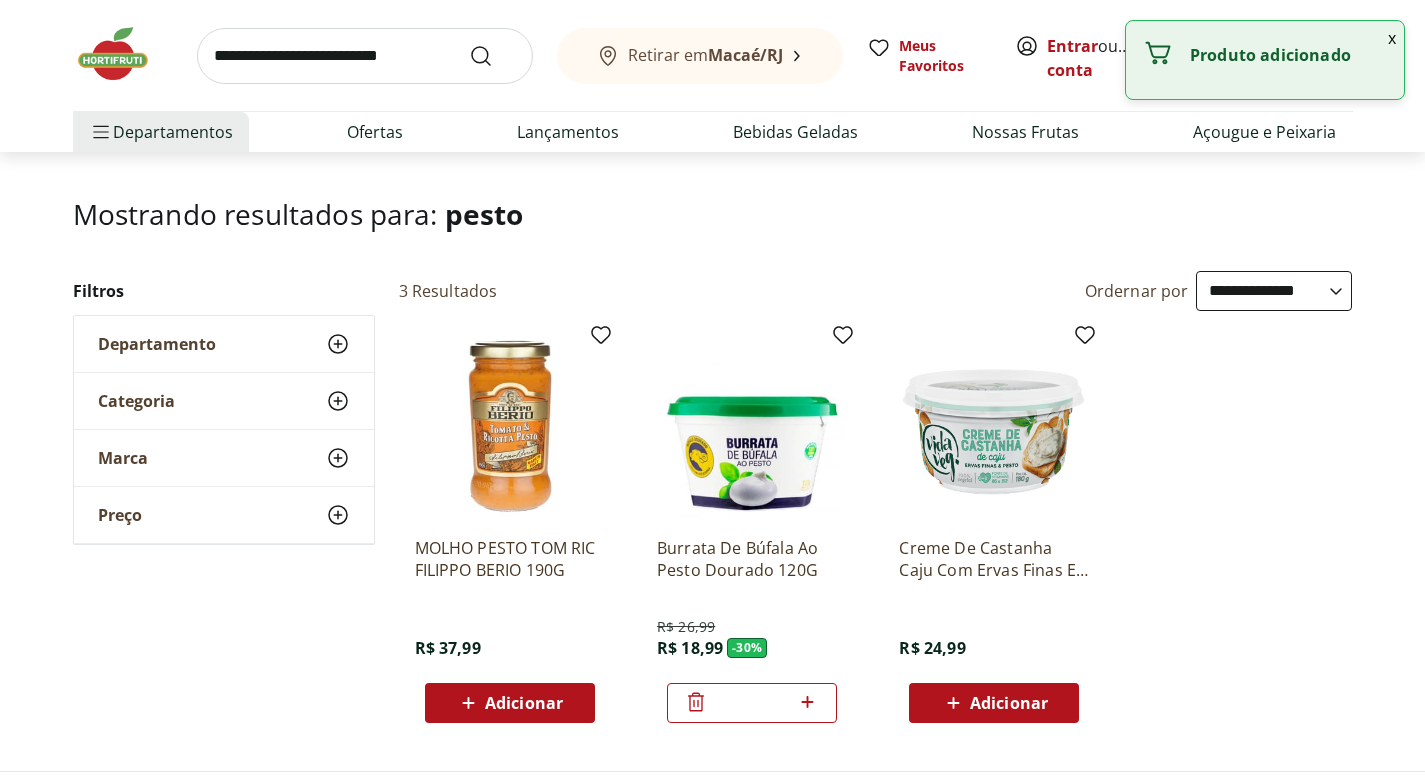 scroll, scrollTop: 0, scrollLeft: 0, axis: both 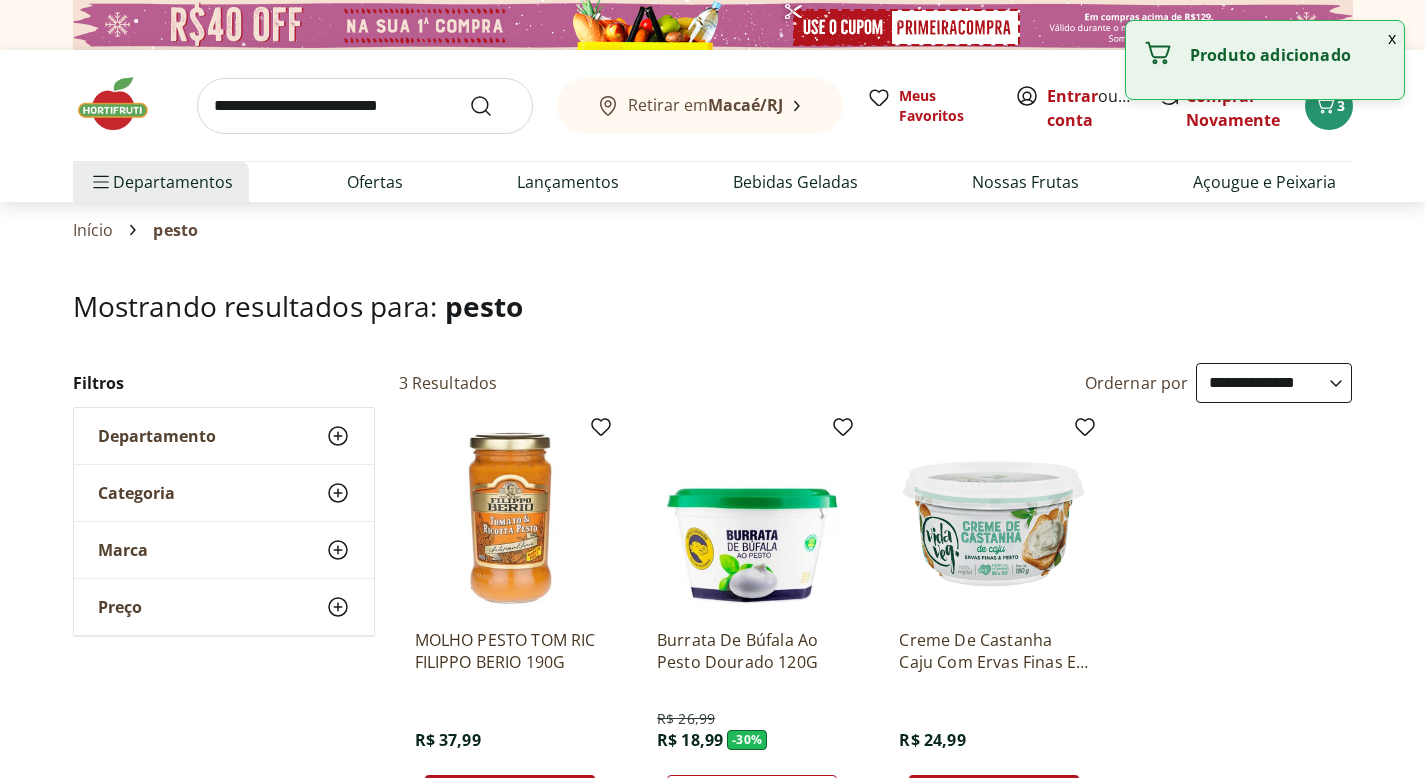 click at bounding box center [123, 104] 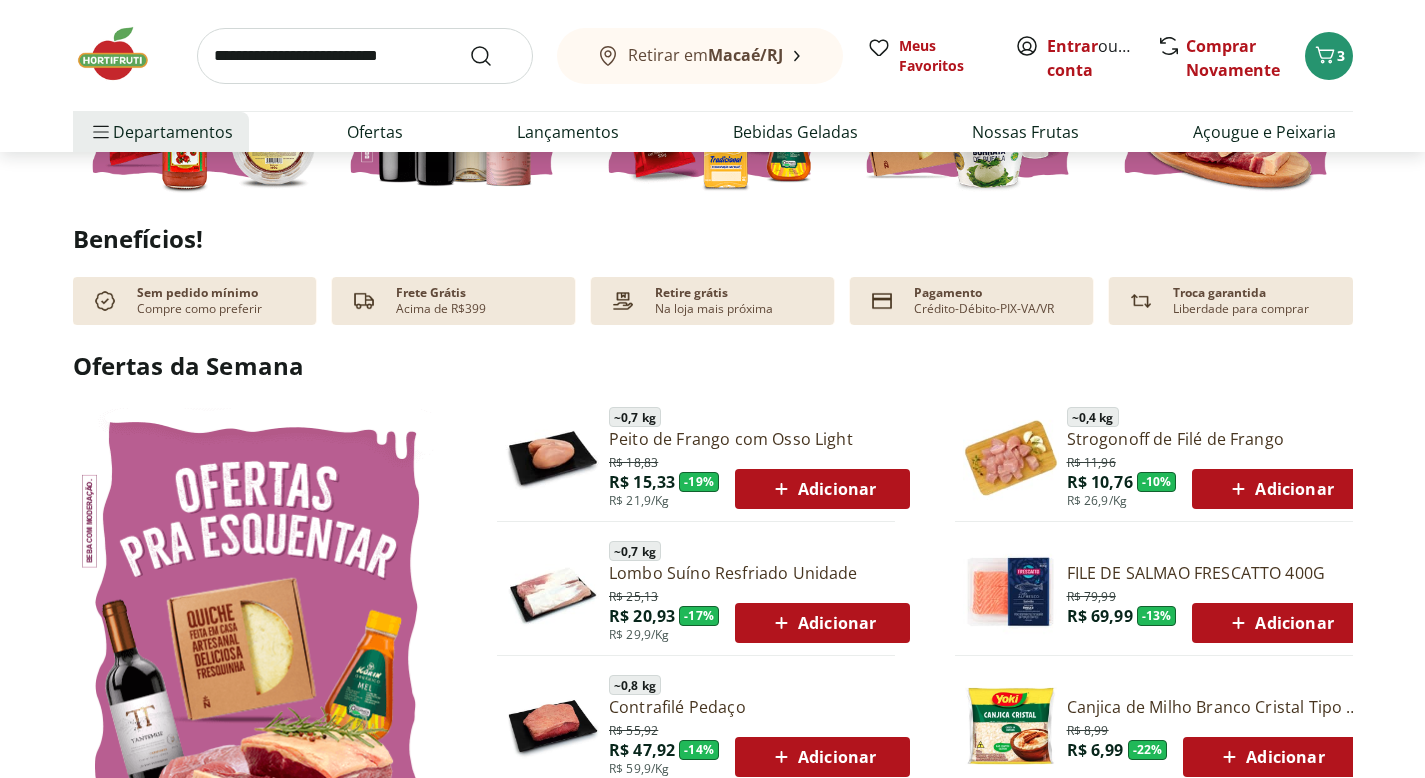 scroll, scrollTop: 1175, scrollLeft: 0, axis: vertical 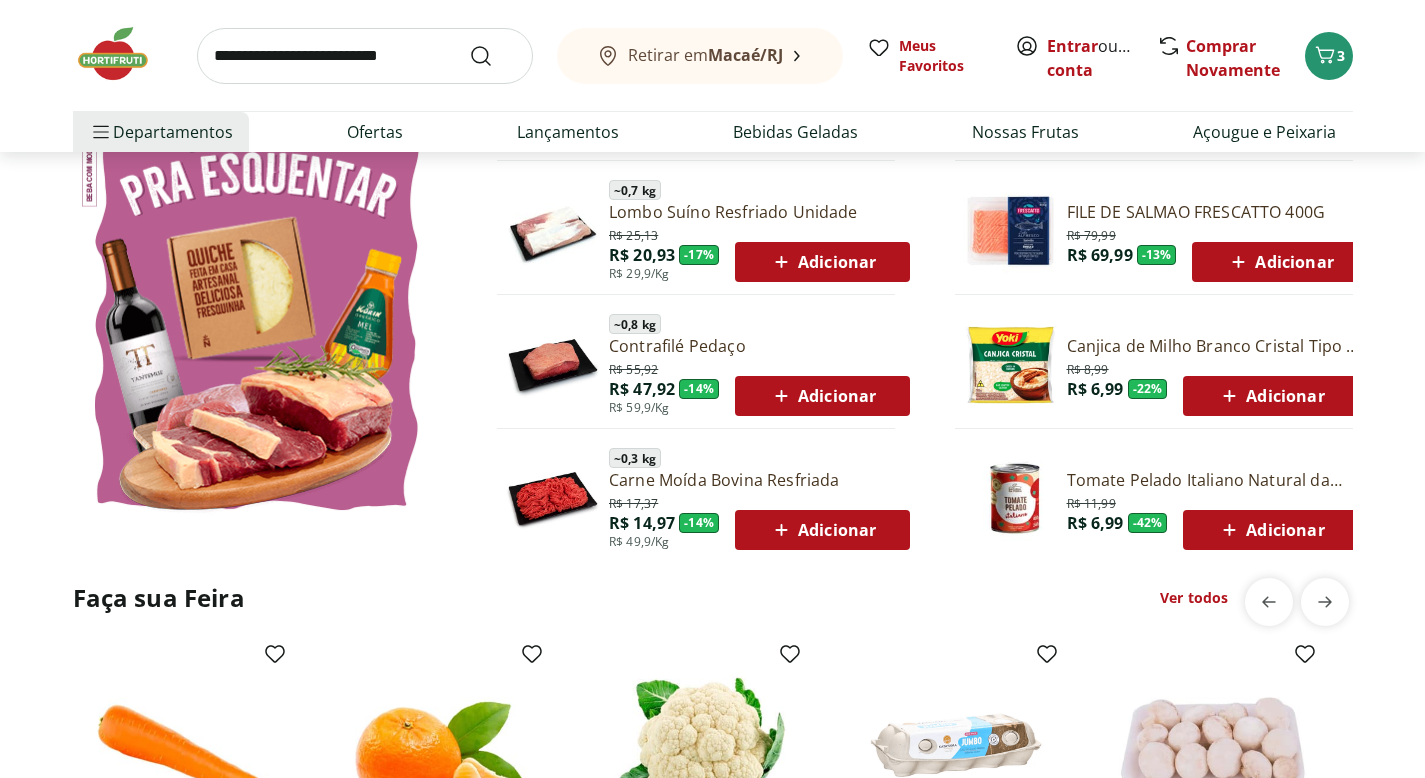 click 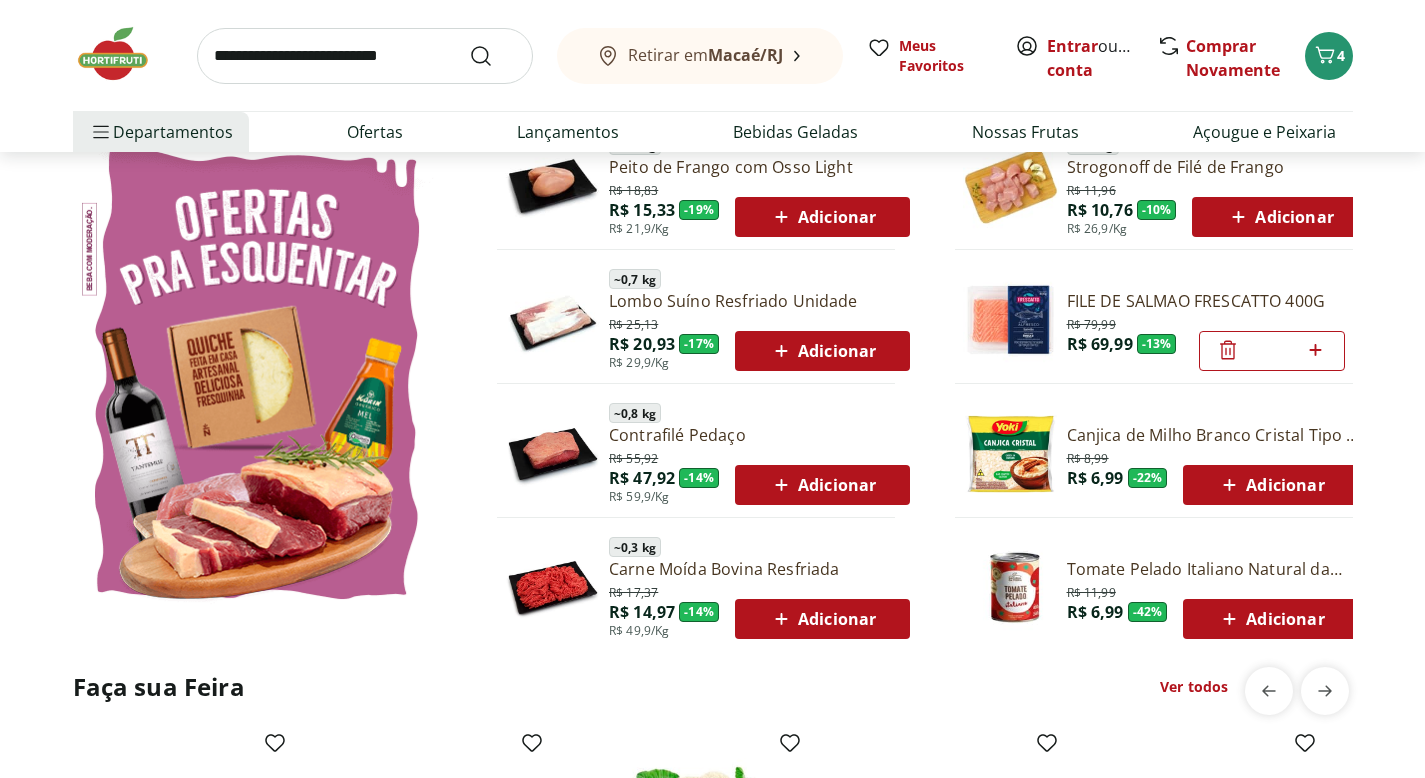 scroll, scrollTop: 1090, scrollLeft: 0, axis: vertical 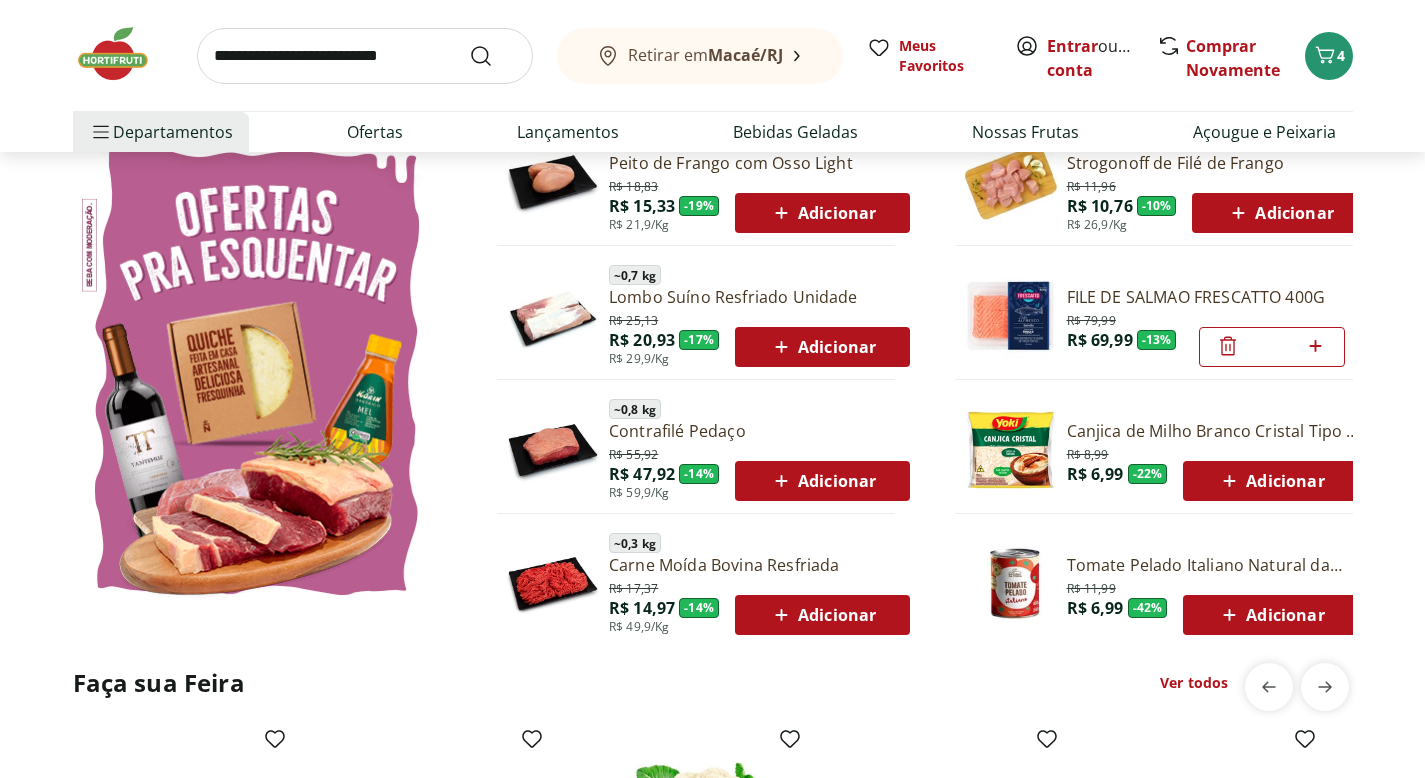 click 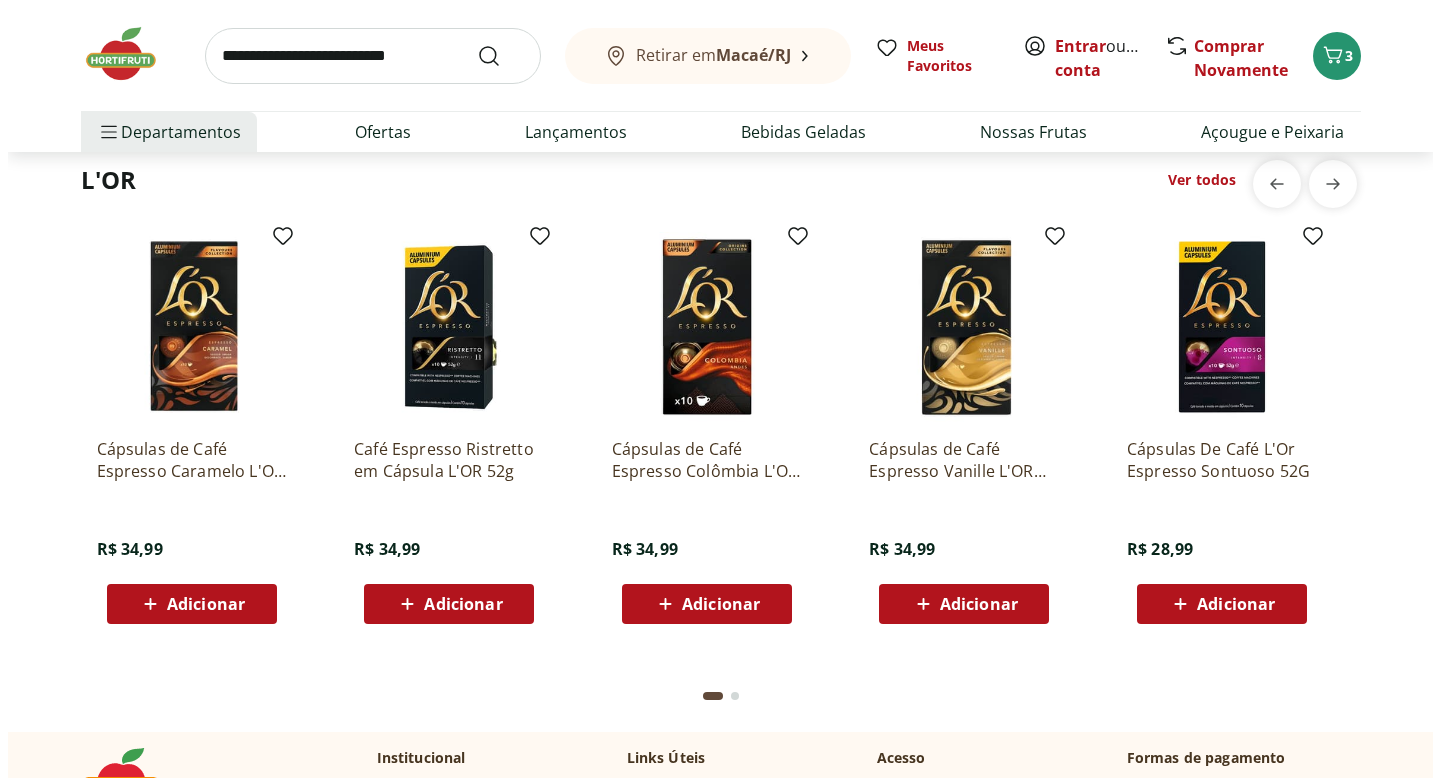 scroll, scrollTop: 5368, scrollLeft: 0, axis: vertical 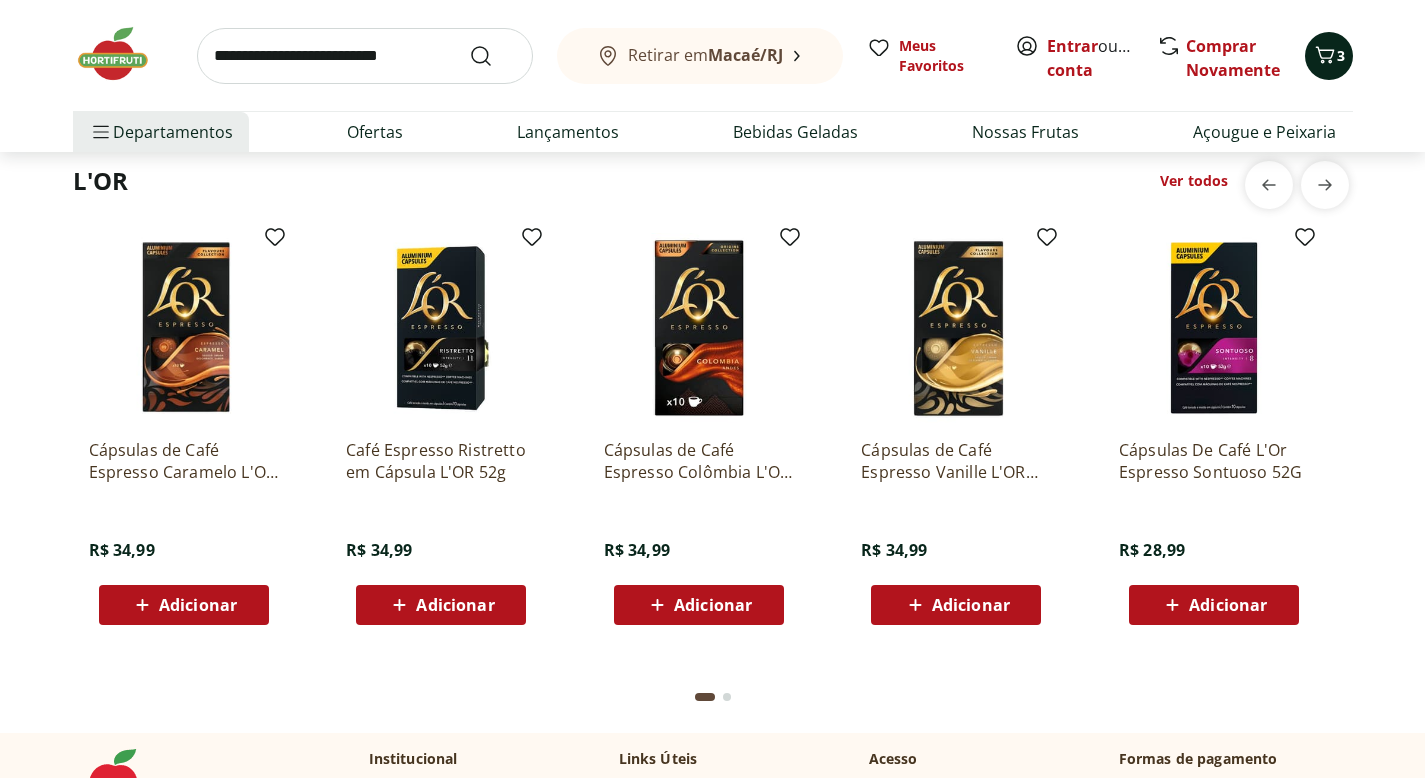 click 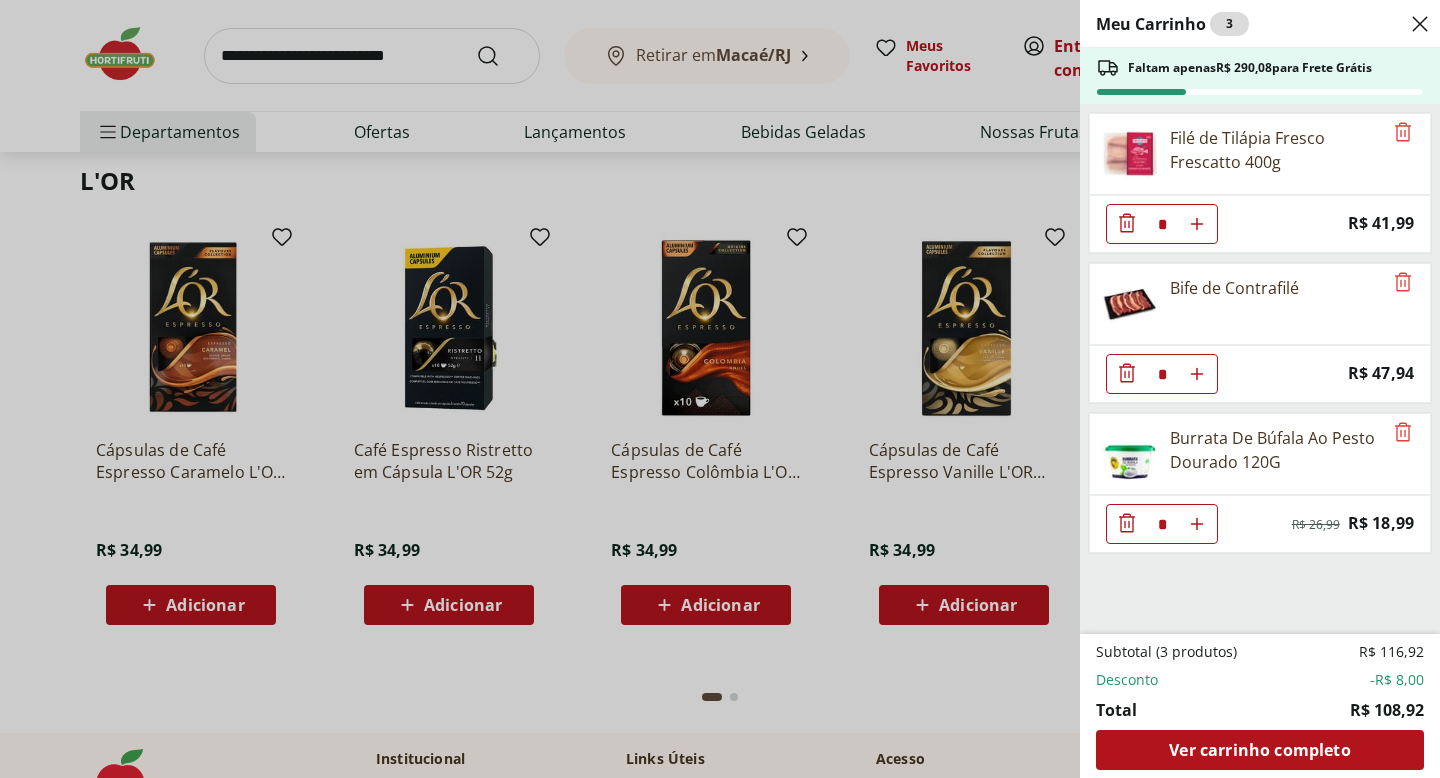 click on "Meu Carrinho 3 Faltam apenas  R$ 290,08  para Frete Grátis Filé de Tilápia Fresco Frescatto 400g * Price: R$ 41,99 Bife de Contrafilé * Price: R$ 47,94 Burrata De Búfala Ao Pesto Dourado 120G * Original price: R$ 26,99 Price: R$ 18,99 Subtotal (3 produtos) R$ 116,92 Desconto -R$ 8,00 Total R$ 108,92 Ver carrinho completo" at bounding box center (720, 389) 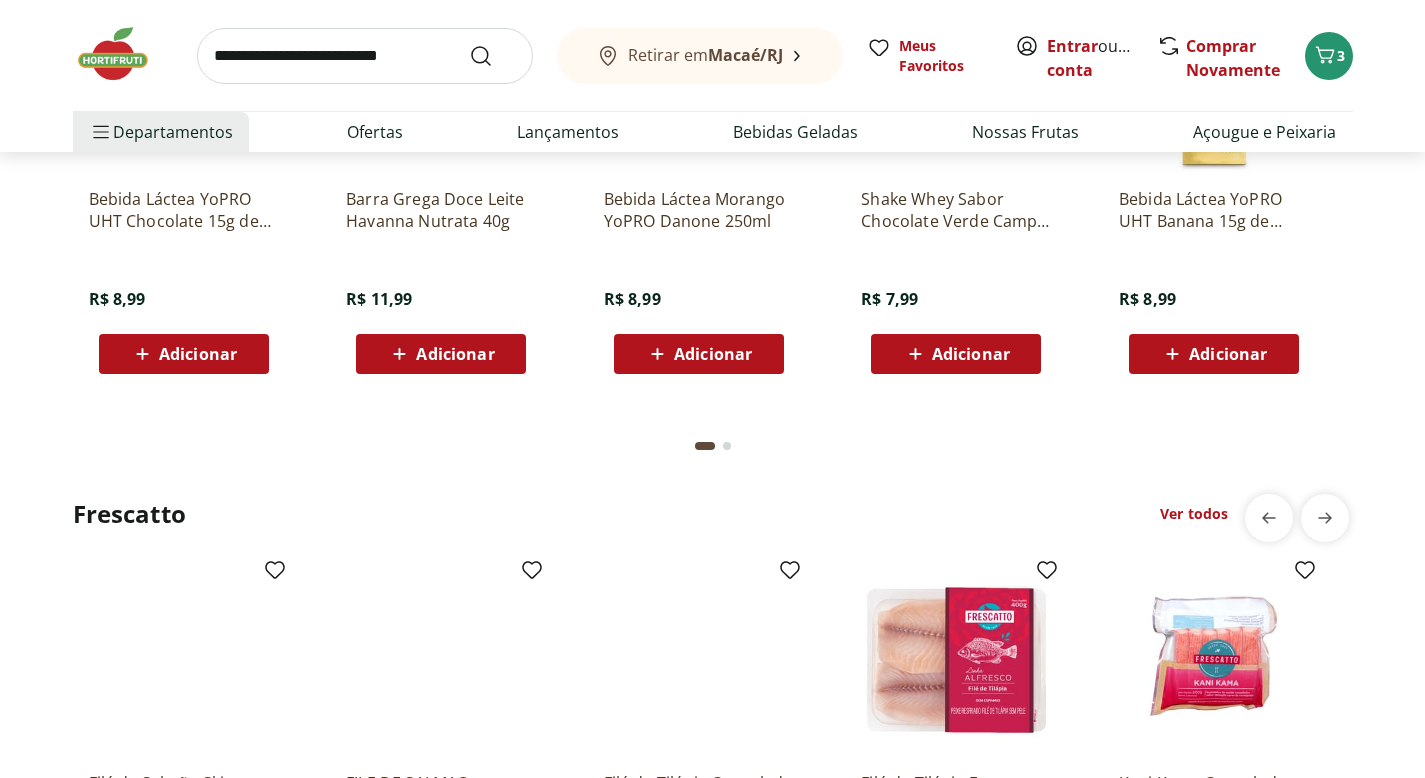 scroll, scrollTop: 4417, scrollLeft: 0, axis: vertical 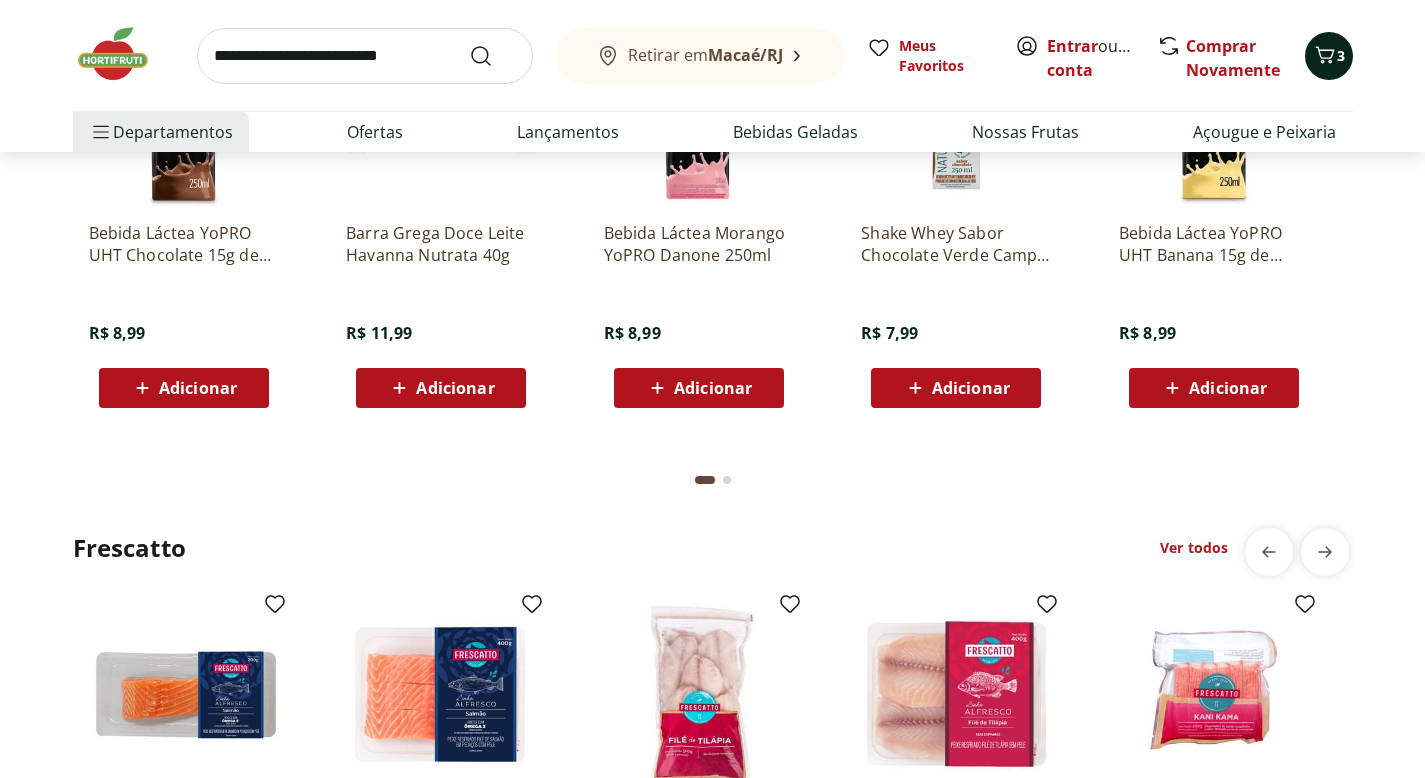 click 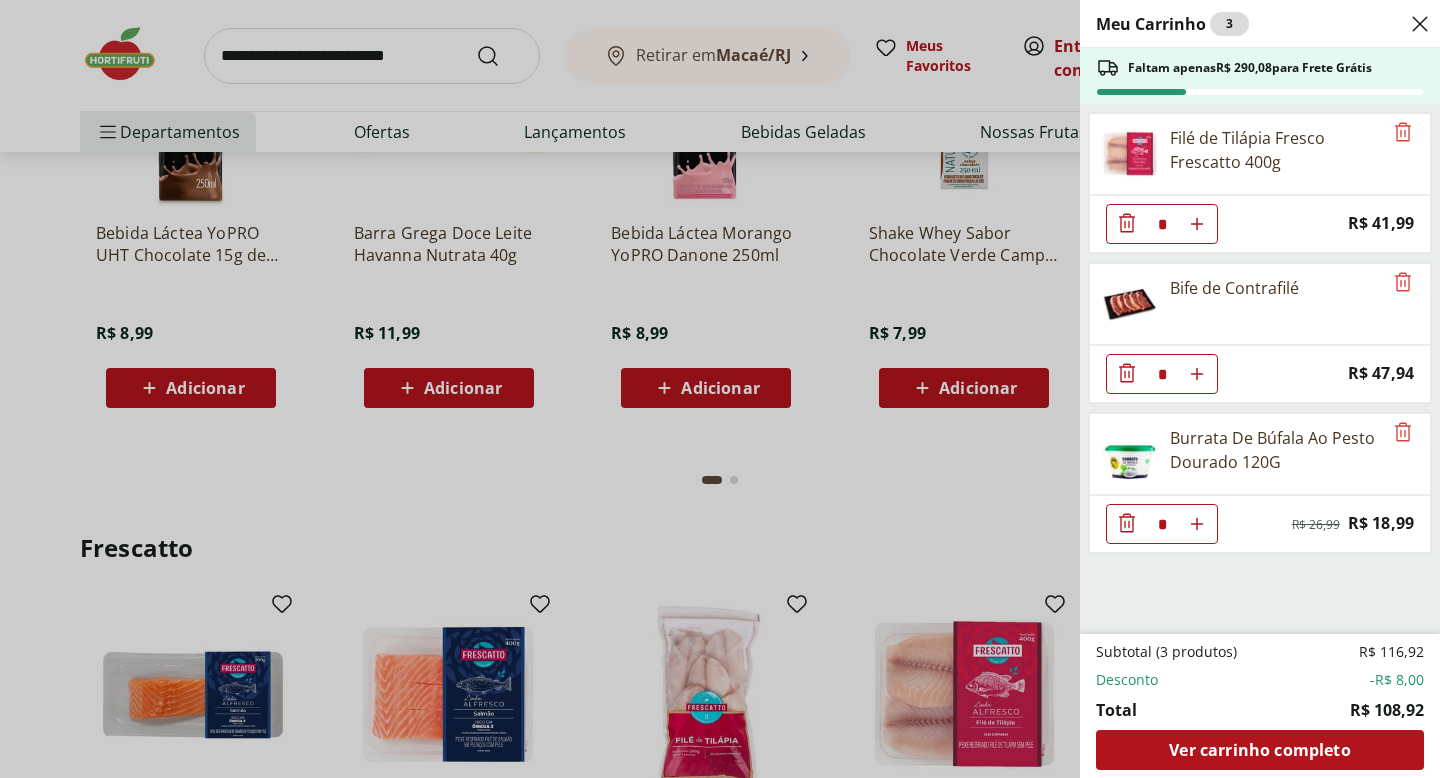 click on "Meu Carrinho 3 Faltam apenas  R$ 290,08  para Frete Grátis Filé de Tilápia Fresco Frescatto 400g * Price: R$ 41,99 Bife de Contrafilé * Price: R$ 47,94 Burrata De Búfala Ao Pesto Dourado 120G * Original price: R$ 26,99 Price: R$ 18,99 Subtotal (3 produtos) R$ 116,92 Desconto -R$ 8,00 Total R$ 108,92 Ver carrinho completo" at bounding box center [720, 389] 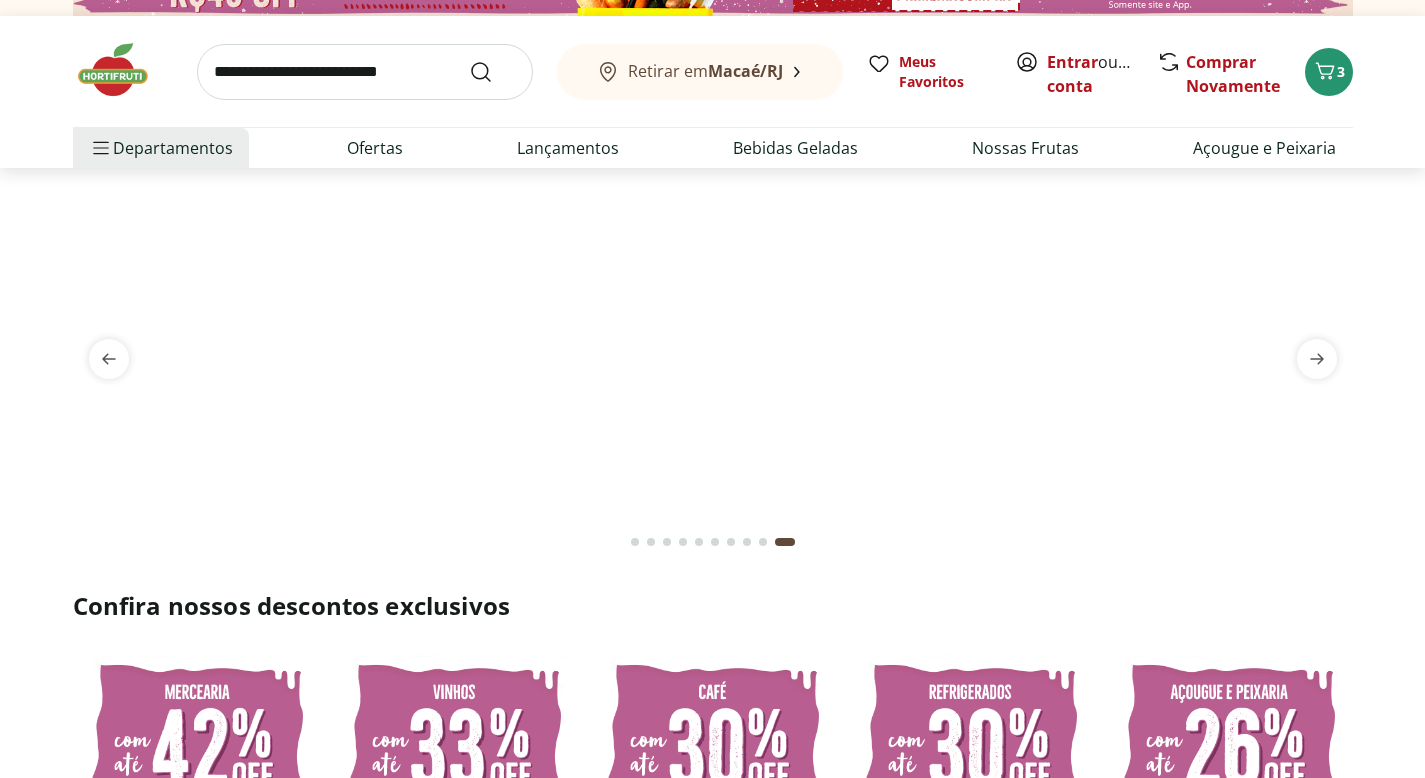 scroll, scrollTop: 0, scrollLeft: 0, axis: both 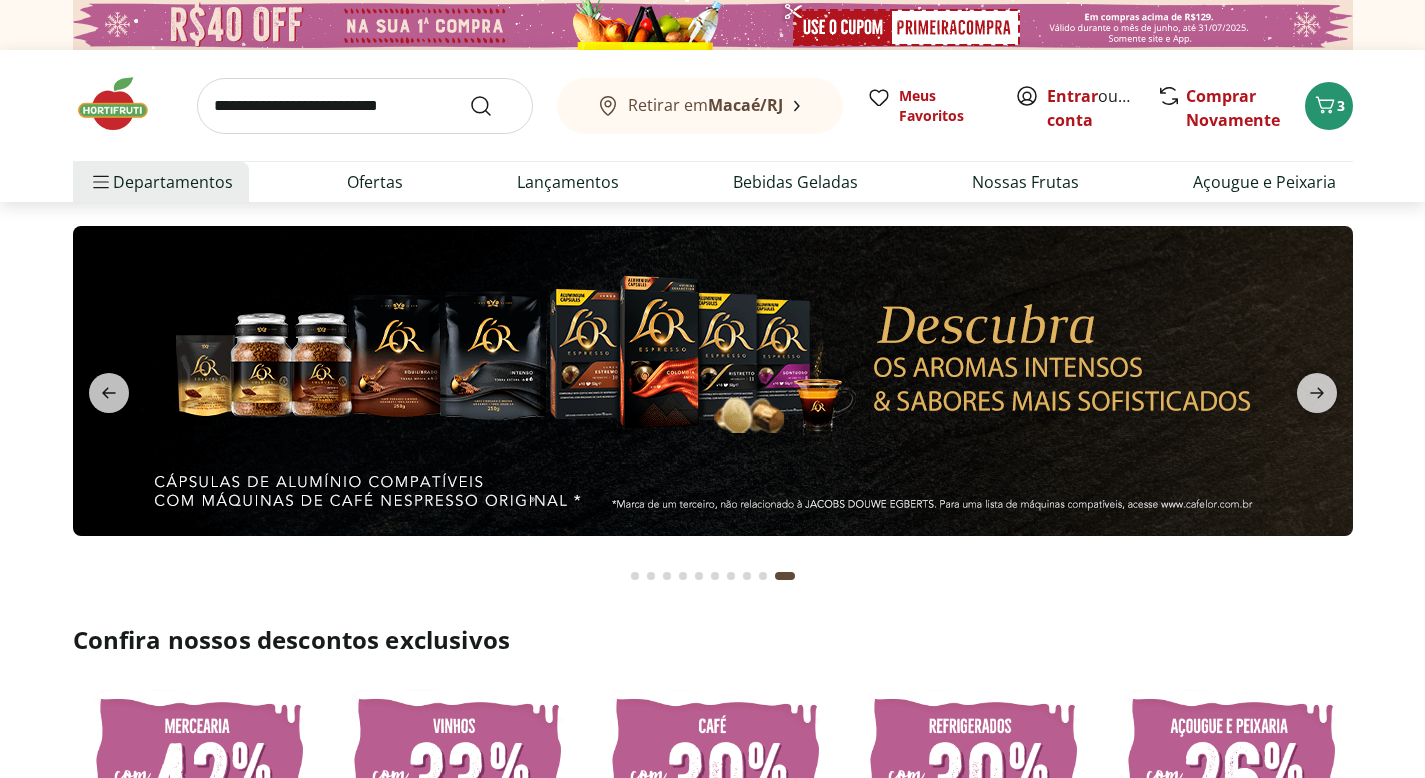 click at bounding box center [123, 104] 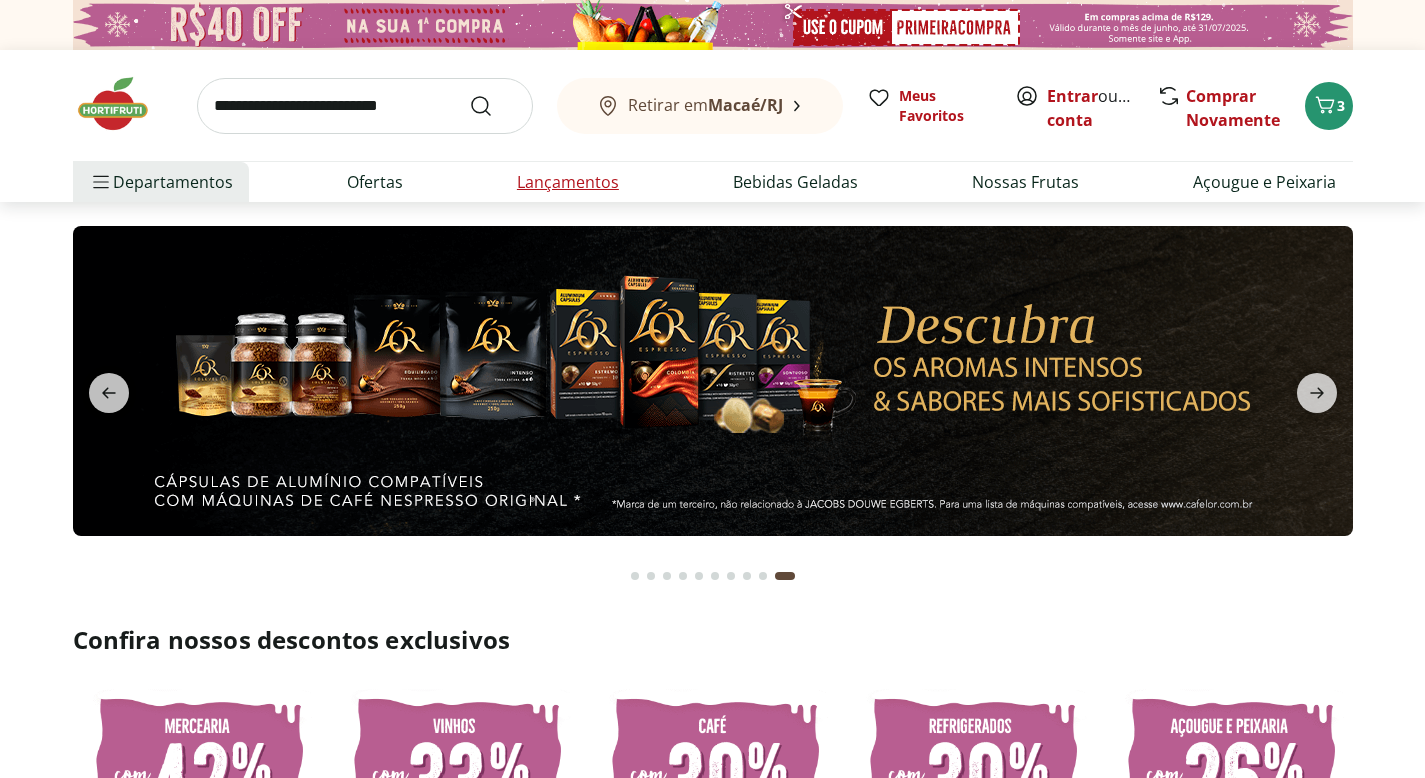 click on "Lançamentos" at bounding box center (568, 182) 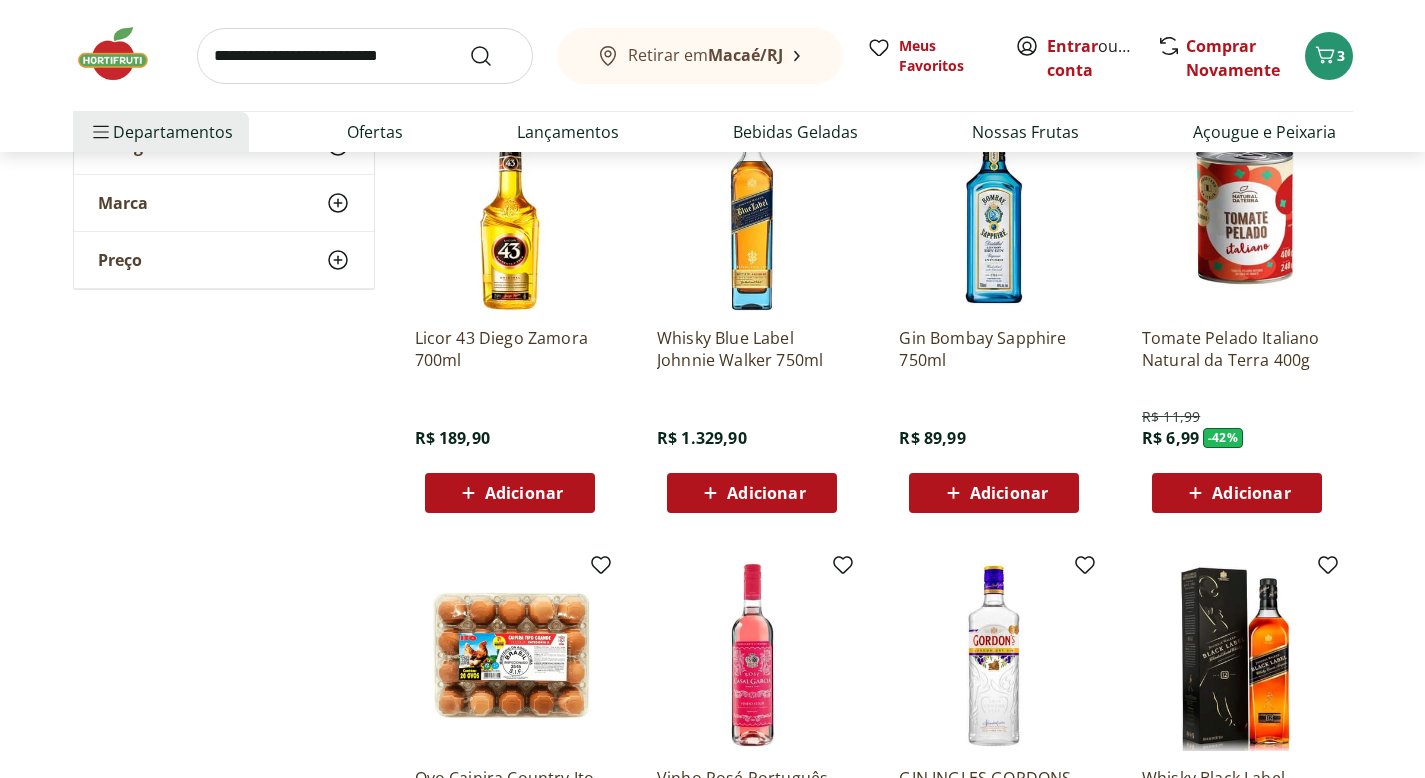 scroll, scrollTop: 967, scrollLeft: 0, axis: vertical 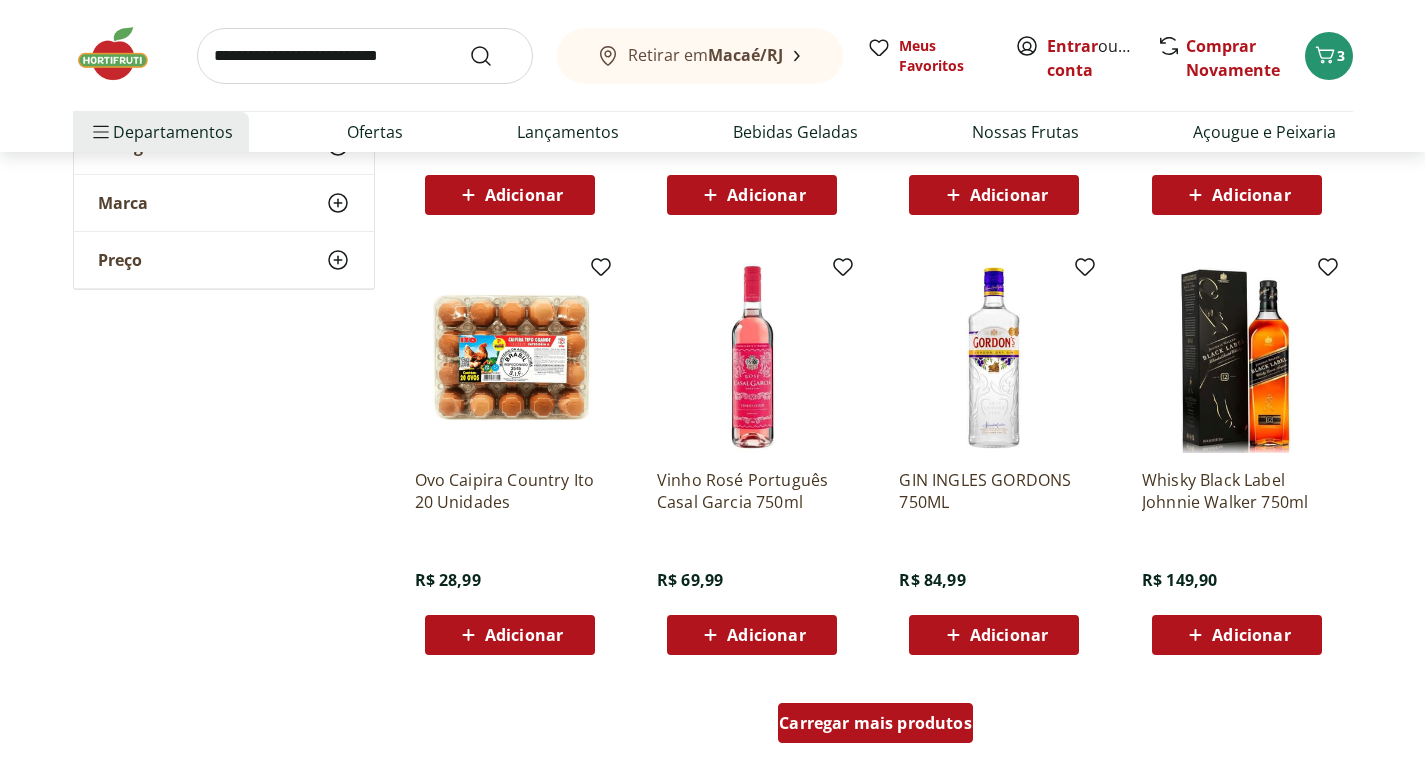click on "Carregar mais produtos" at bounding box center (875, 723) 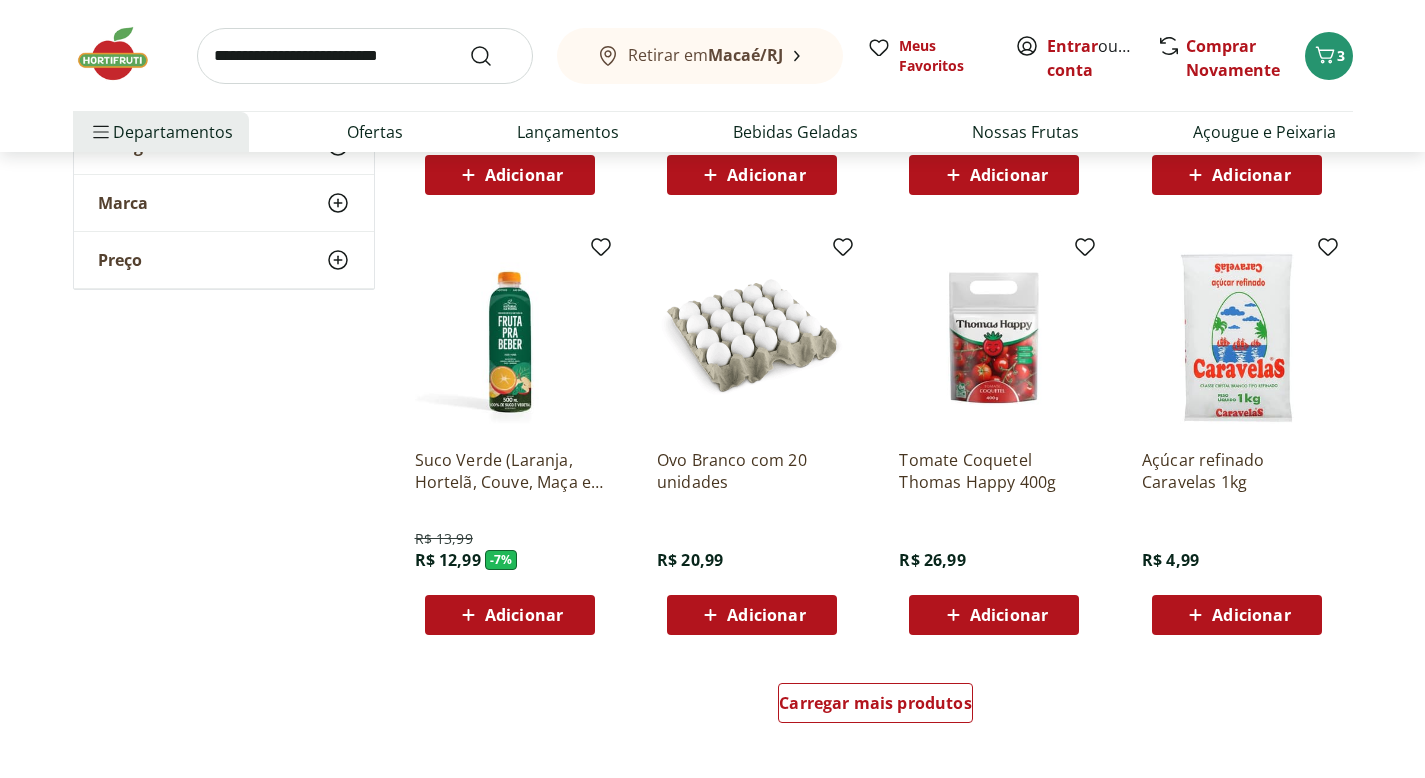 scroll, scrollTop: 2293, scrollLeft: 0, axis: vertical 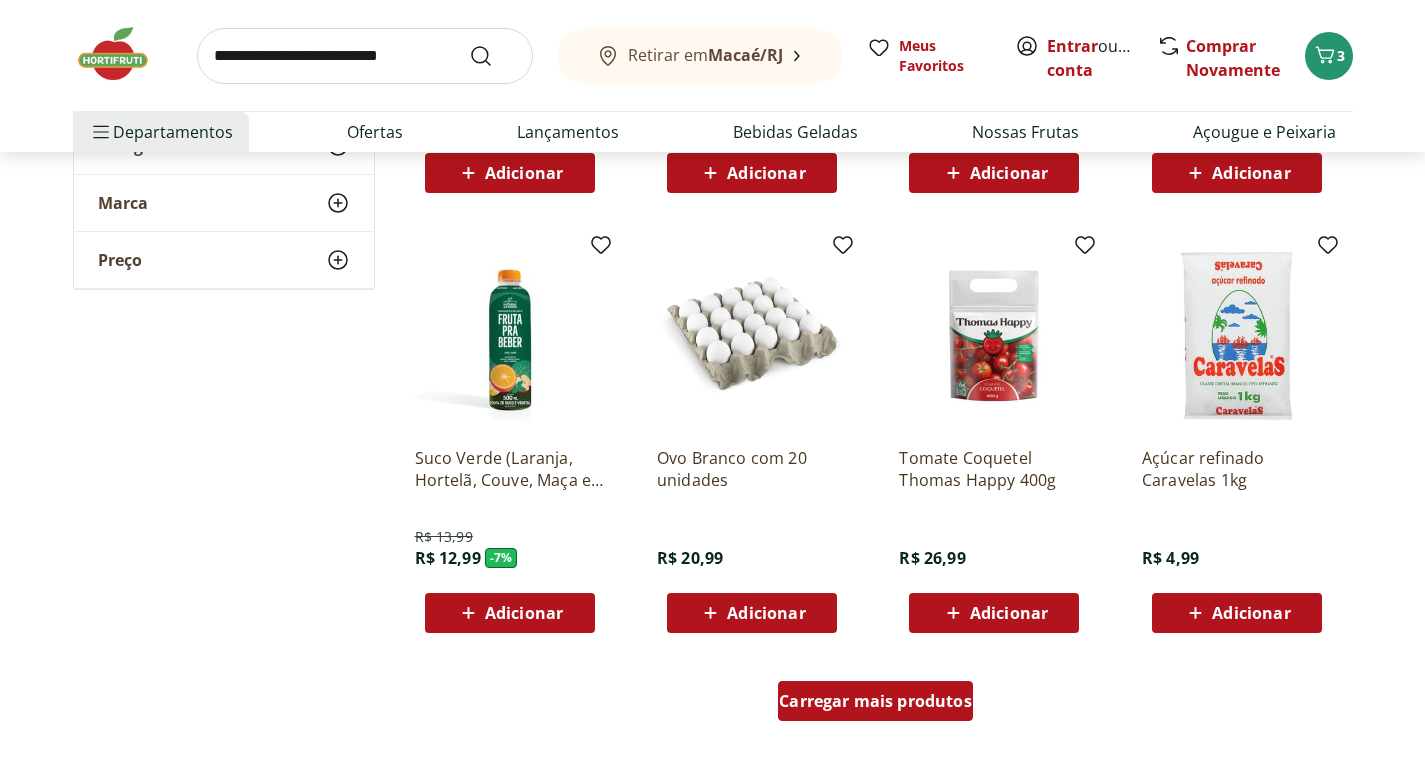 click on "Carregar mais produtos" at bounding box center (875, 701) 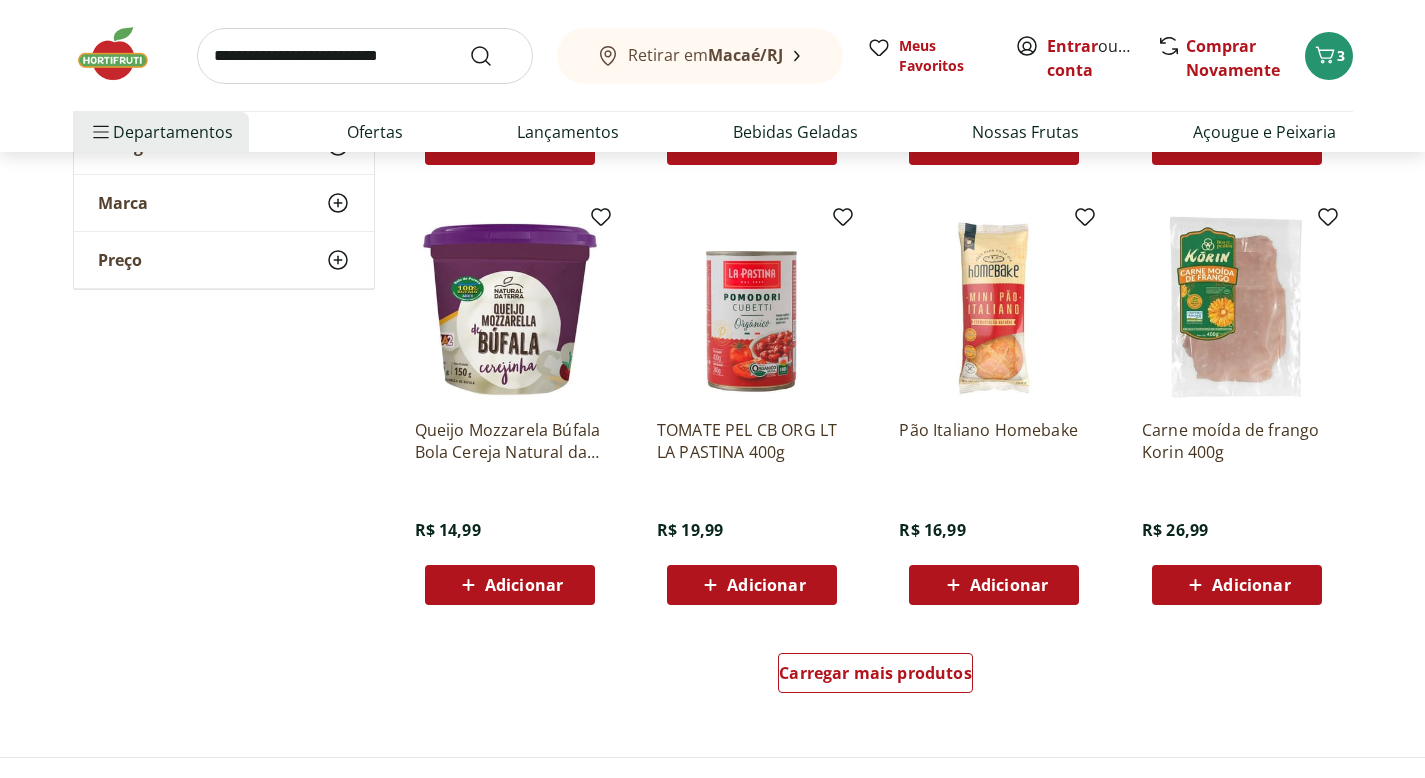 scroll, scrollTop: 3645, scrollLeft: 0, axis: vertical 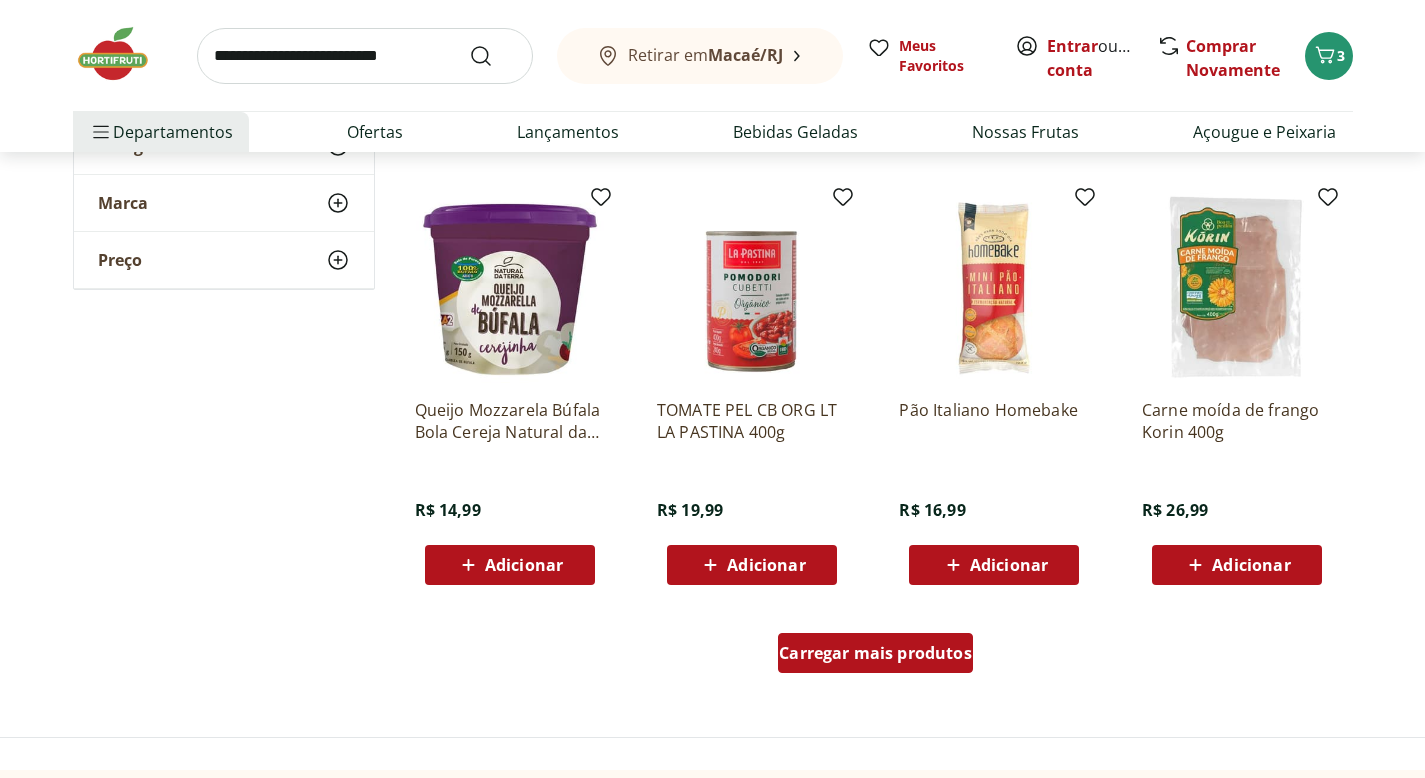 click on "Carregar mais produtos" at bounding box center [875, 653] 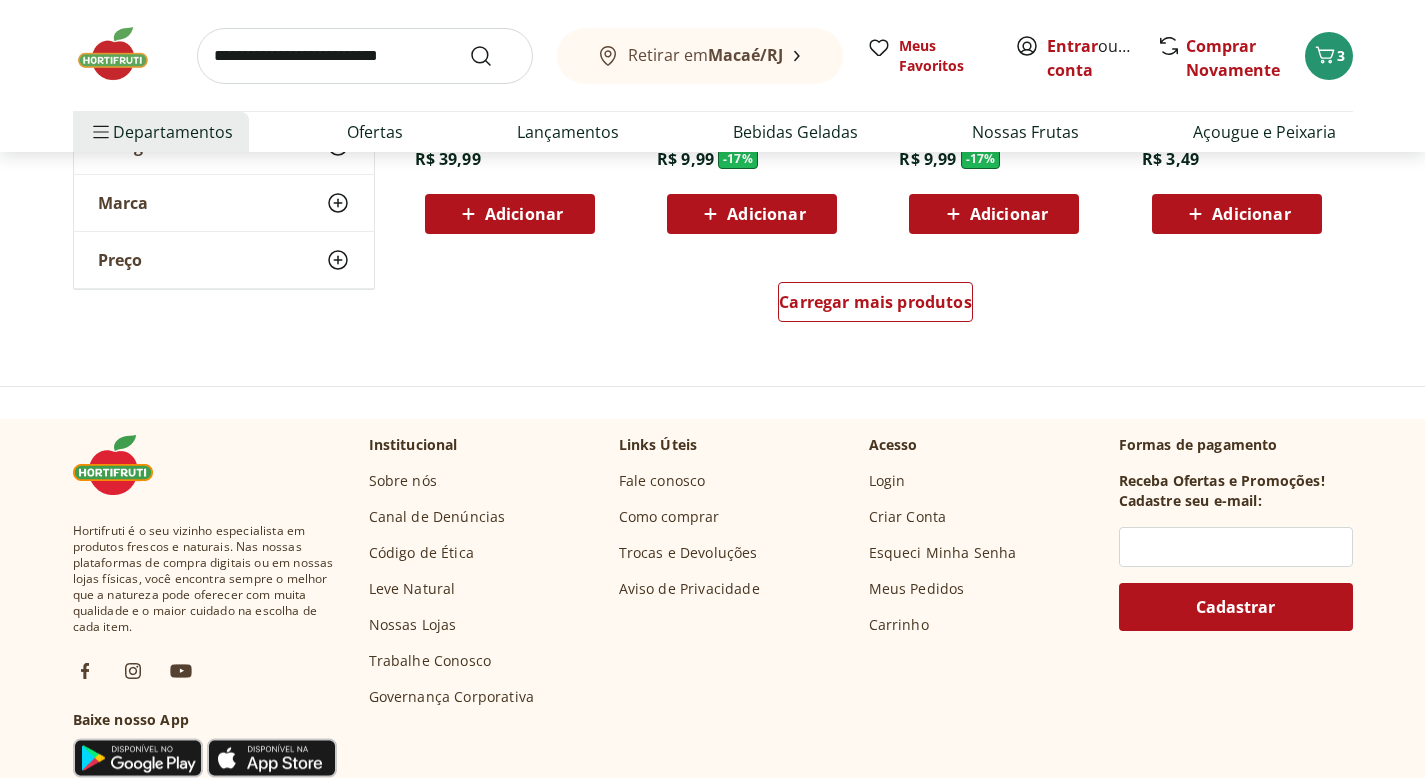 scroll, scrollTop: 5060, scrollLeft: 0, axis: vertical 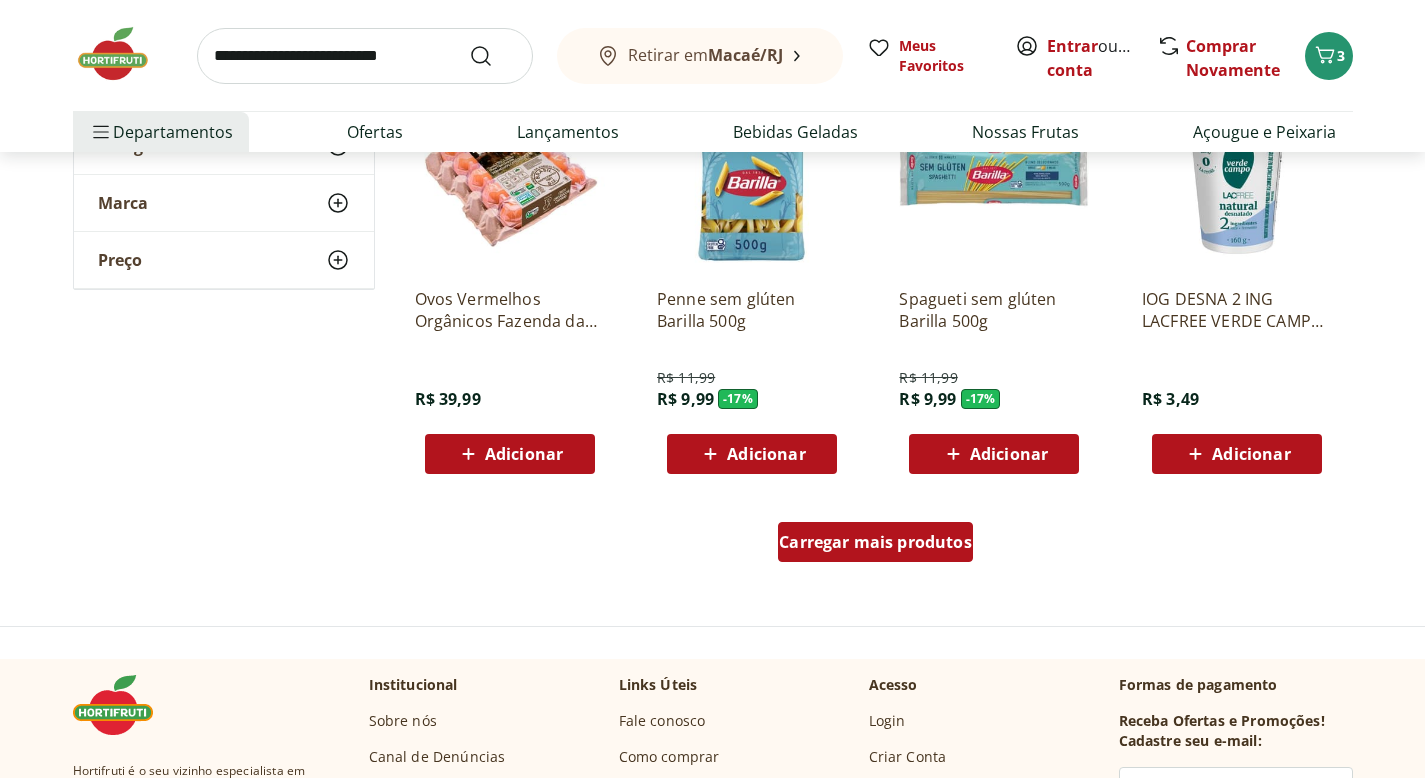 click on "Carregar mais produtos" at bounding box center [875, 542] 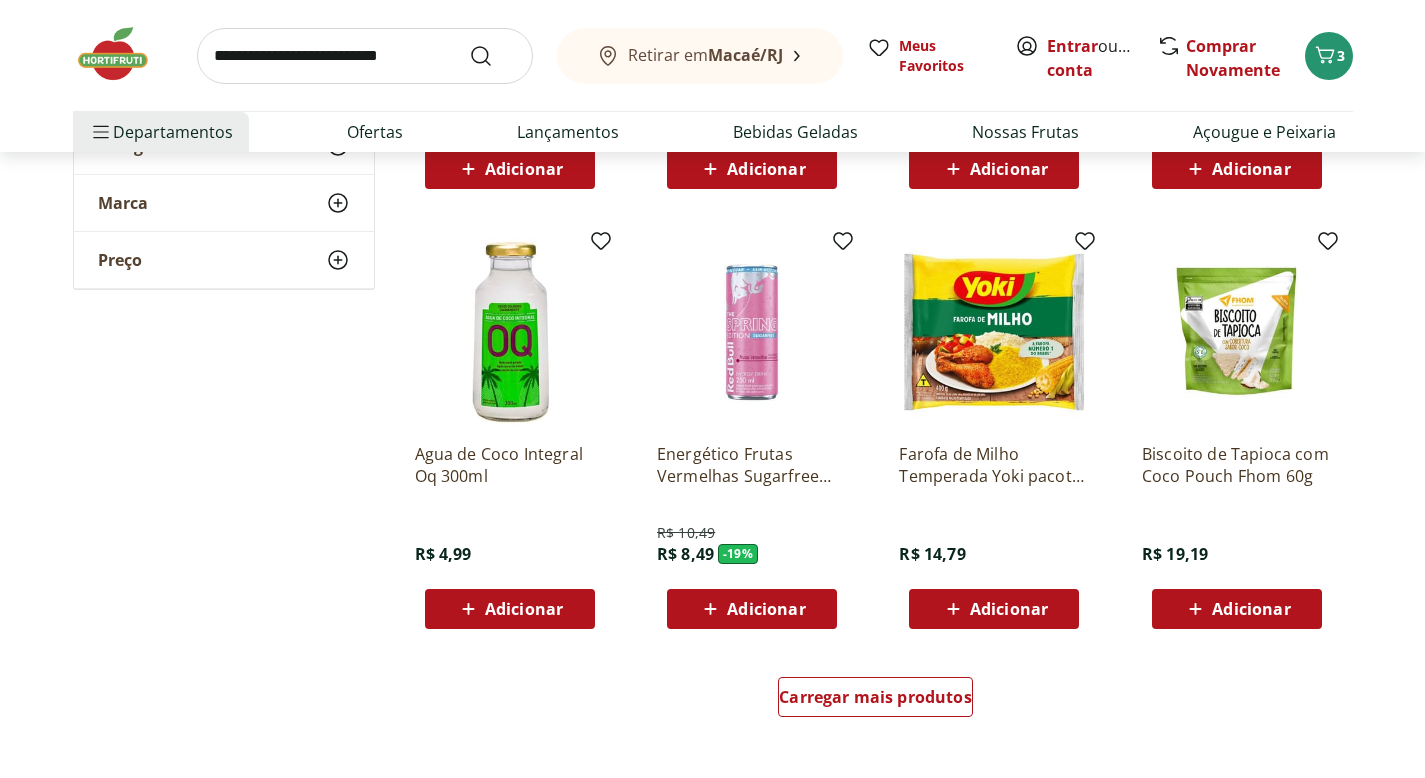 scroll, scrollTop: 6379, scrollLeft: 0, axis: vertical 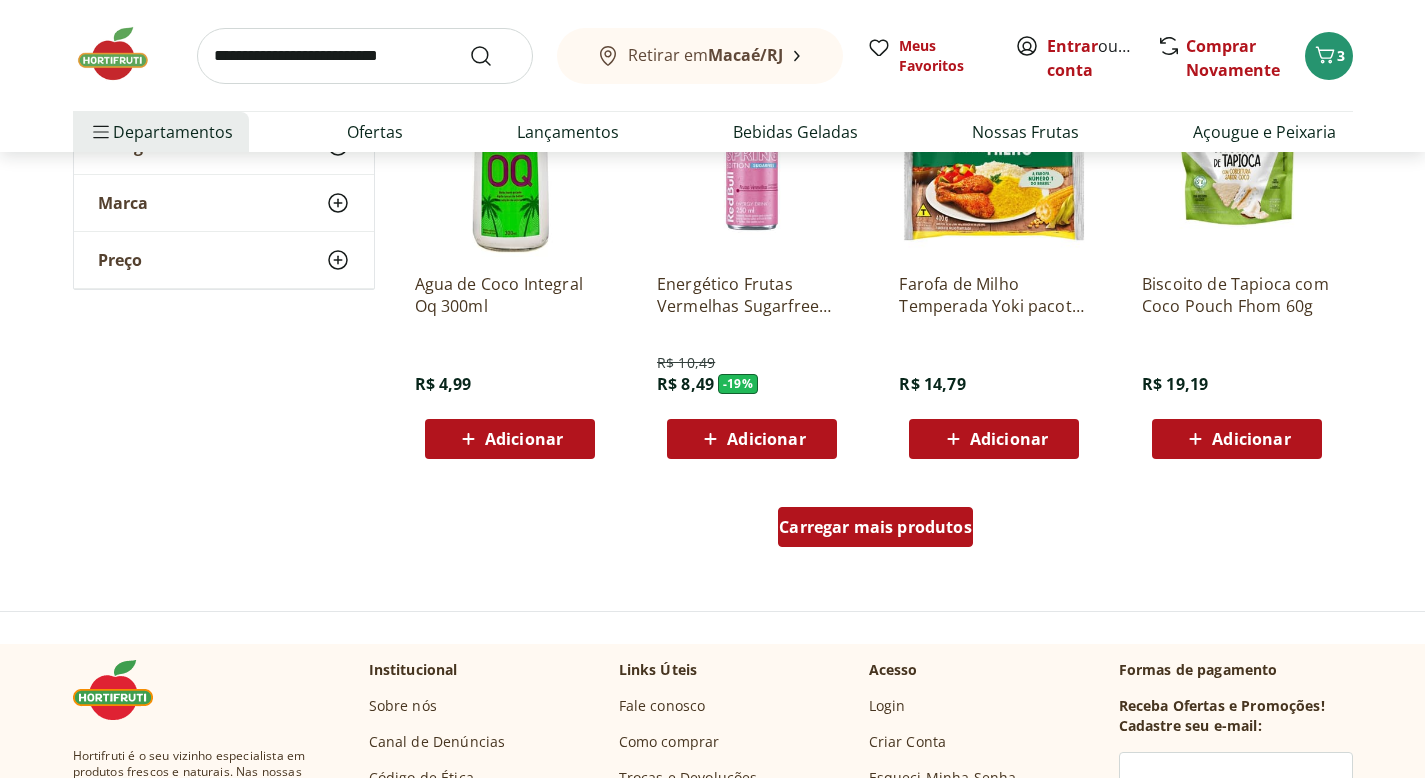 click on "Carregar mais produtos" at bounding box center (875, 527) 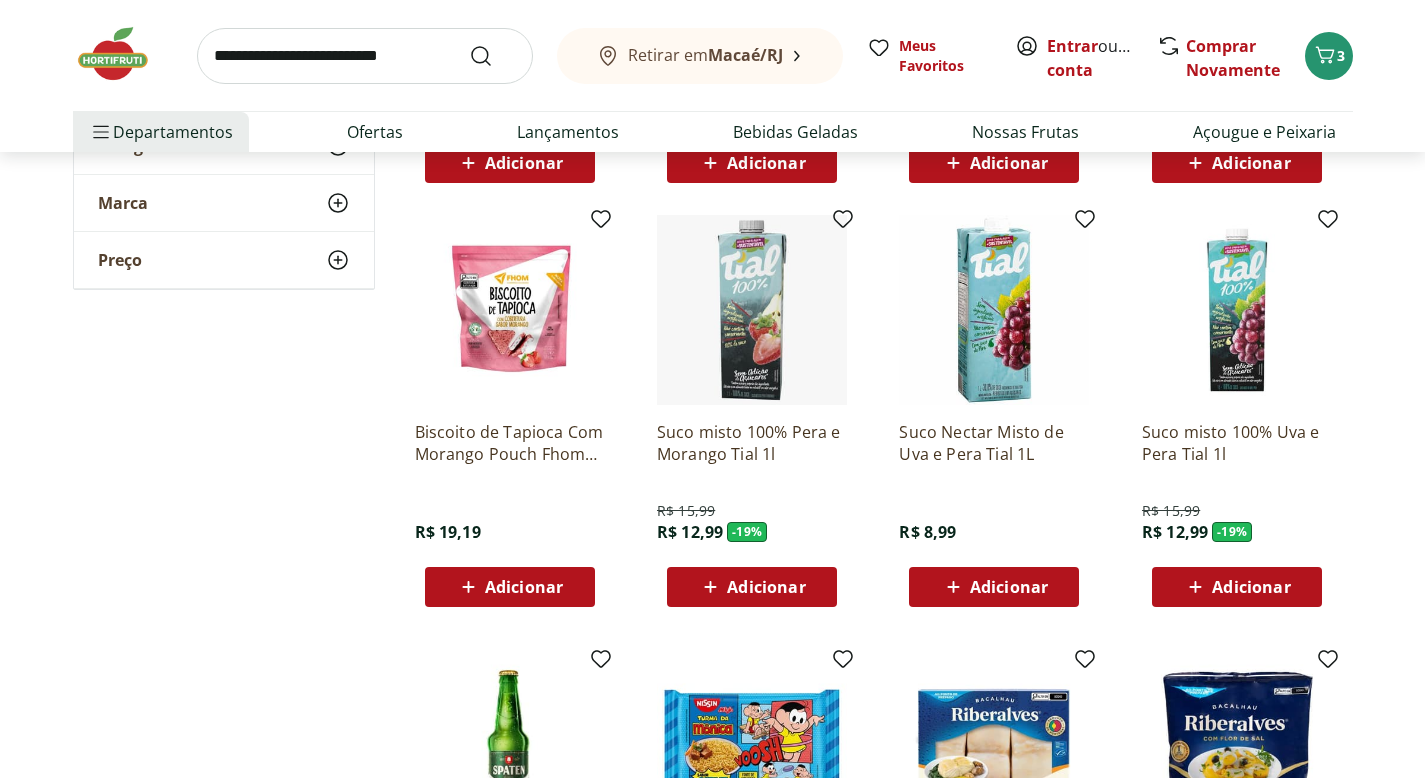 scroll, scrollTop: 6654, scrollLeft: 0, axis: vertical 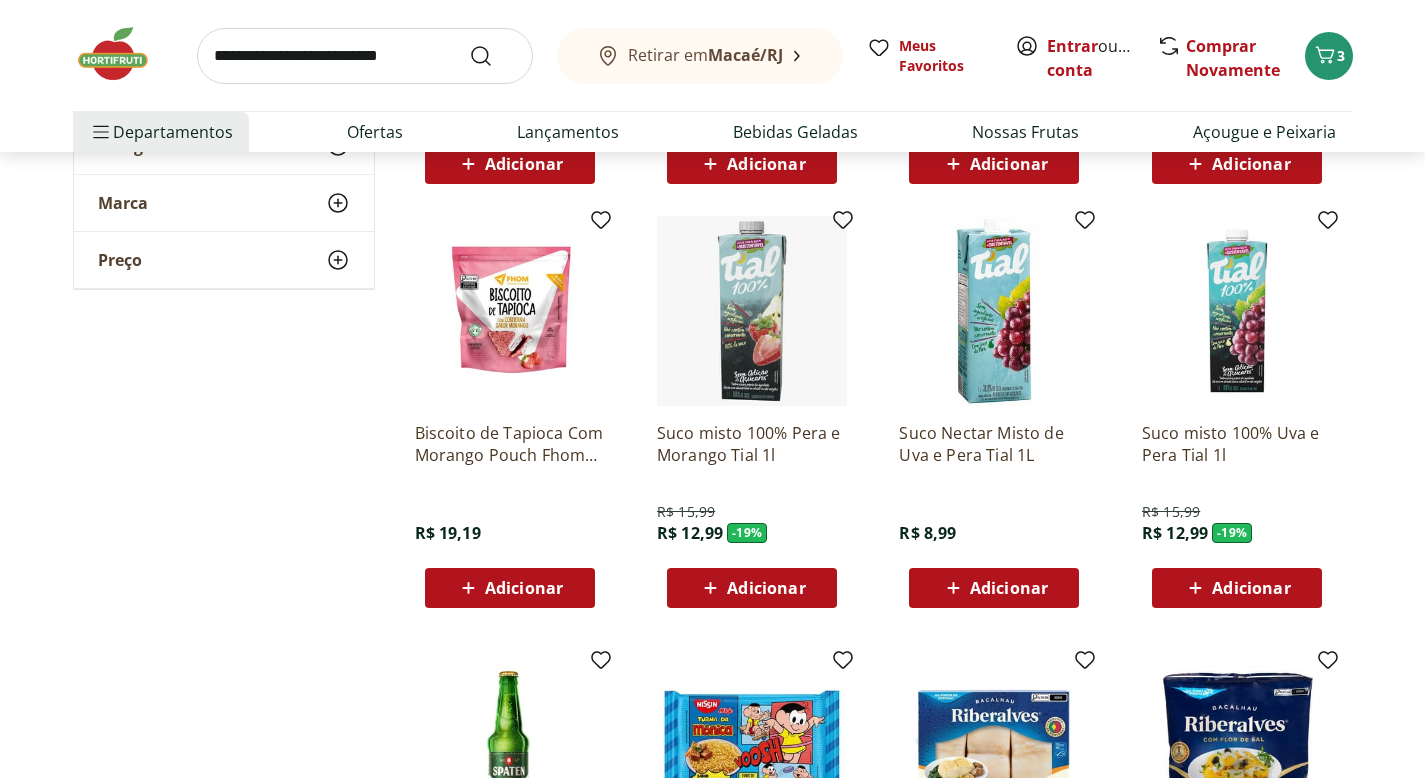 click at bounding box center [123, 54] 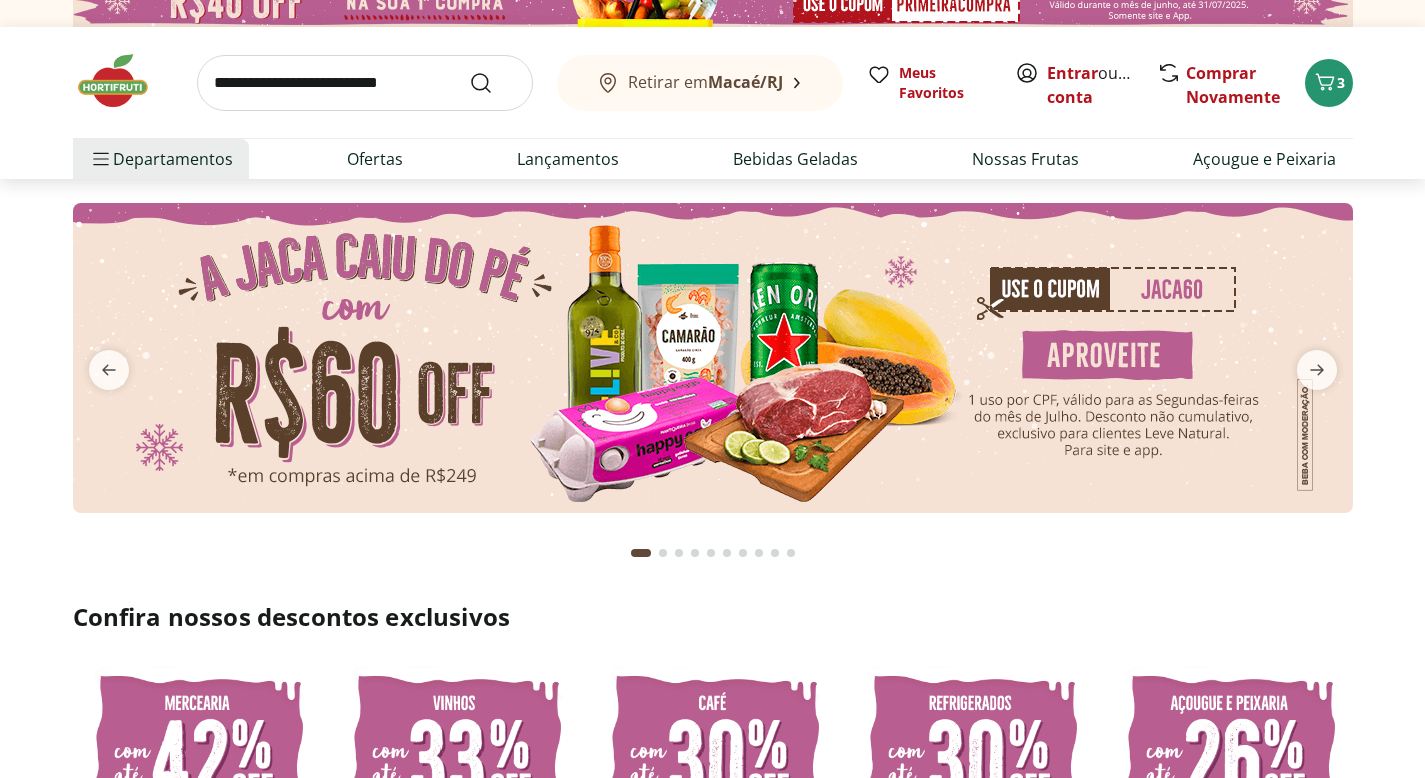 scroll, scrollTop: 33, scrollLeft: 0, axis: vertical 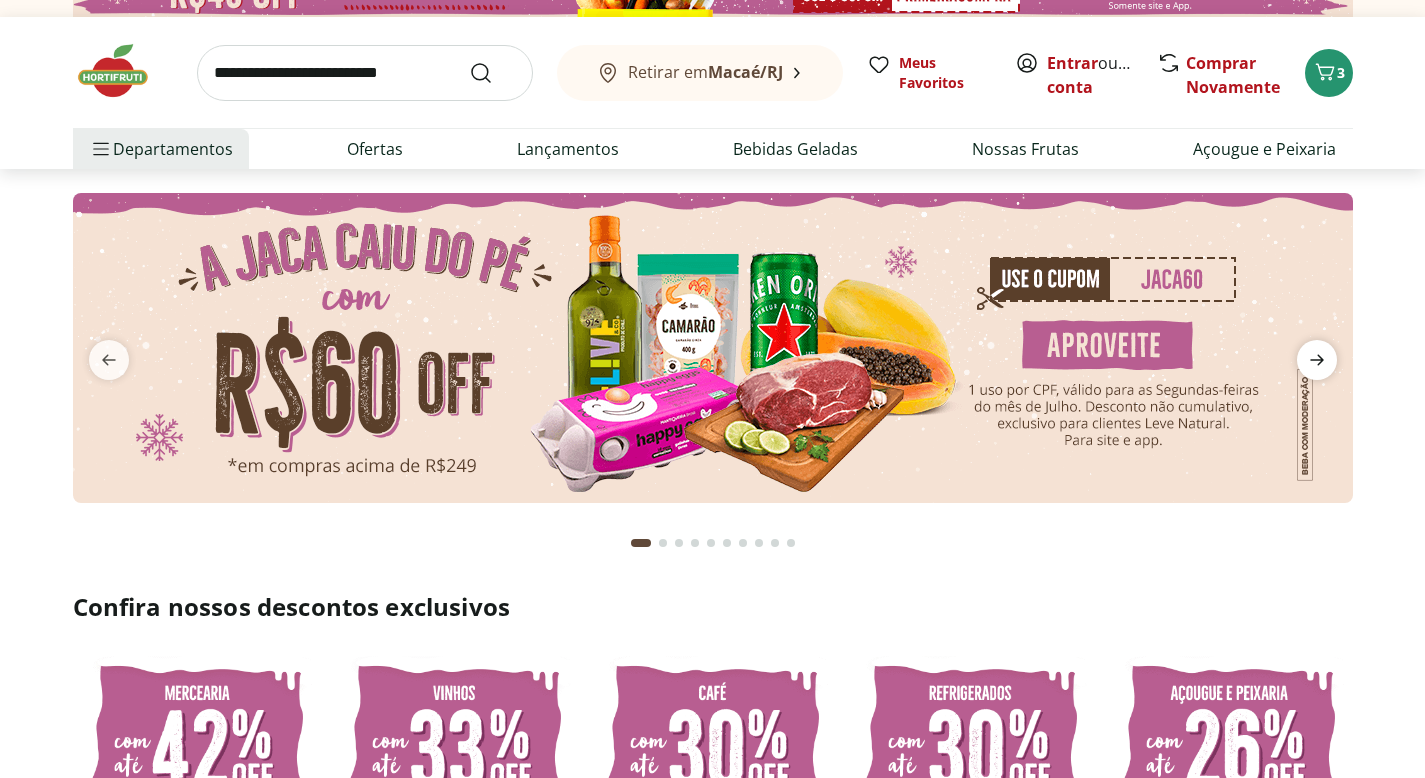 click 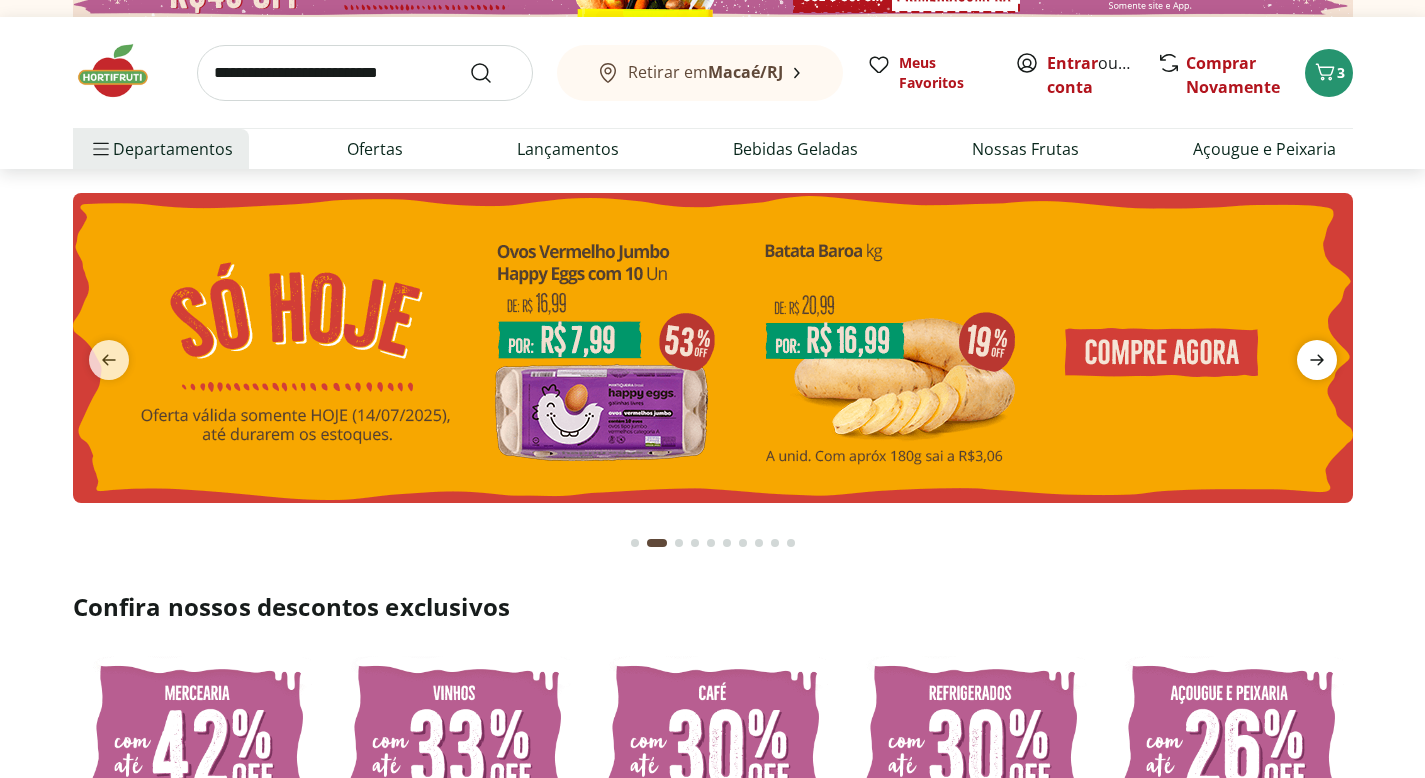 click 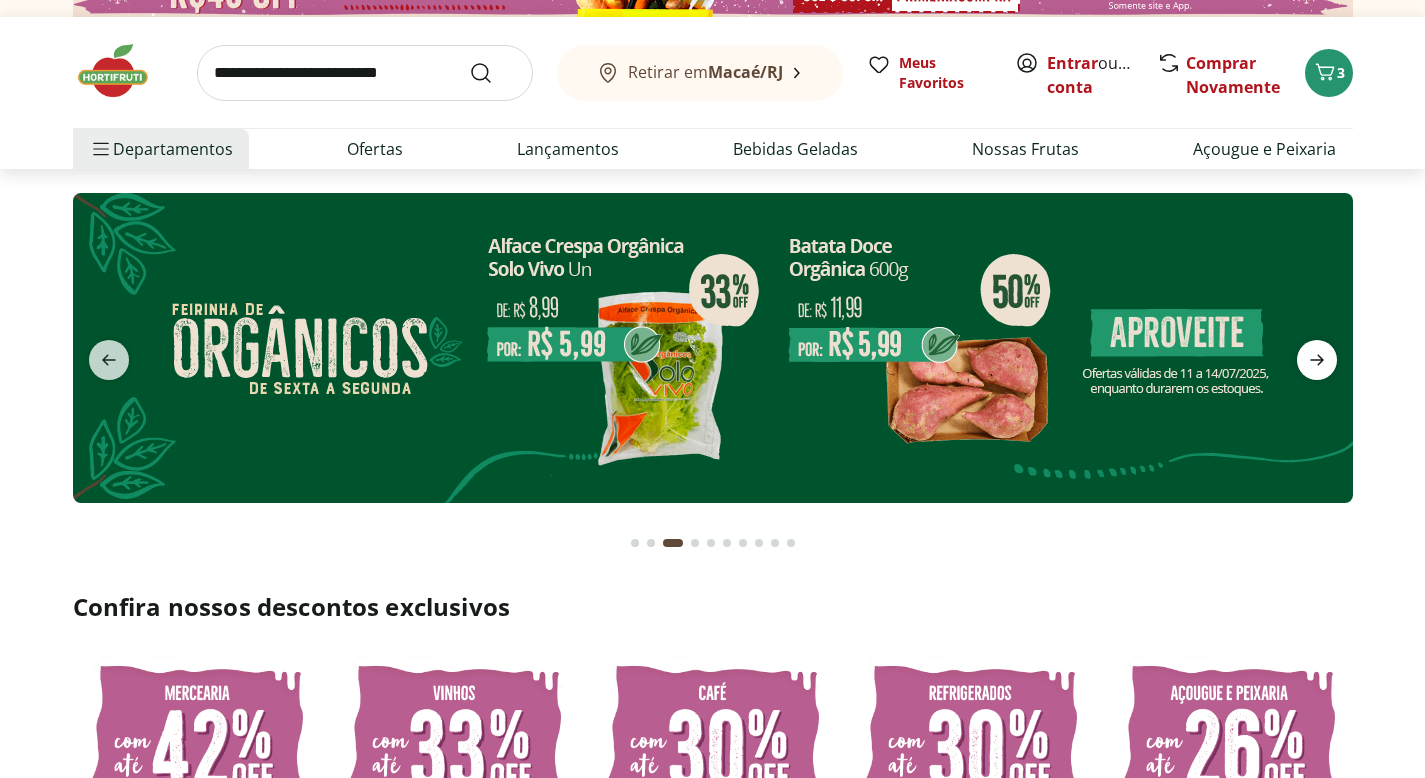 click 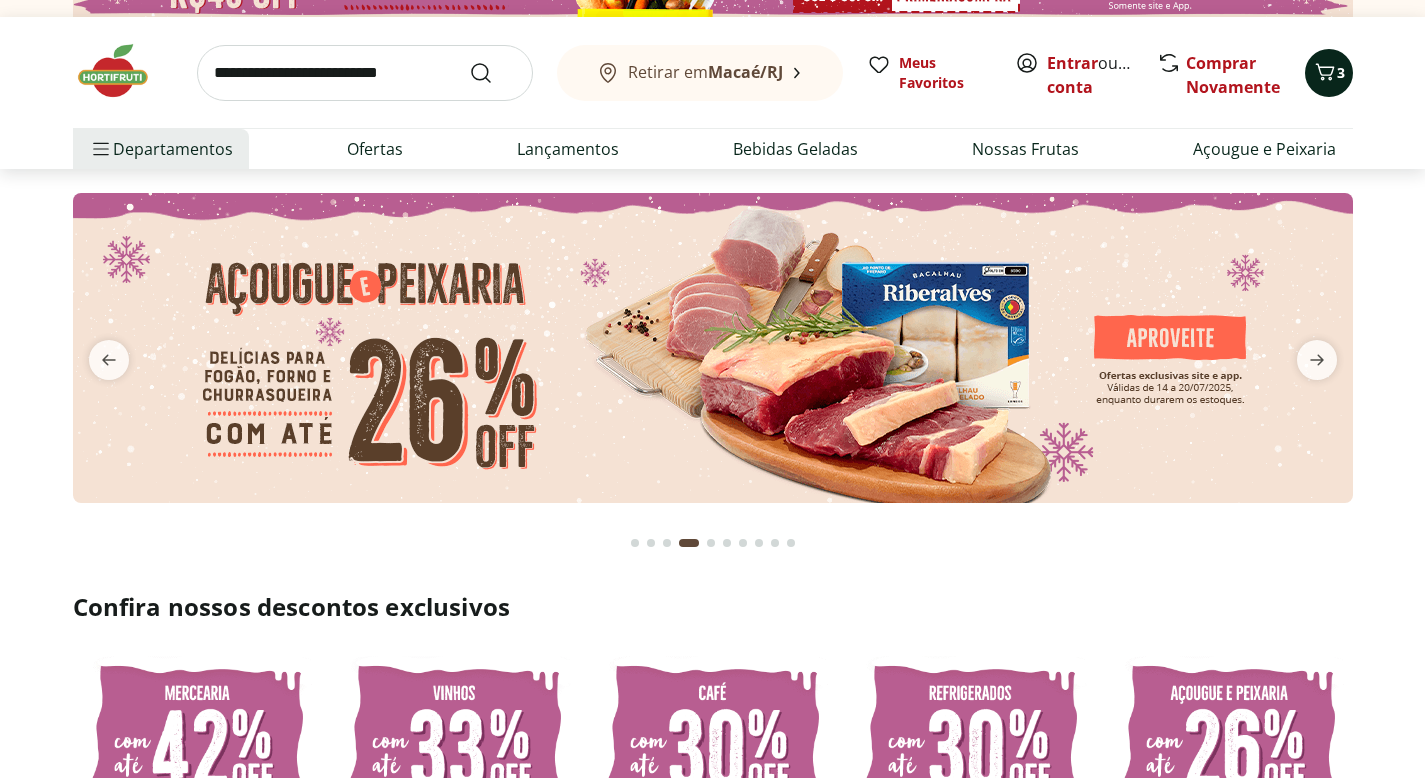 click on "3" at bounding box center [1341, 72] 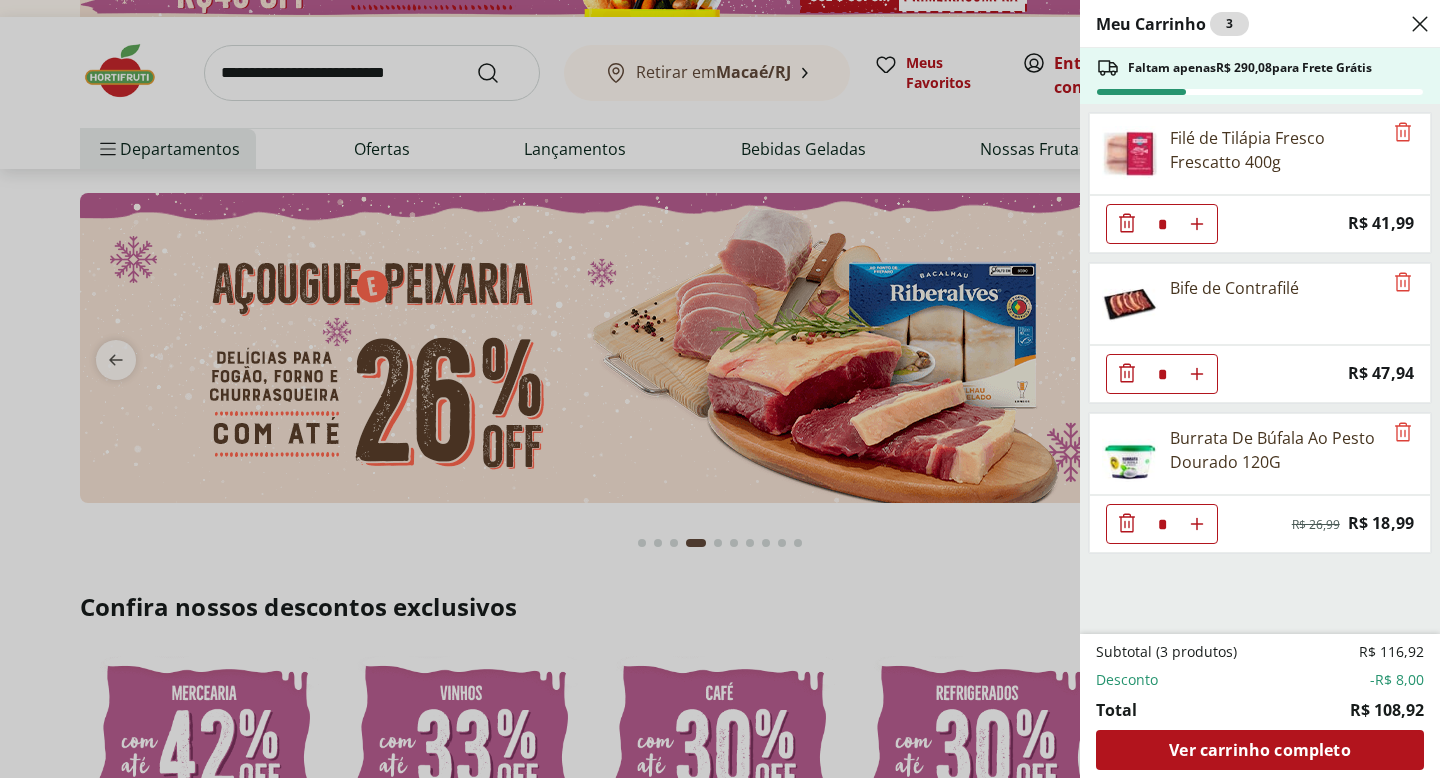click on "Meu Carrinho 3 Faltam apenas  R$ 290,08  para Frete Grátis Filé de Tilápia Fresco Frescatto 400g * Price: R$ 41,99 Bife de Contrafilé * Price: R$ 47,94 Burrata De Búfala Ao Pesto Dourado 120G * Original price: R$ 26,99 Price: R$ 18,99 Subtotal (3 produtos) R$ 116,92 Desconto -R$ 8,00 Total R$ 108,92 Ver carrinho completo" at bounding box center [720, 389] 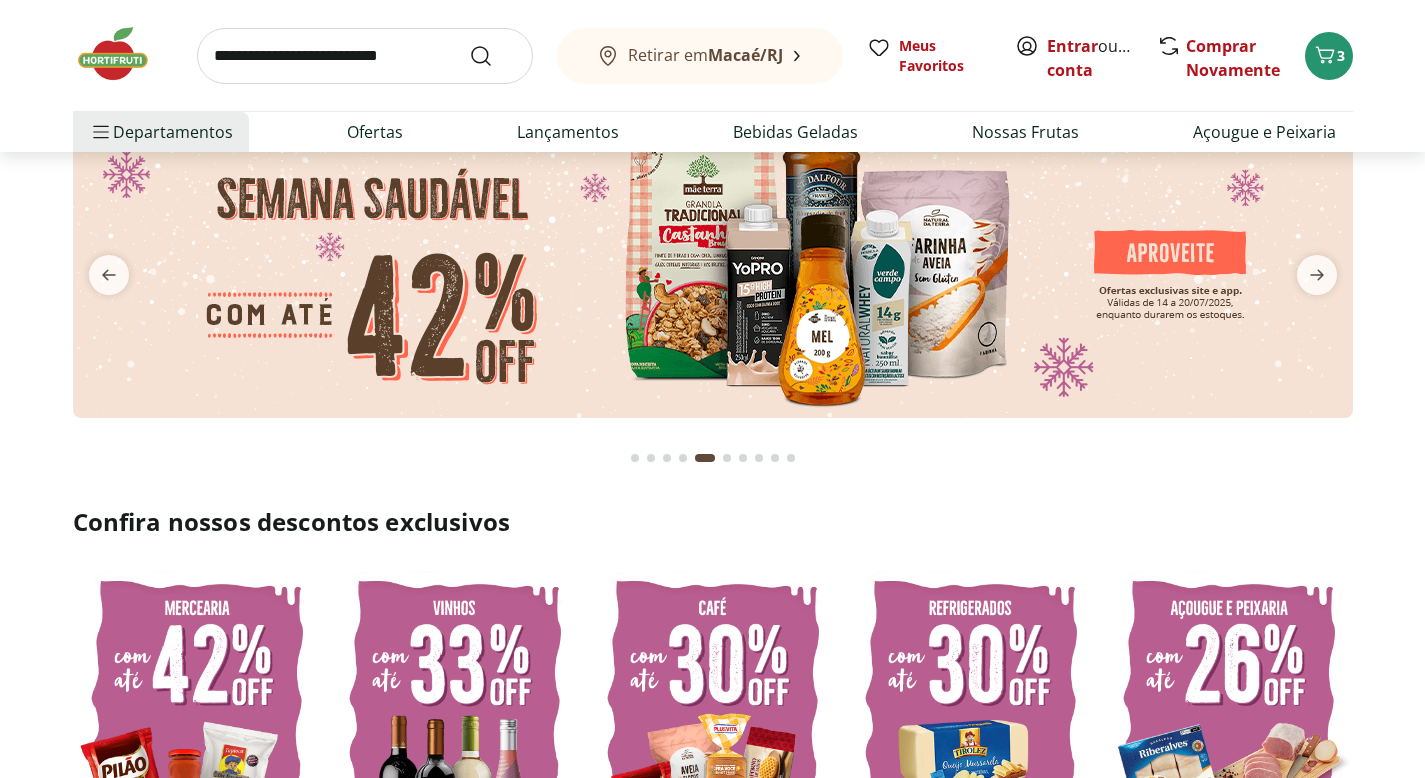 scroll, scrollTop: 0, scrollLeft: 0, axis: both 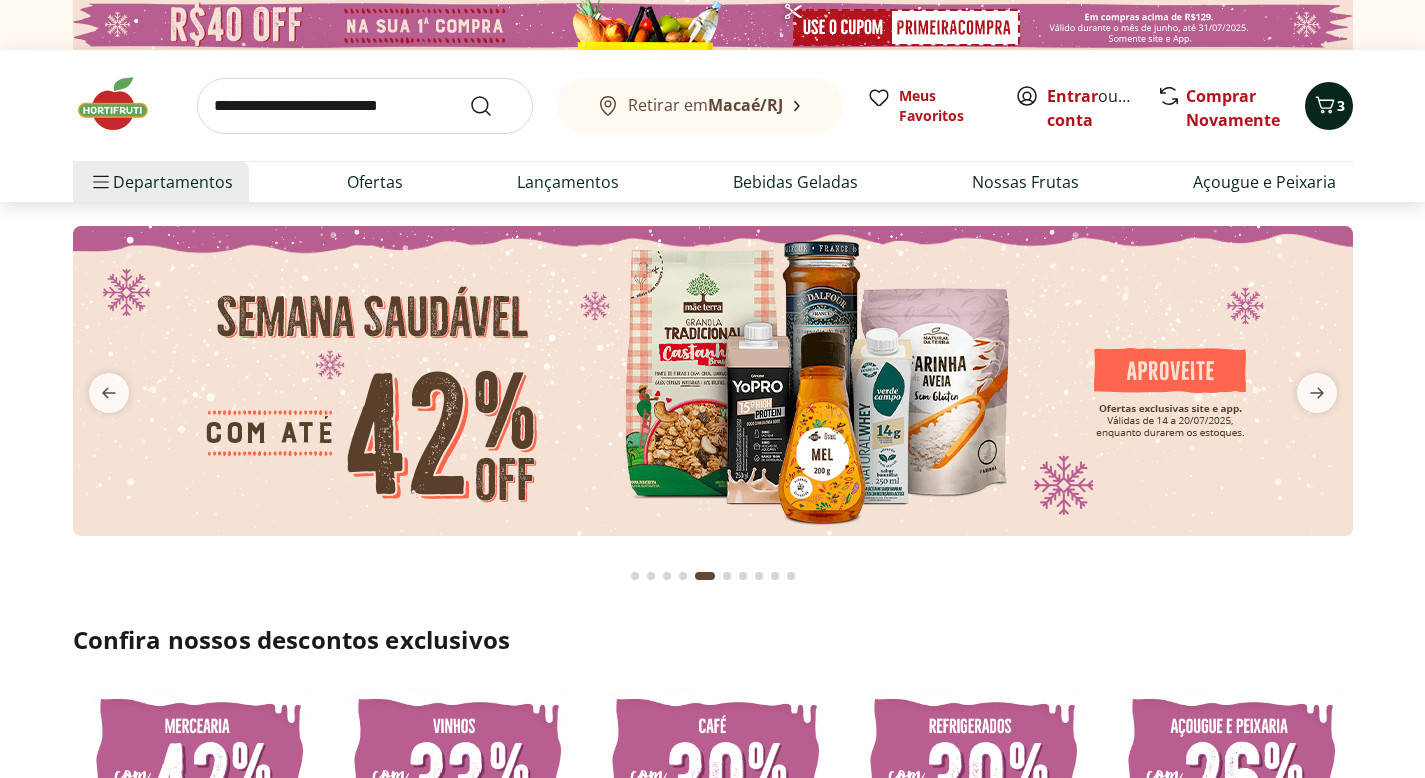 click on "3" at bounding box center (1329, 106) 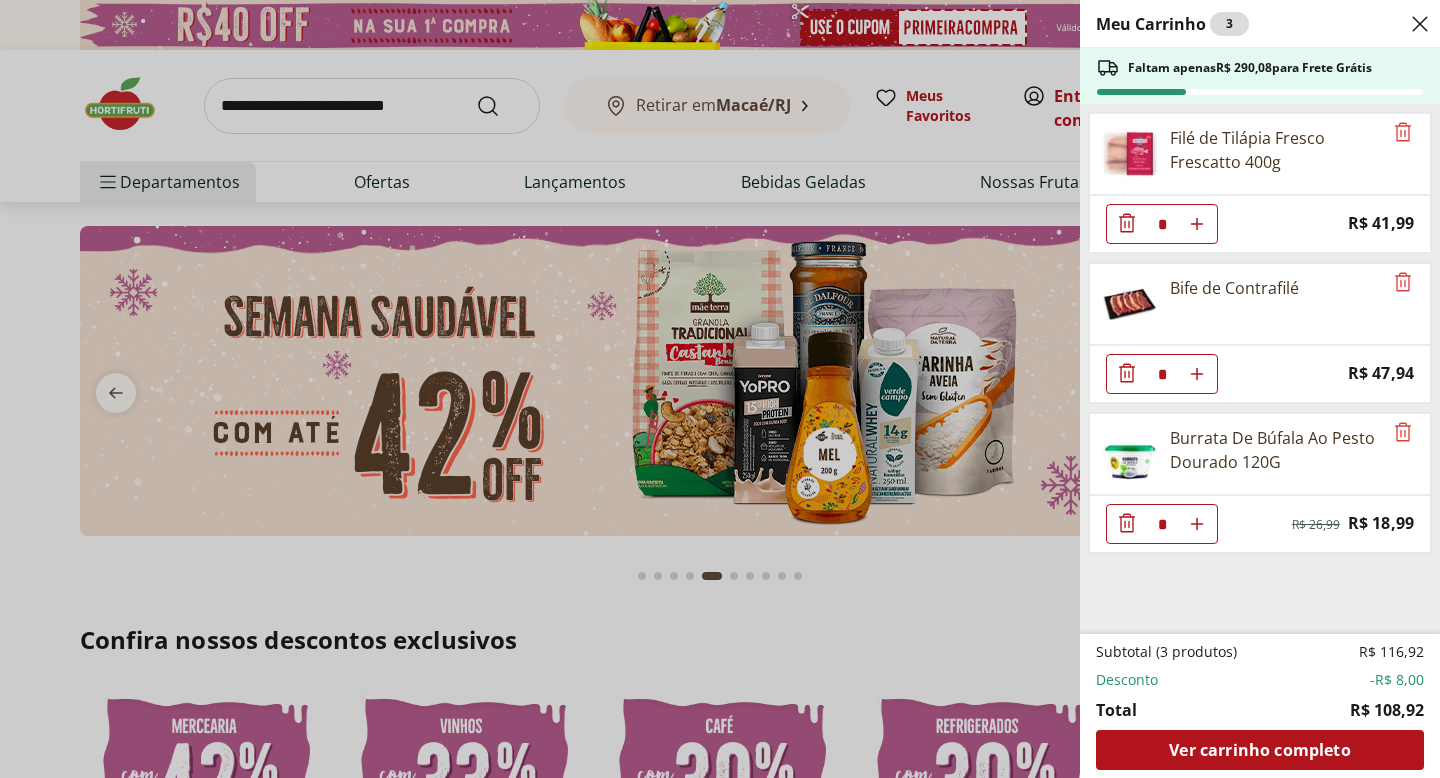 click on "Meu Carrinho 3 Faltam apenas  R$ 290,08  para Frete Grátis Filé de Tilápia Fresco Frescatto 400g * Price: R$ 41,99 Bife de Contrafilé * Price: R$ 47,94 Burrata De Búfala Ao Pesto Dourado 120G * Original price: R$ 26,99 Price: R$ 18,99 Subtotal (3 produtos) R$ 116,92 Desconto -R$ 8,00 Total R$ 108,92 Ver carrinho completo" at bounding box center (720, 389) 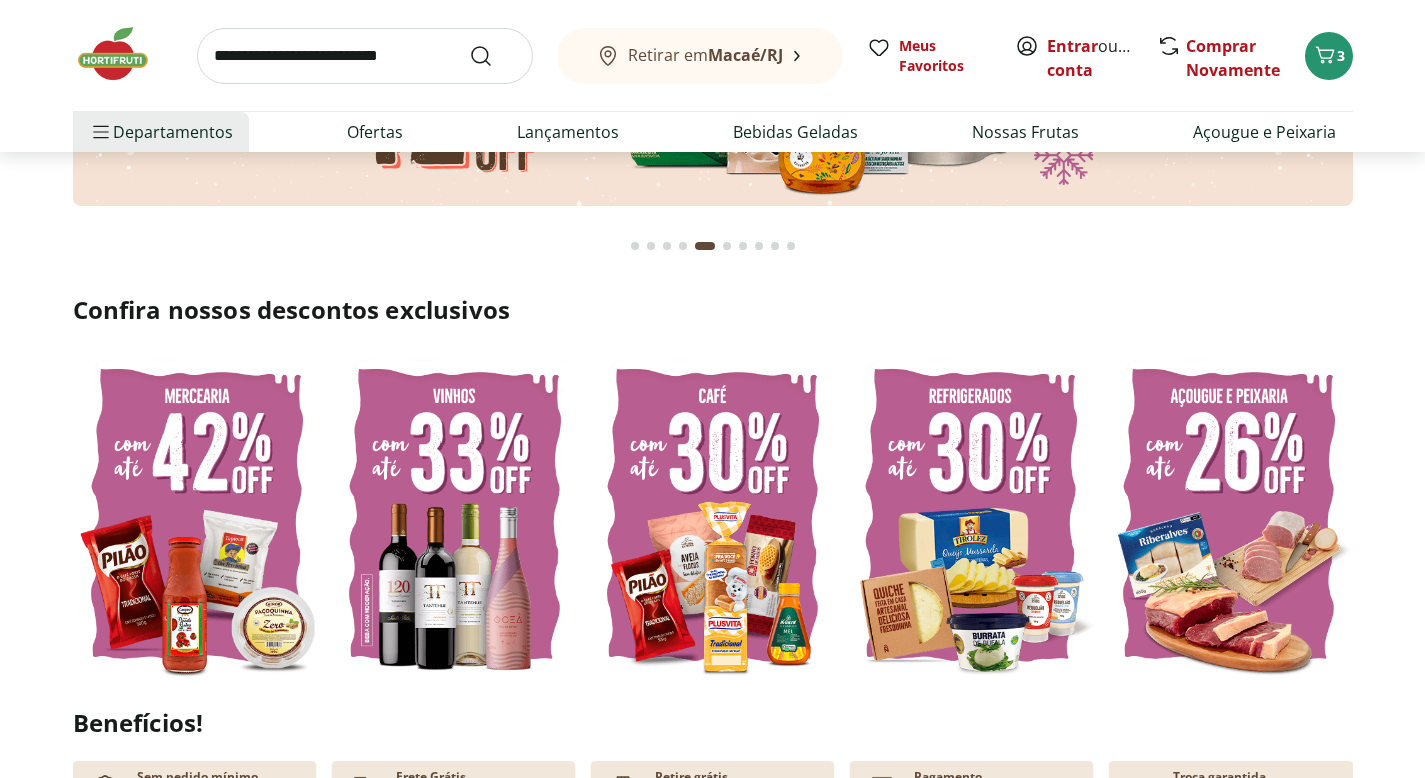 scroll, scrollTop: 0, scrollLeft: 0, axis: both 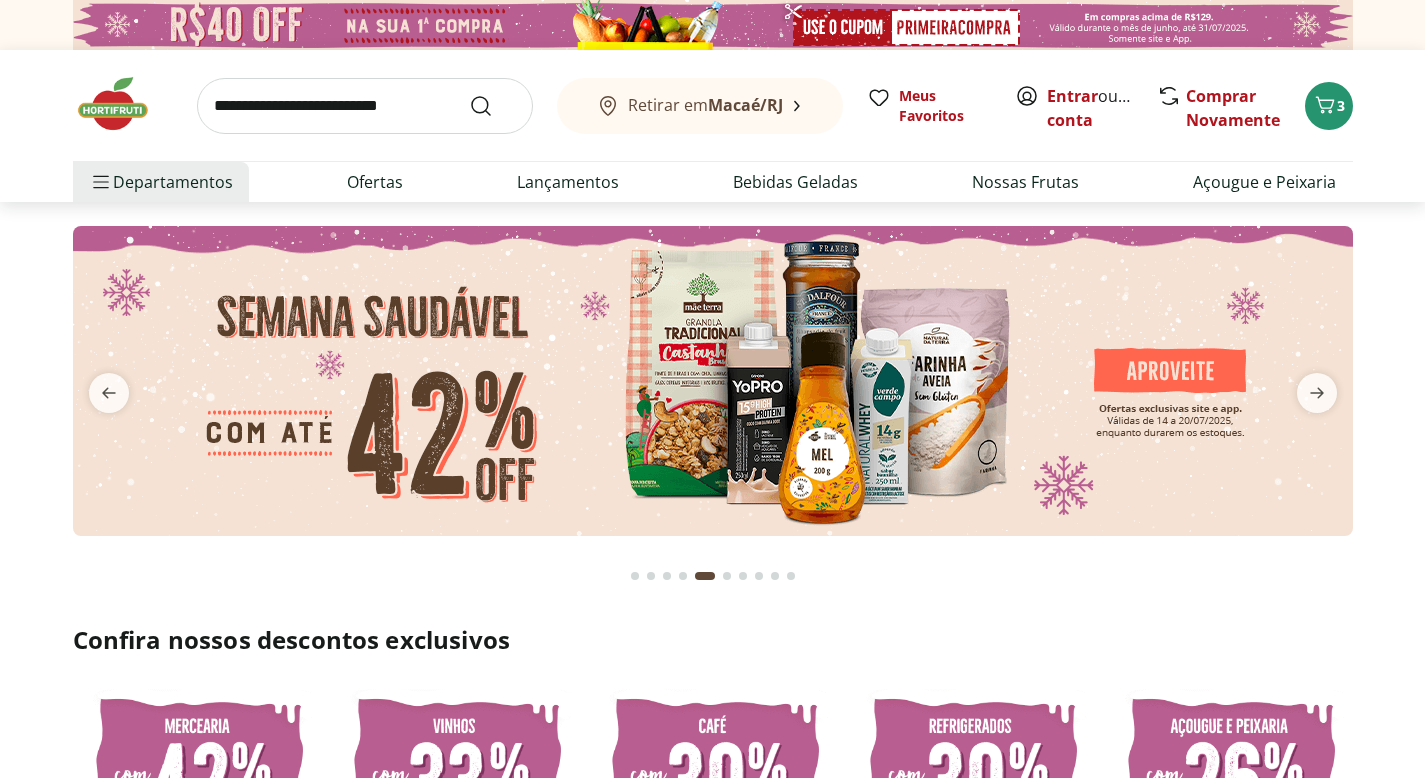 click at bounding box center (123, 104) 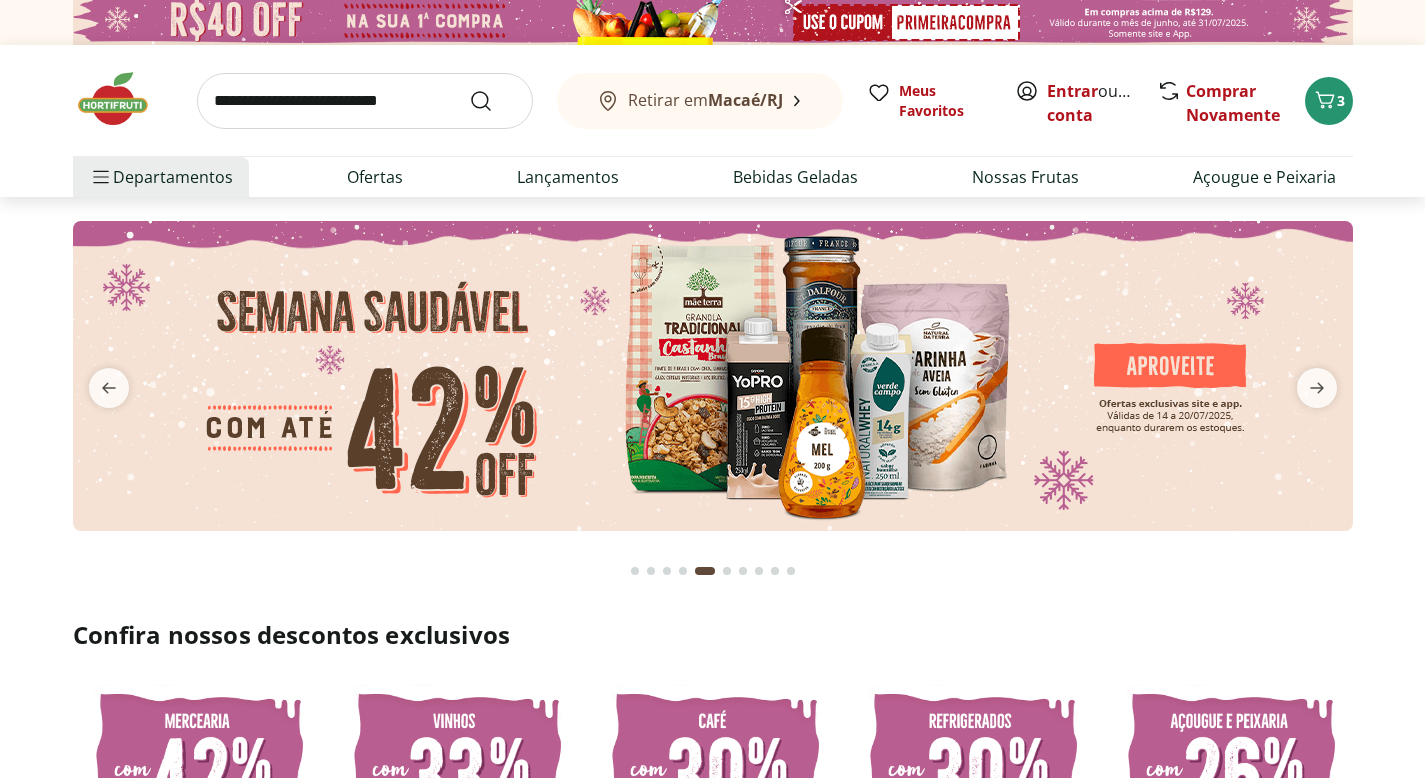 scroll, scrollTop: 0, scrollLeft: 0, axis: both 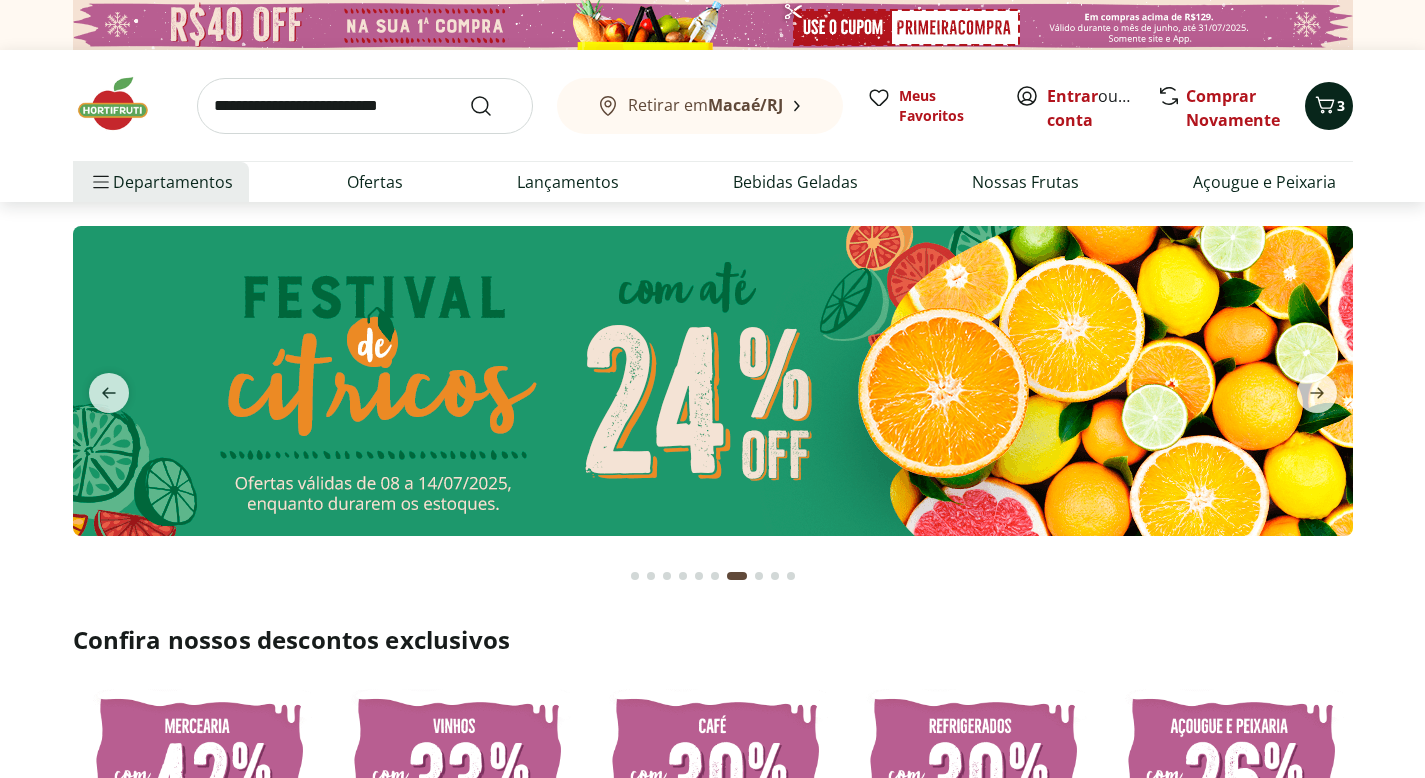 click 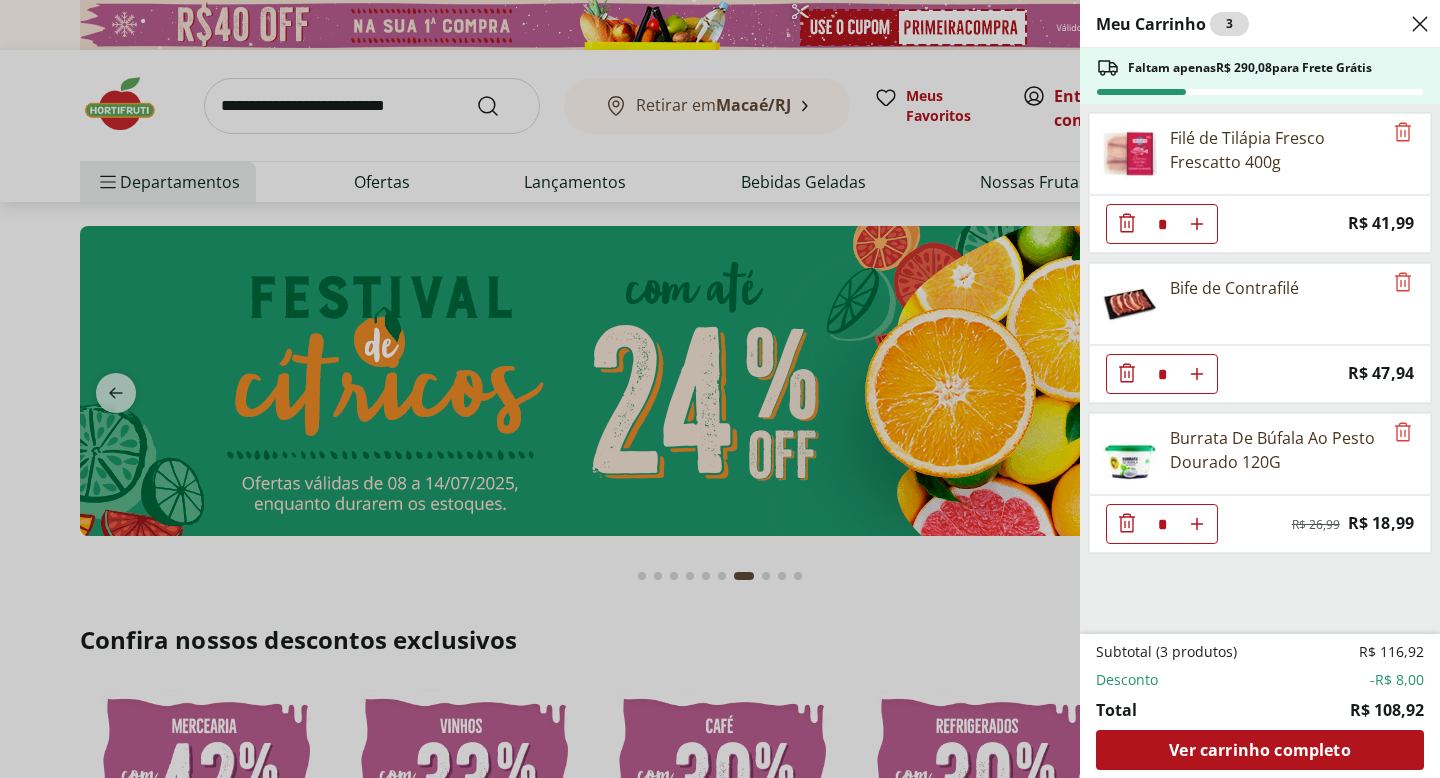 click on "Meu Carrinho 3 Faltam apenas  R$ 290,08  para Frete Grátis Filé de Tilápia Fresco Frescatto 400g * Price: R$ 41,99 Bife de Contrafilé * Price: R$ 47,94 Burrata De Búfala Ao Pesto Dourado 120G * Original price: R$ 26,99 Price: R$ 18,99 Subtotal (3 produtos) R$ 116,92 Desconto -R$ 8,00 Total R$ 108,92 Ver carrinho completo" at bounding box center [720, 389] 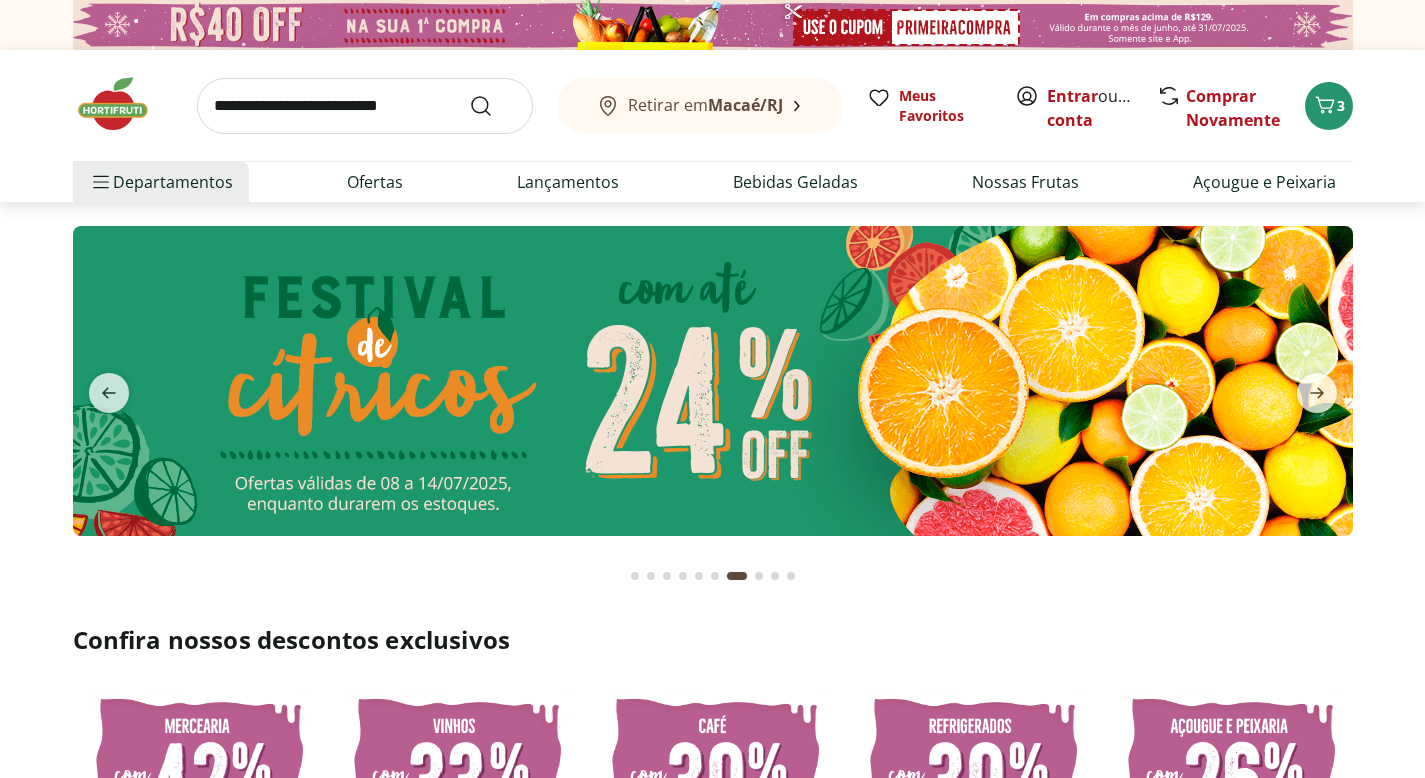 click on "Lançamentos" at bounding box center [568, 182] 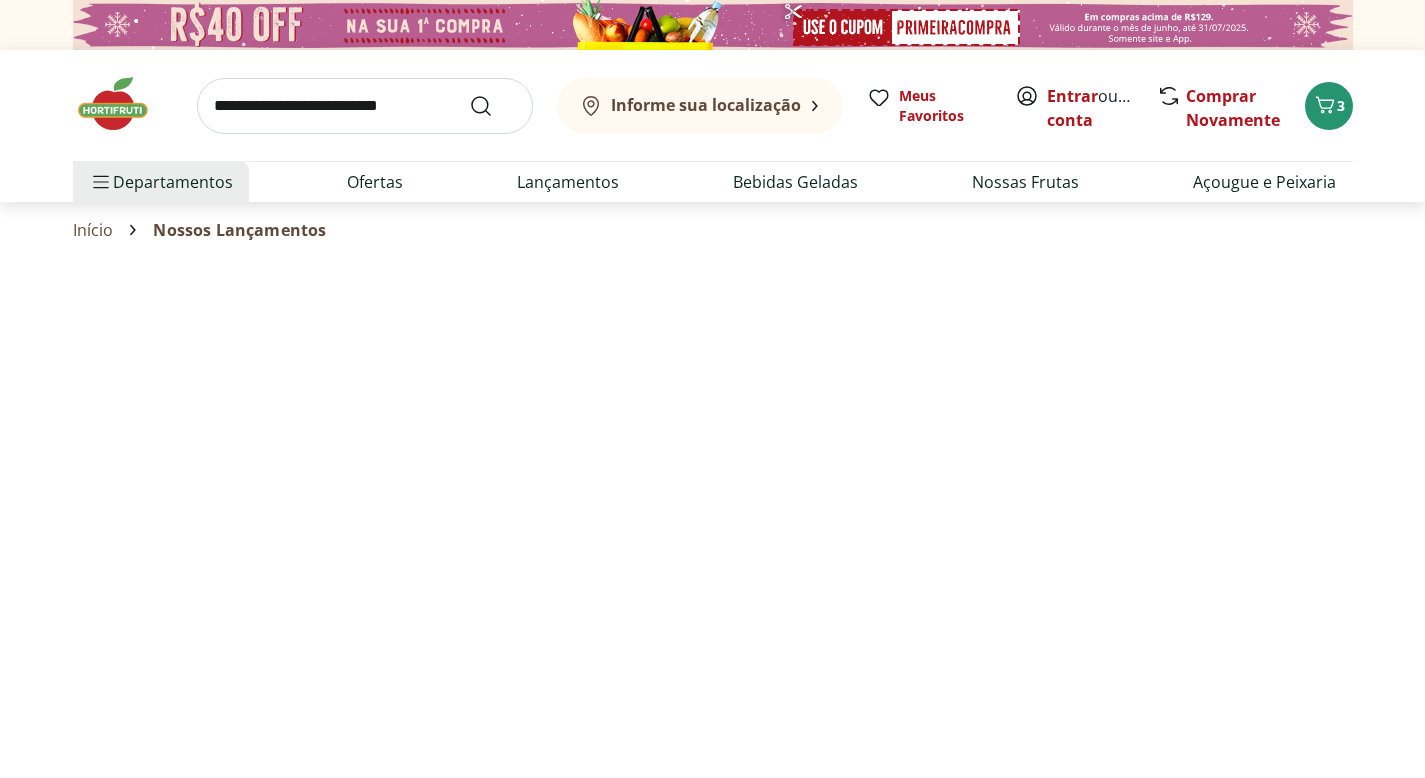 select on "**********" 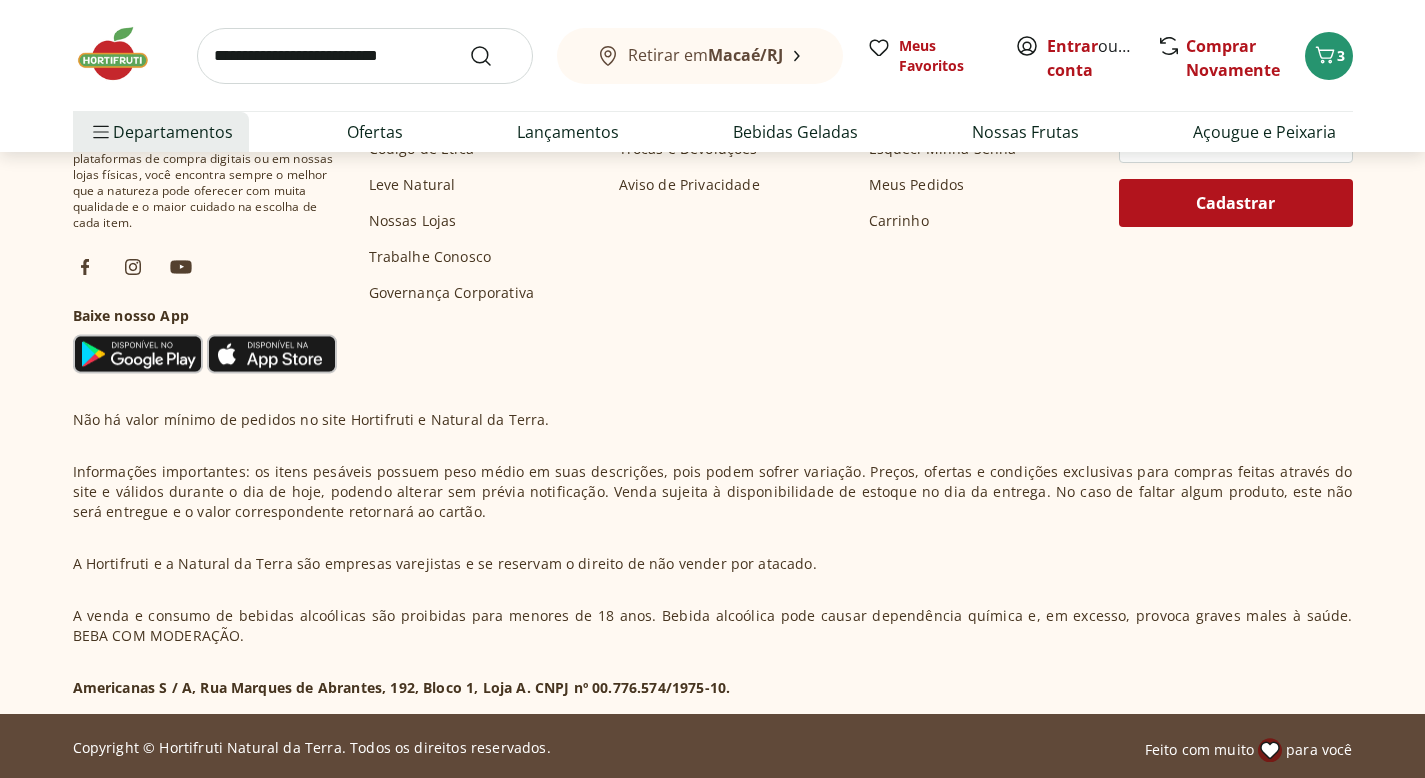 scroll, scrollTop: 1395, scrollLeft: 0, axis: vertical 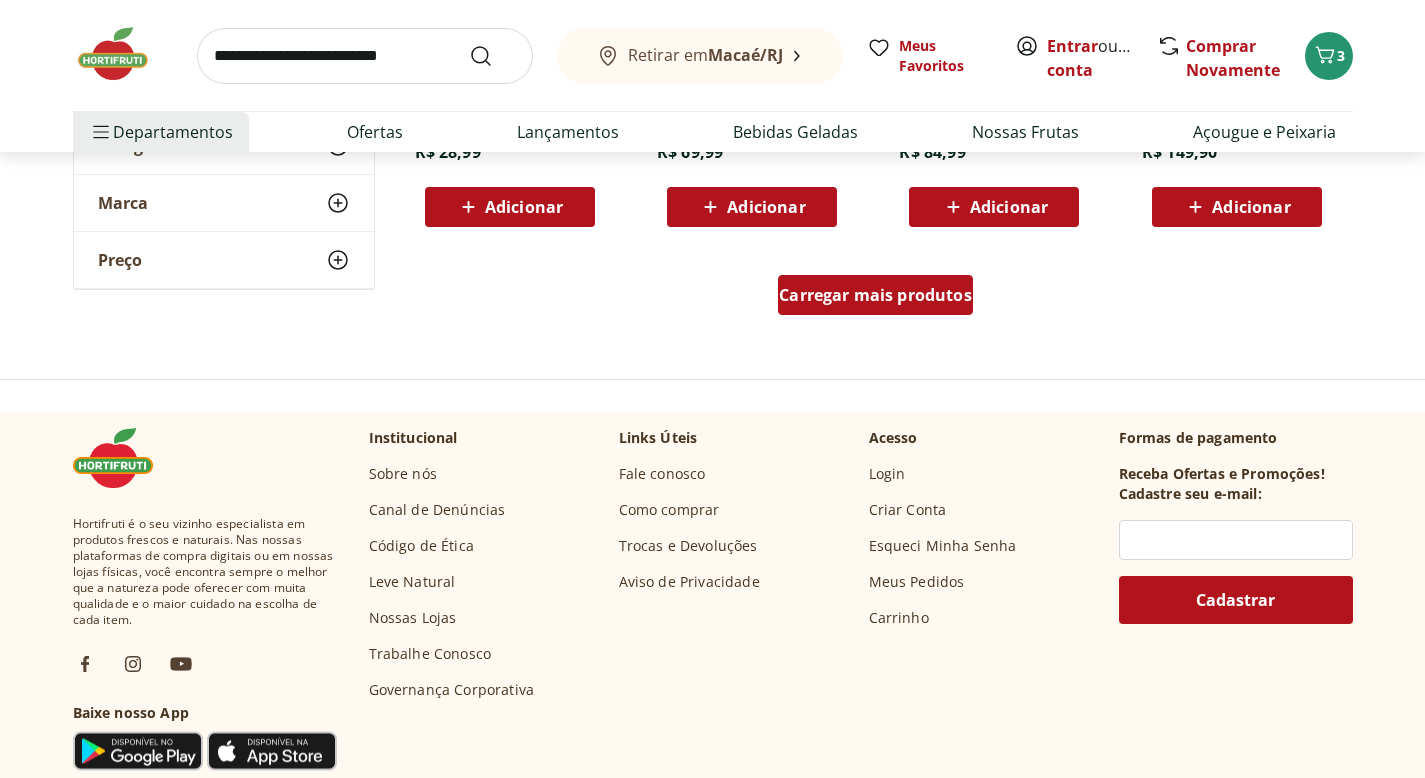 click on "Carregar mais produtos" at bounding box center [875, 295] 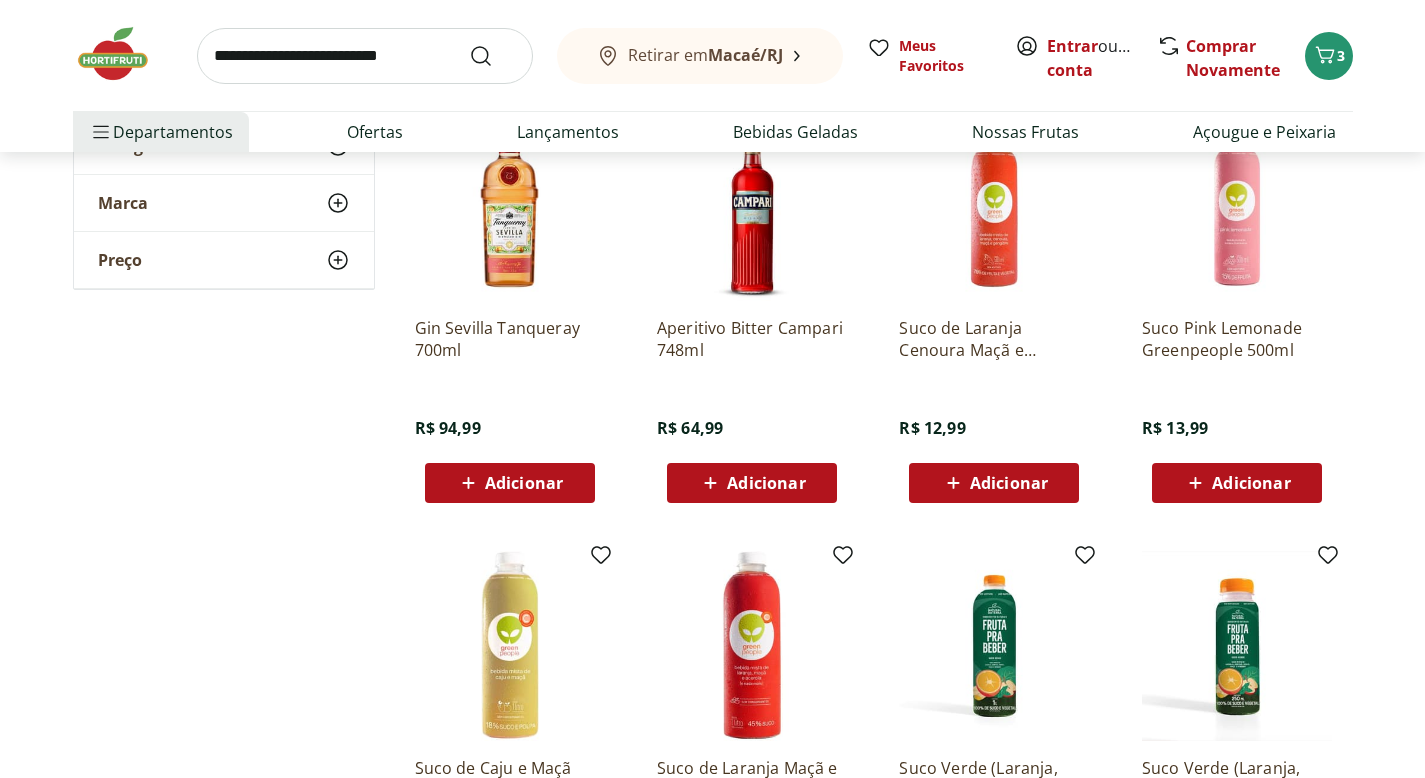 scroll, scrollTop: 1794, scrollLeft: 0, axis: vertical 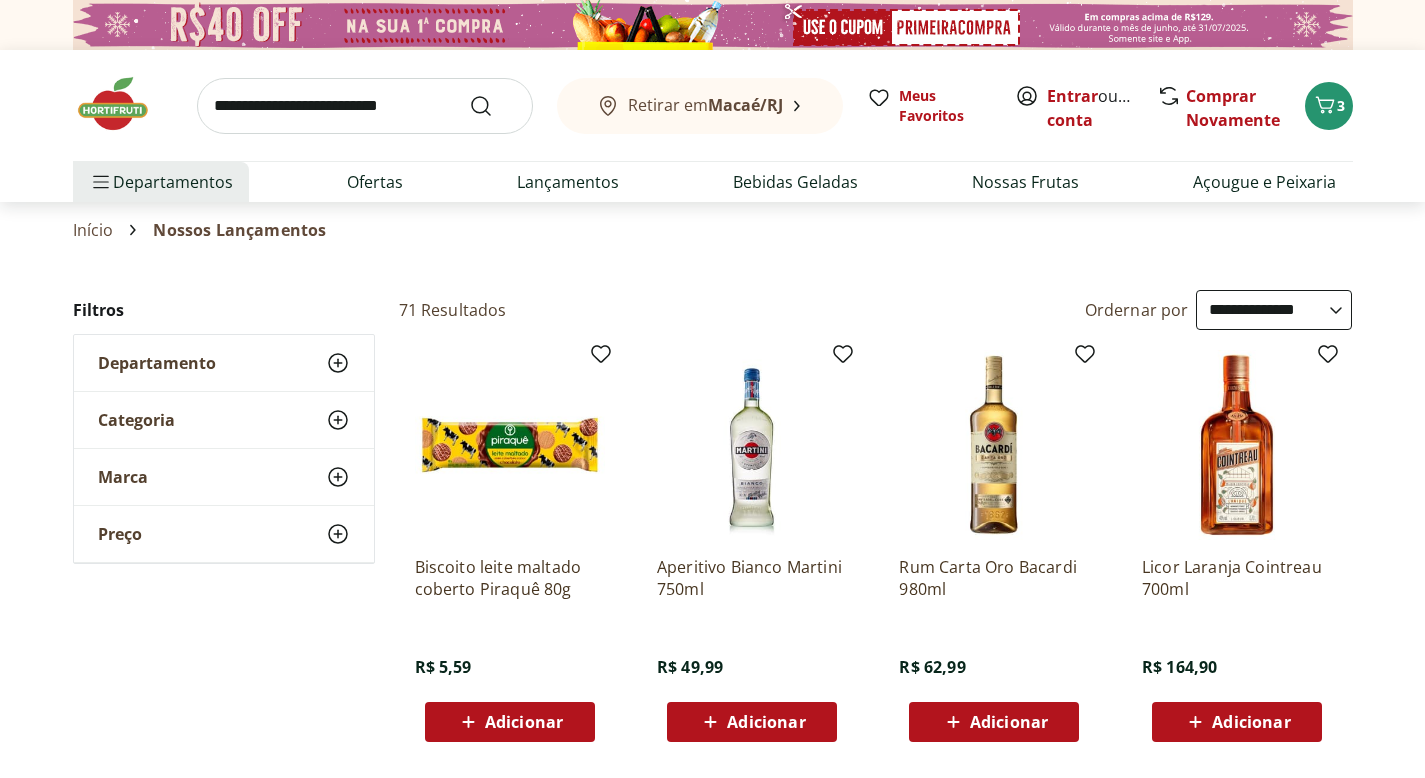 select on "**********" 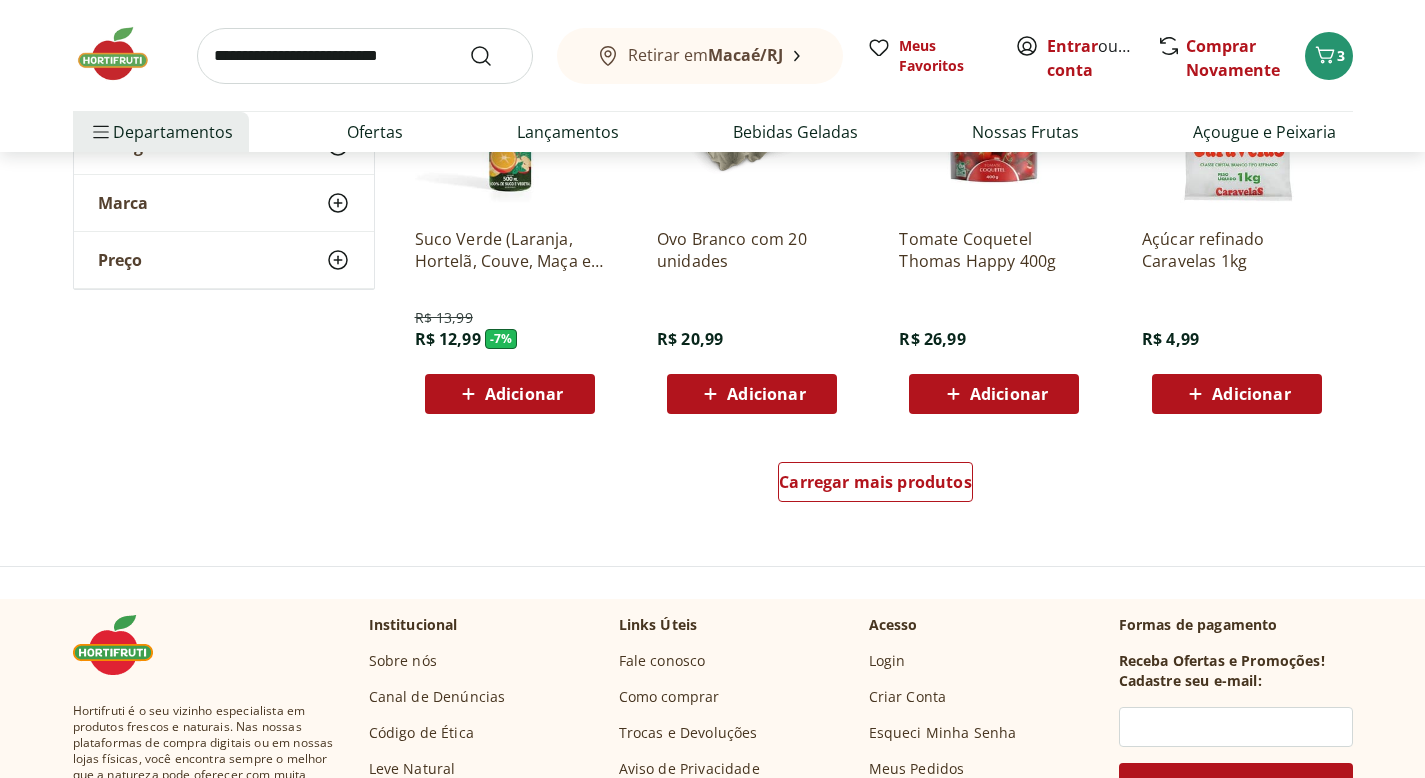 scroll, scrollTop: 0, scrollLeft: 0, axis: both 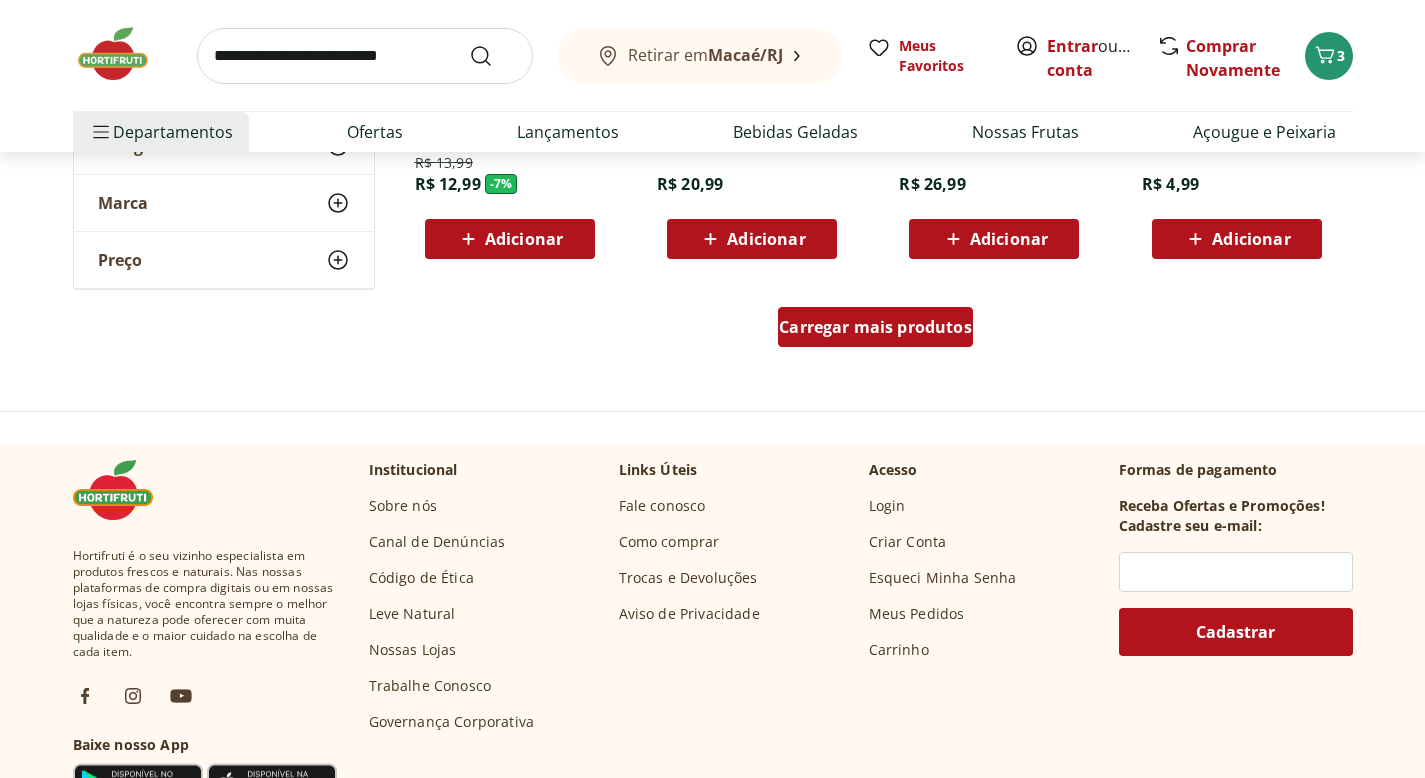 click on "Carregar mais produtos" at bounding box center [875, 327] 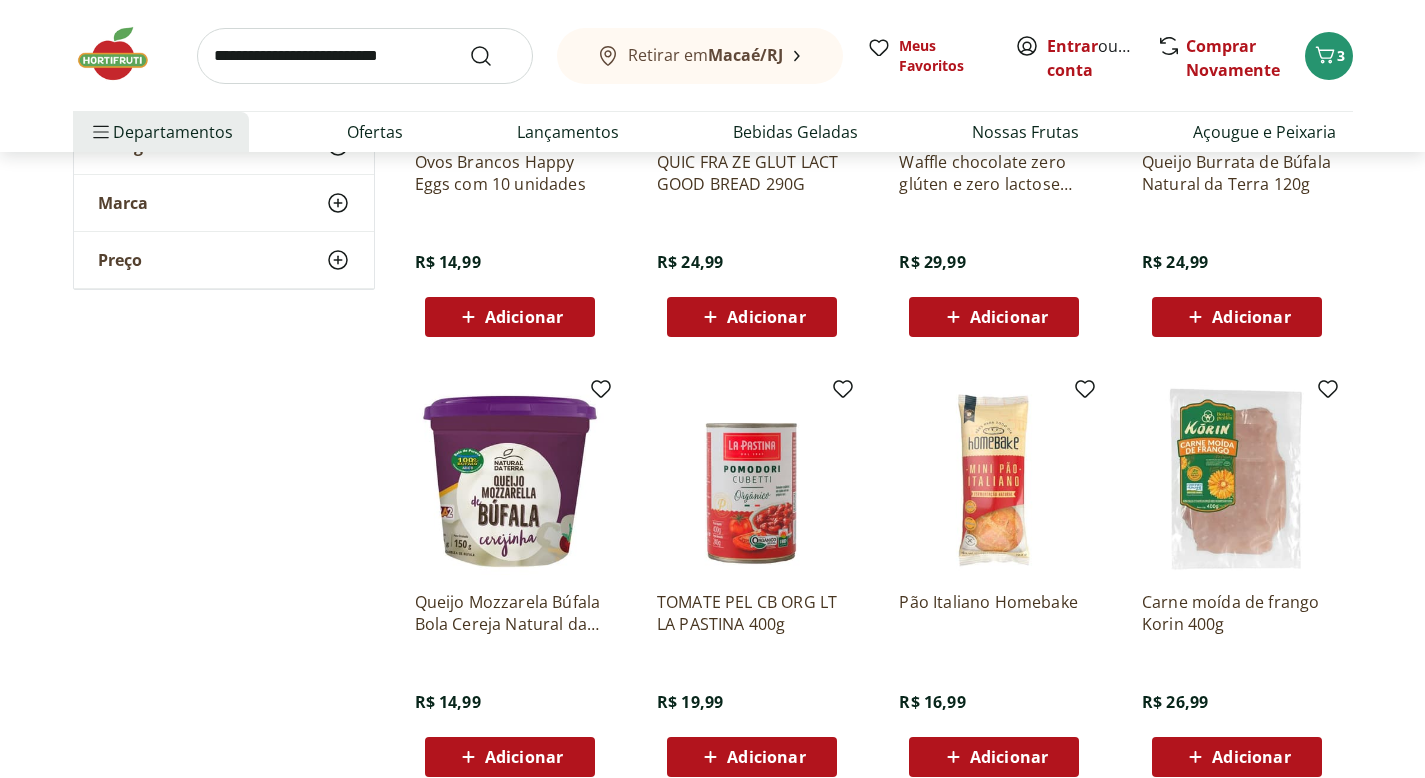 scroll, scrollTop: 3720, scrollLeft: 0, axis: vertical 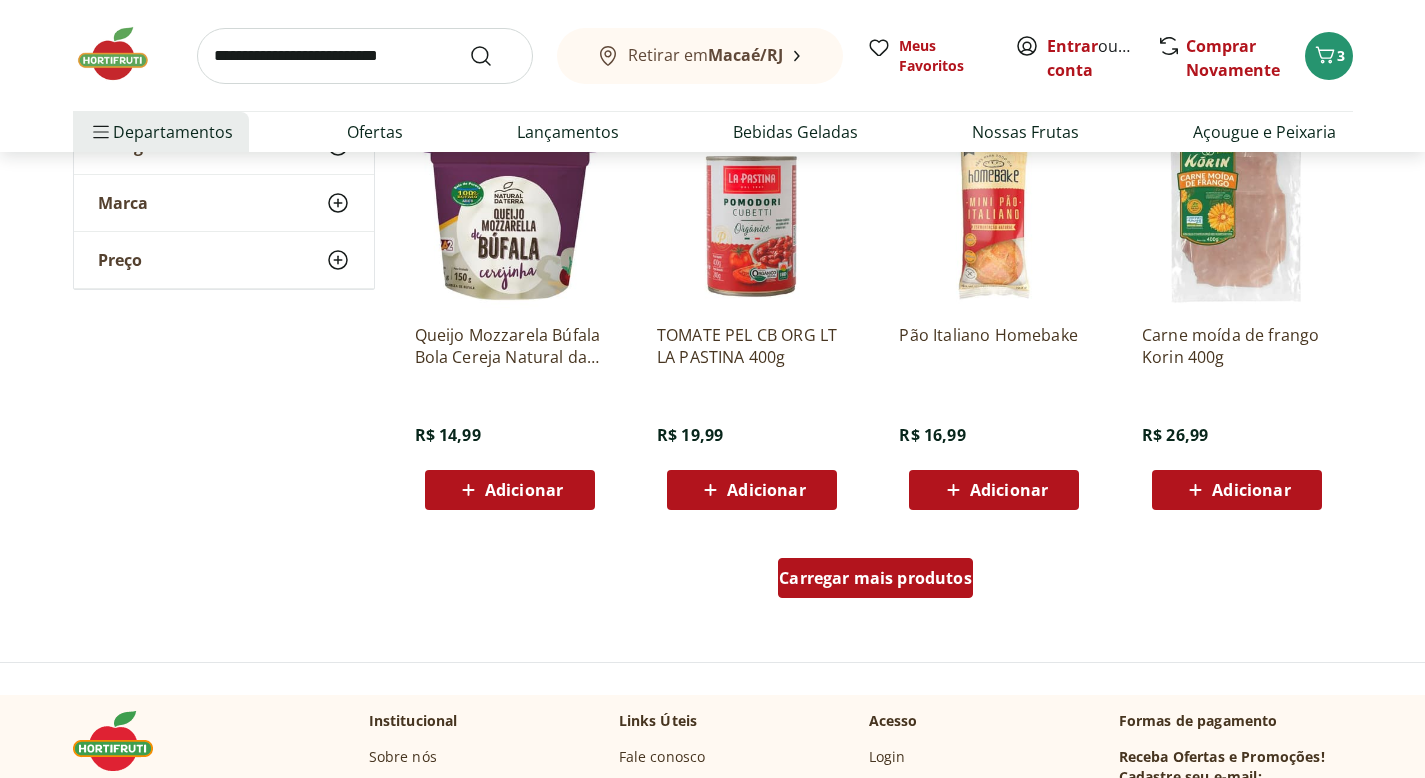 click on "Carregar mais produtos" at bounding box center (875, 578) 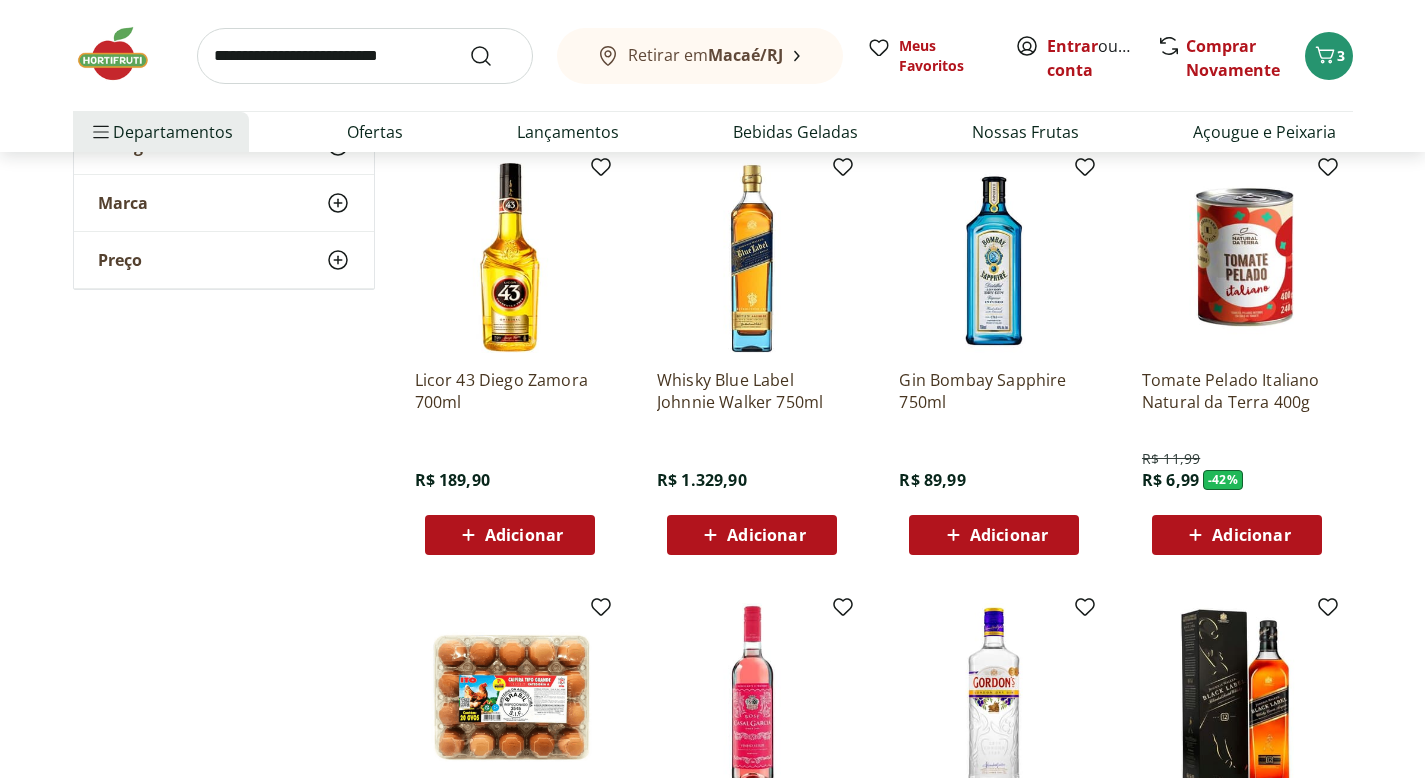 scroll, scrollTop: 430, scrollLeft: 0, axis: vertical 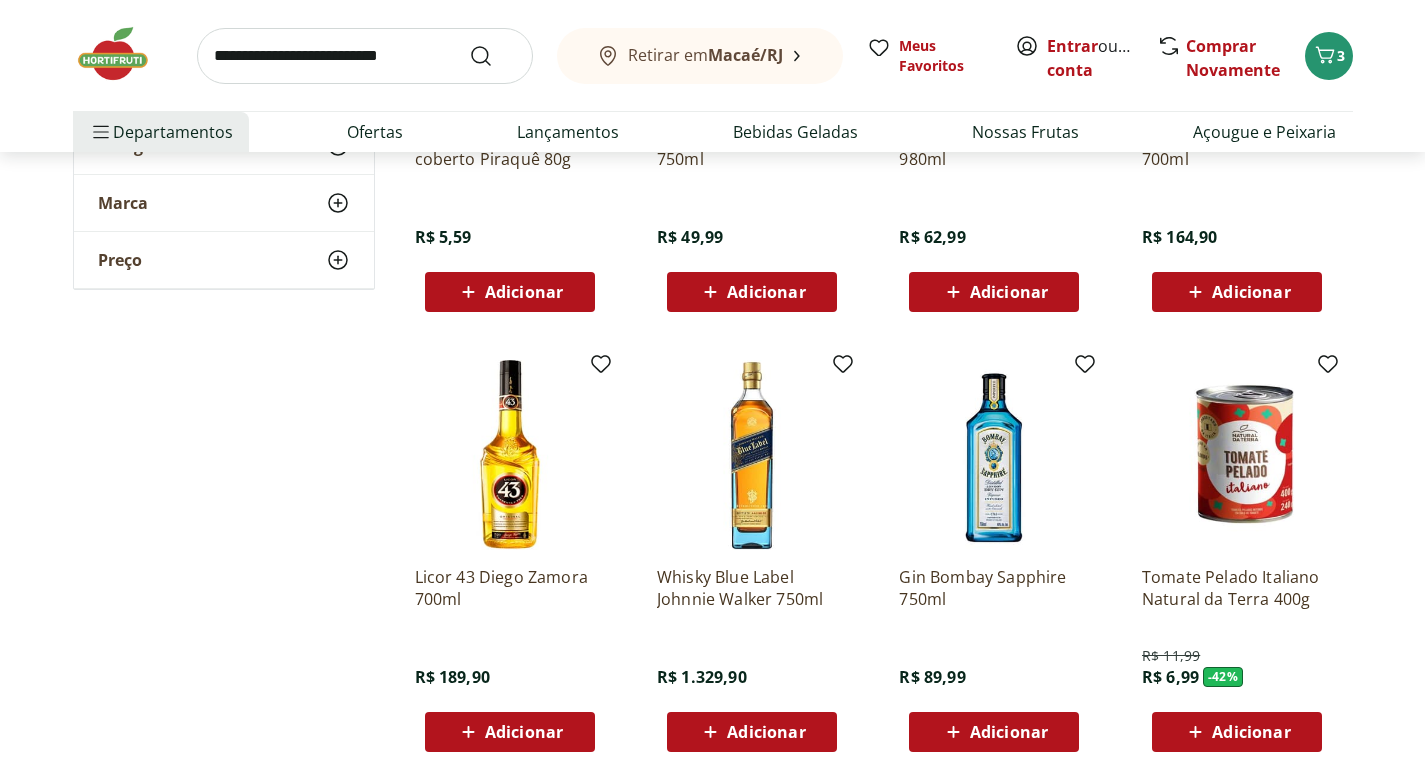 click at bounding box center (123, 54) 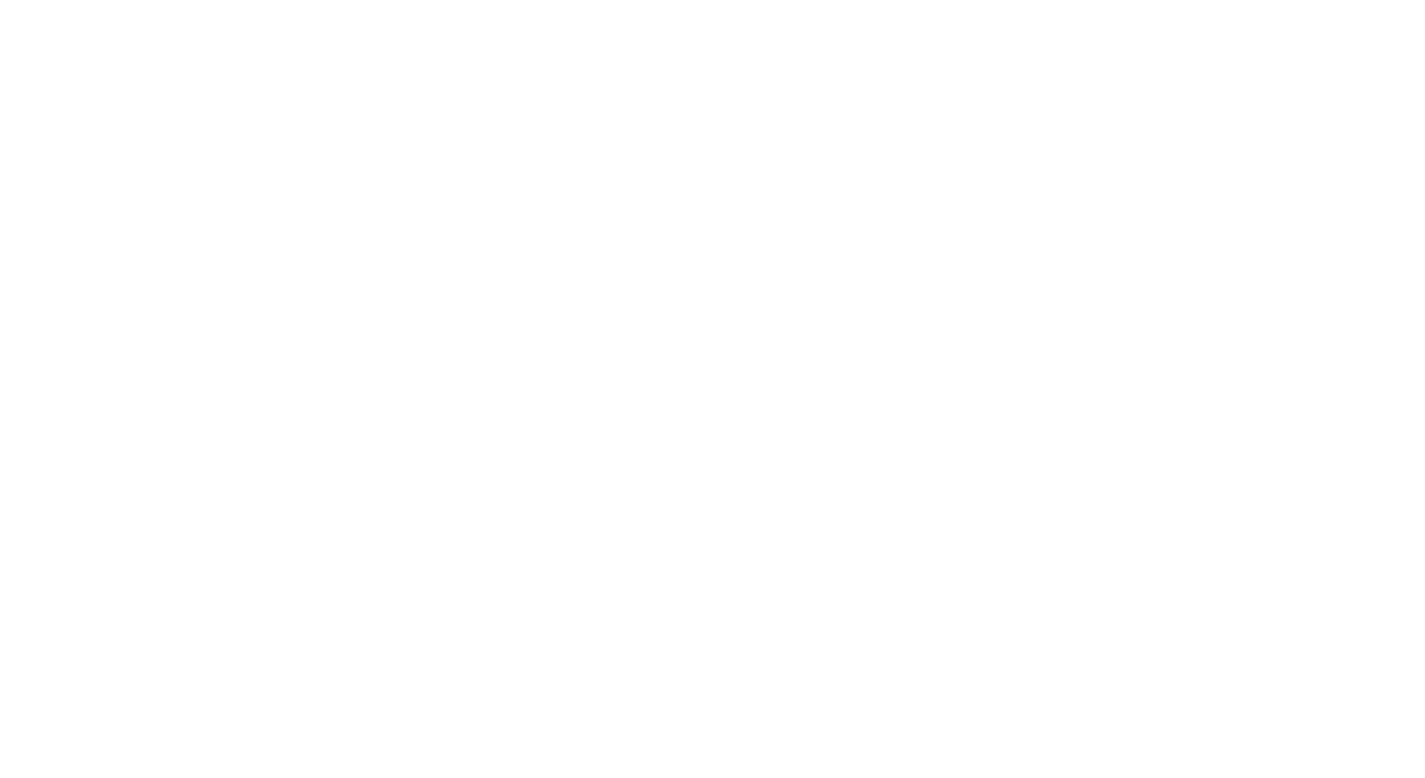scroll, scrollTop: 0, scrollLeft: 0, axis: both 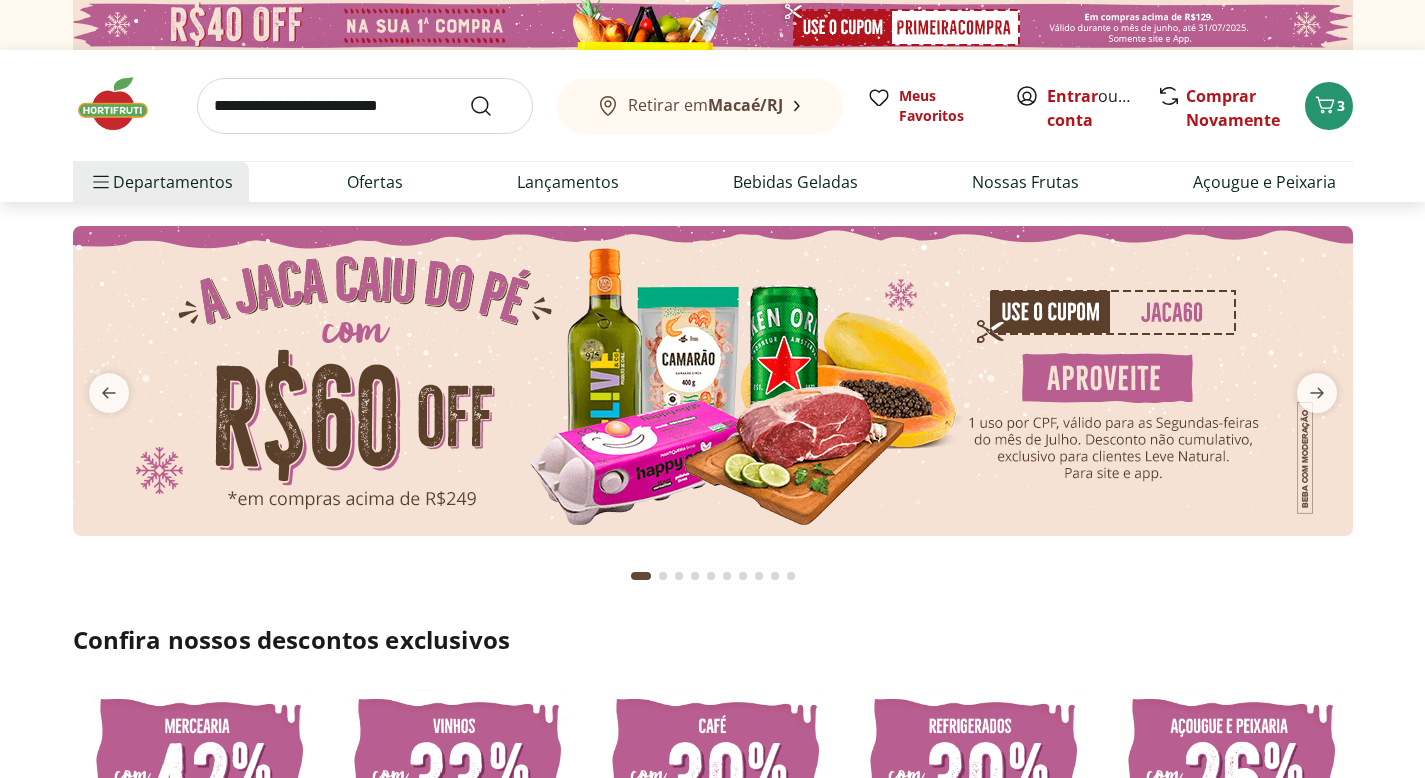 type on "*" 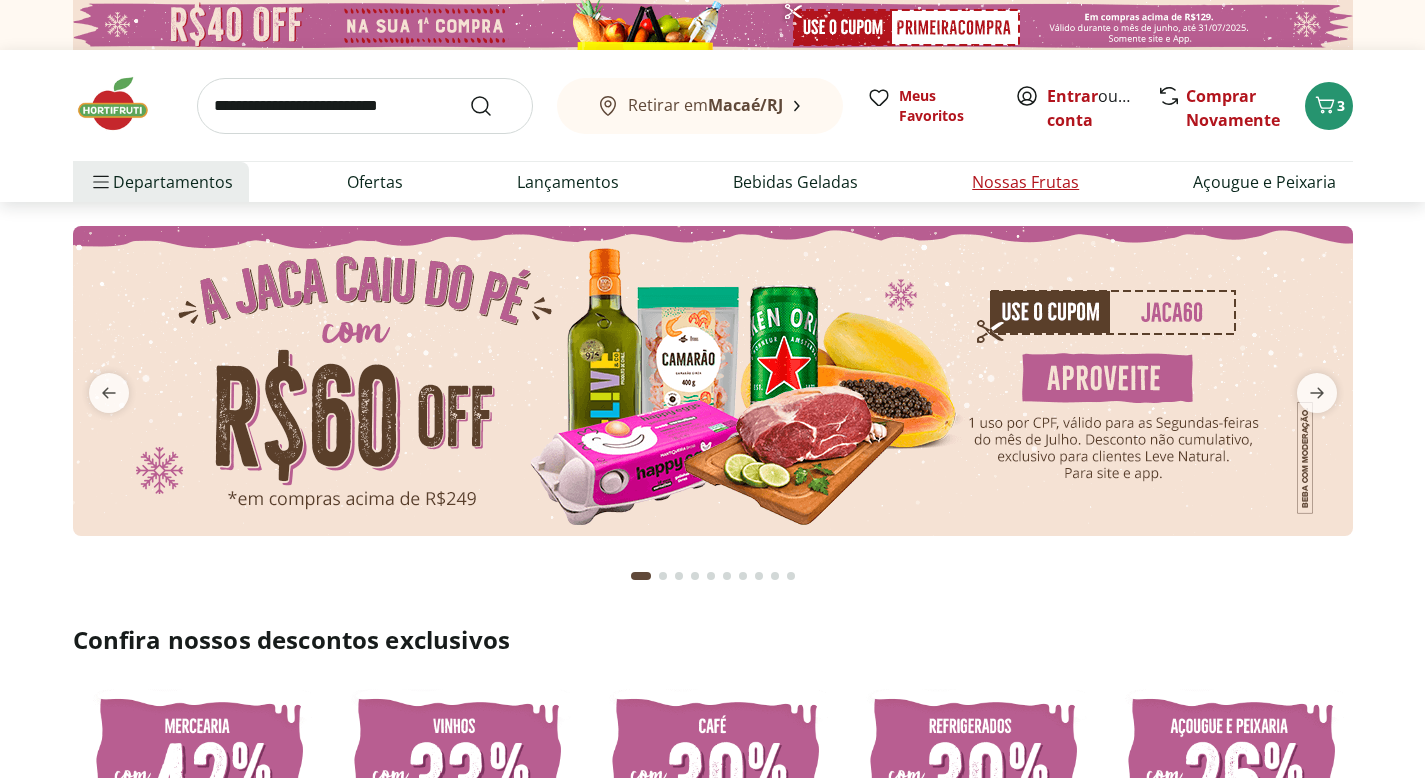 click on "Nossas Frutas" at bounding box center (1025, 182) 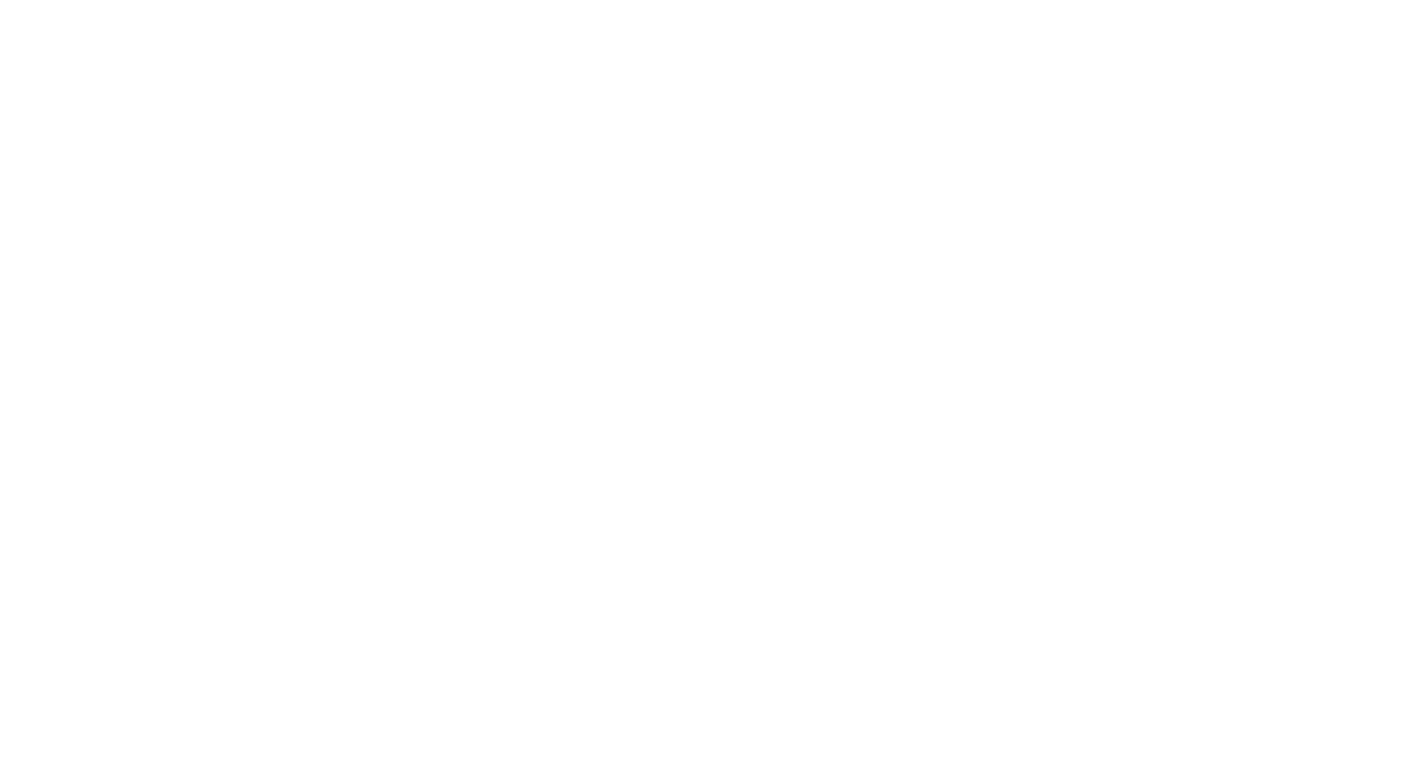 select on "**********" 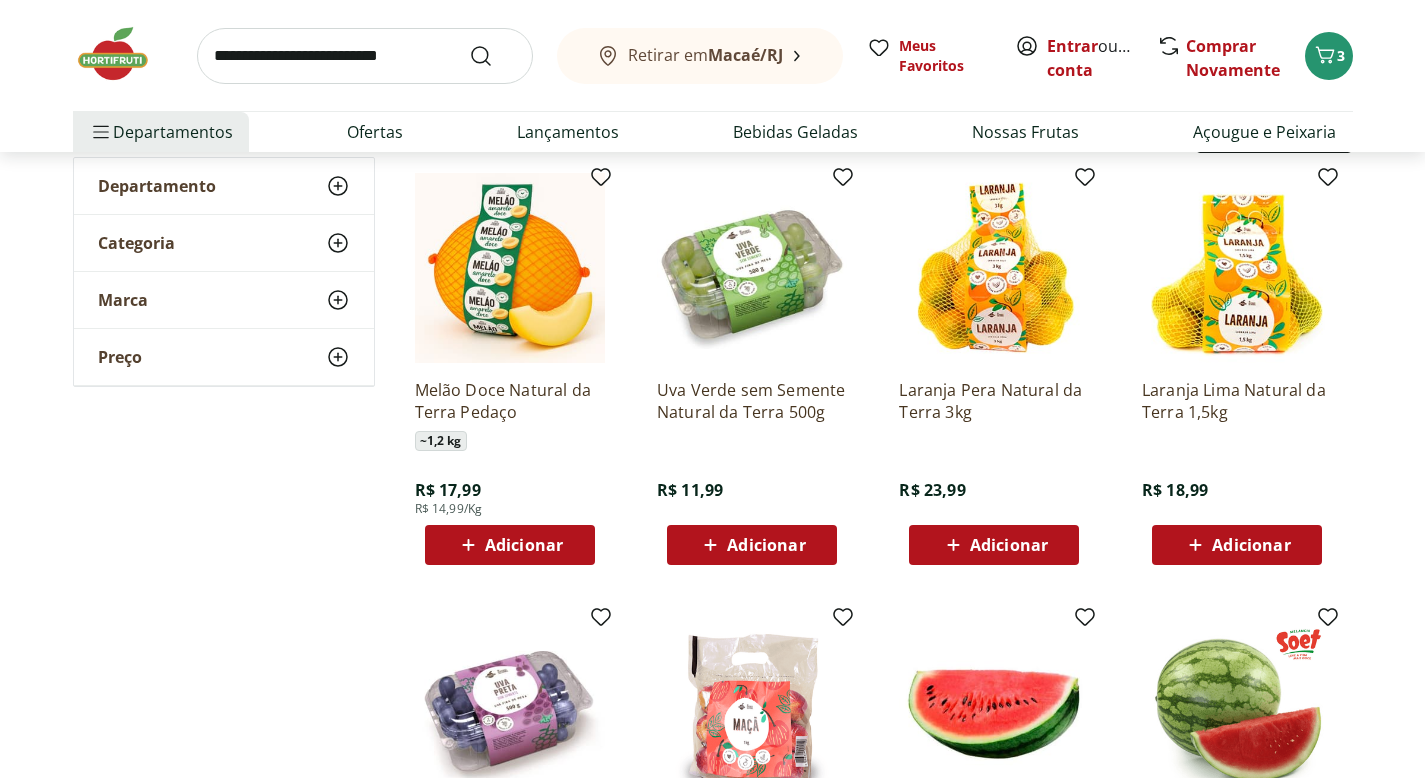 scroll, scrollTop: 184, scrollLeft: 0, axis: vertical 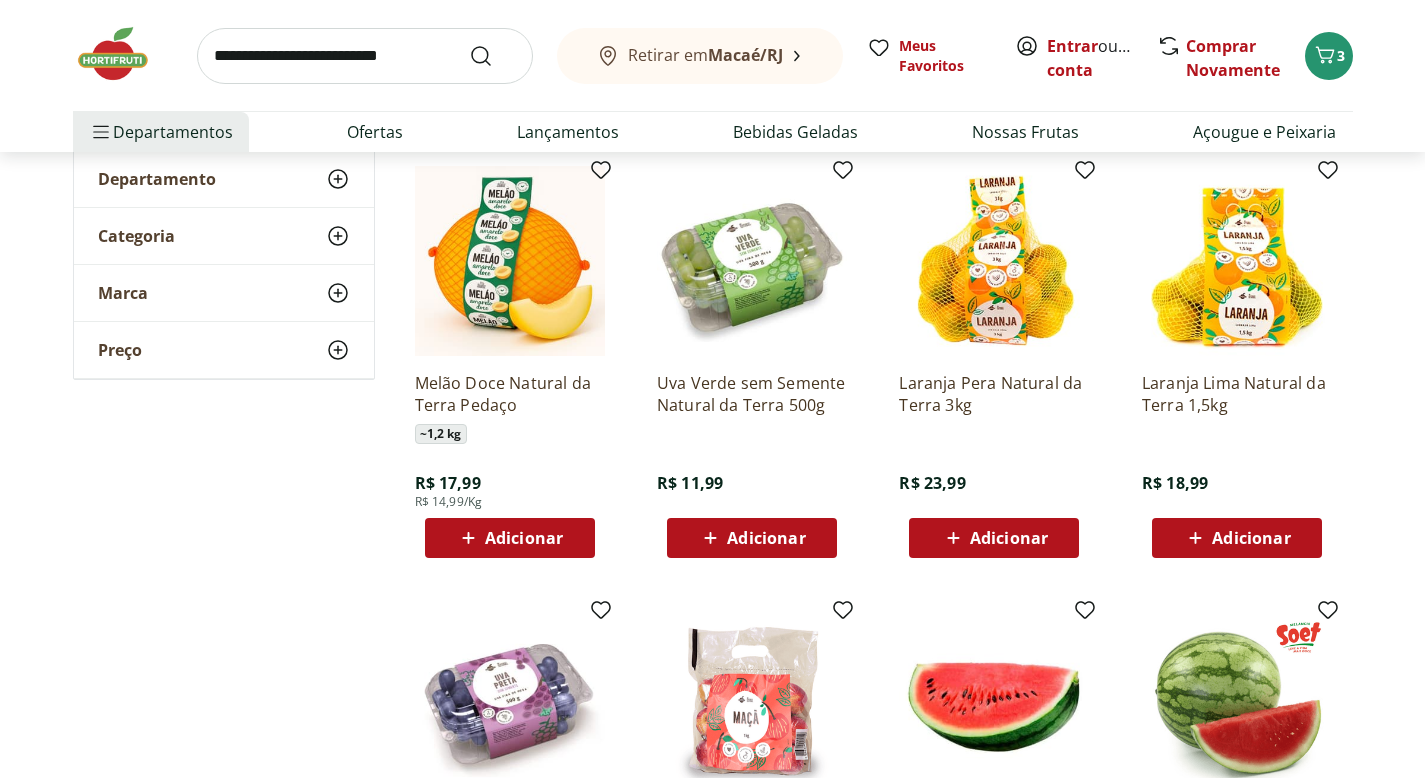 click on "Adicionar" at bounding box center (766, 538) 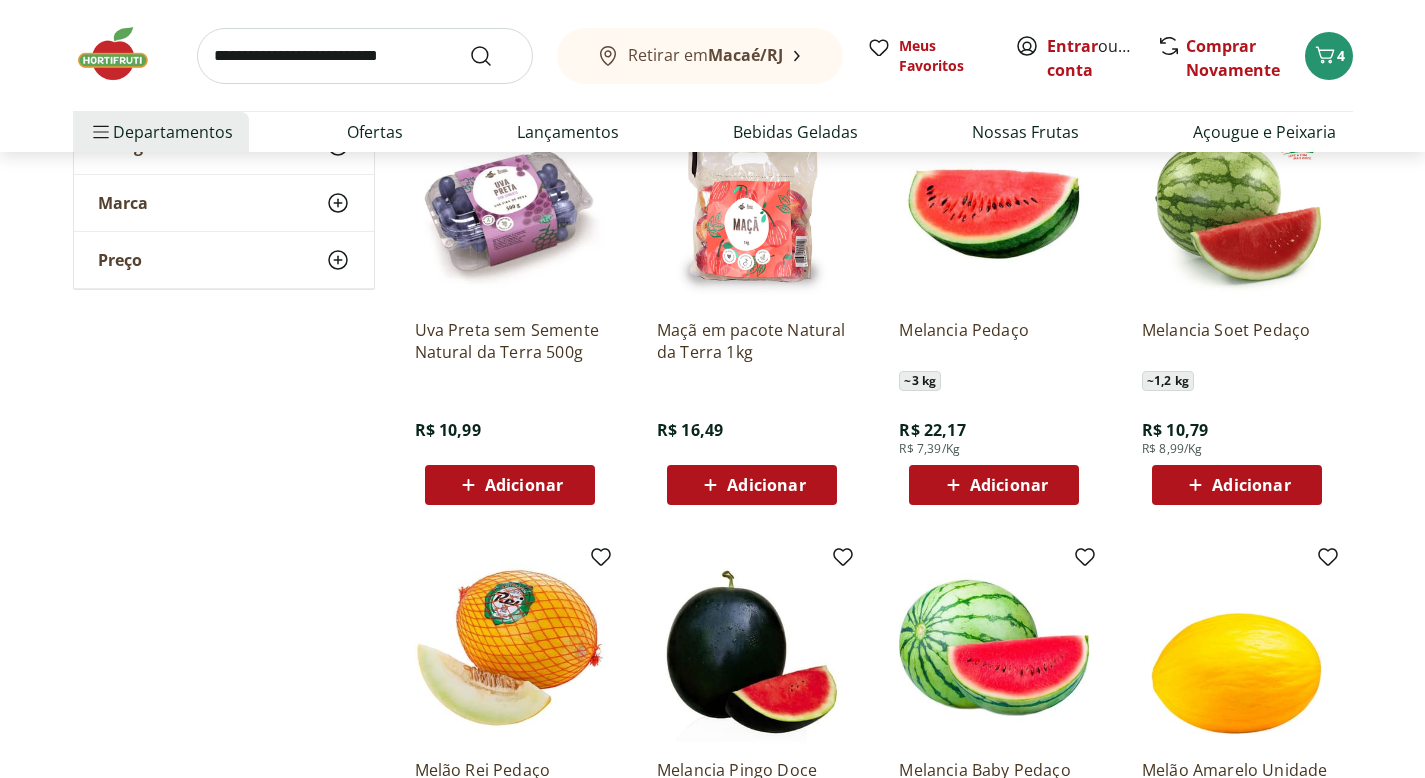 scroll, scrollTop: 711, scrollLeft: 0, axis: vertical 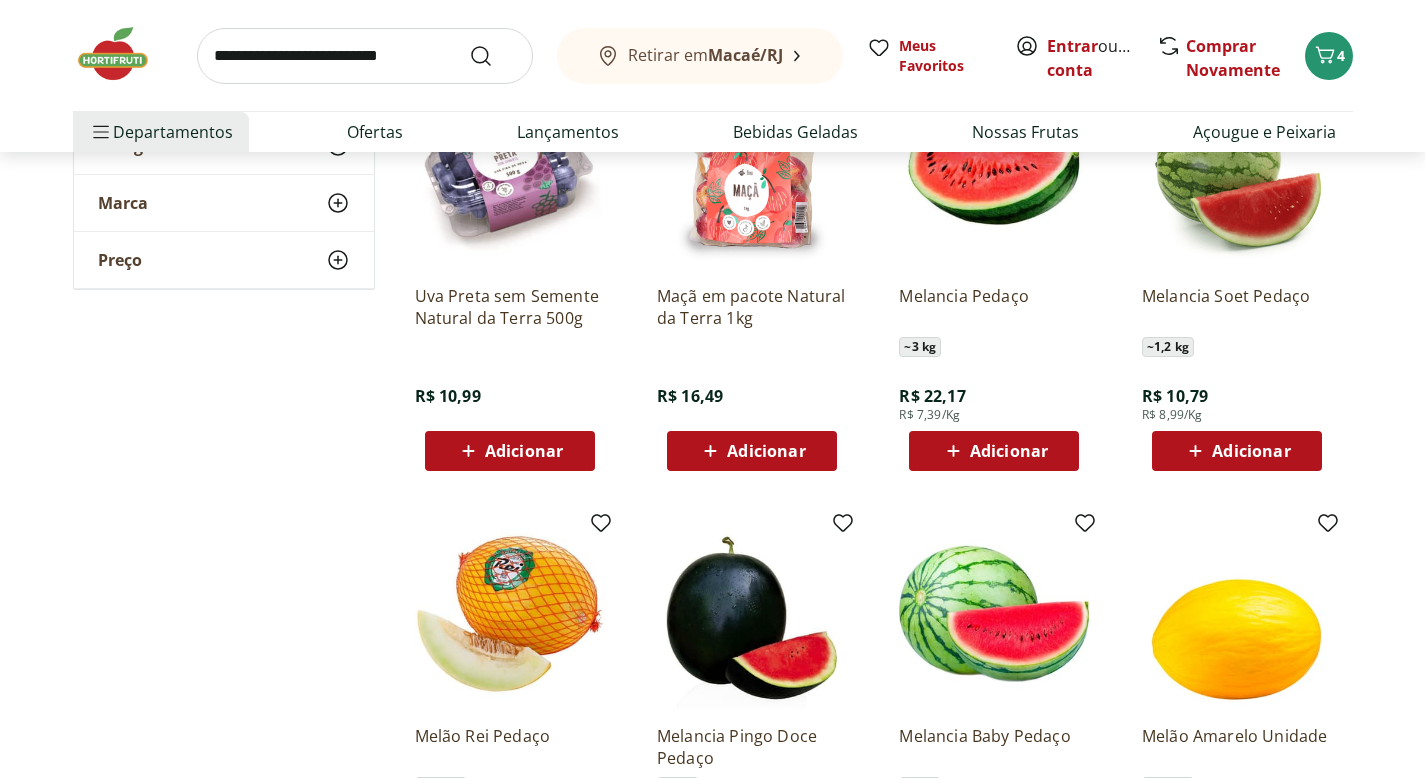 click on "Adicionar" at bounding box center [1251, 451] 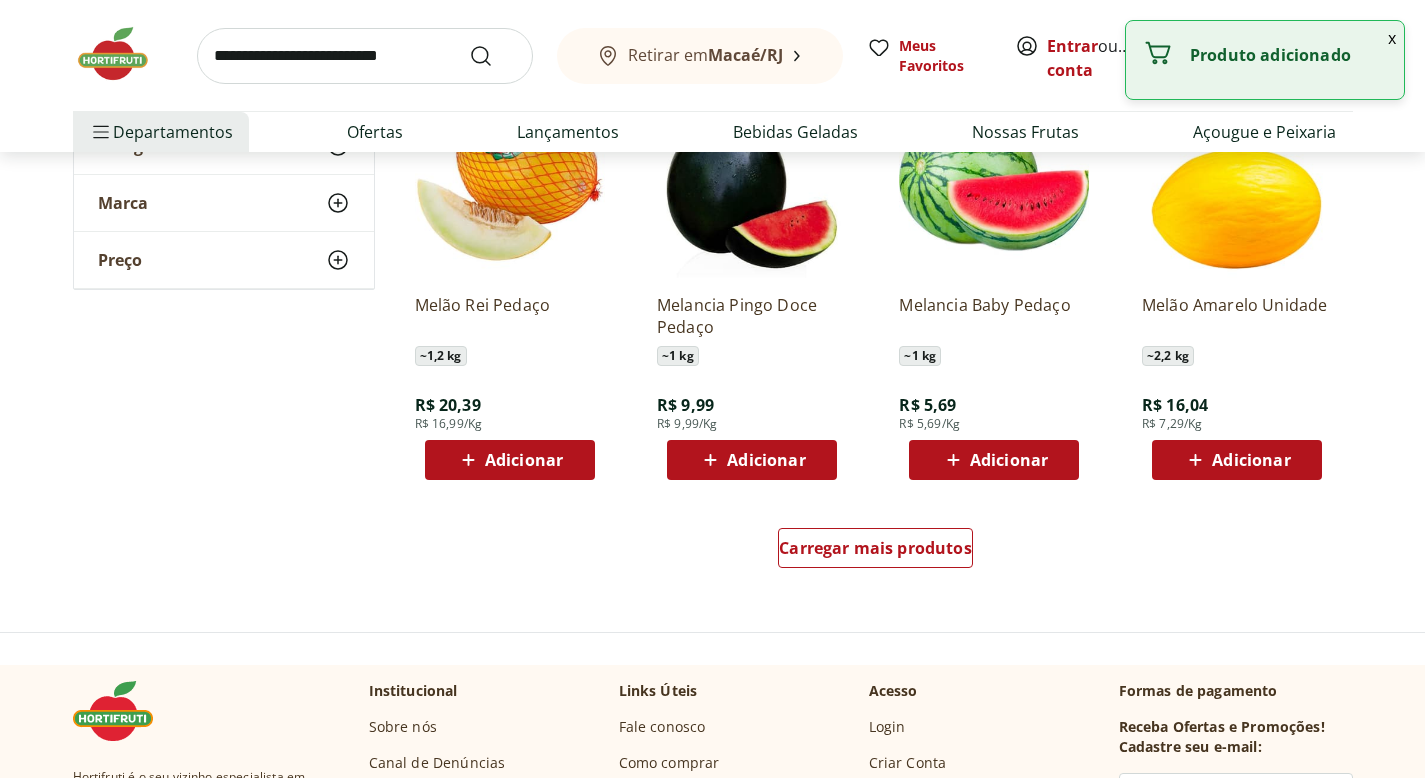 scroll, scrollTop: 1143, scrollLeft: 0, axis: vertical 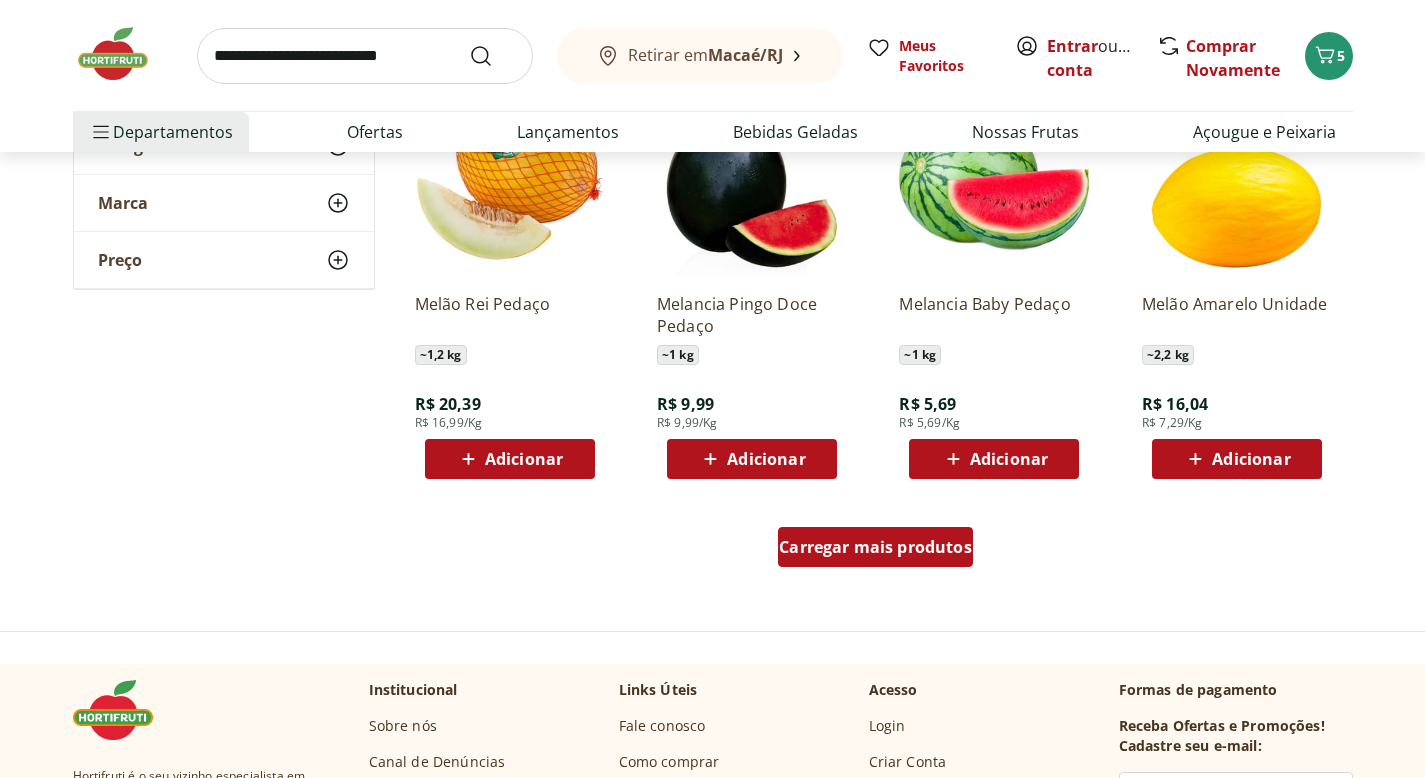 click on "Carregar mais produtos" at bounding box center (875, 547) 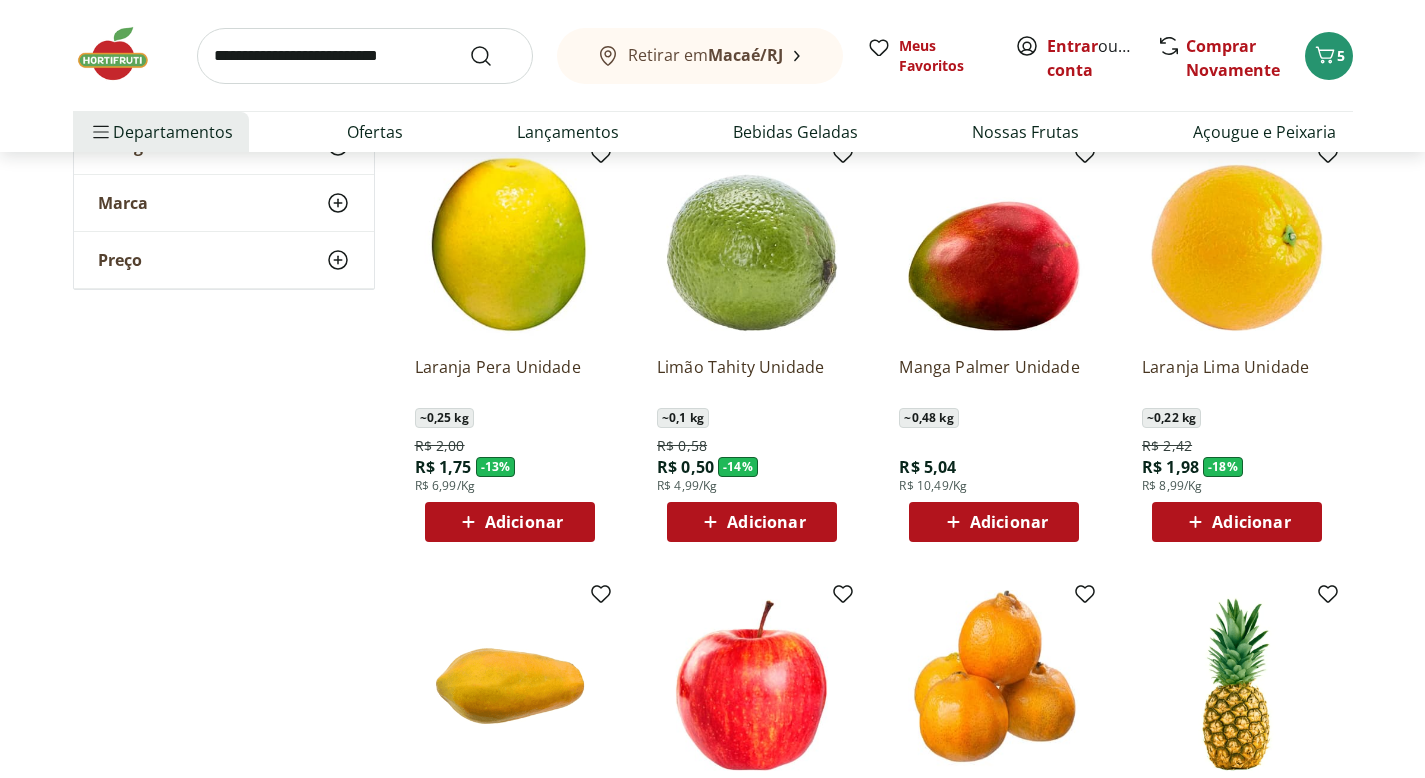 scroll, scrollTop: 1945, scrollLeft: 0, axis: vertical 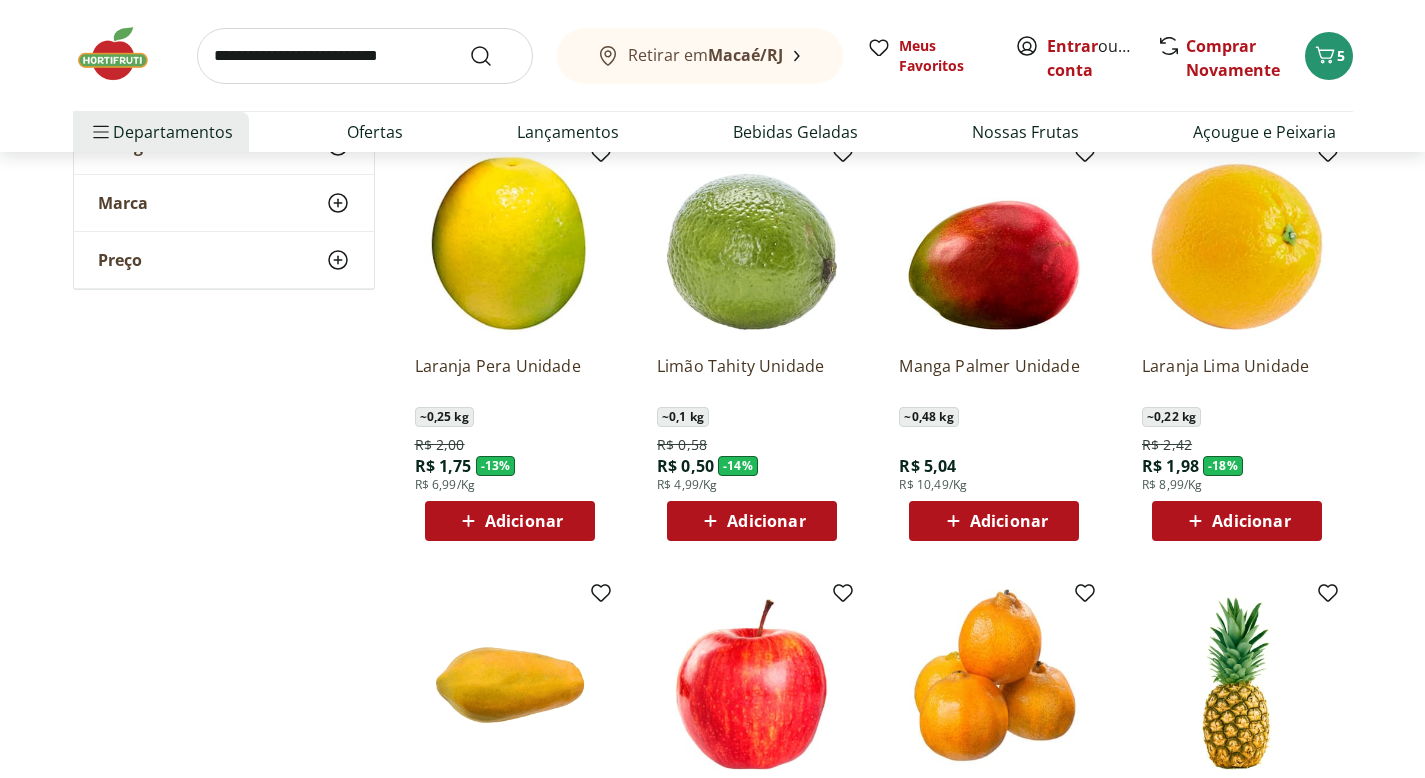 click on "Adicionar" at bounding box center (1009, 521) 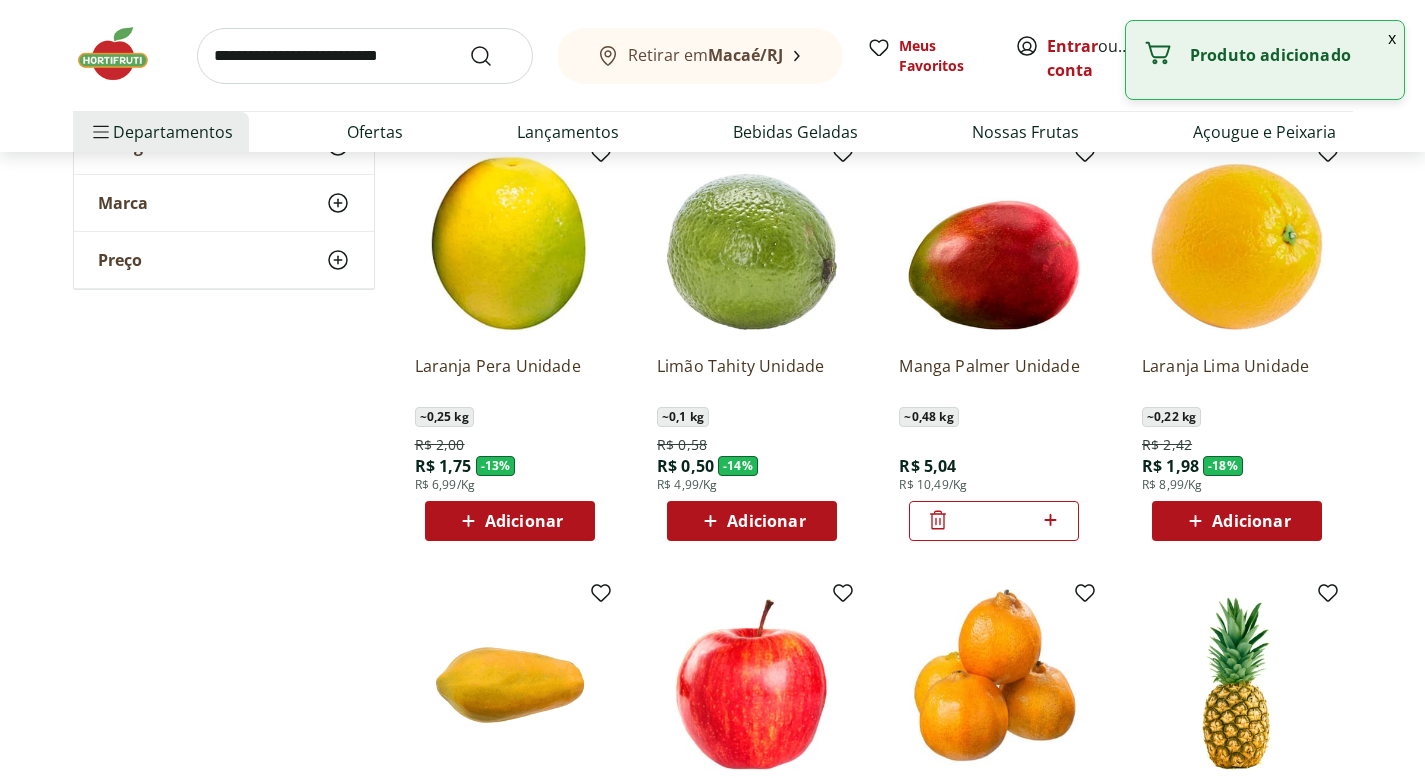 click 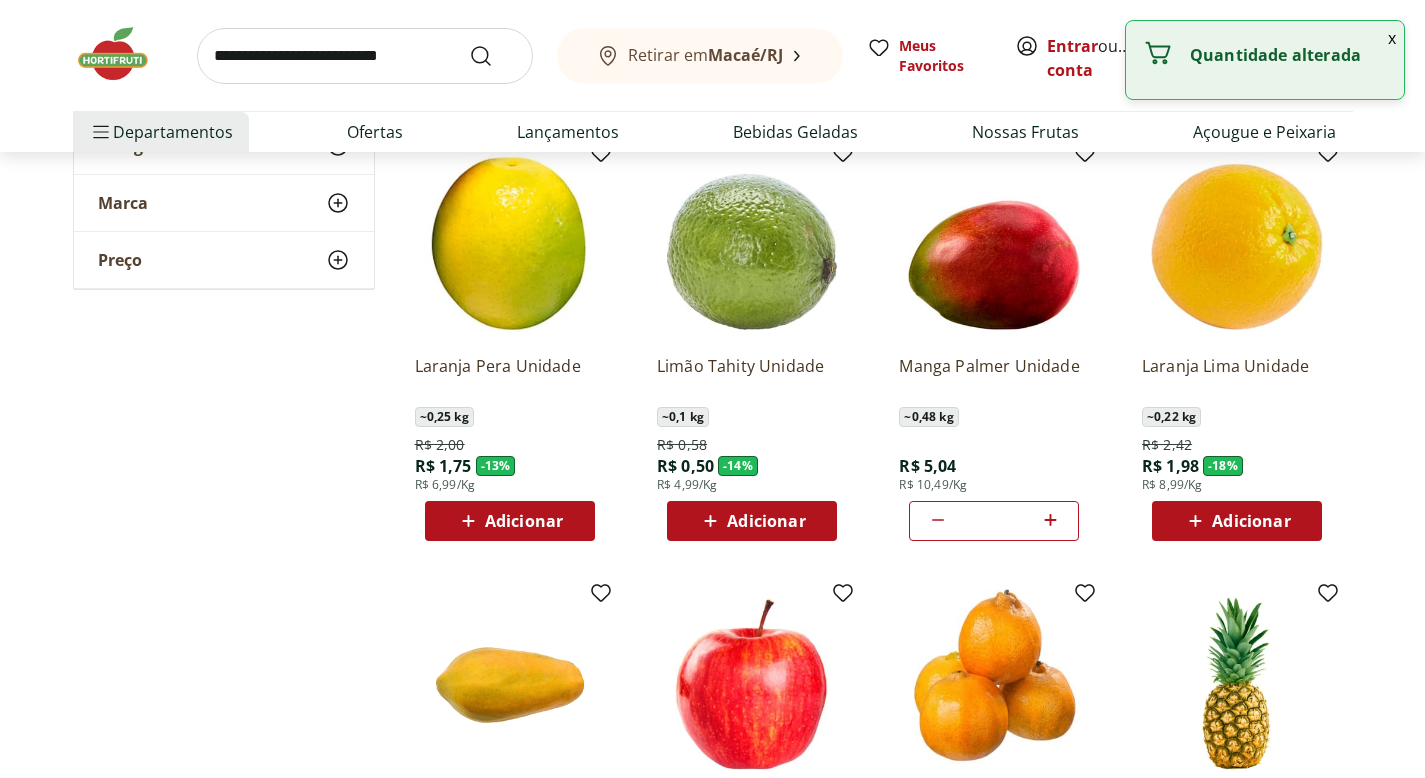scroll, scrollTop: 2309, scrollLeft: 0, axis: vertical 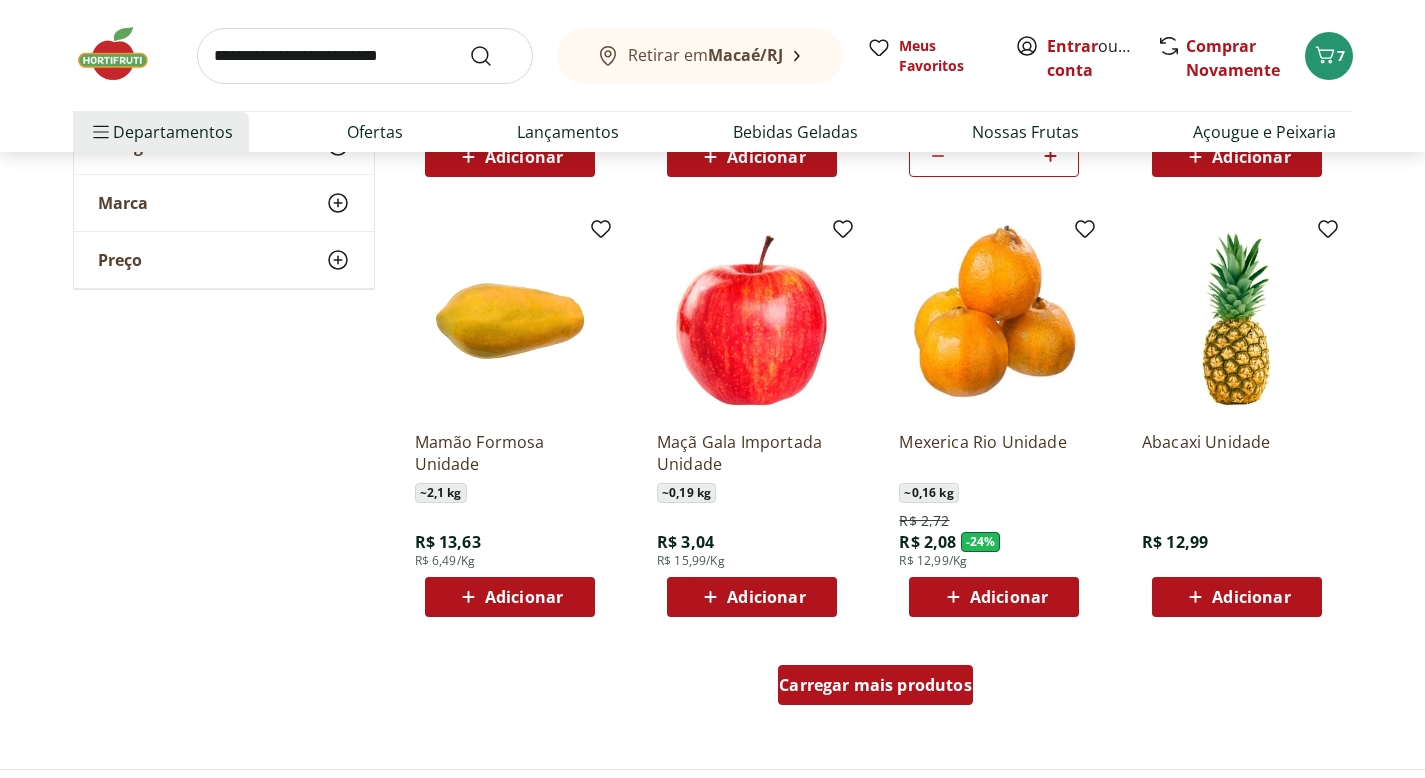 click on "Carregar mais produtos" at bounding box center (875, 685) 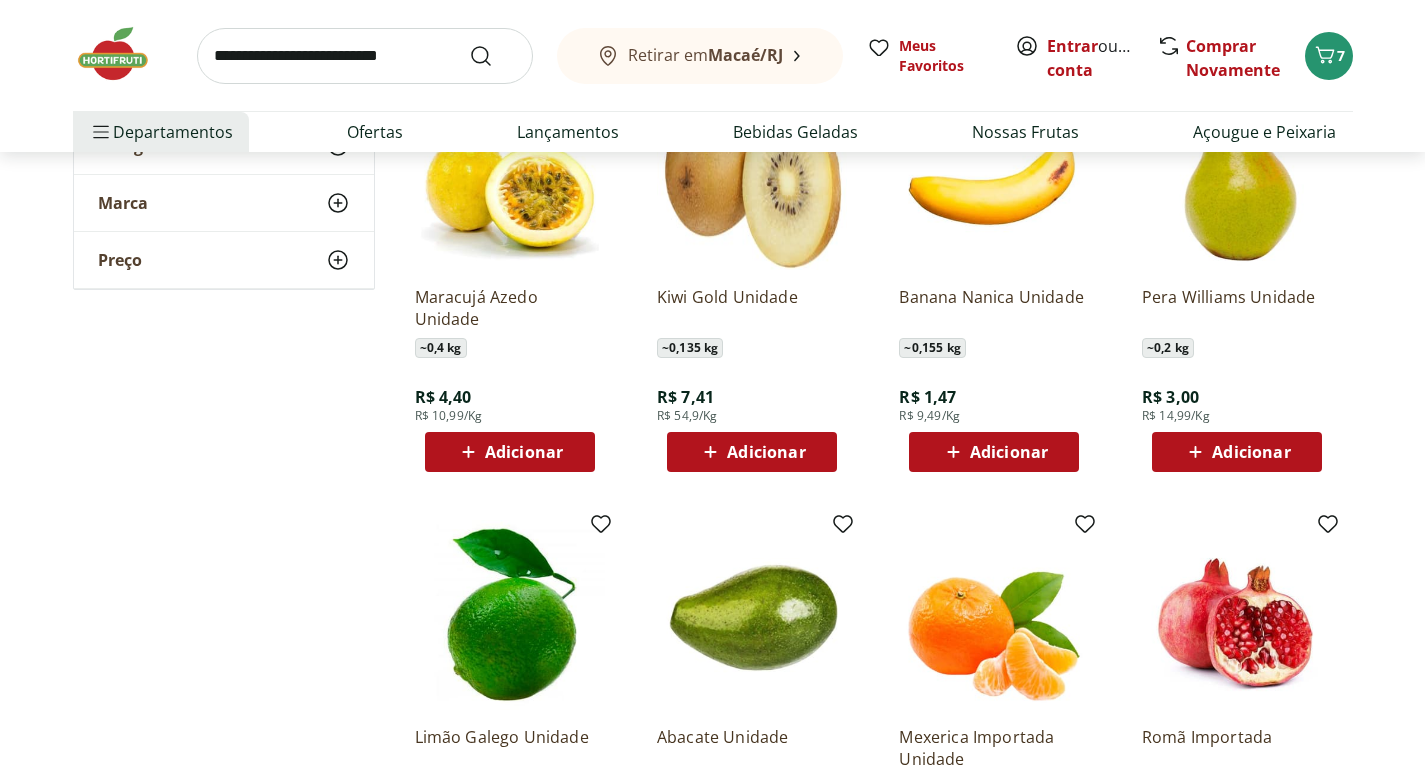 scroll, scrollTop: 2871, scrollLeft: 0, axis: vertical 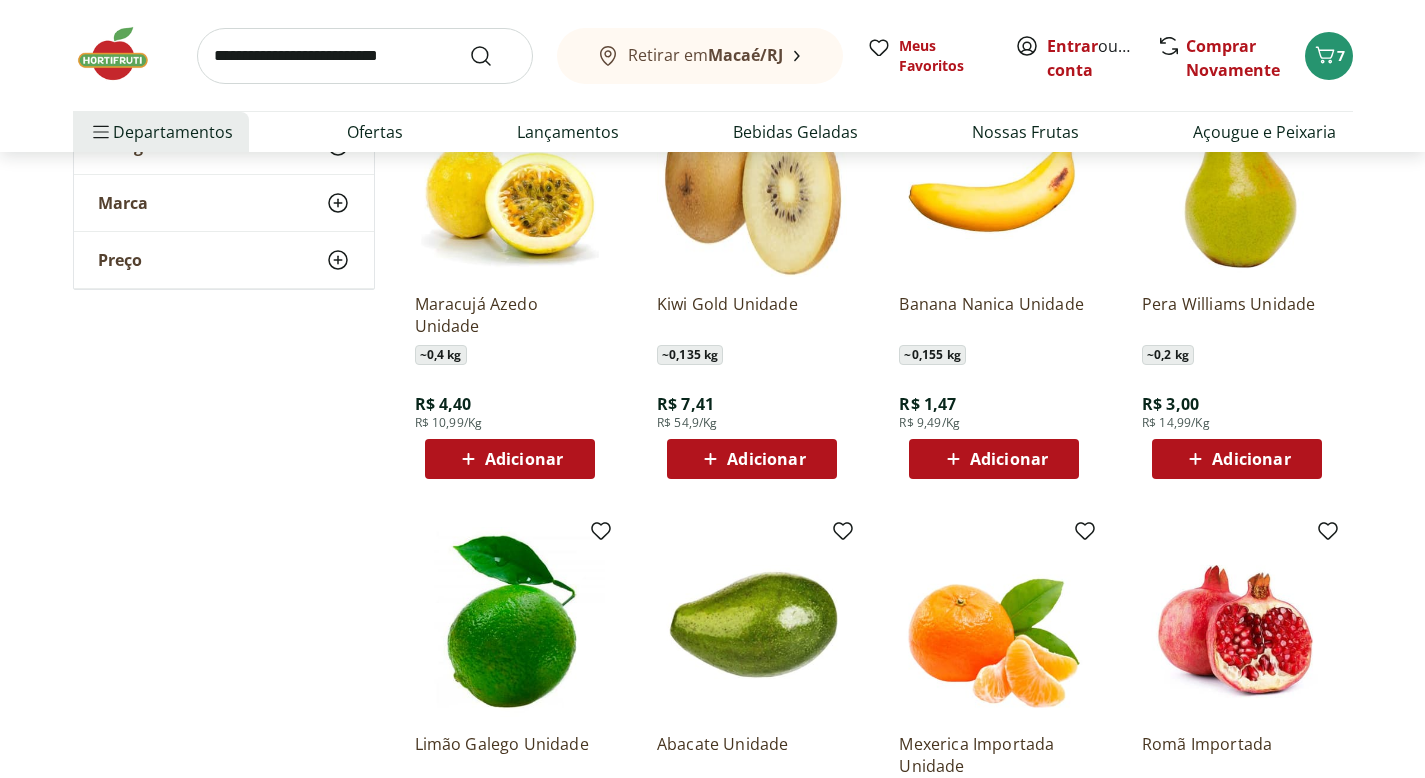 click on "Adicionar" at bounding box center [524, 459] 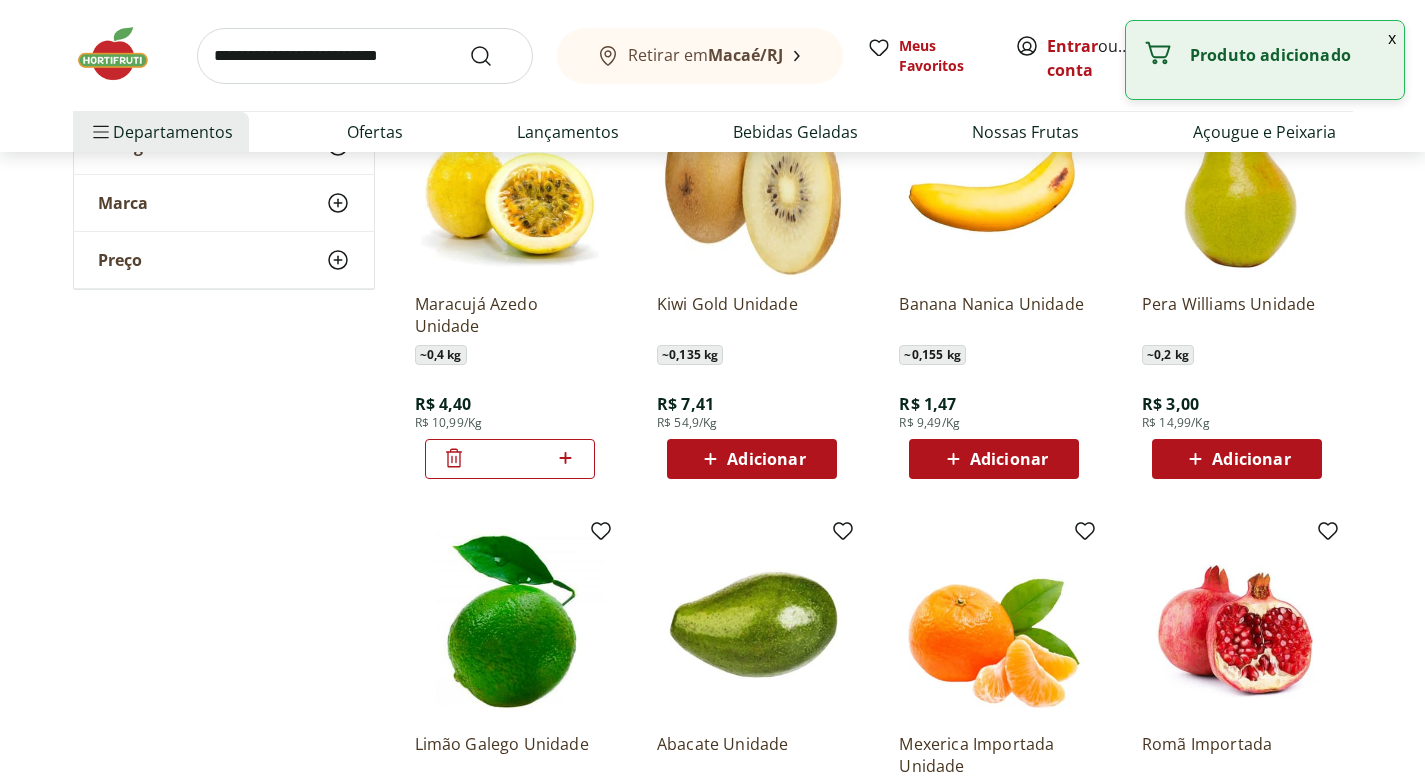 click 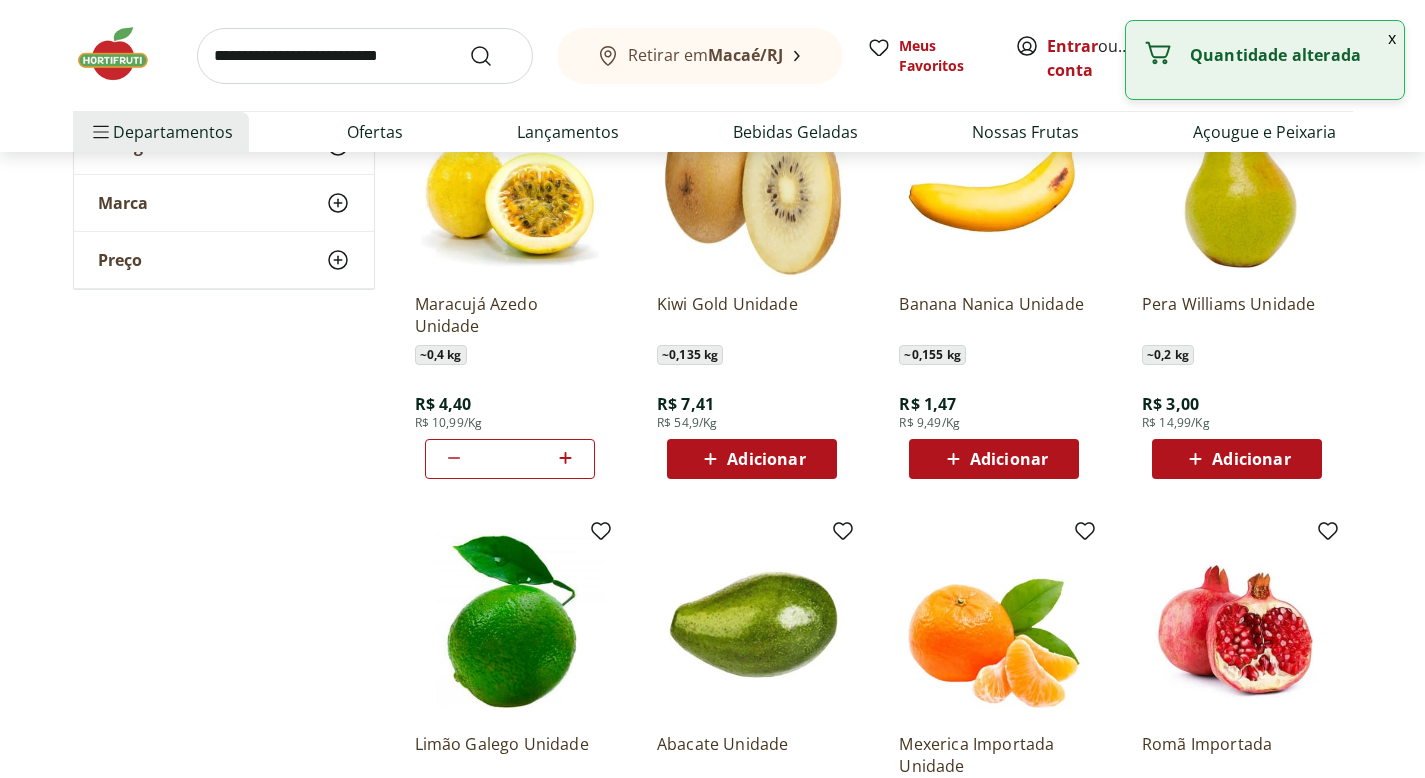 click 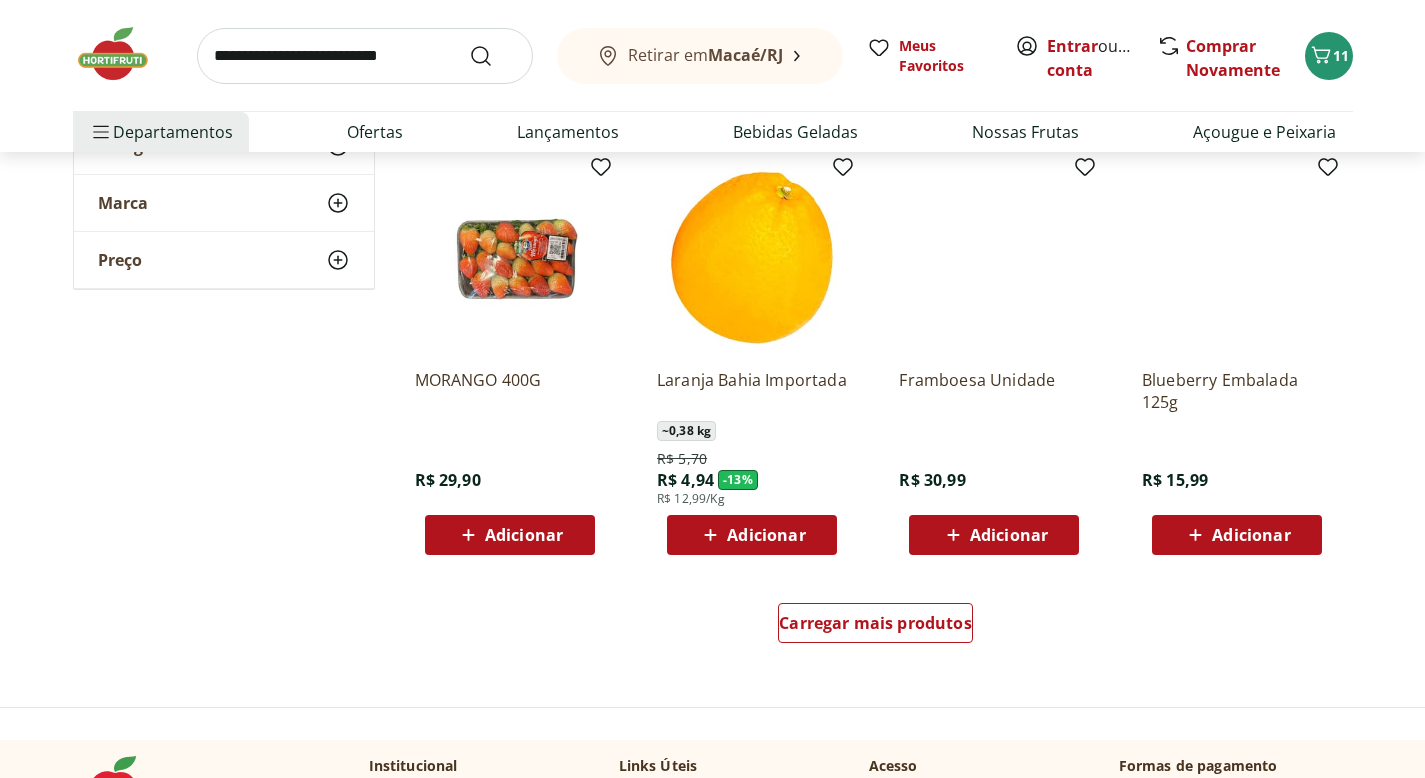 scroll, scrollTop: 3675, scrollLeft: 0, axis: vertical 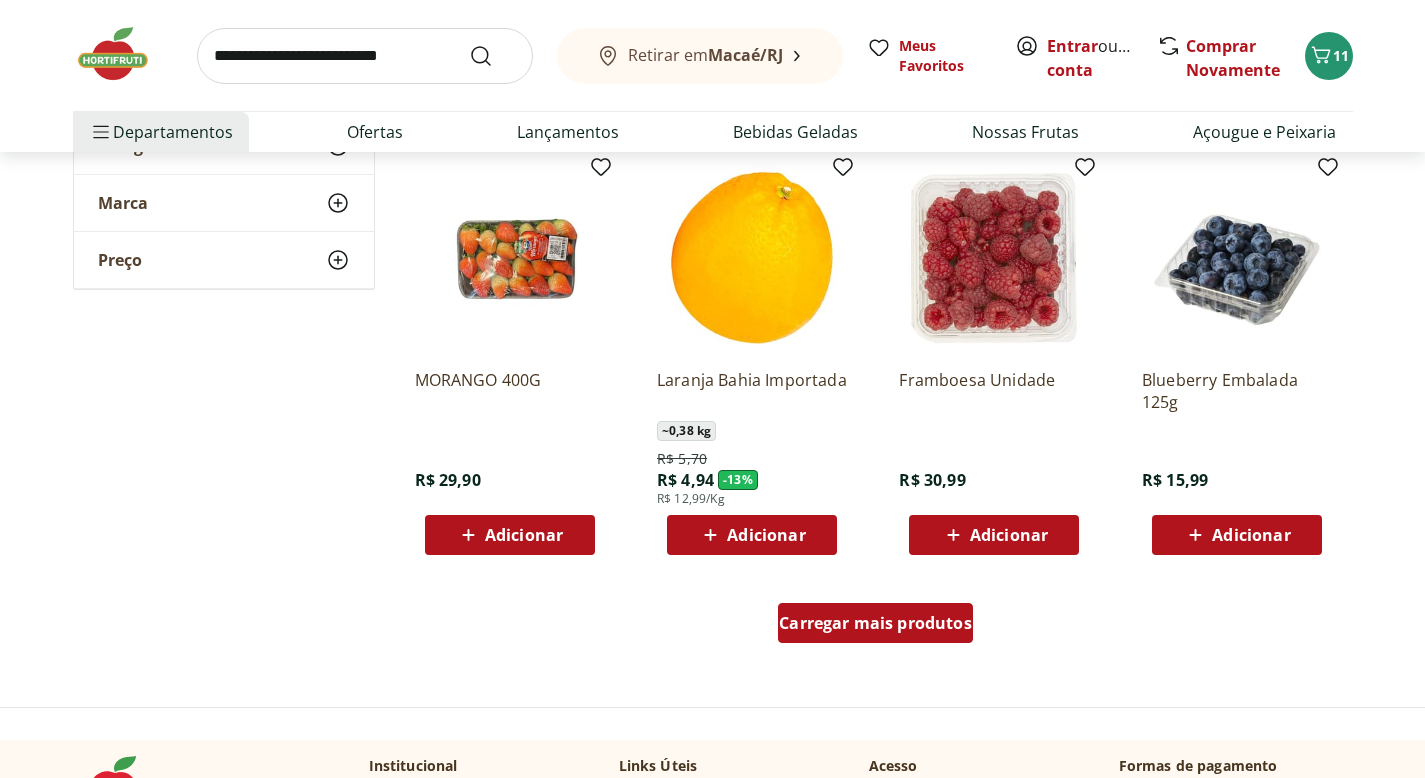 click on "Carregar mais produtos" at bounding box center (875, 623) 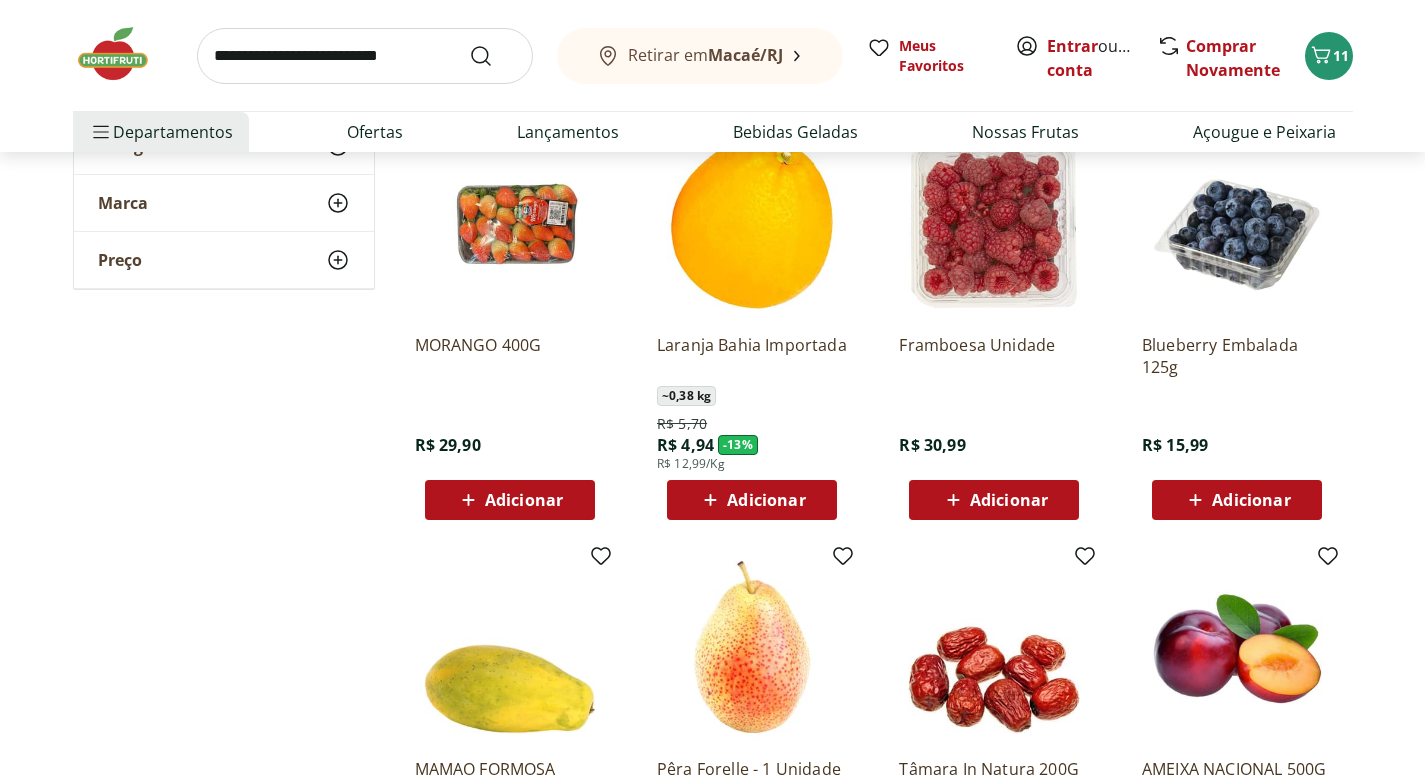 scroll, scrollTop: 3622, scrollLeft: 0, axis: vertical 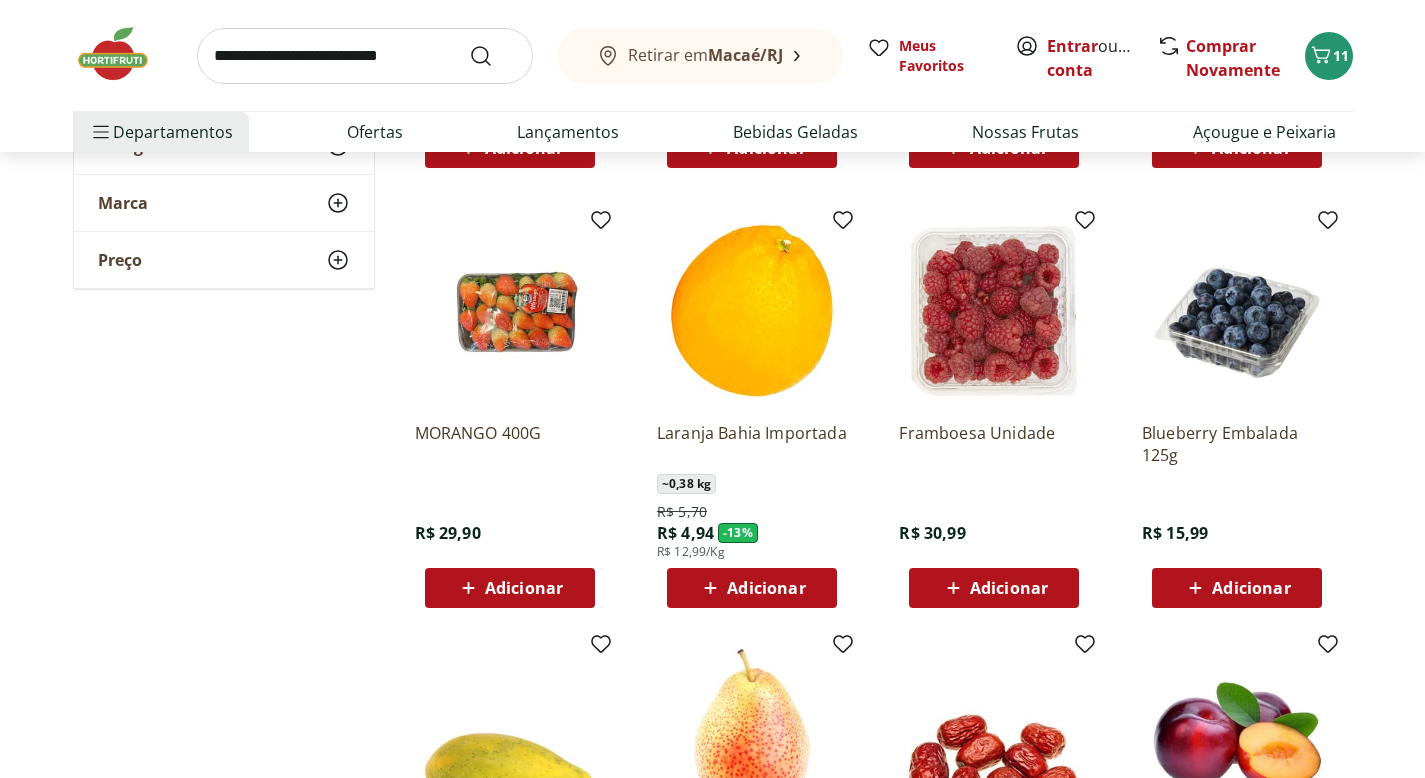 click on "Adicionar" at bounding box center (524, 588) 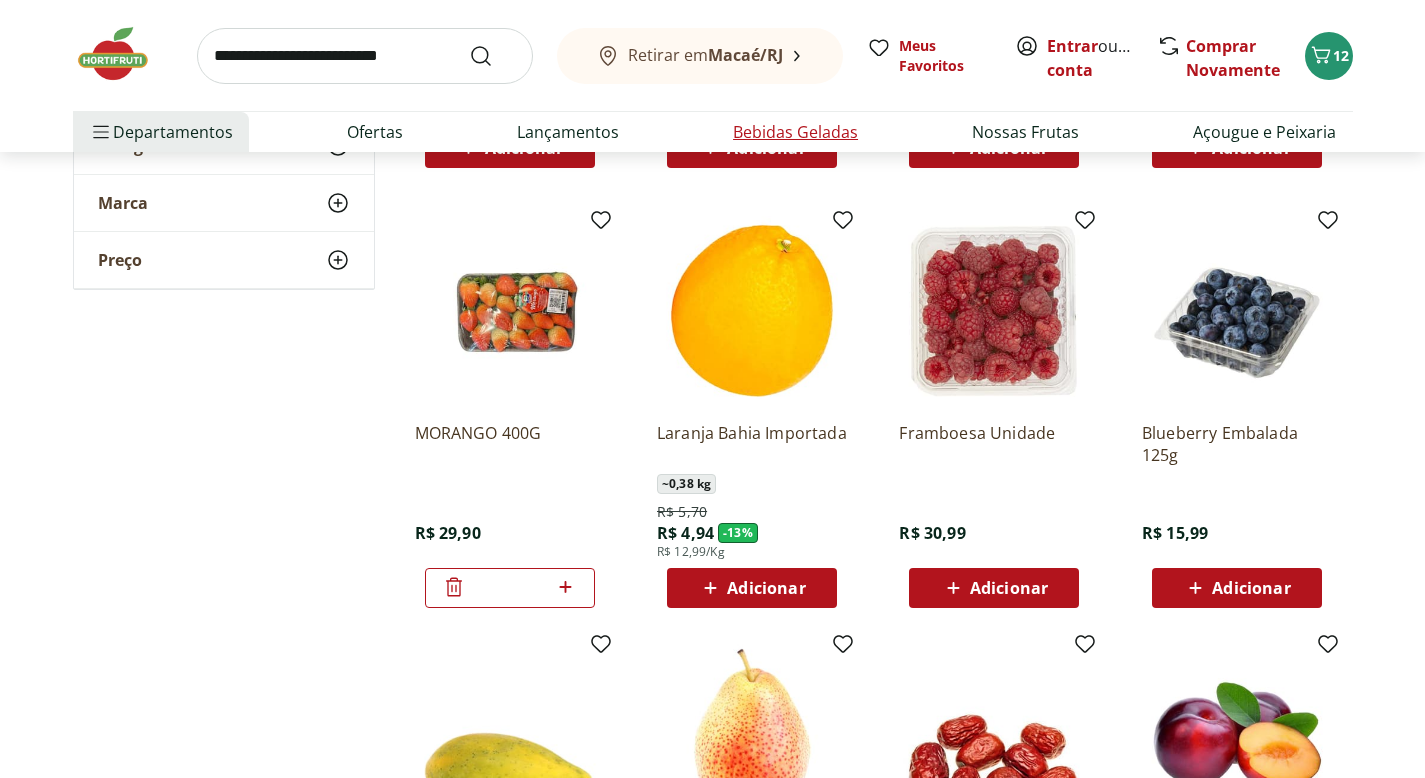 click on "Bebidas Geladas" at bounding box center [795, 132] 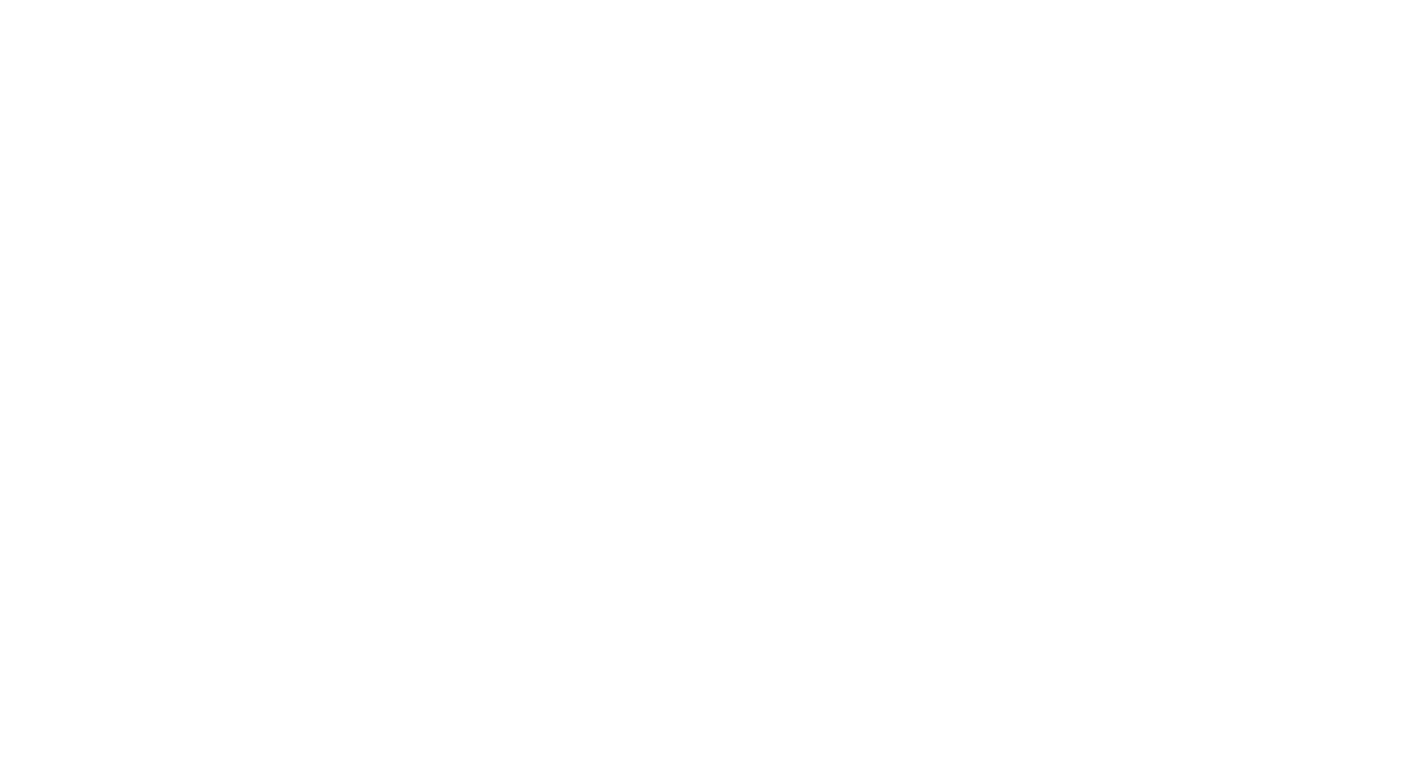 scroll, scrollTop: 0, scrollLeft: 0, axis: both 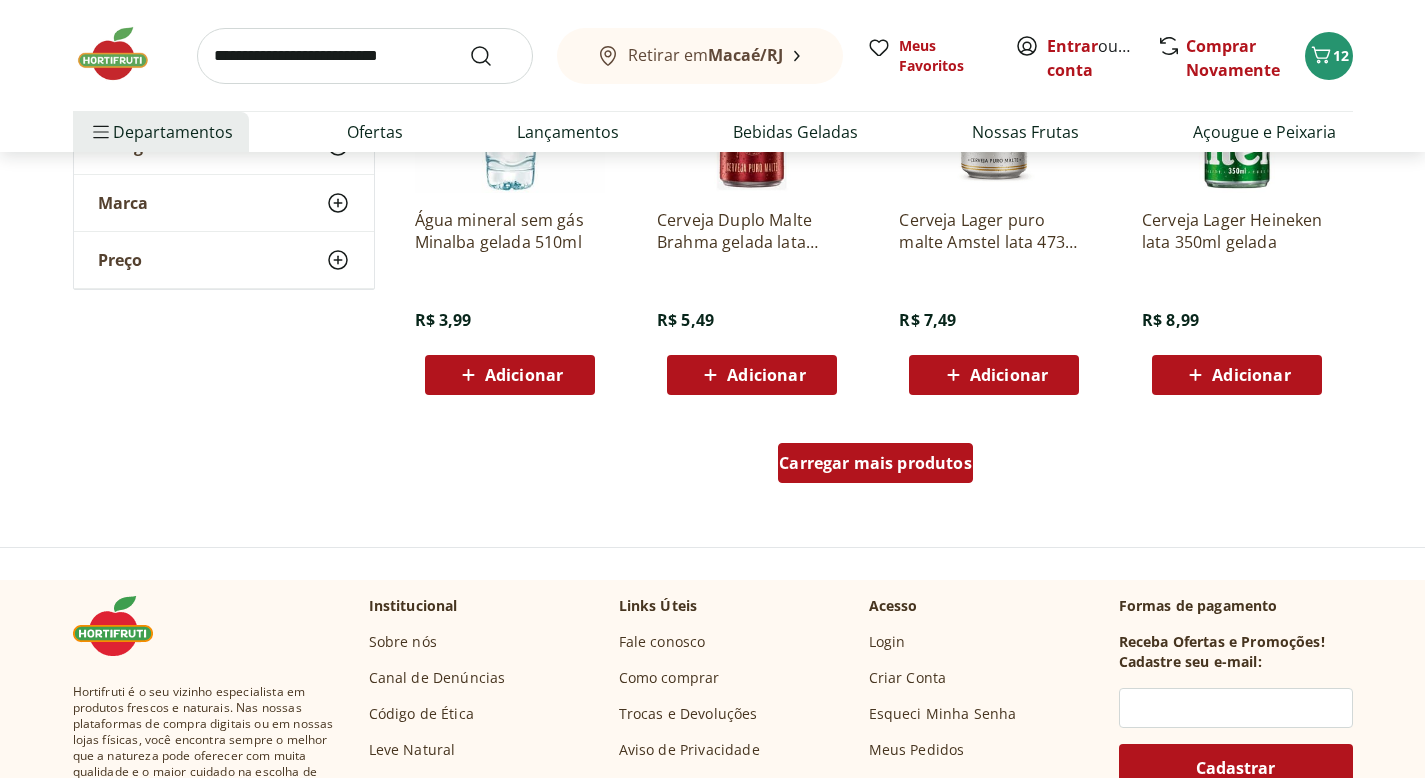 click on "Carregar mais produtos" at bounding box center (875, 463) 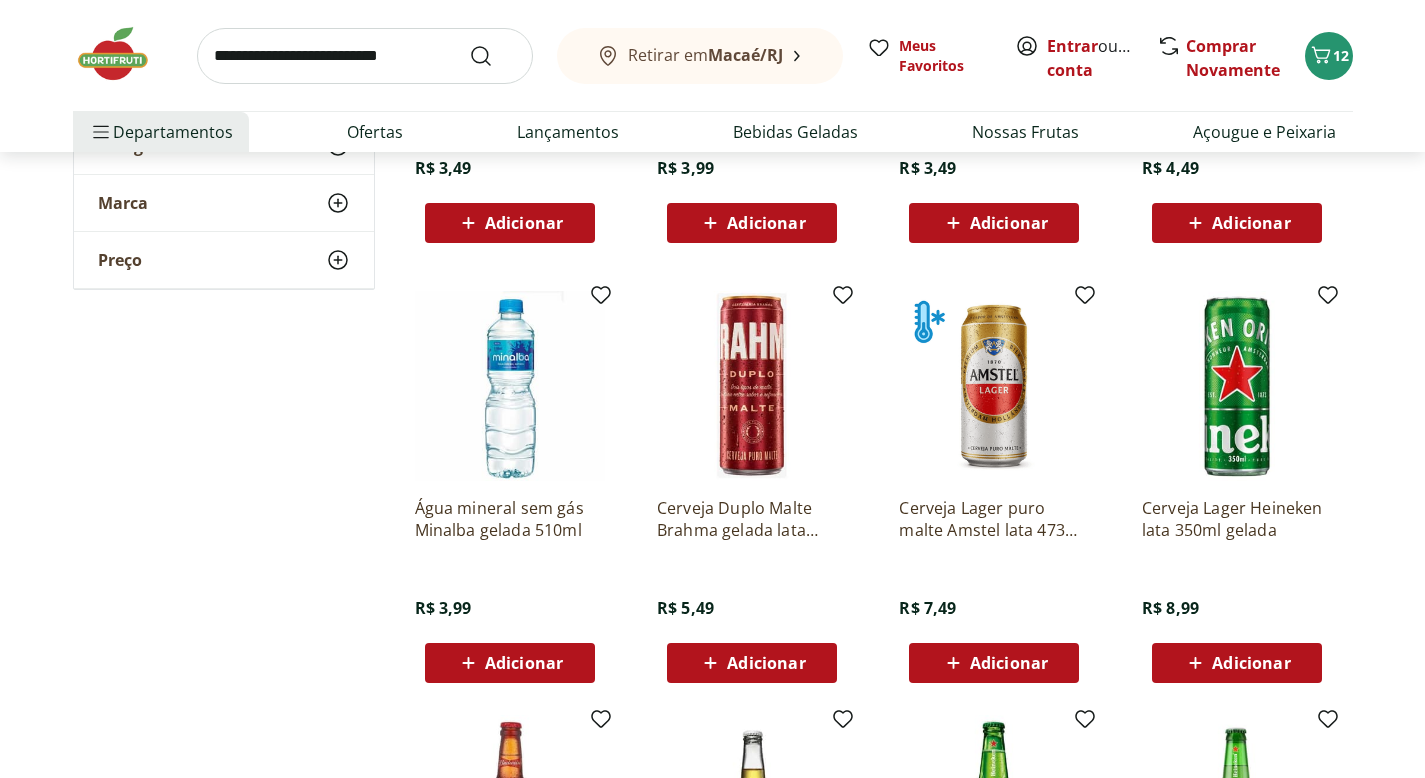 scroll, scrollTop: 0, scrollLeft: 0, axis: both 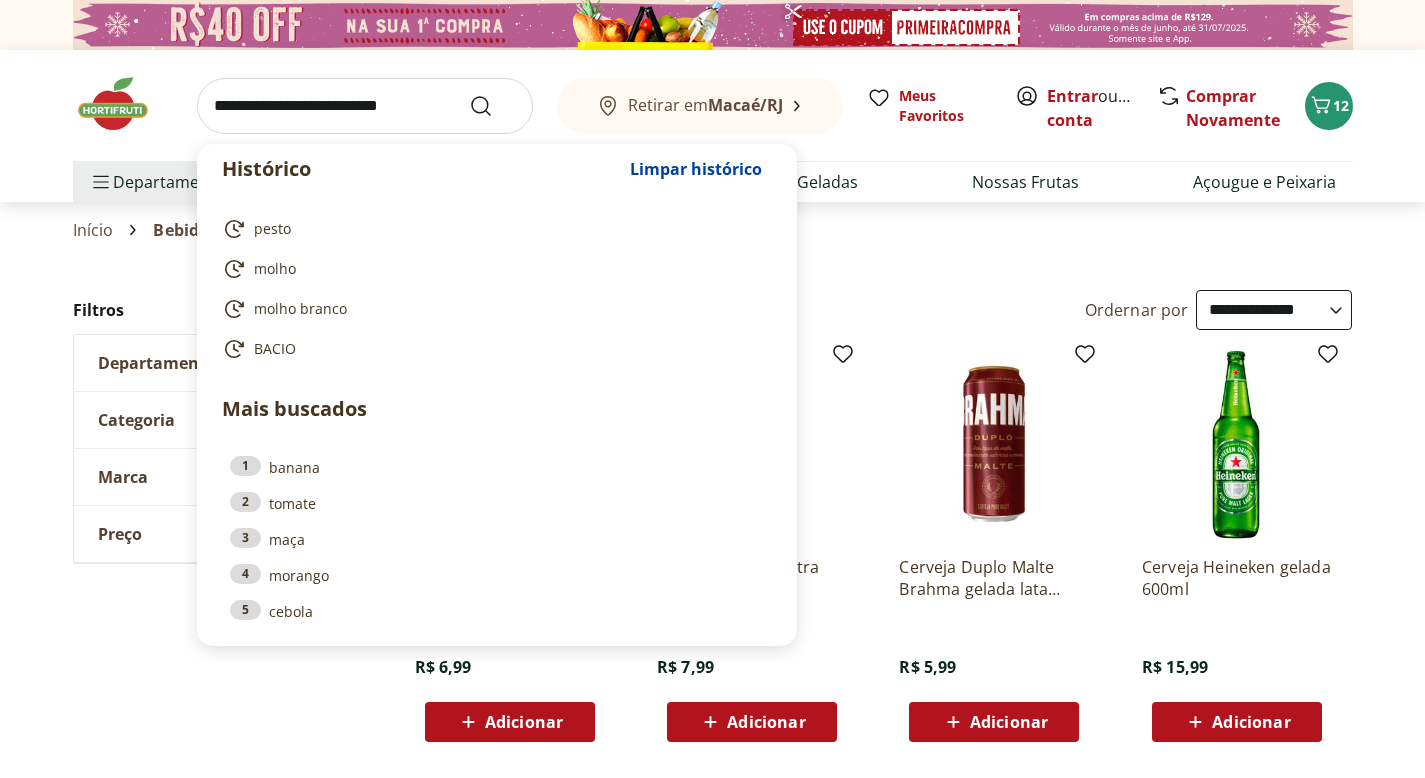click at bounding box center [365, 106] 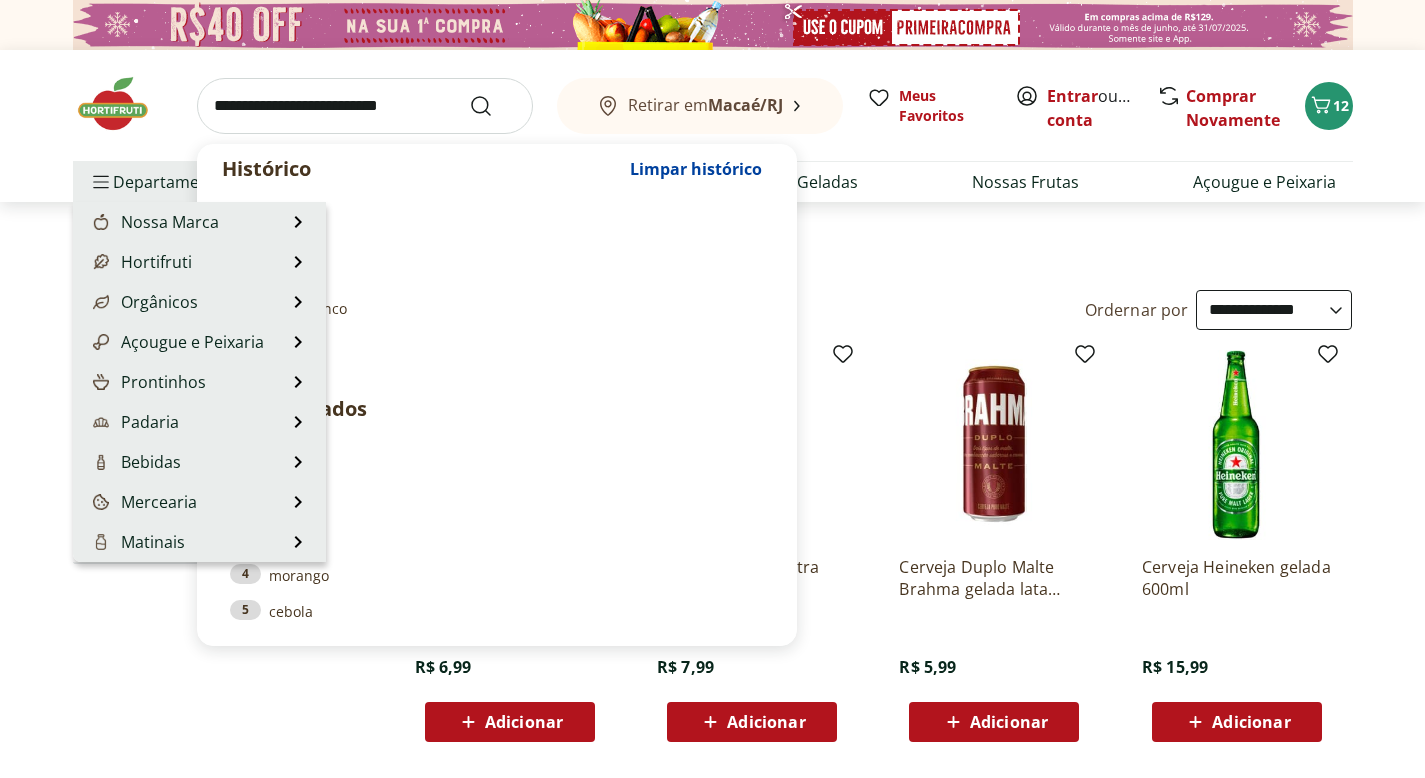 click on "Departamentos Nossa Marca Nossa Marca Ver tudo do departamento Açougue & Peixaria Congelados e Refrigerados Frutas, Legumes e Verduras Orgânicos Mercearia Sorvetes Hortifruti Hortifruti Ver tudo do departamento Cogumelos Frutas Legumes Ovos Temperos Frescos Verduras Orgânicos Orgânicos Ver tudo do departamento Bebidas Orgânicas Frutas Orgânicas Legumes Orgânicos Ovos Orgânicos Perecíveis Orgânicos Verduras Orgânicas Temperos Frescos Açougue e Peixaria Açougue e Peixaria Ver tudo do departamento Aves Bovinos Exóticos Frutos do Mar Linguiça e Salsicha Peixes Salgados e Defumados Suínos Prontinhos Prontinhos Ver tudo do departamento Frutas Cortadinhas Pré Preparados Prontos para Consumo Saladas Sucos e Água de Coco Padaria Padaria Ver tudo do departamento Bolos e Mini Bolos Doces Pão Padaria Própria Salgados Torradas Bebidas Bebidas Ver tudo do departamento Água Água de Coco Cerveja Destilados Chá e Mate Drinks Alcóolicos Energético e Isotônico Vinhos Refrigerante Suco Integral Azeite" at bounding box center [161, 182] 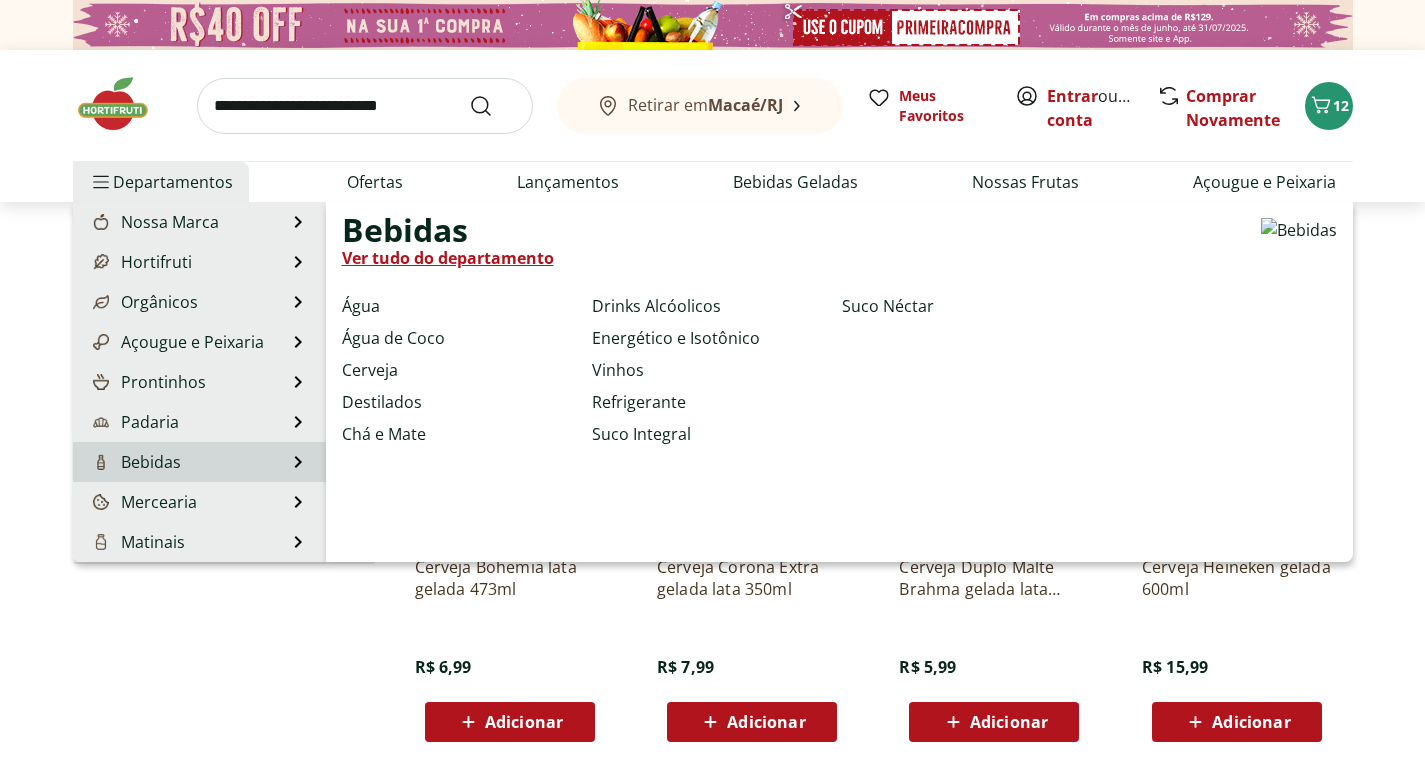 click on "Bebidas Bebidas Ver tudo do departamento Água Água de Coco Cerveja Destilados Chá e Mate Drinks Alcóolicos Energético e Isotônico Vinhos Refrigerante Suco Integral Suco Néctar" at bounding box center (199, 462) 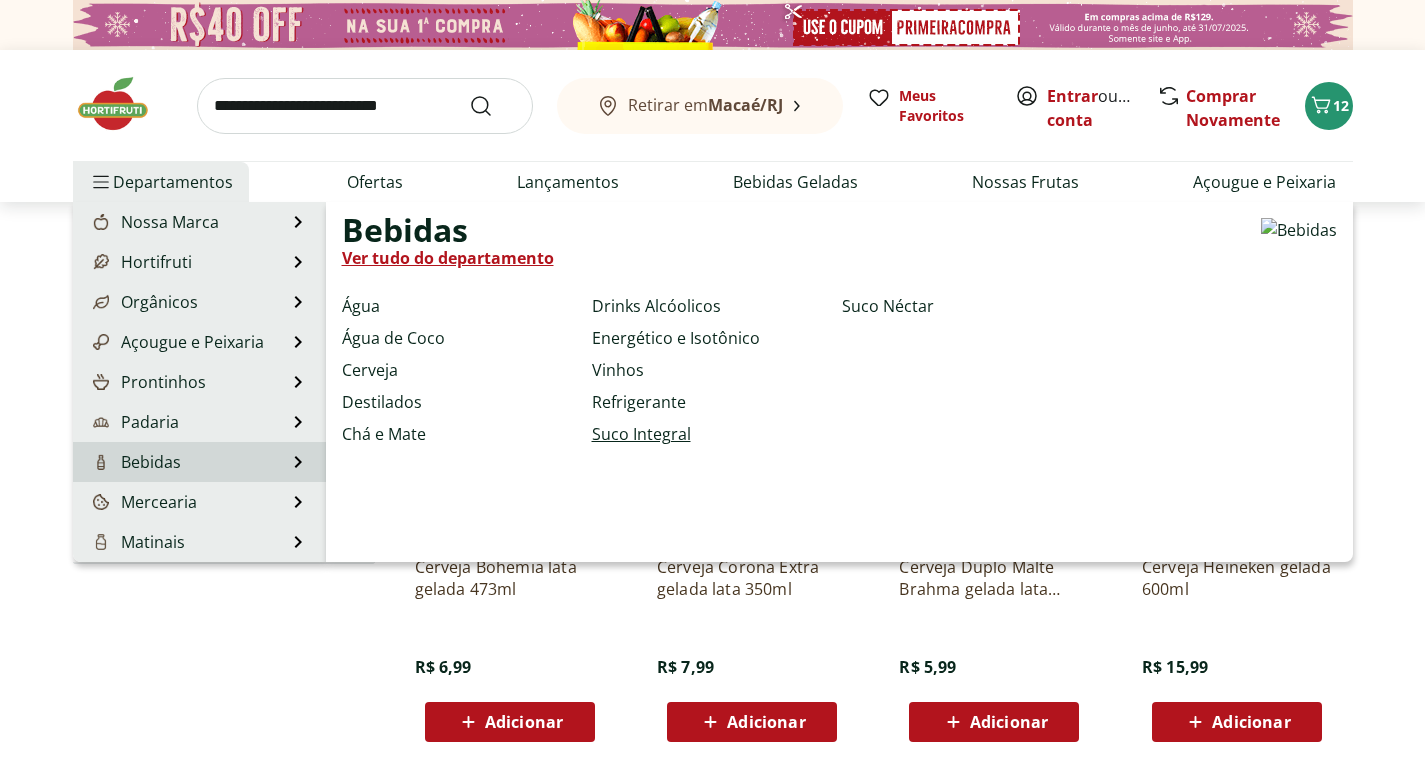 click on "Suco Integral" at bounding box center [641, 434] 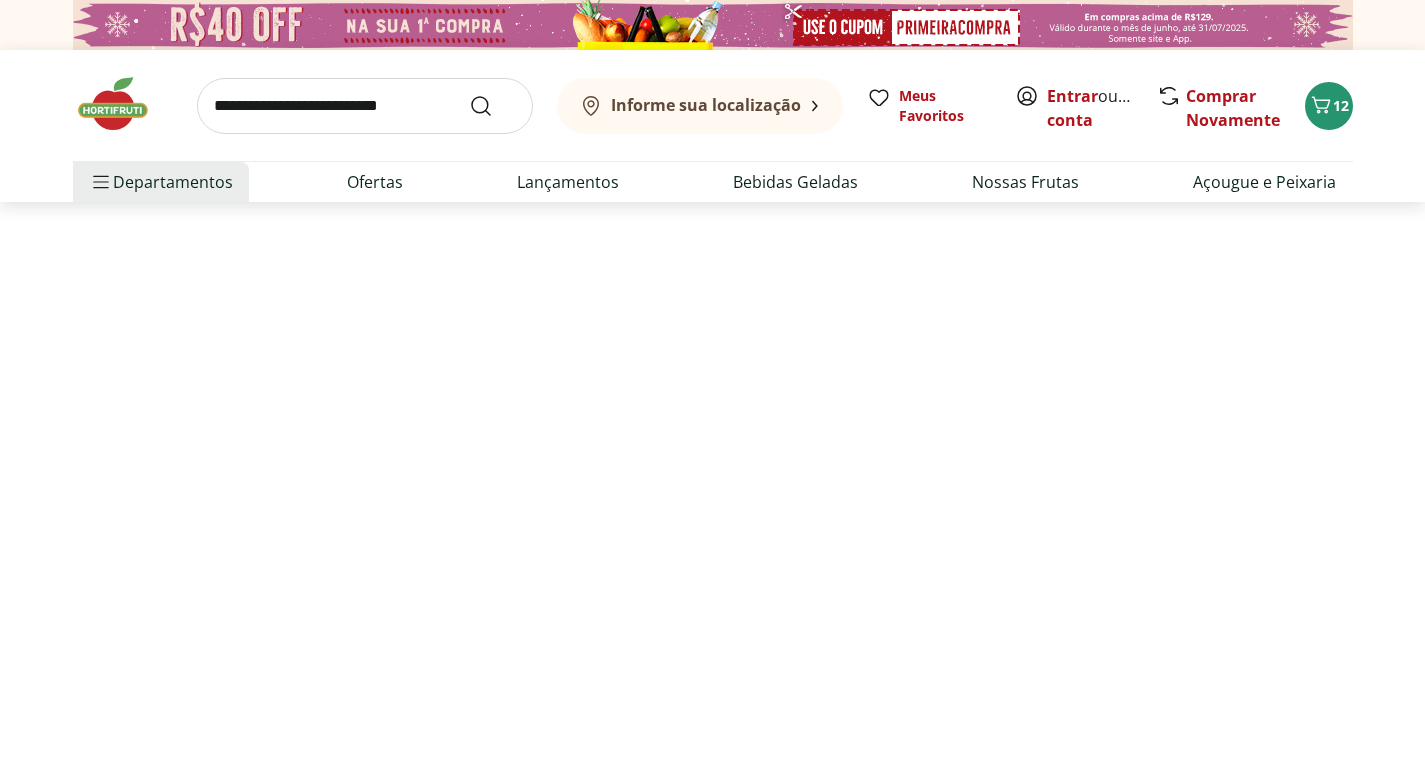 select on "**********" 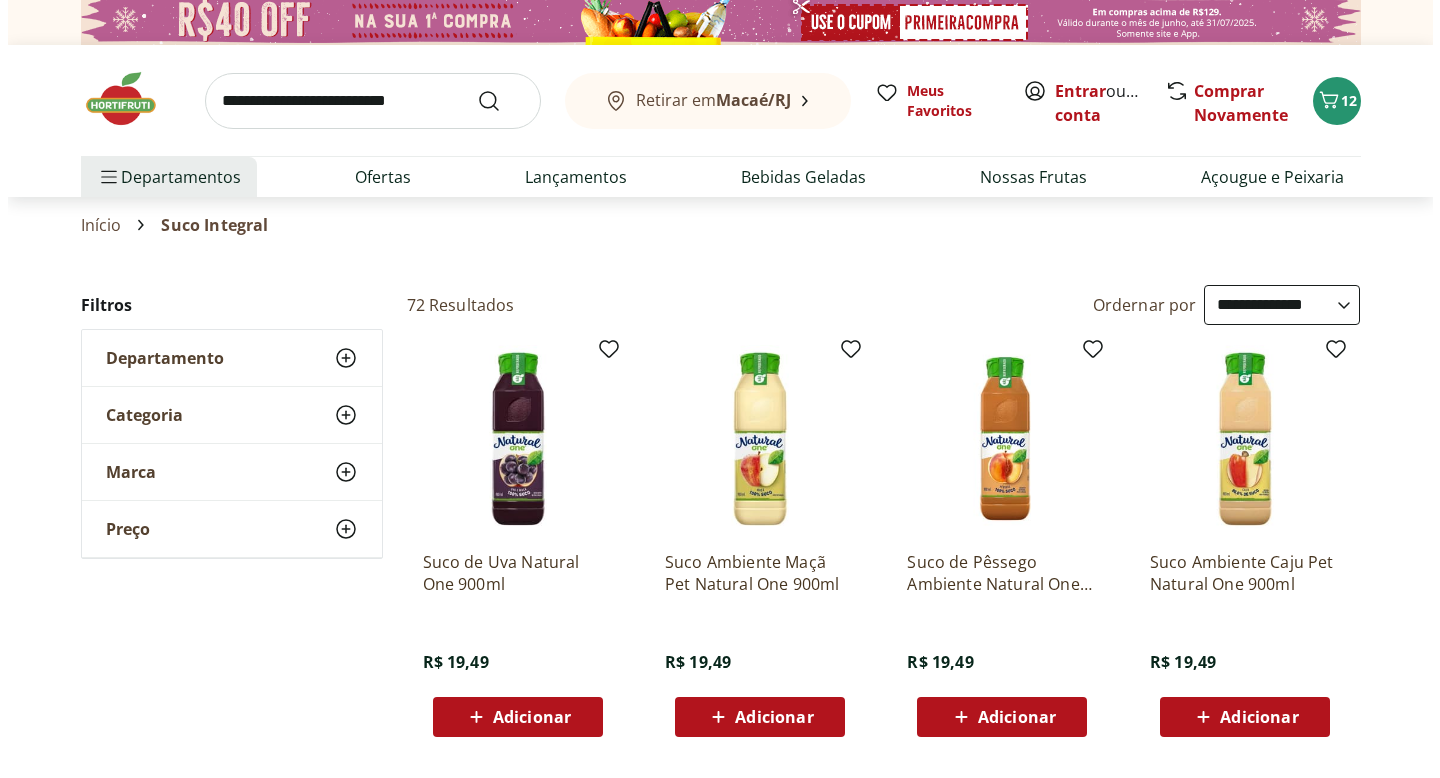 scroll, scrollTop: 12, scrollLeft: 0, axis: vertical 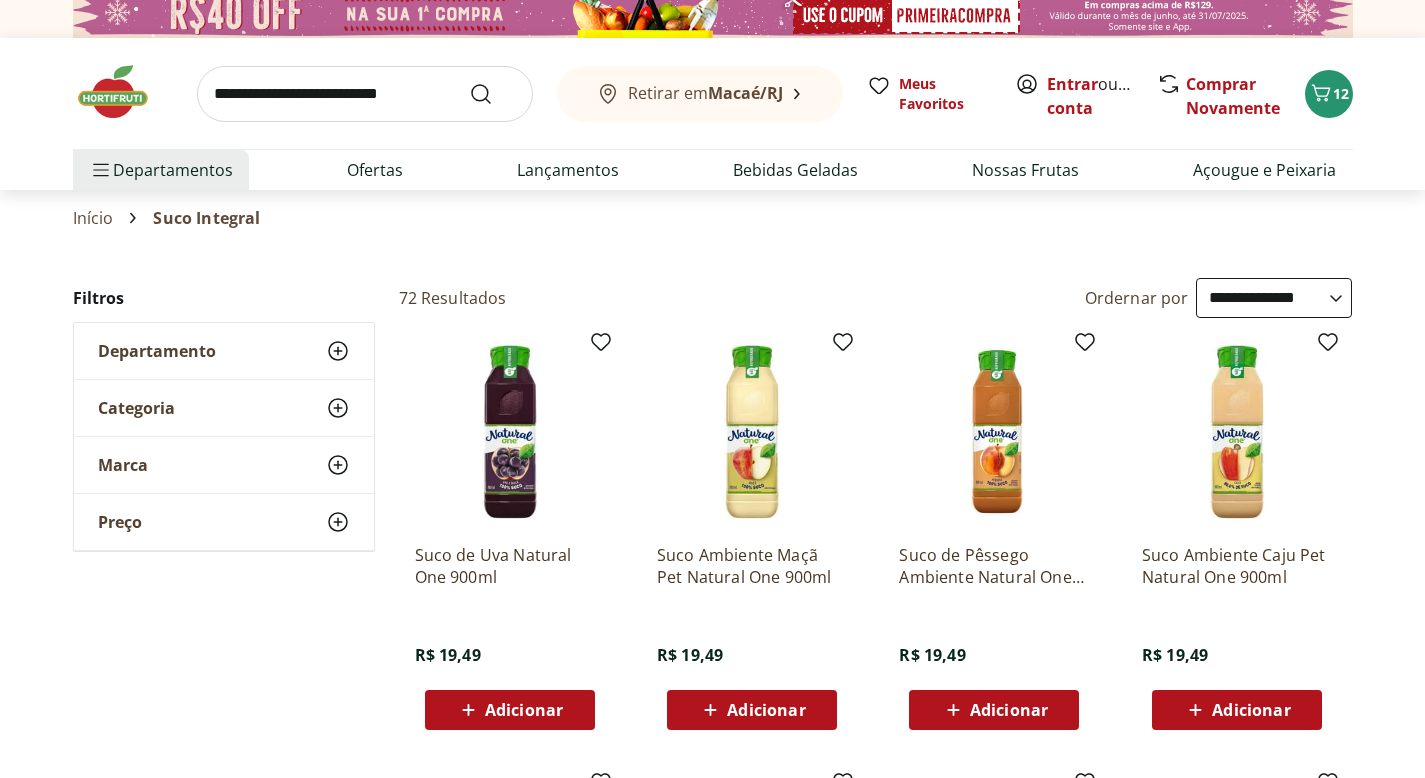 click on "Adicionar" at bounding box center (510, 710) 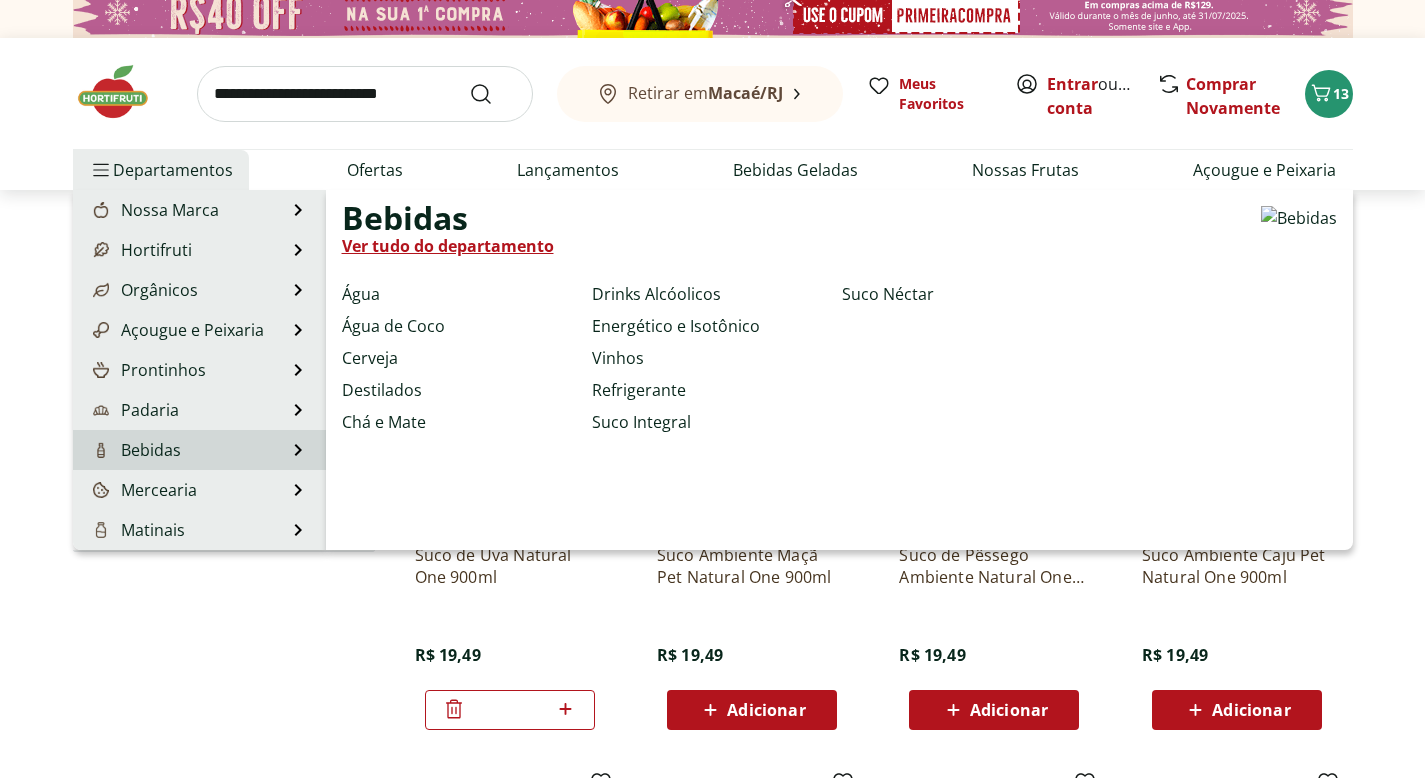 click on "Bebidas Bebidas Ver tudo do departamento Água Água de Coco Cerveja Destilados Chá e Mate Drinks Alcóolicos Energético e Isotônico Vinhos Refrigerante Suco Integral Suco Néctar" at bounding box center (199, 450) 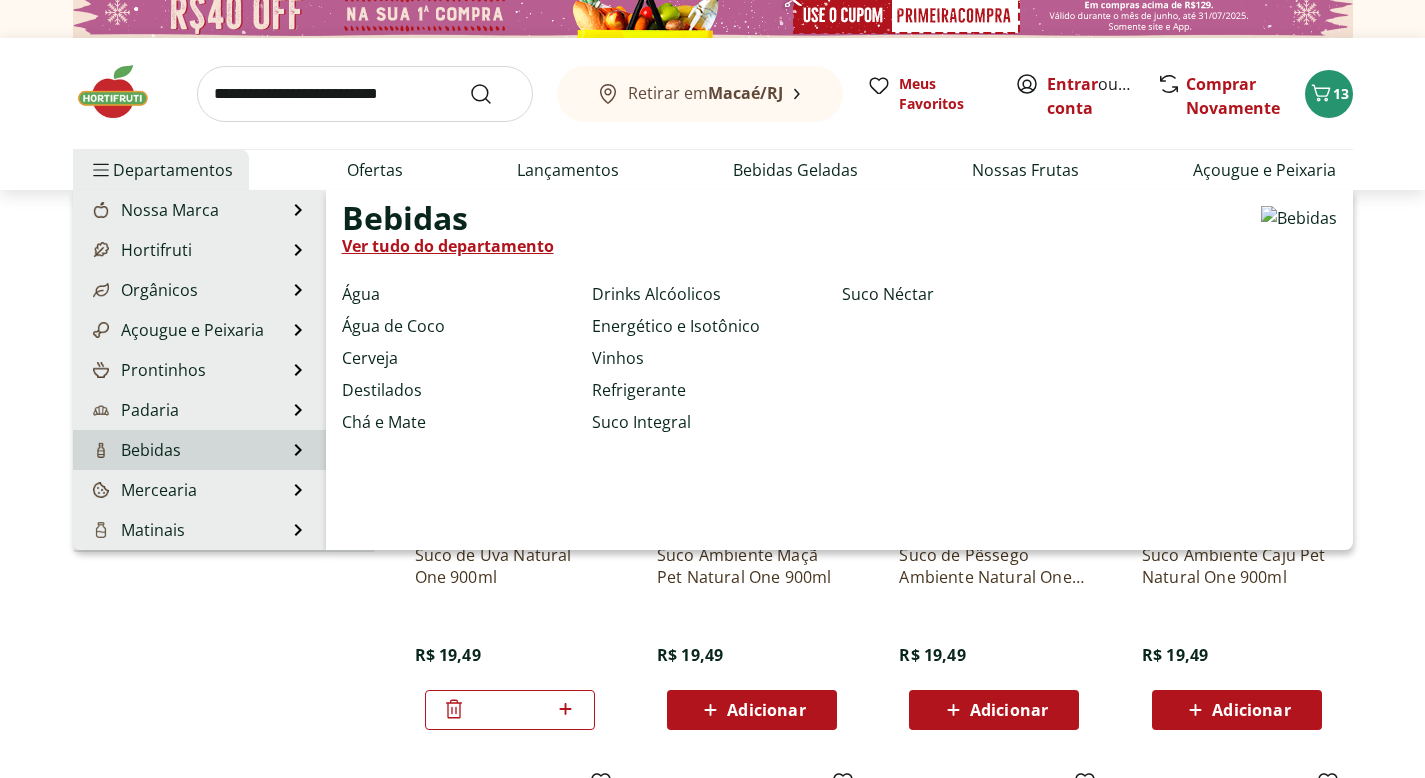 click on "Bebidas Bebidas Ver tudo do departamento Água Água de Coco Cerveja Destilados Chá e Mate Drinks Alcóolicos Energético e Isotônico Vinhos Refrigerante Suco Integral Suco Néctar" at bounding box center (199, 450) 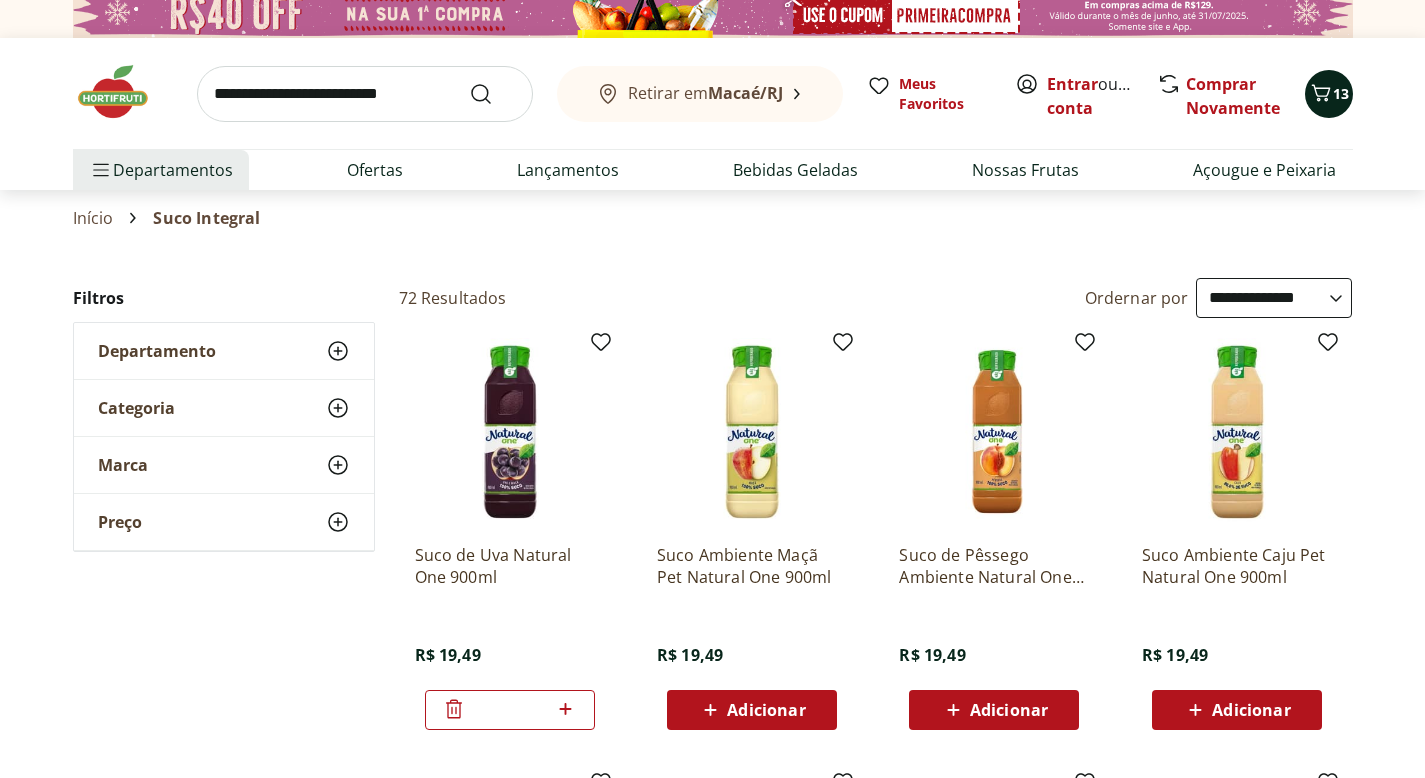 click 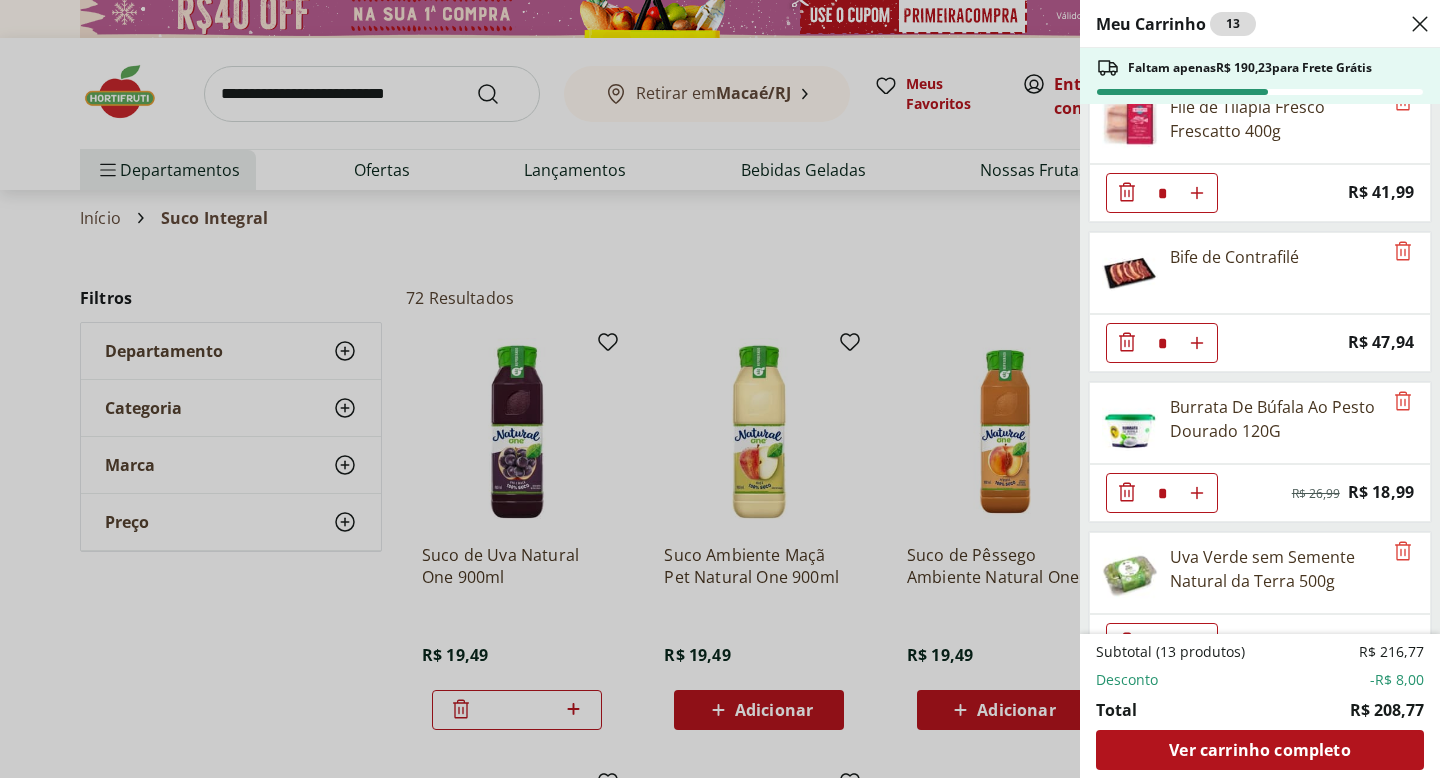 scroll, scrollTop: 0, scrollLeft: 0, axis: both 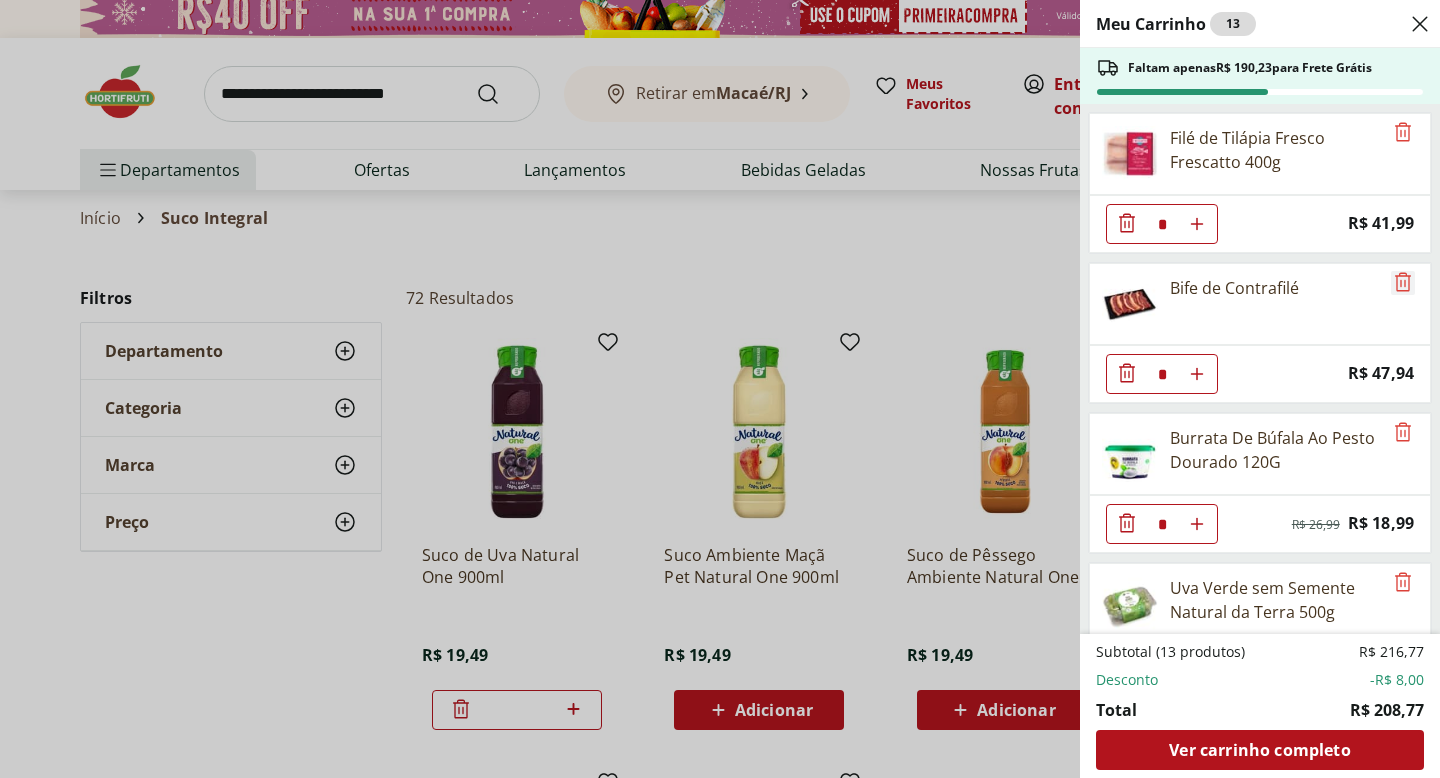 click 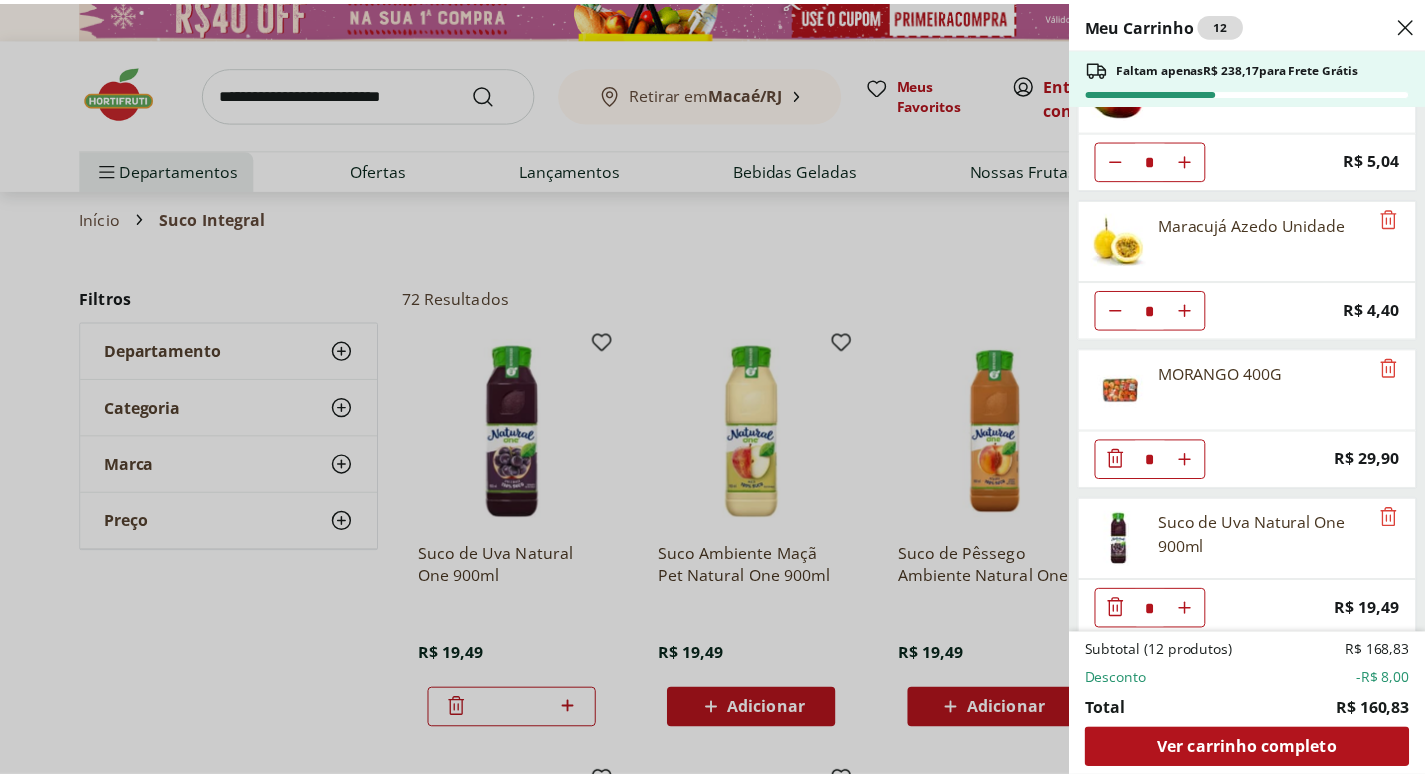 scroll, scrollTop: 678, scrollLeft: 0, axis: vertical 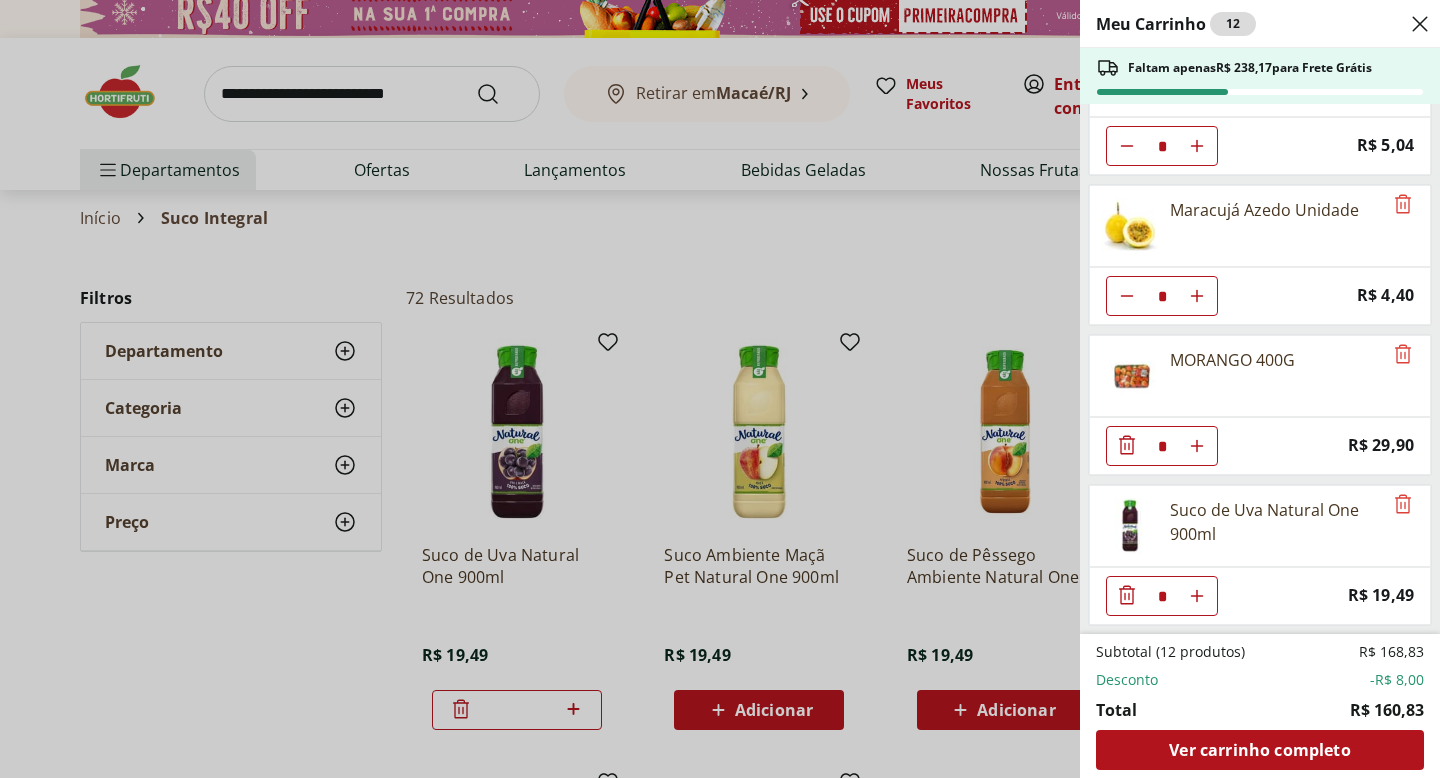 click on "Meu Carrinho 12 Faltam apenas  R$ 238,17  para Frete Grátis Filé de Tilápia Fresco Frescatto 400g * Price: R$ 41,99 Burrata De Búfala Ao Pesto Dourado 120G * Original price: R$ 26,99 Price: R$ 18,99 Uva Verde sem Semente Natural da Terra 500g * Price: R$ 11,99 Melancia Soet Pedaço * Price: R$ 10,79 Manga Palmer Unidade * Price: R$ 5,04 Maracujá Azedo Unidade * Price: R$ 4,40 MORANGO 400G * Price: R$ 29,90 Suco de Uva Natural One 900ml * Price: R$ 19,49 Subtotal (12 produtos) R$ 168,83 Desconto -R$ 8,00 Total R$ 160,83 Ver carrinho completo" at bounding box center (720, 389) 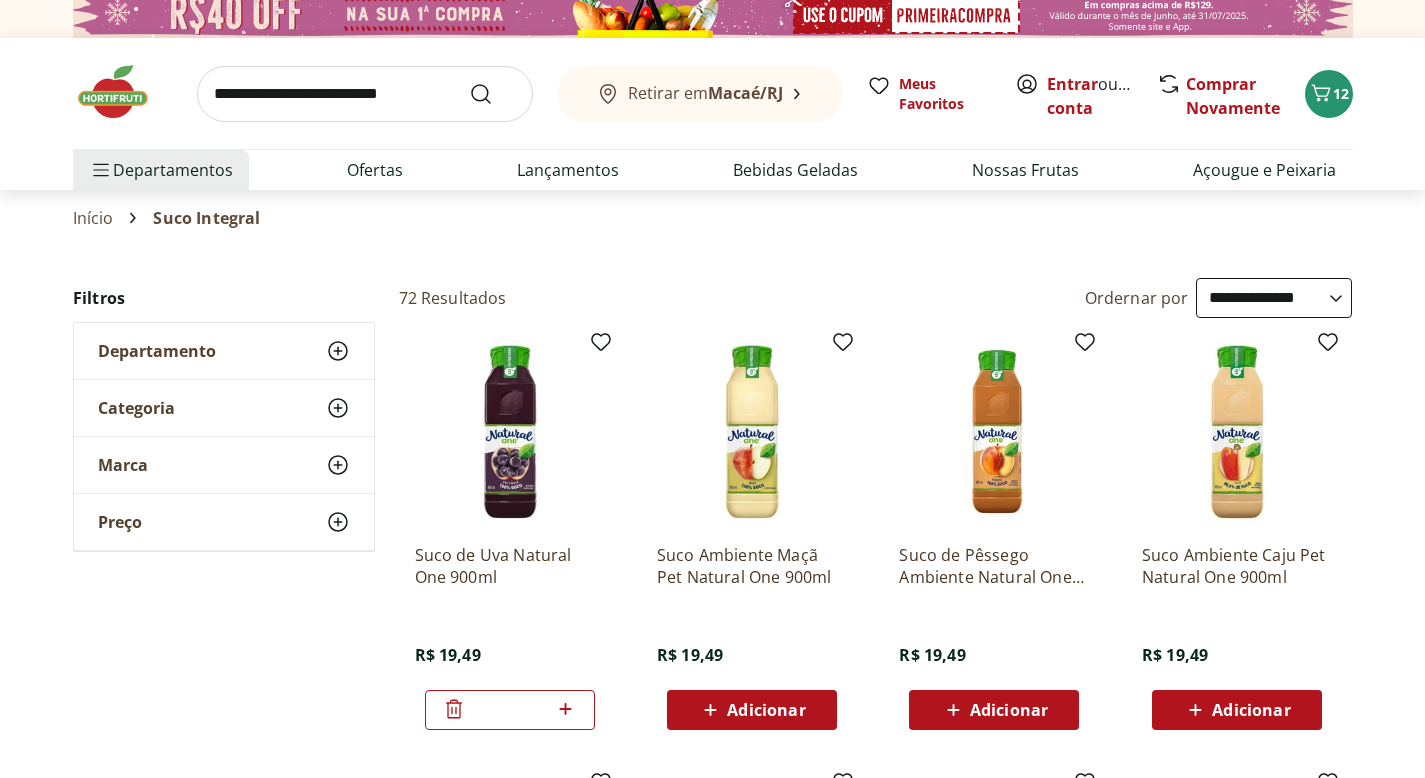 click at bounding box center [365, 94] 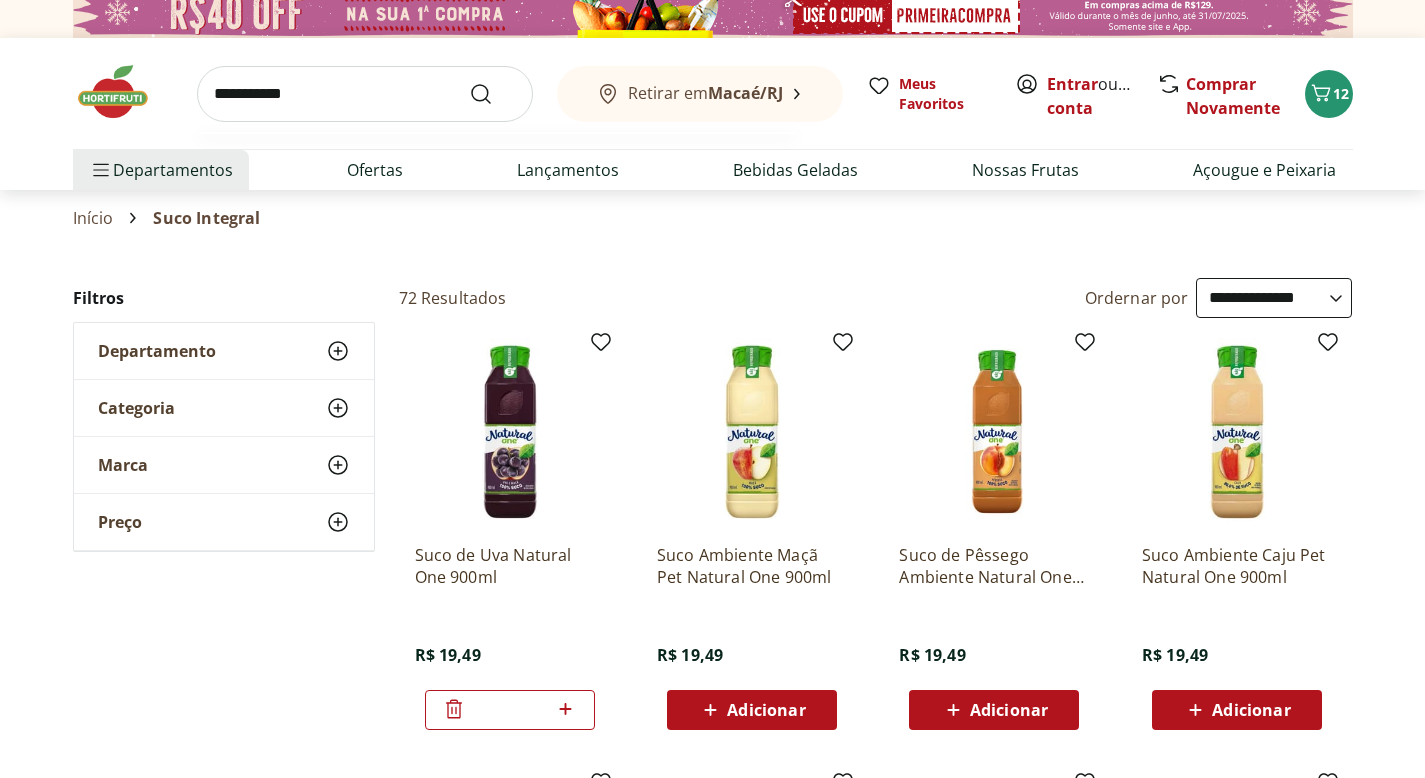 type on "**********" 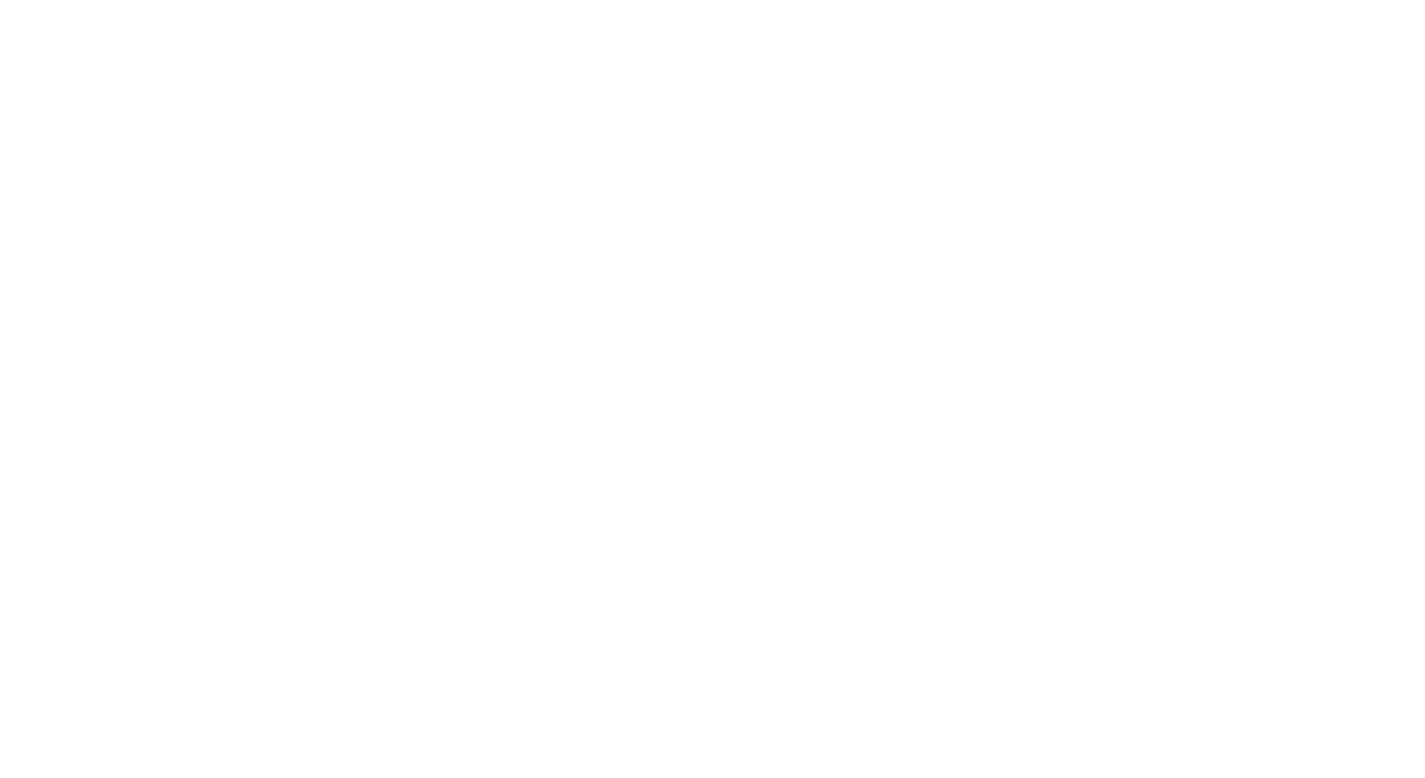 scroll, scrollTop: 0, scrollLeft: 0, axis: both 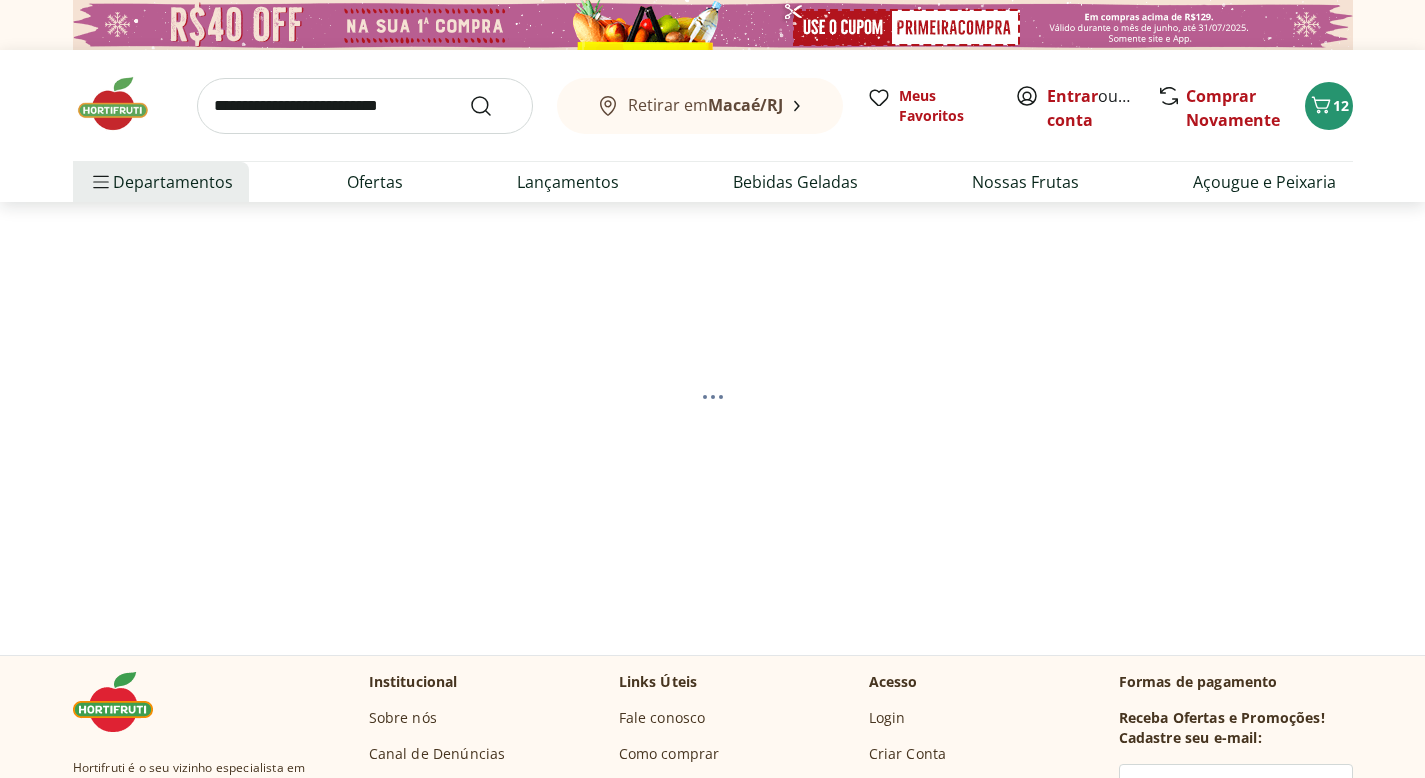 select on "**********" 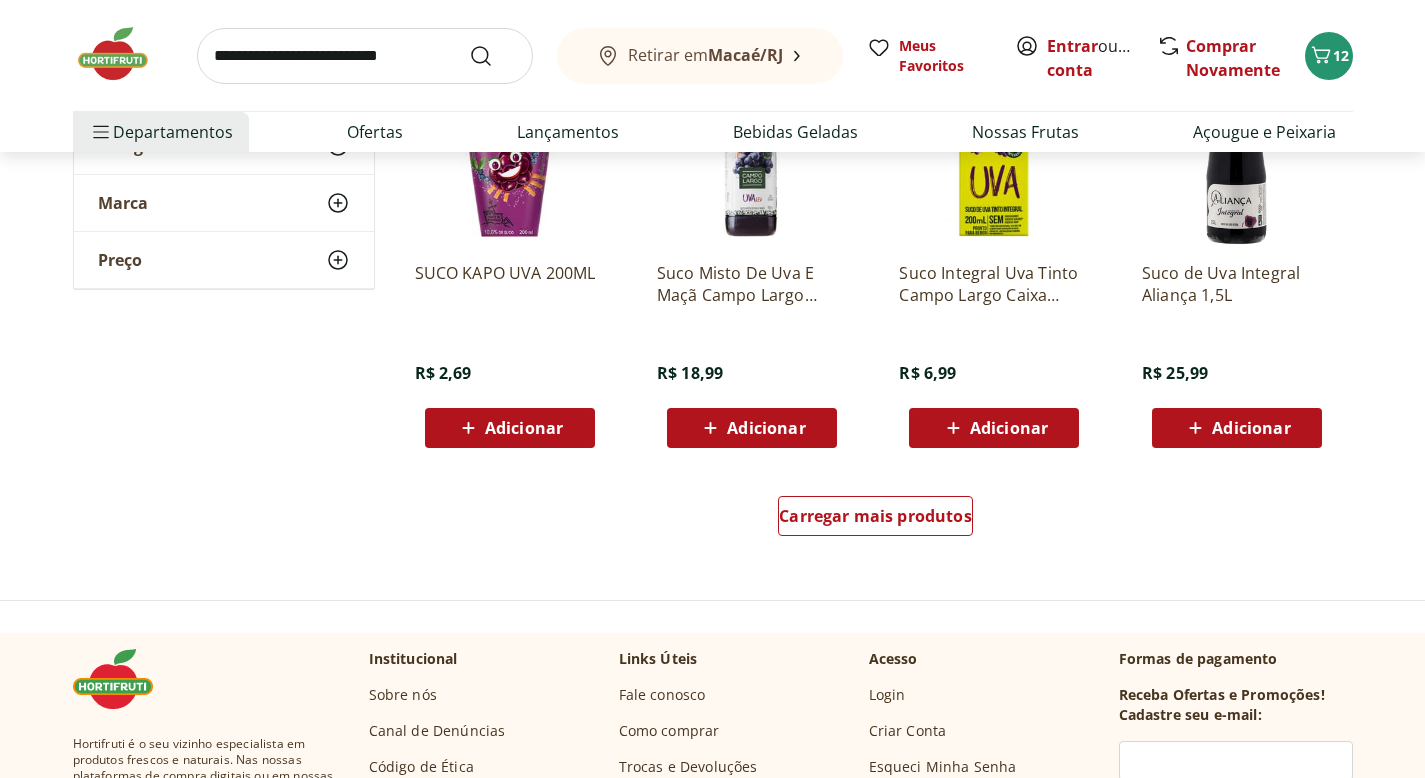 scroll, scrollTop: 1248, scrollLeft: 0, axis: vertical 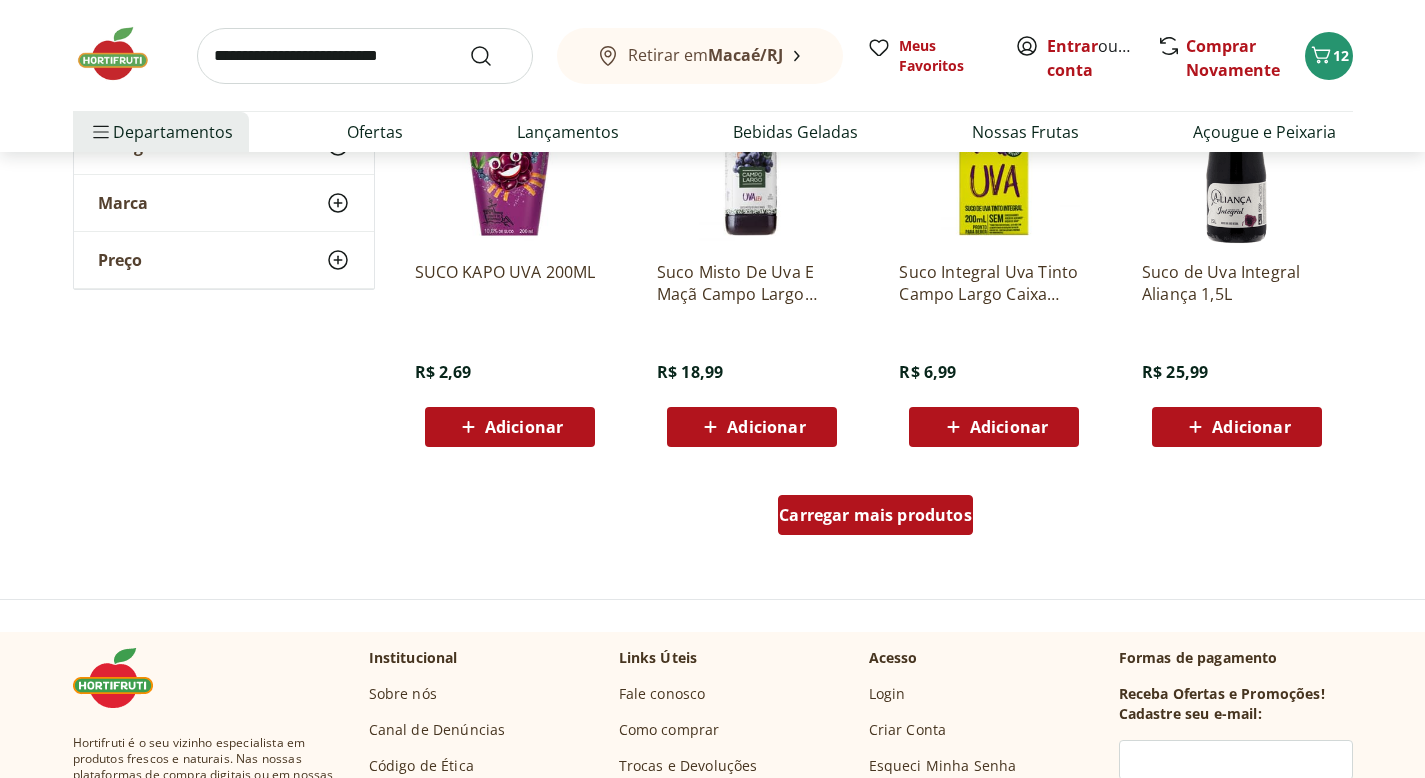 click on "Carregar mais produtos" at bounding box center [875, 515] 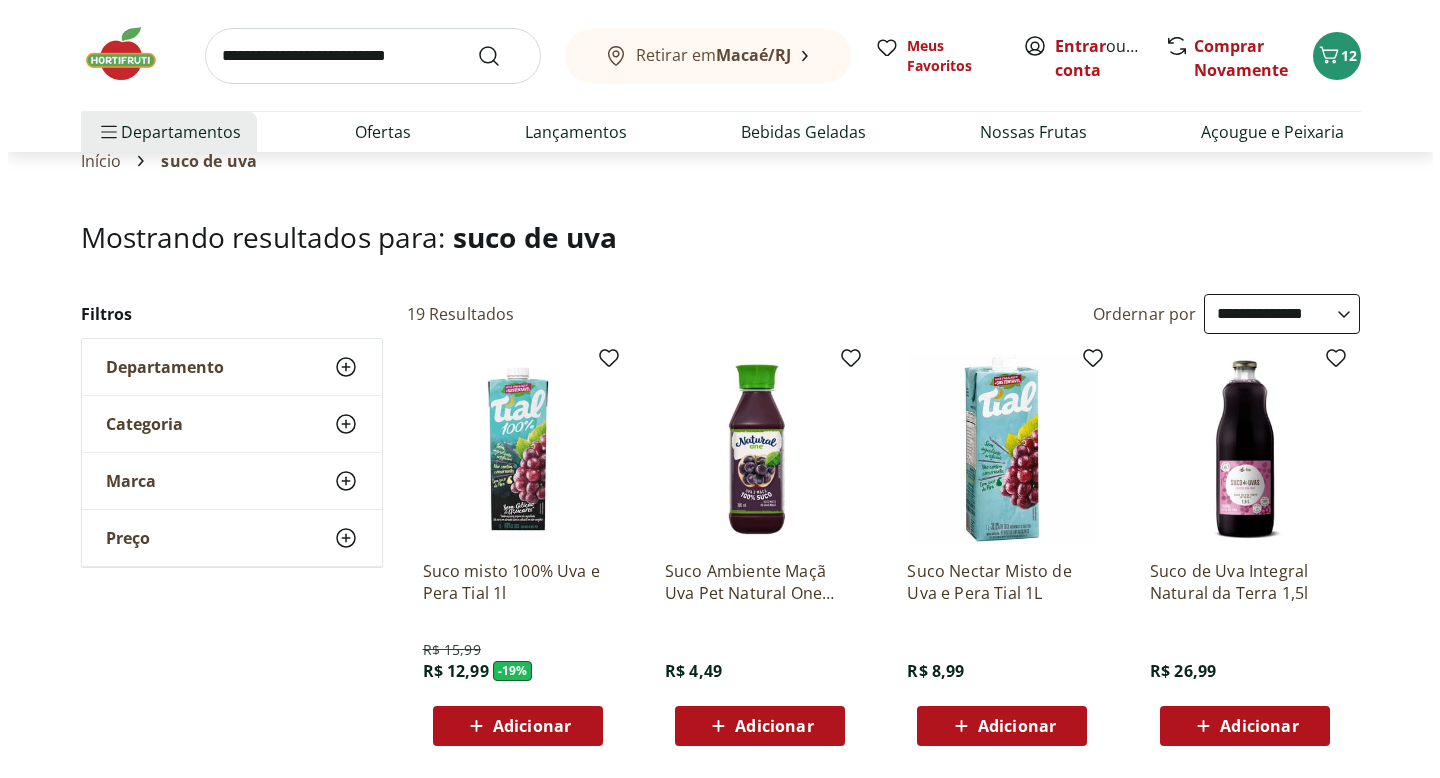 scroll, scrollTop: 104, scrollLeft: 0, axis: vertical 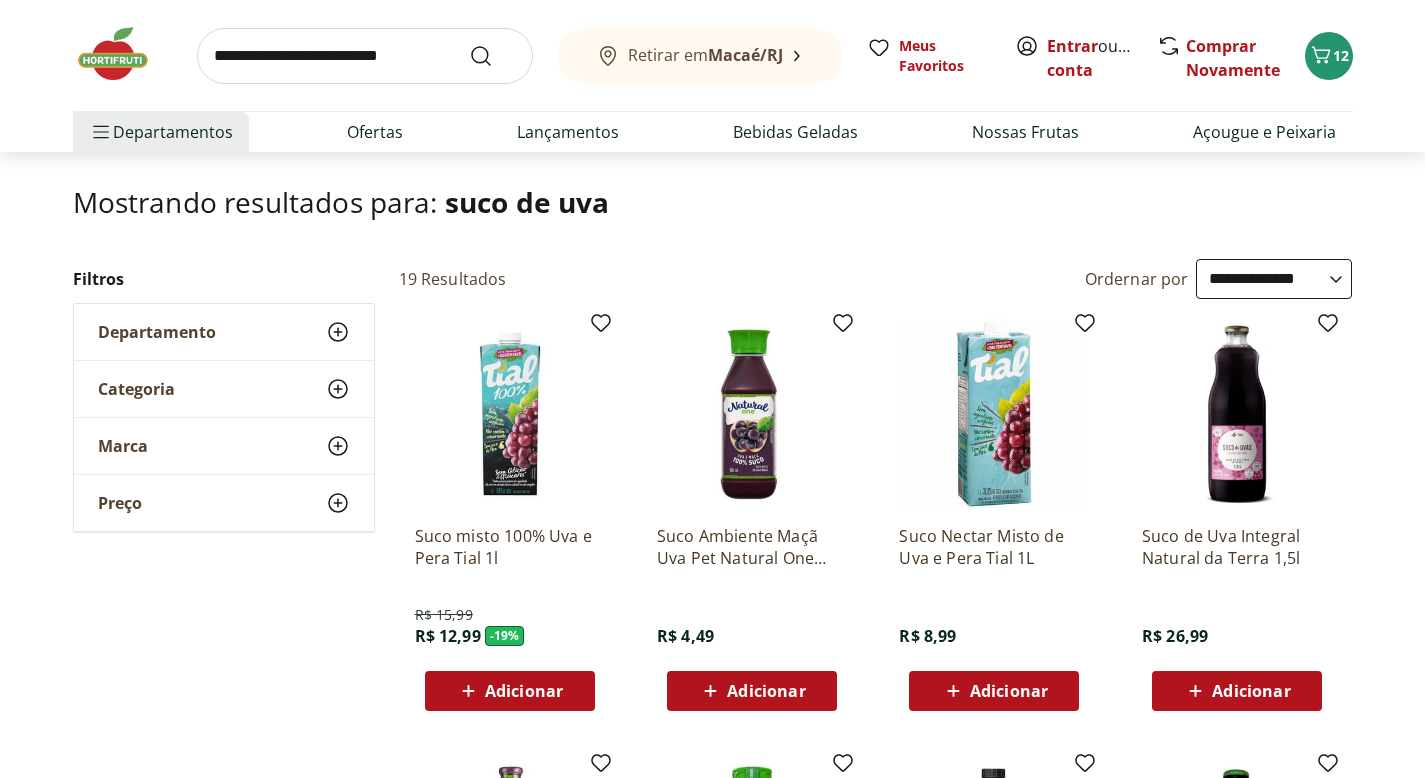 click on "Adicionar" at bounding box center (1237, 691) 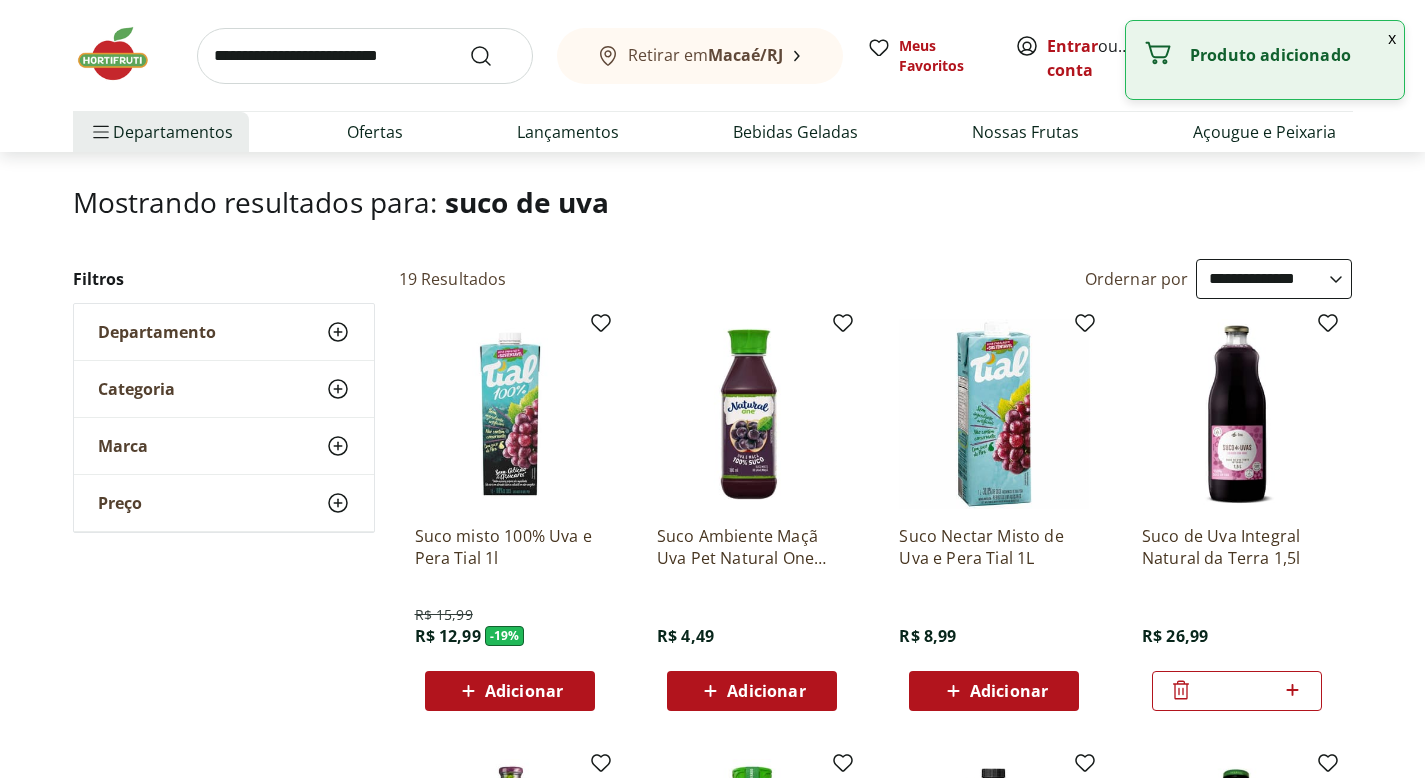 click 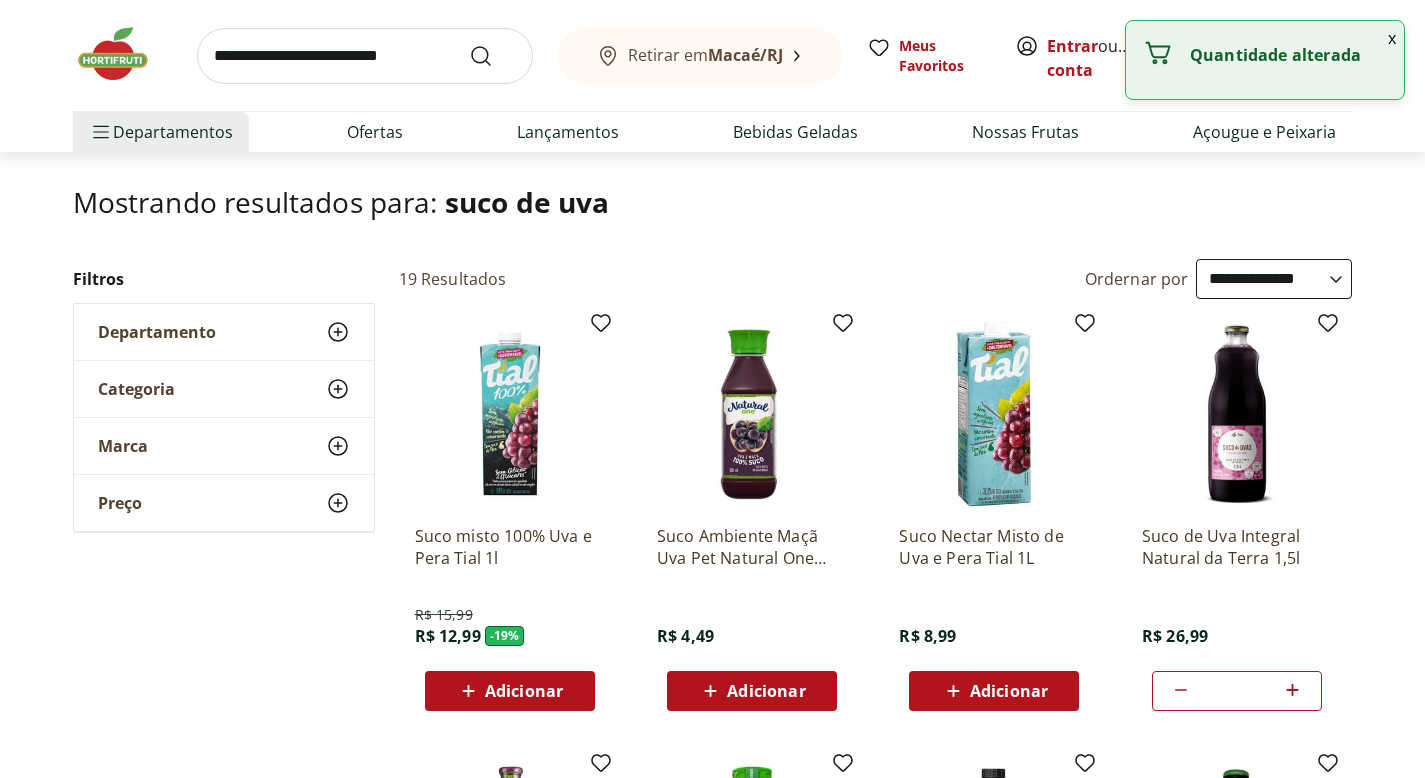 click on "x" at bounding box center (1392, 38) 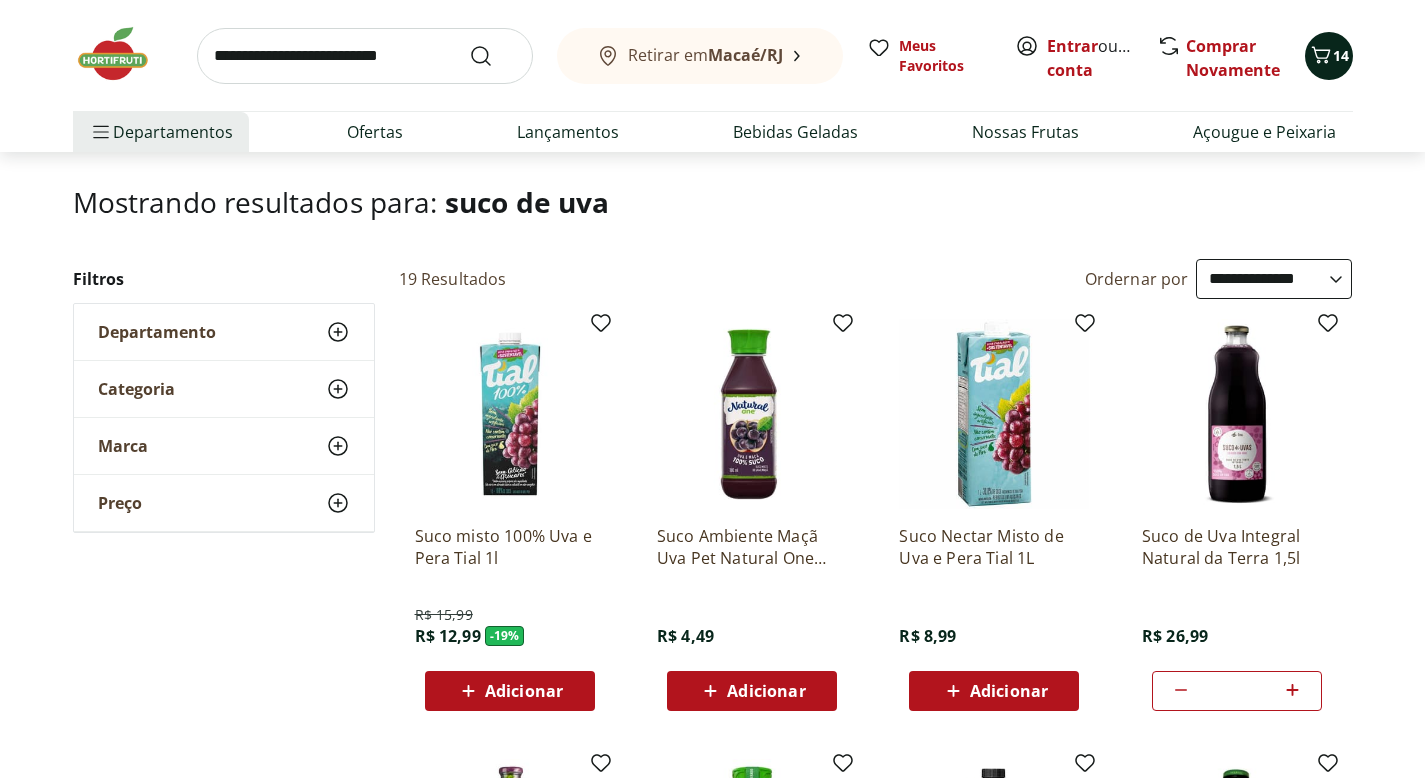 click on "14" at bounding box center [1329, 56] 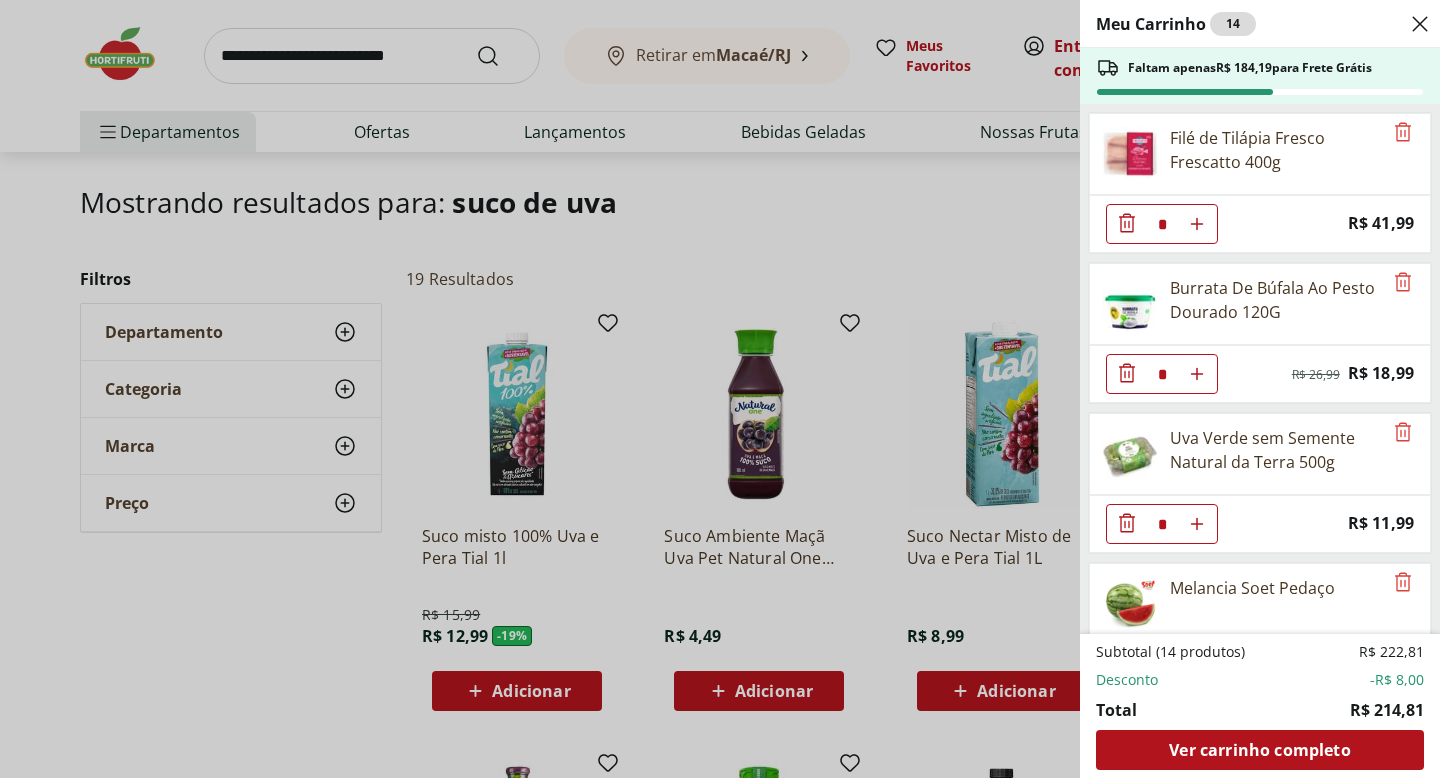scroll, scrollTop: 828, scrollLeft: 0, axis: vertical 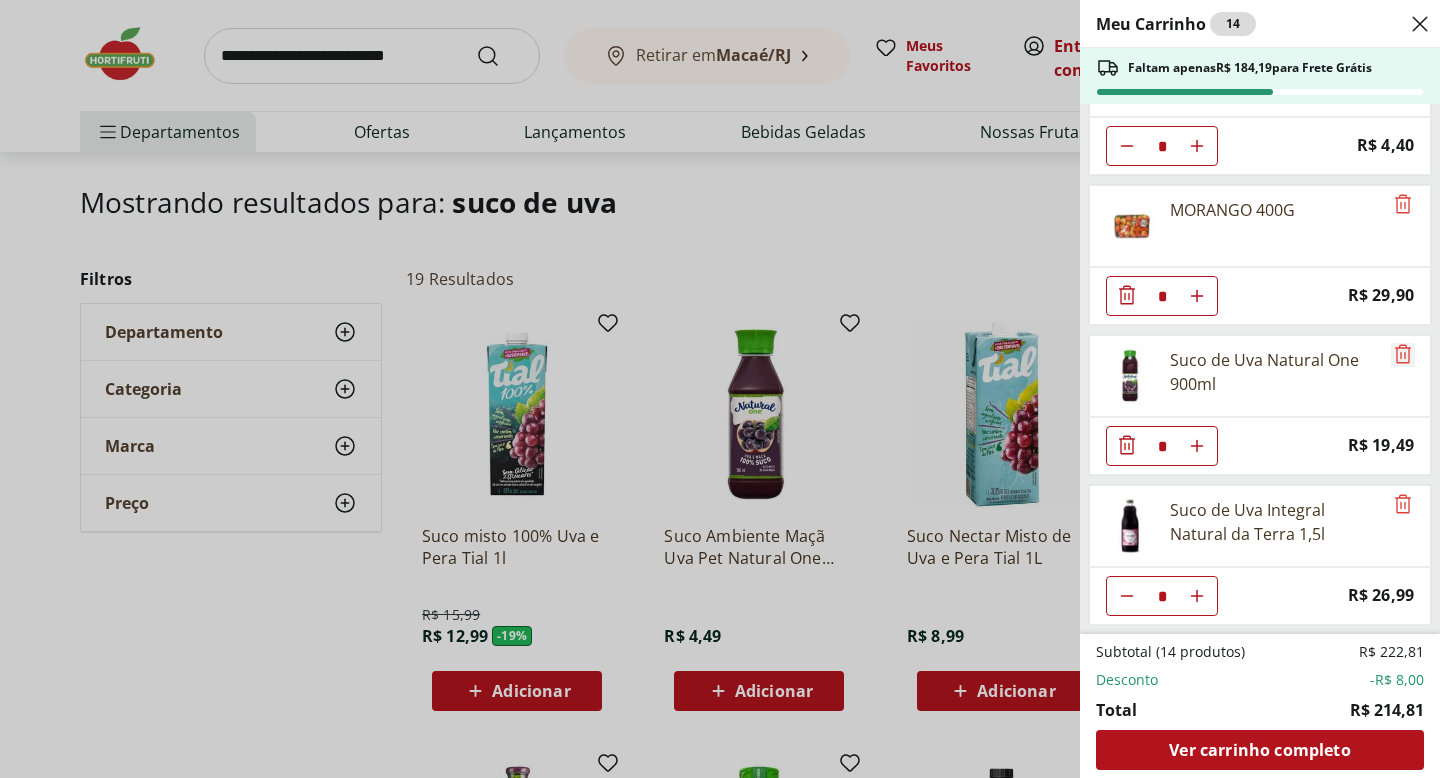 click 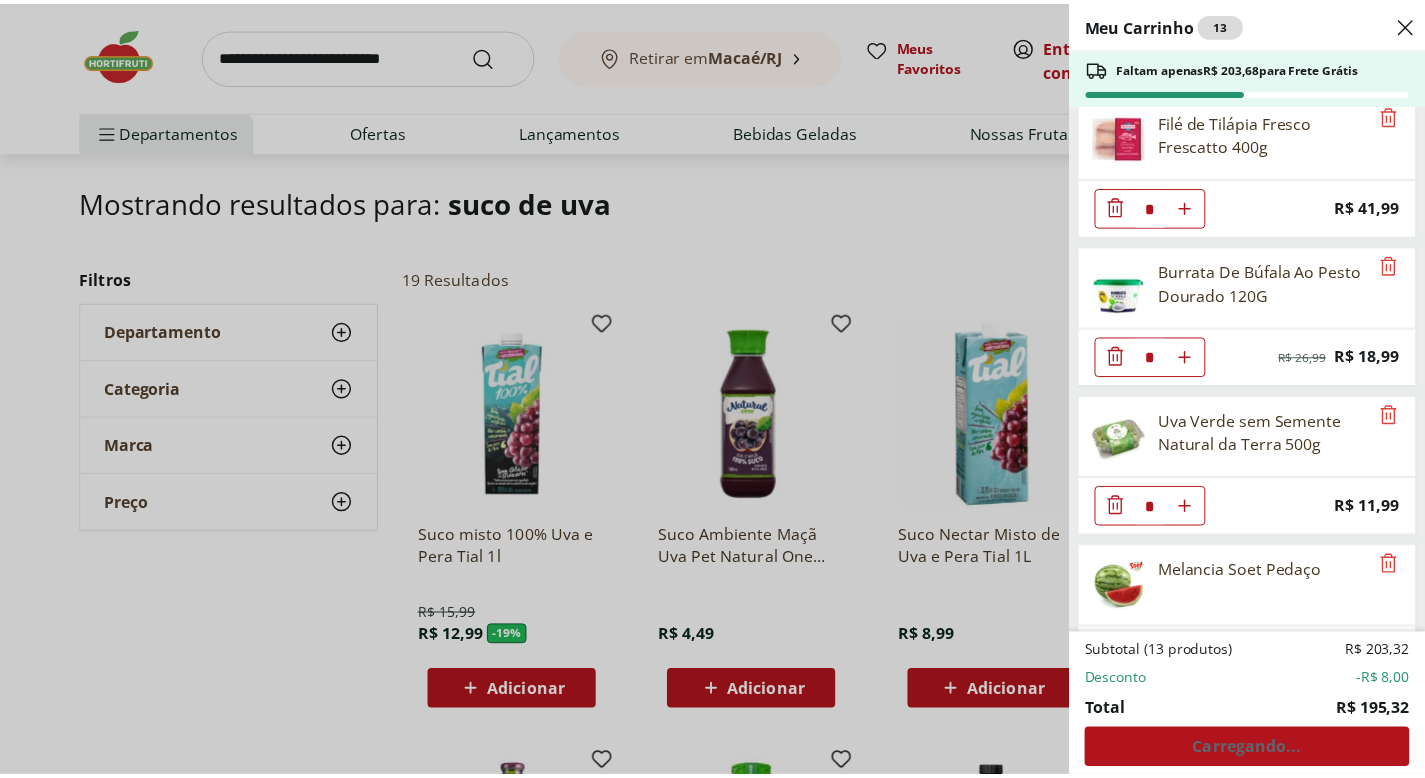 scroll, scrollTop: 0, scrollLeft: 0, axis: both 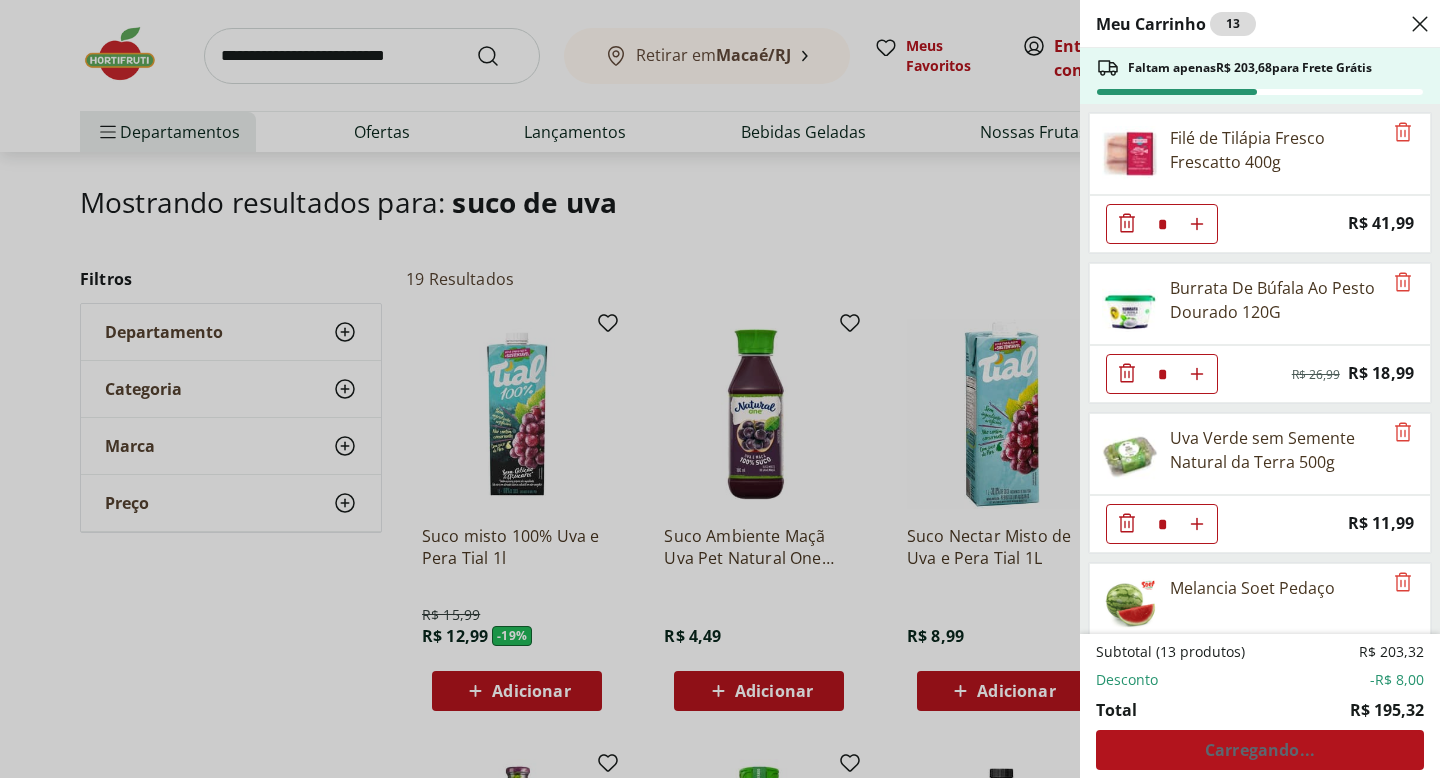 click on "Meu Carrinho 13 Faltam apenas  R$ 203,68  para Frete Grátis Filé de Tilápia Fresco Frescatto 400g * Price: R$ 41,99 Burrata De Búfala Ao Pesto Dourado 120G * Original price: R$ 26,99 Price: R$ 18,99 Uva Verde sem Semente Natural da Terra 500g * Price: R$ 11,99 Melancia Soet Pedaço * Price: R$ 10,79 Manga Palmer Unidade * Price: R$ 5,04 Maracujá Azedo Unidade * Price: R$ 4,40 MORANGO 400G * Price: R$ 29,90 Suco de Uva Integral Natural da Terra 1,5l * Price: R$ 26,99 Subtotal (13 produtos) R$ 203,32 Desconto -R$ 8,00 Total R$ 195,32 Carregando..." at bounding box center (720, 389) 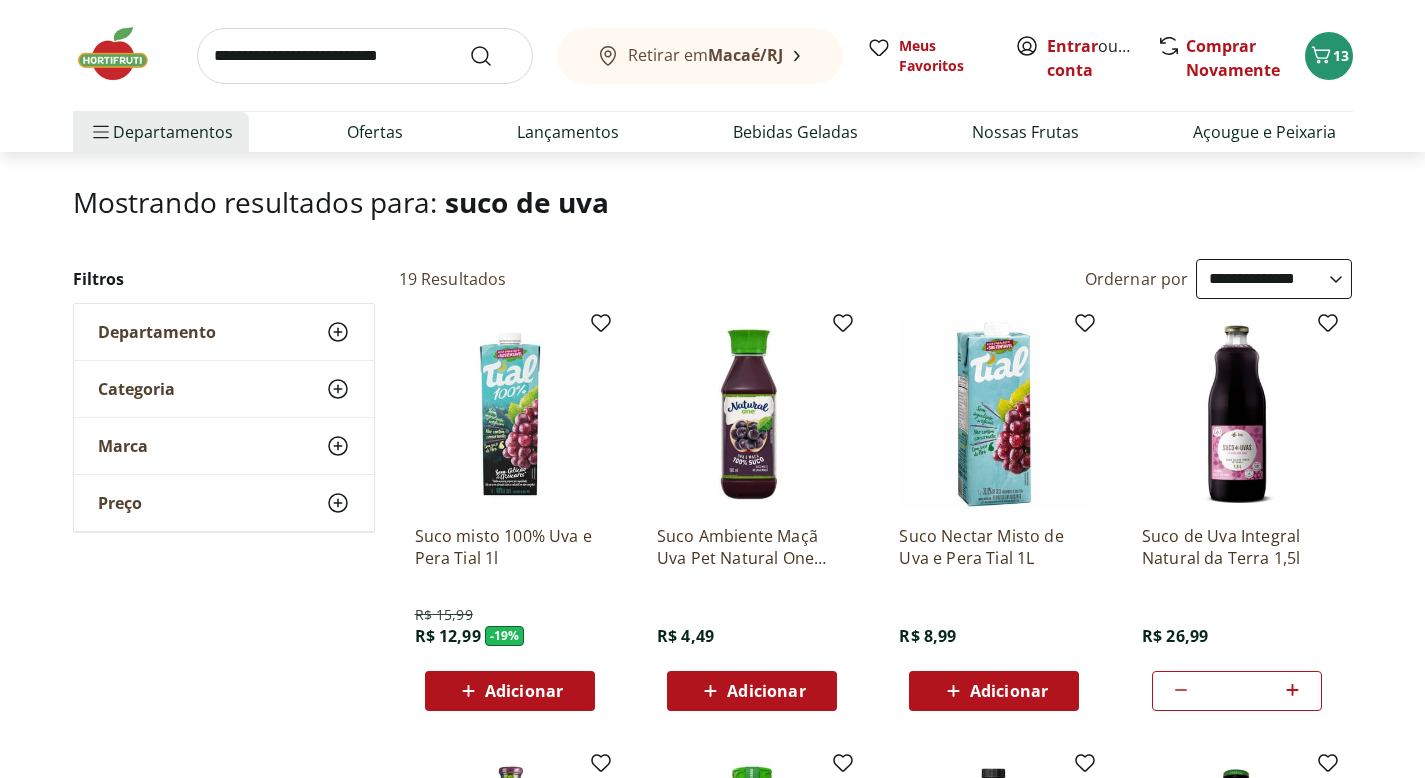 click at bounding box center (365, 56) 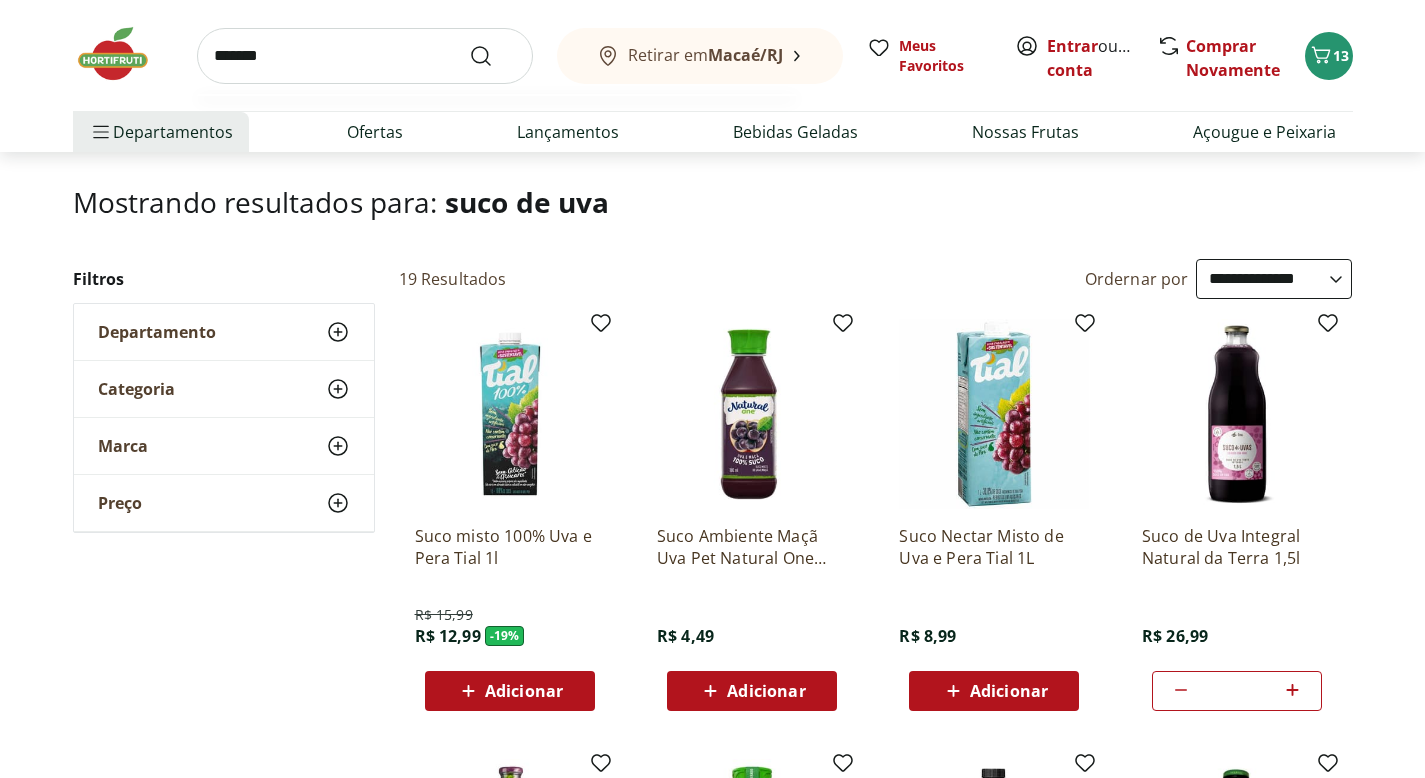 type on "*******" 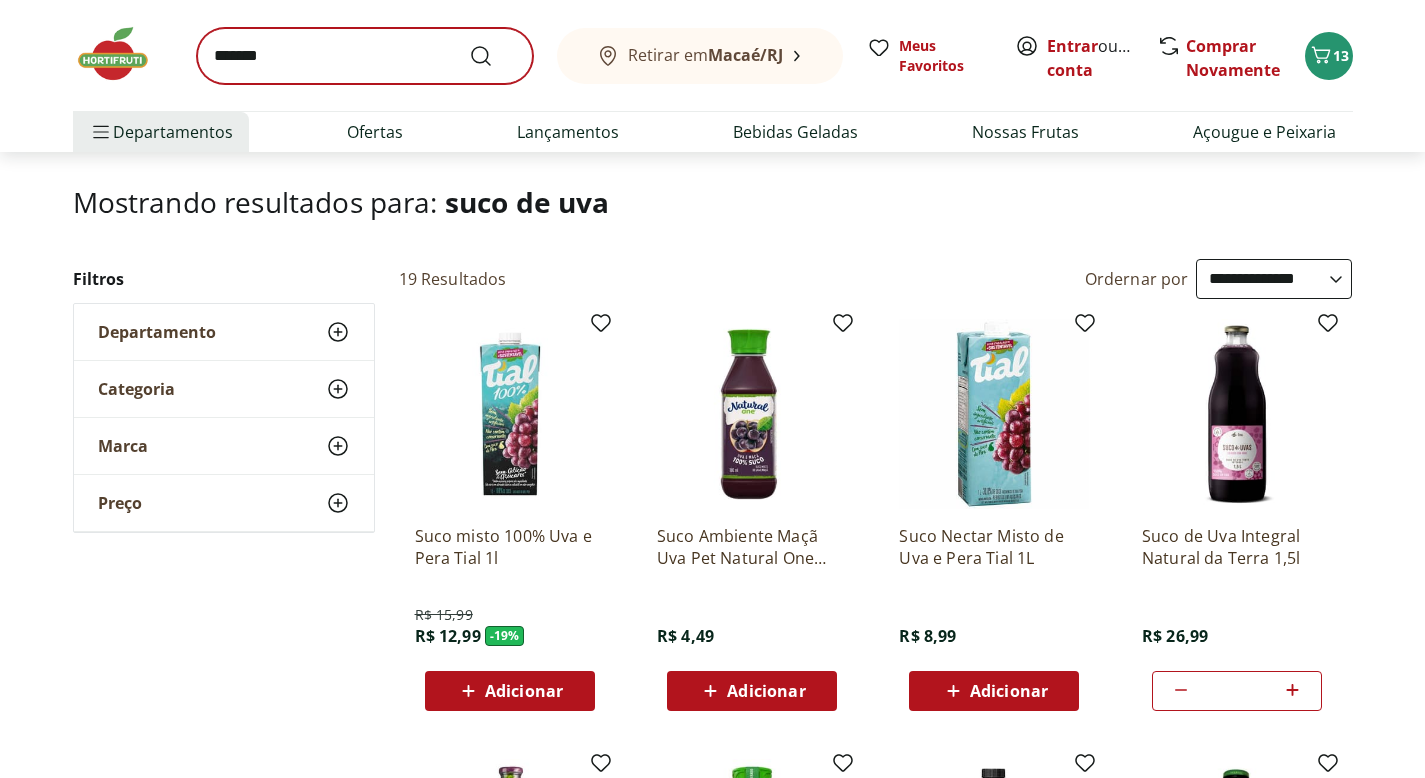 scroll, scrollTop: 0, scrollLeft: 0, axis: both 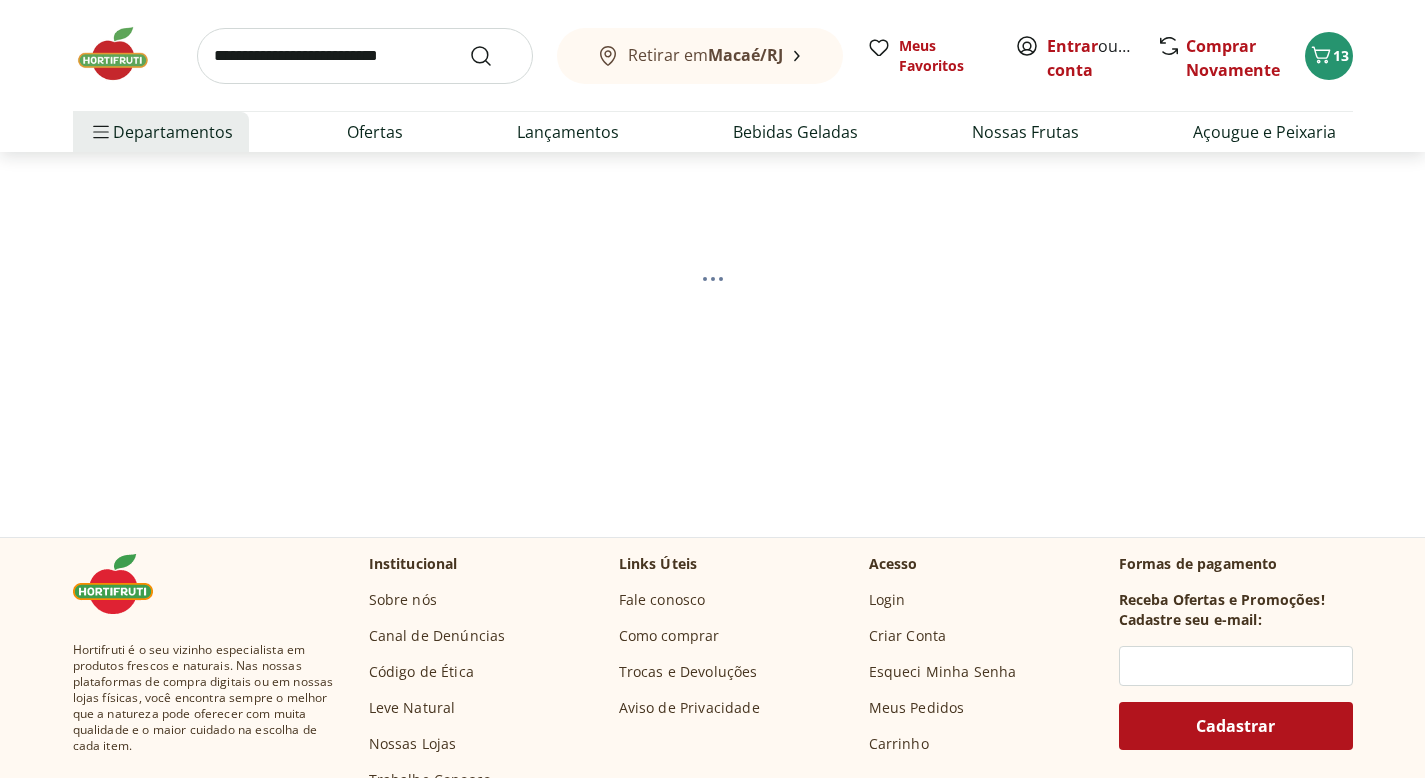 select on "**********" 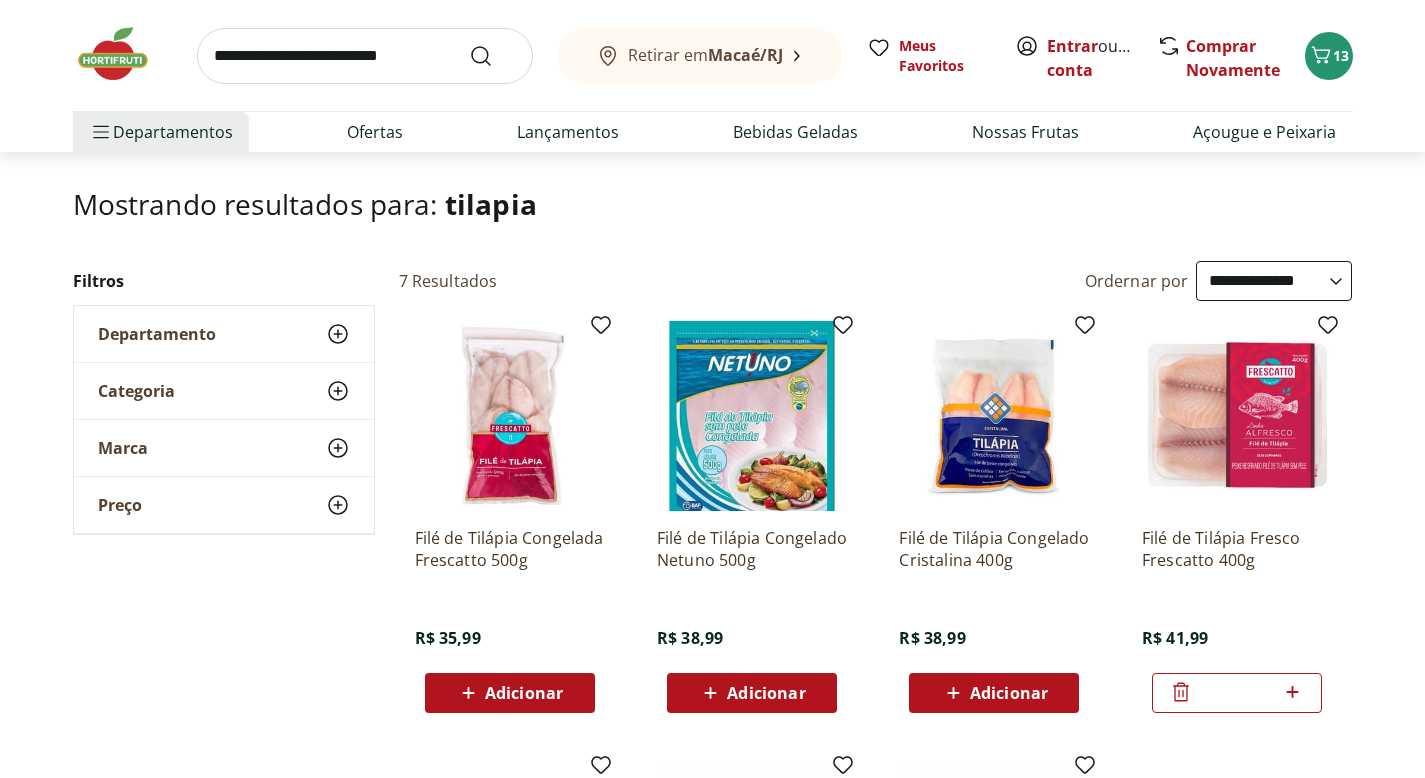 scroll, scrollTop: 0, scrollLeft: 0, axis: both 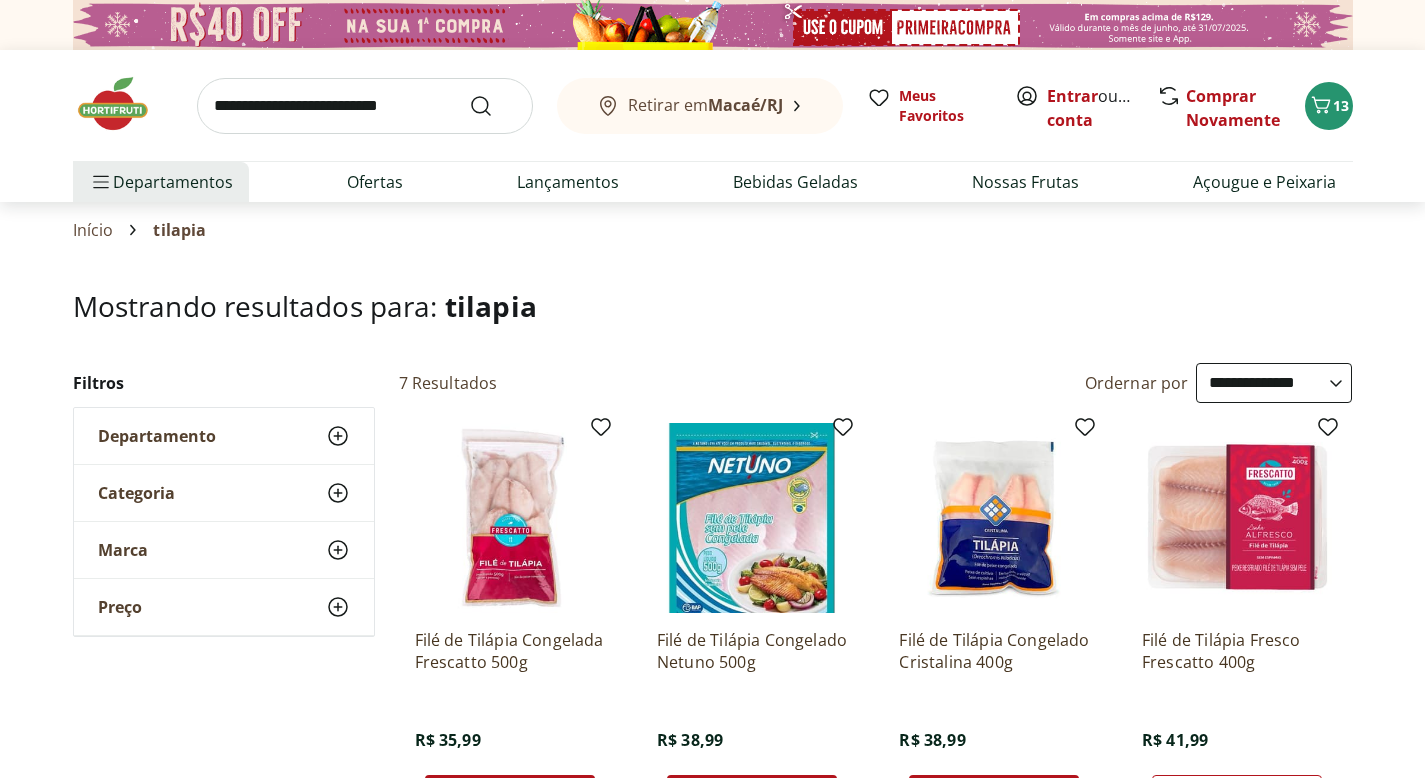 click at bounding box center (365, 106) 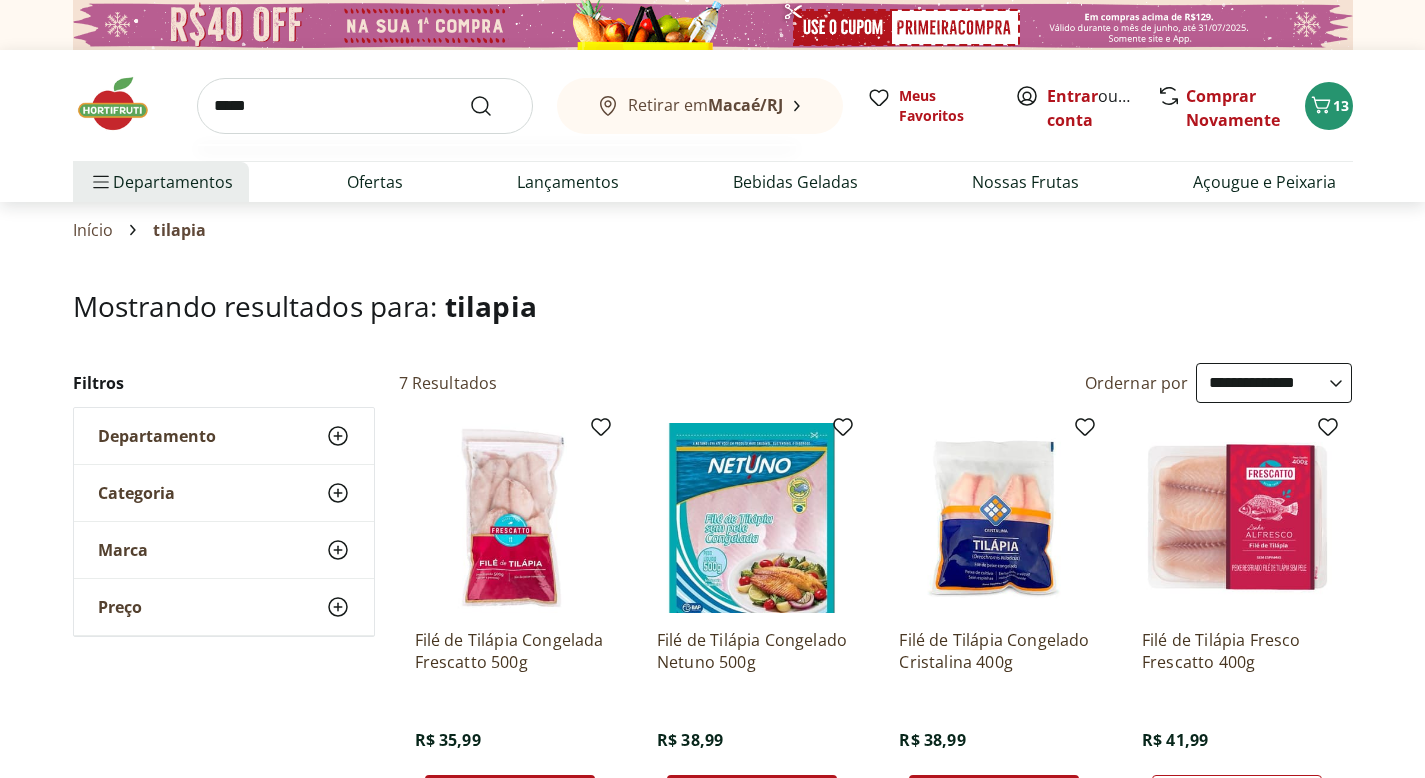 type on "******" 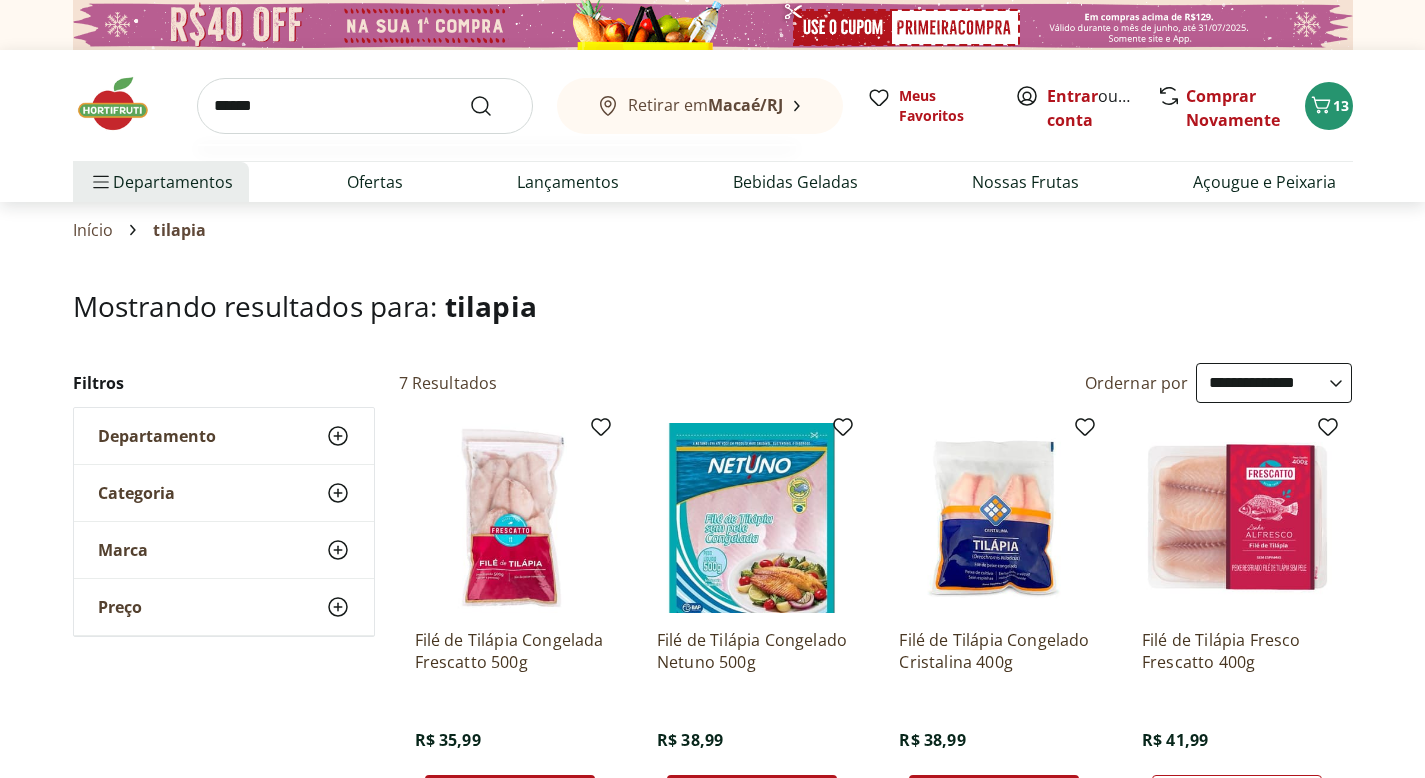 click at bounding box center [493, 106] 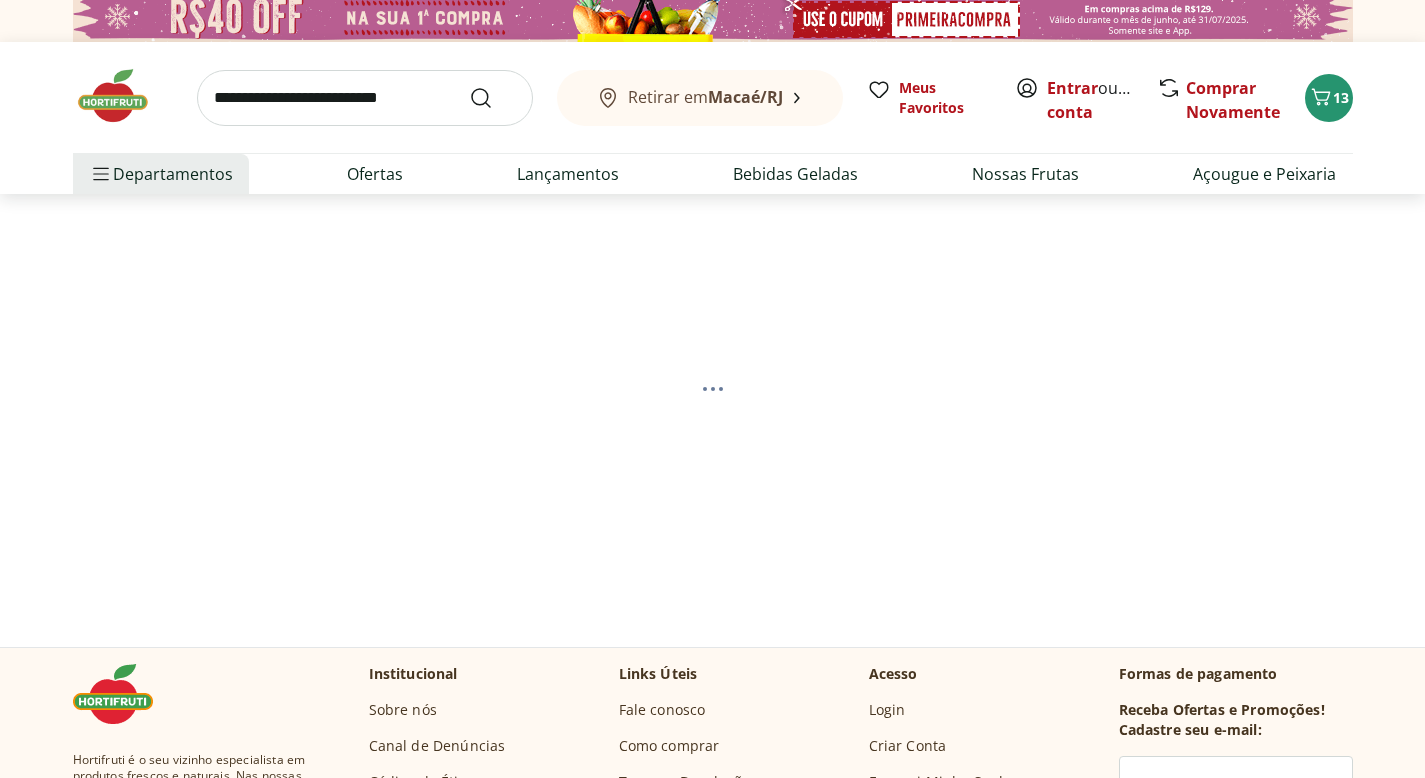 select on "**********" 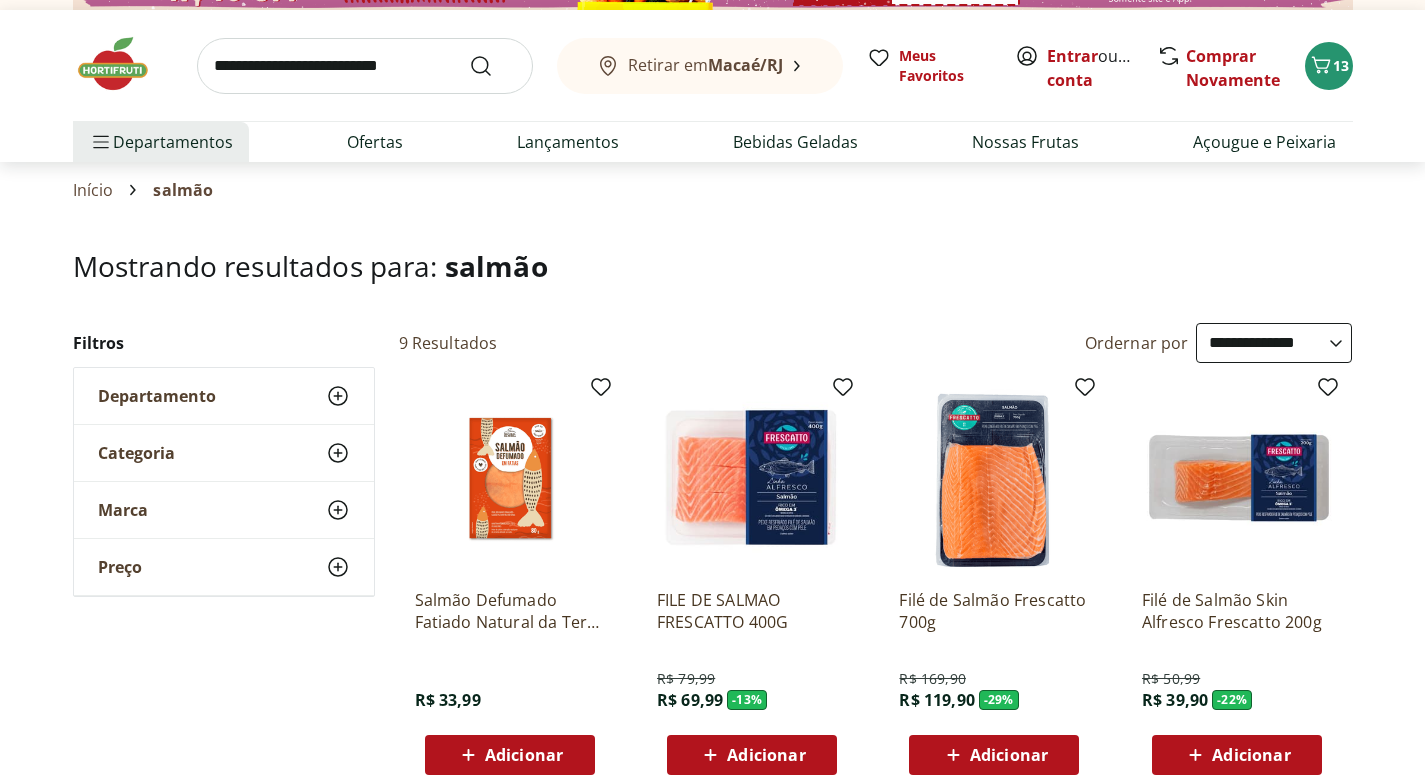 scroll, scrollTop: 224, scrollLeft: 0, axis: vertical 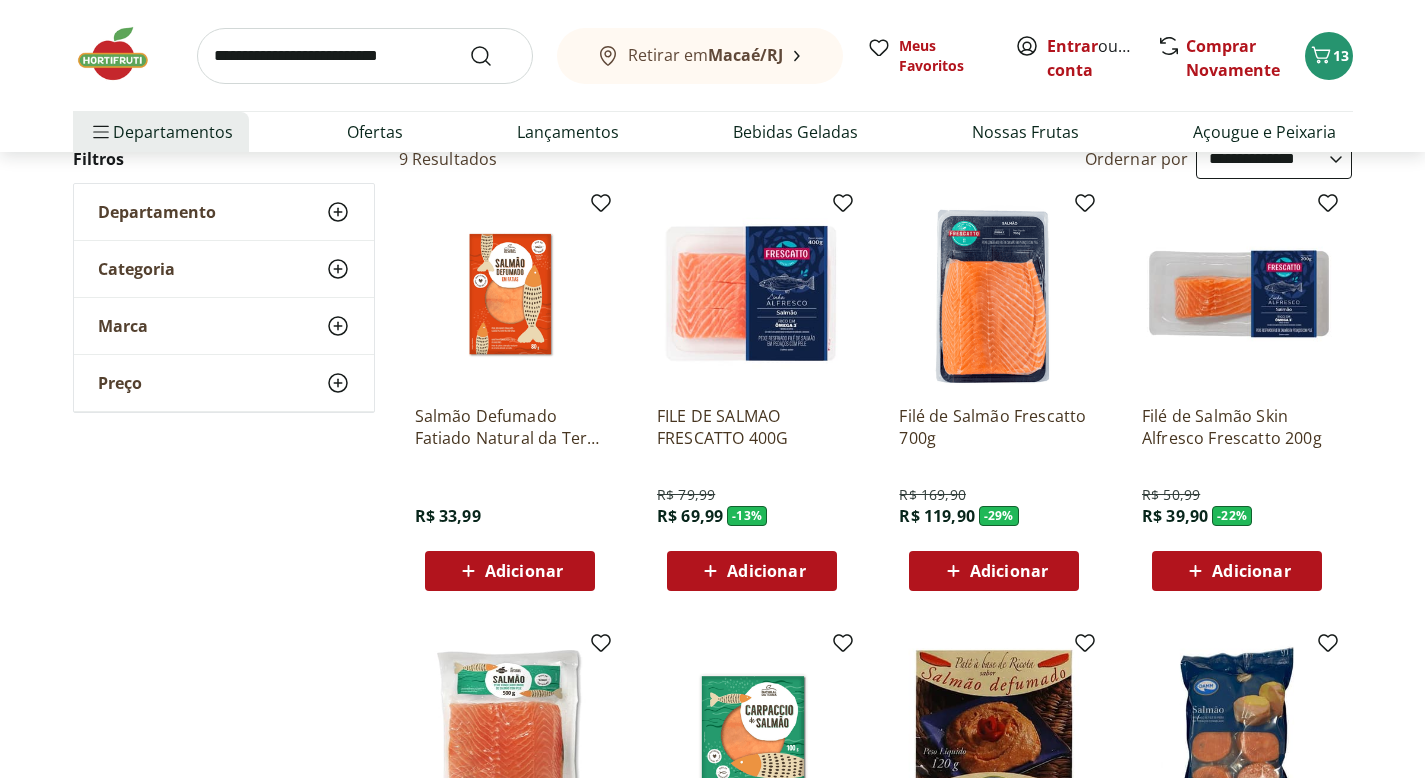 click on "Adicionar" at bounding box center [766, 571] 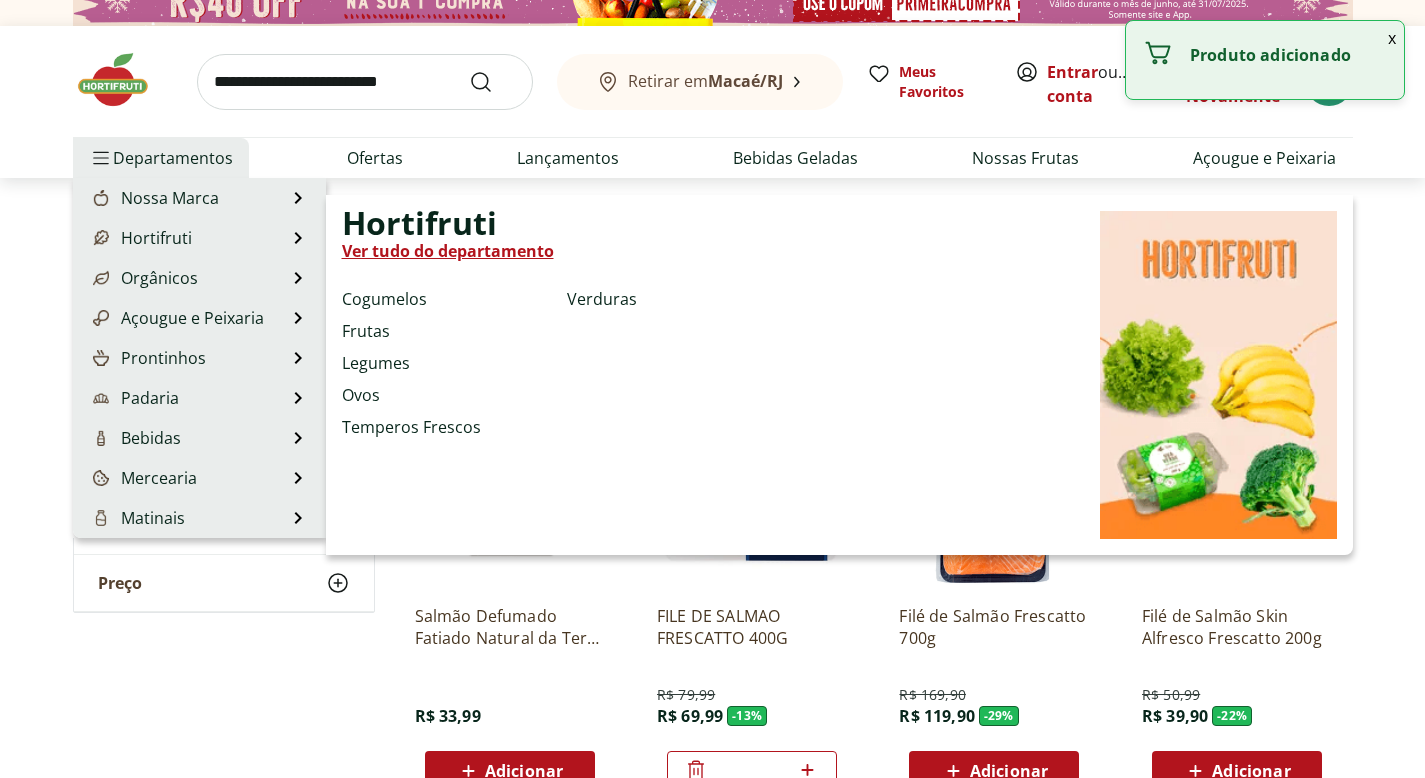 scroll, scrollTop: 0, scrollLeft: 0, axis: both 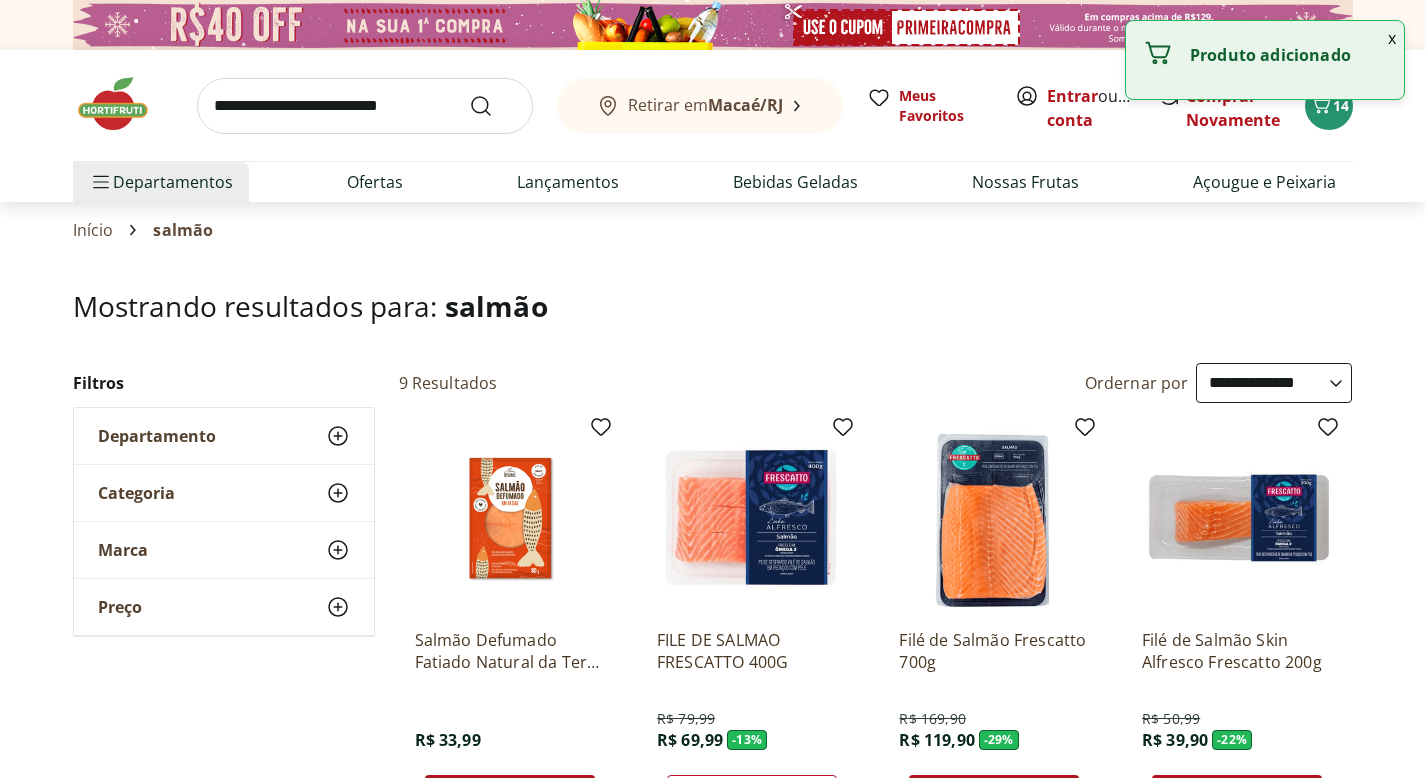 click at bounding box center (123, 104) 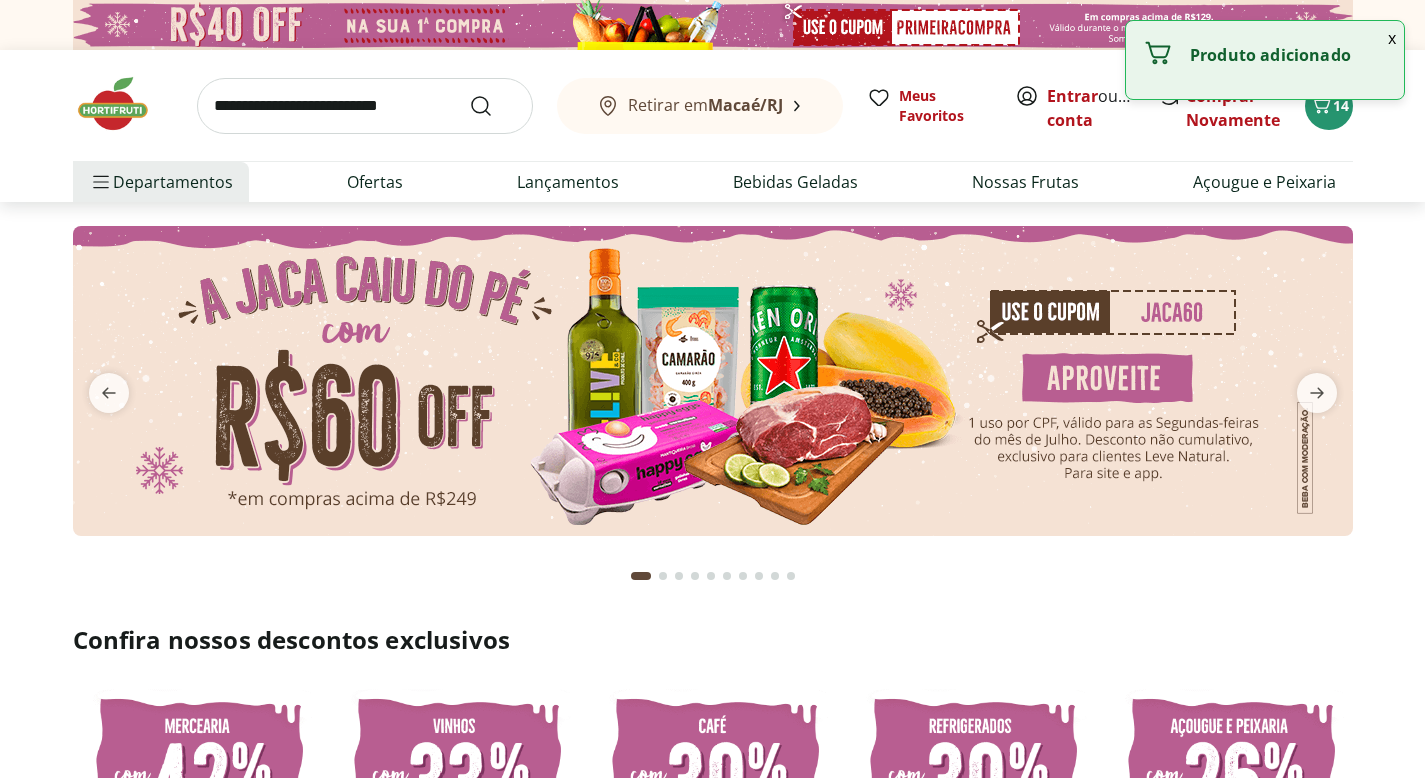 click at bounding box center (713, 381) 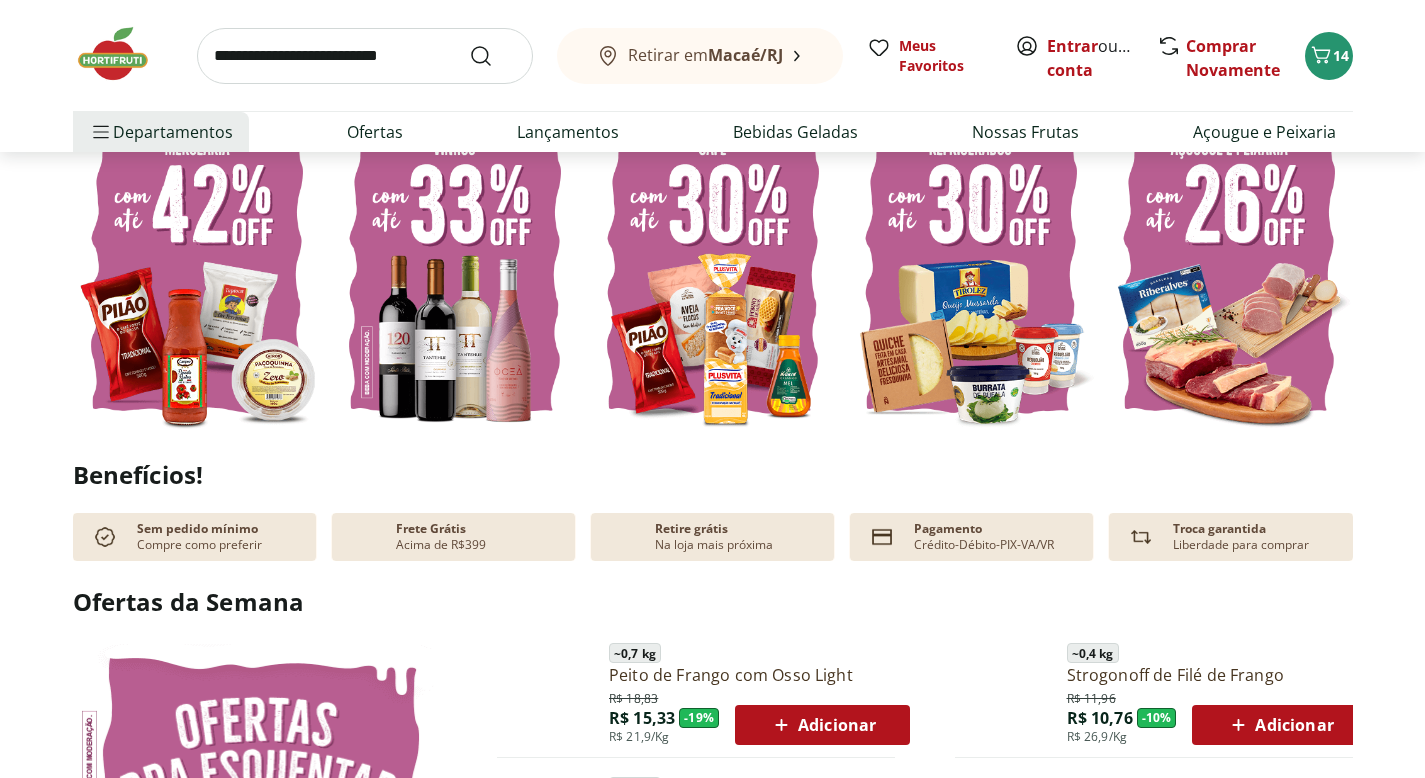 scroll, scrollTop: 560, scrollLeft: 0, axis: vertical 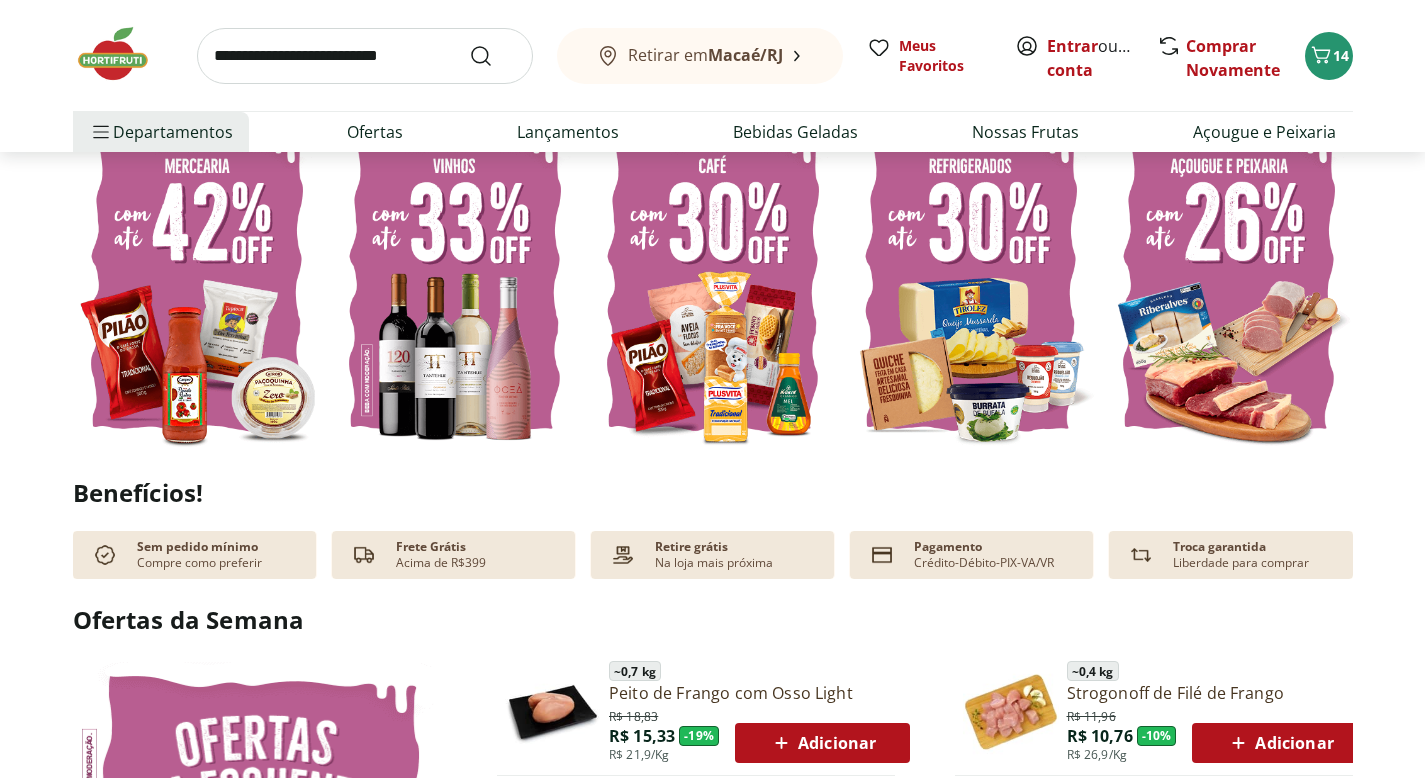 click at bounding box center (197, 285) 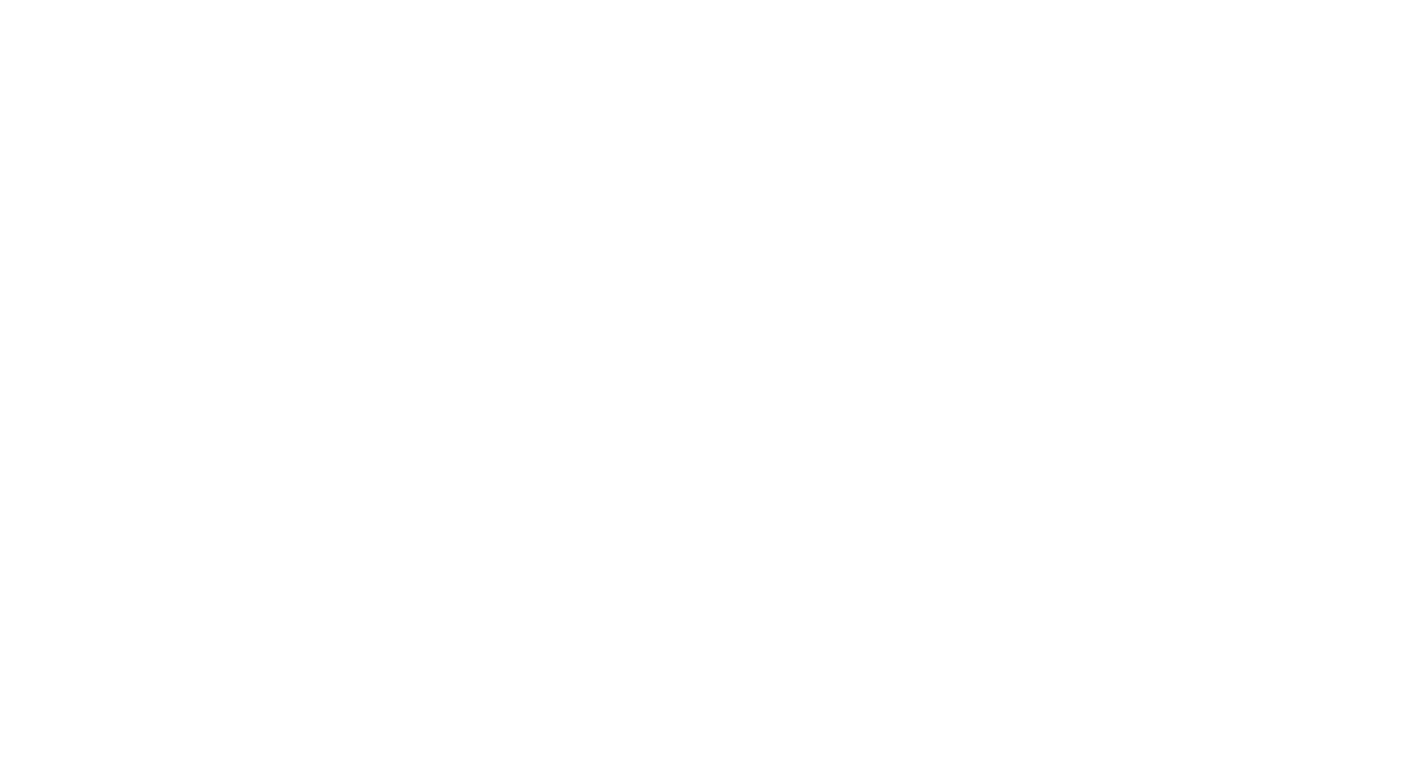 scroll, scrollTop: 0, scrollLeft: 0, axis: both 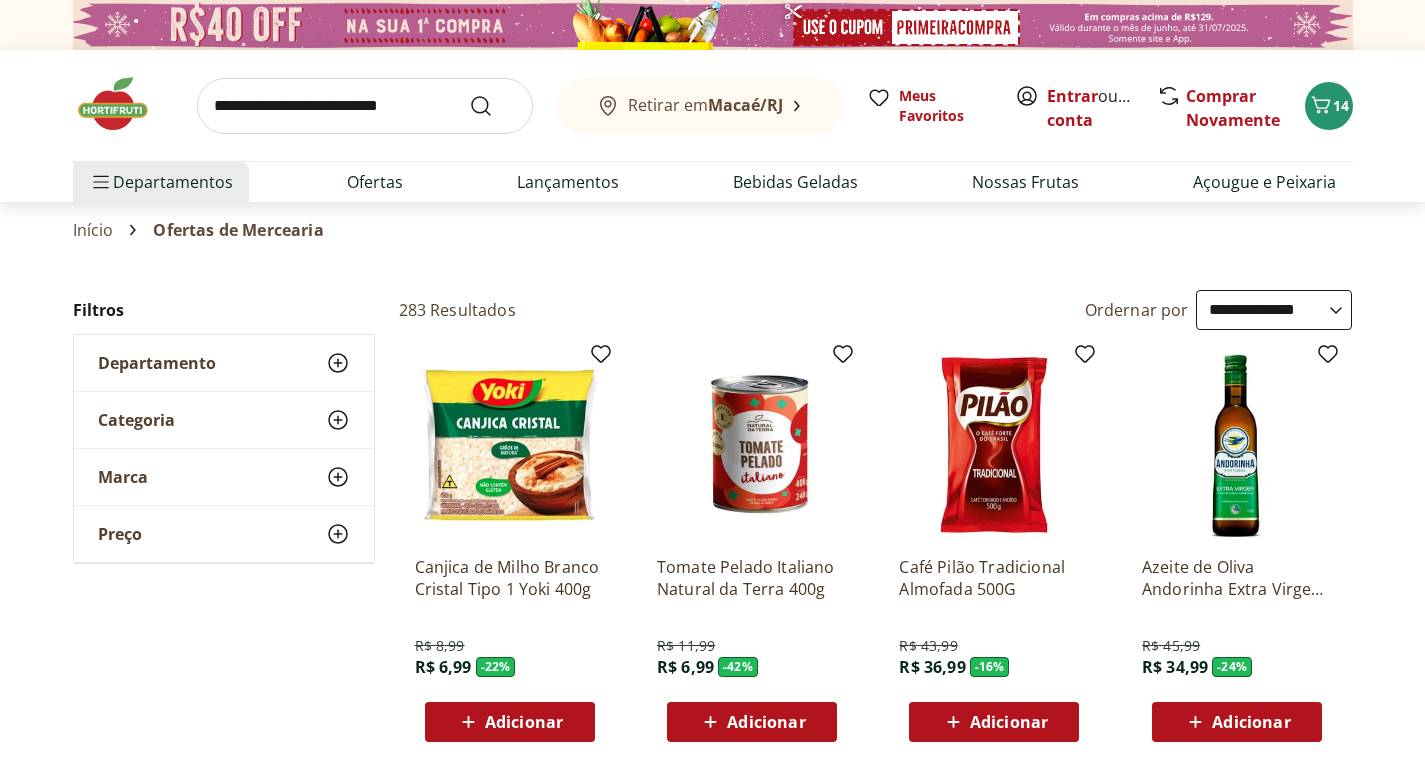 select on "**********" 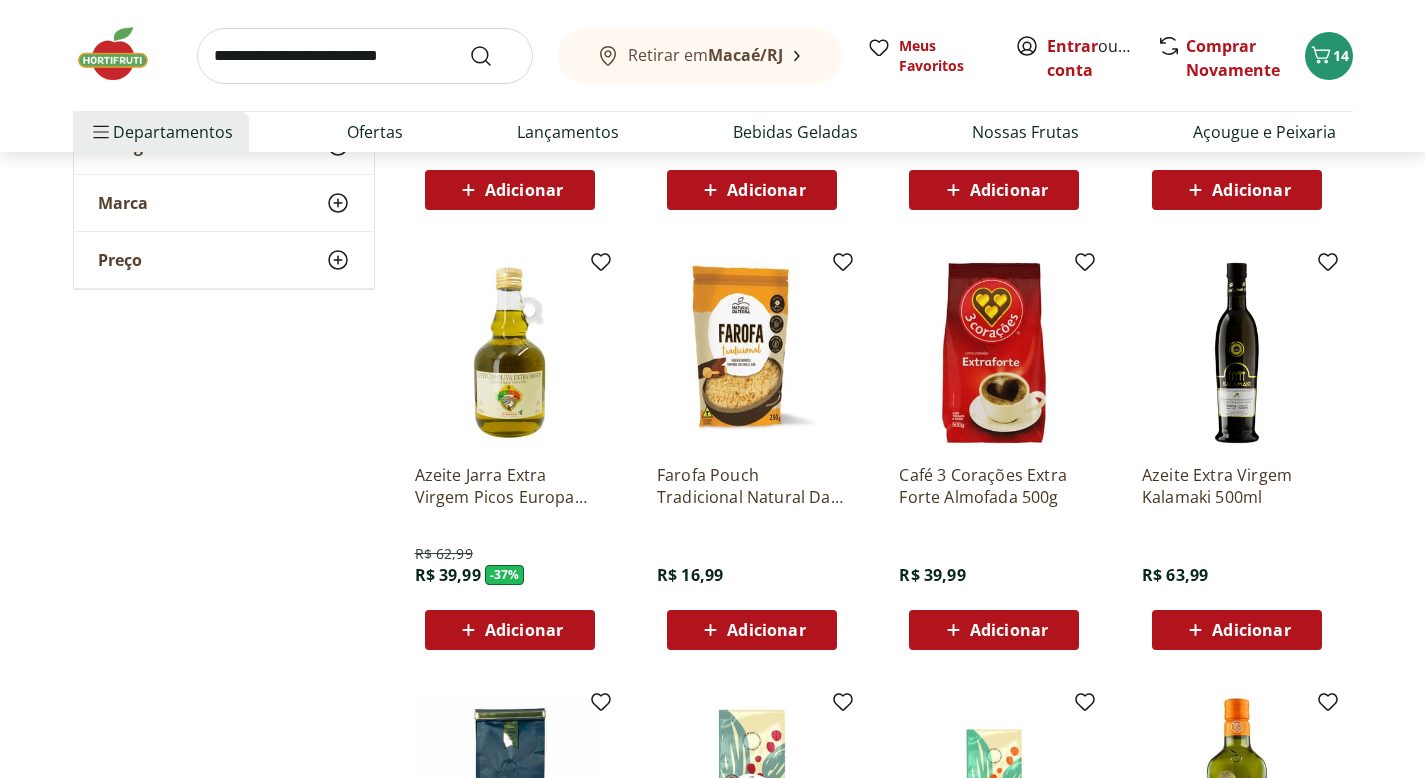 scroll, scrollTop: 0, scrollLeft: 0, axis: both 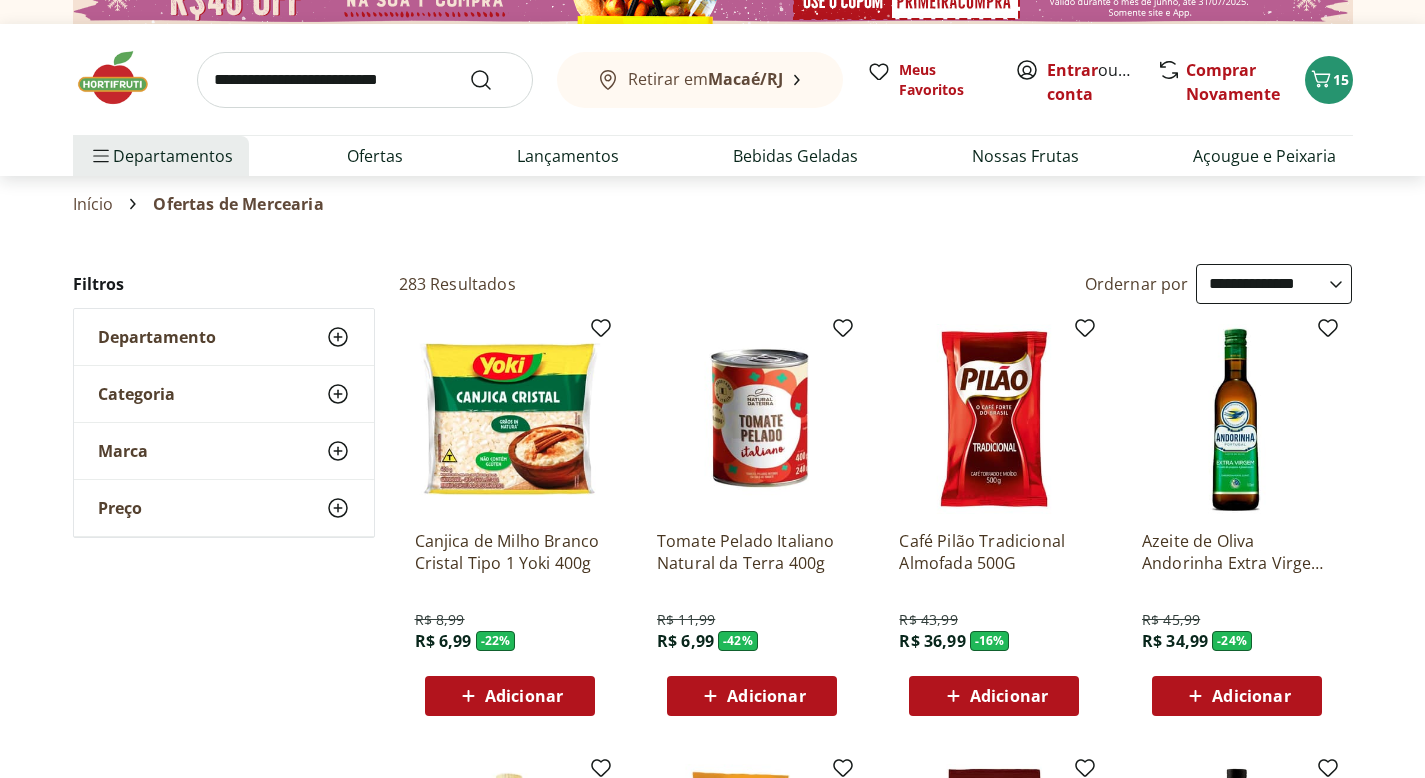 click on "Adicionar" at bounding box center (1237, 696) 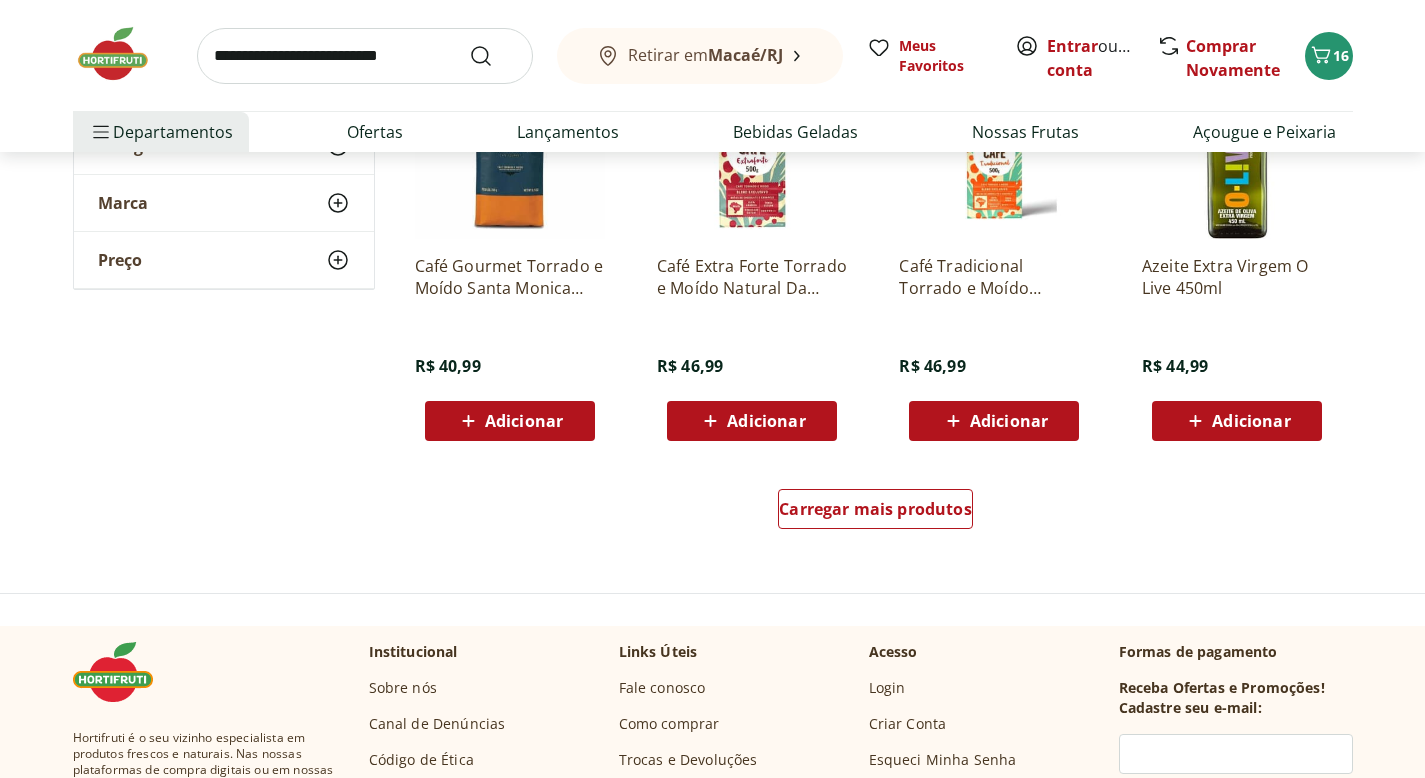 scroll, scrollTop: 1186, scrollLeft: 0, axis: vertical 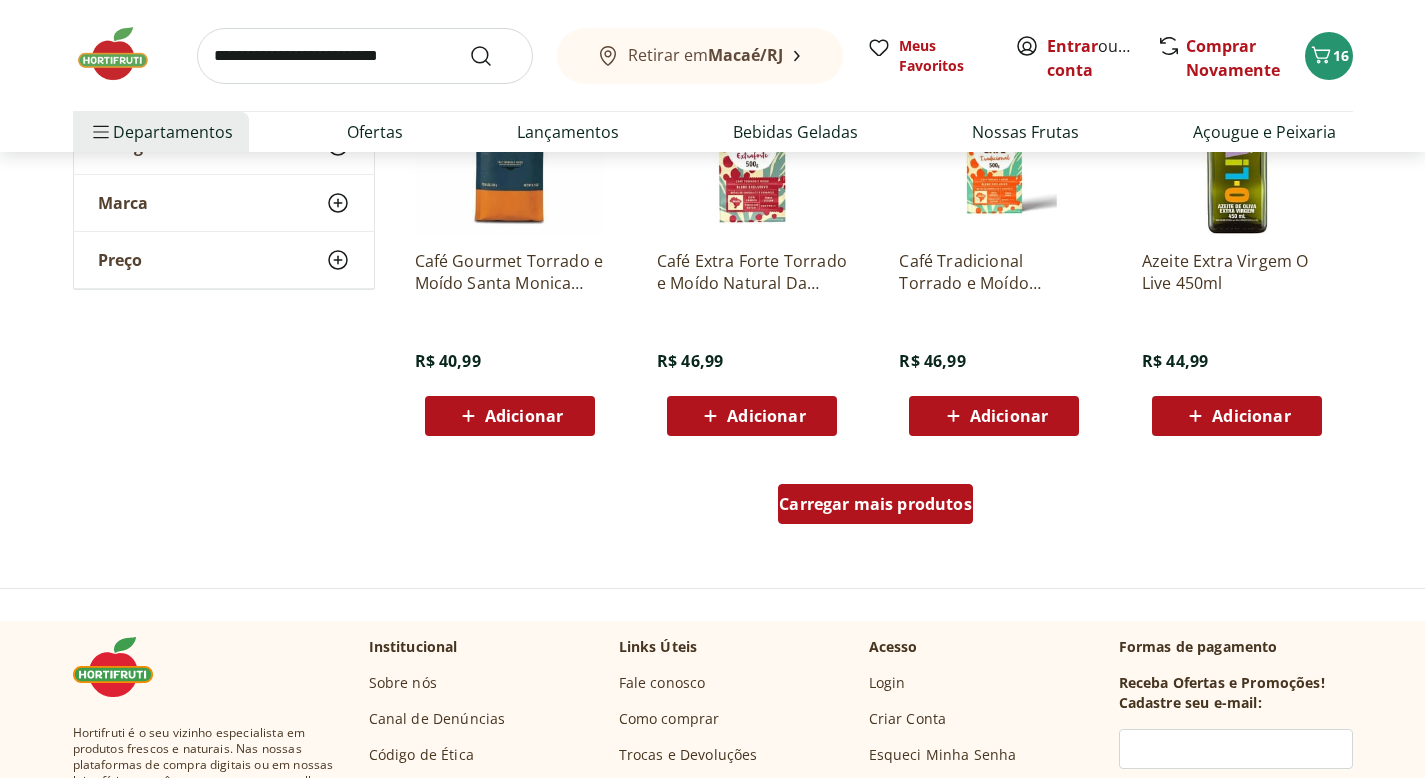 click on "Carregar mais produtos" at bounding box center [875, 504] 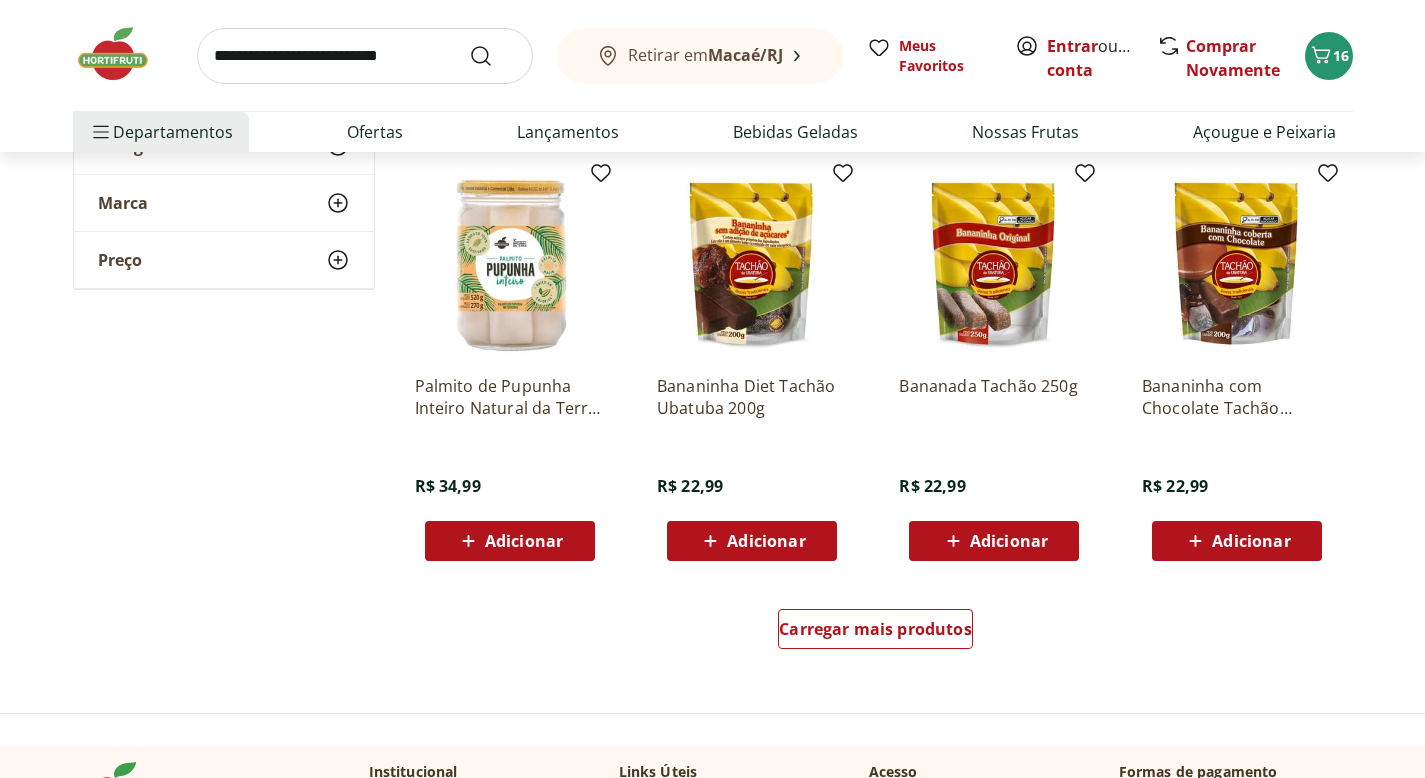 scroll, scrollTop: 2336, scrollLeft: 0, axis: vertical 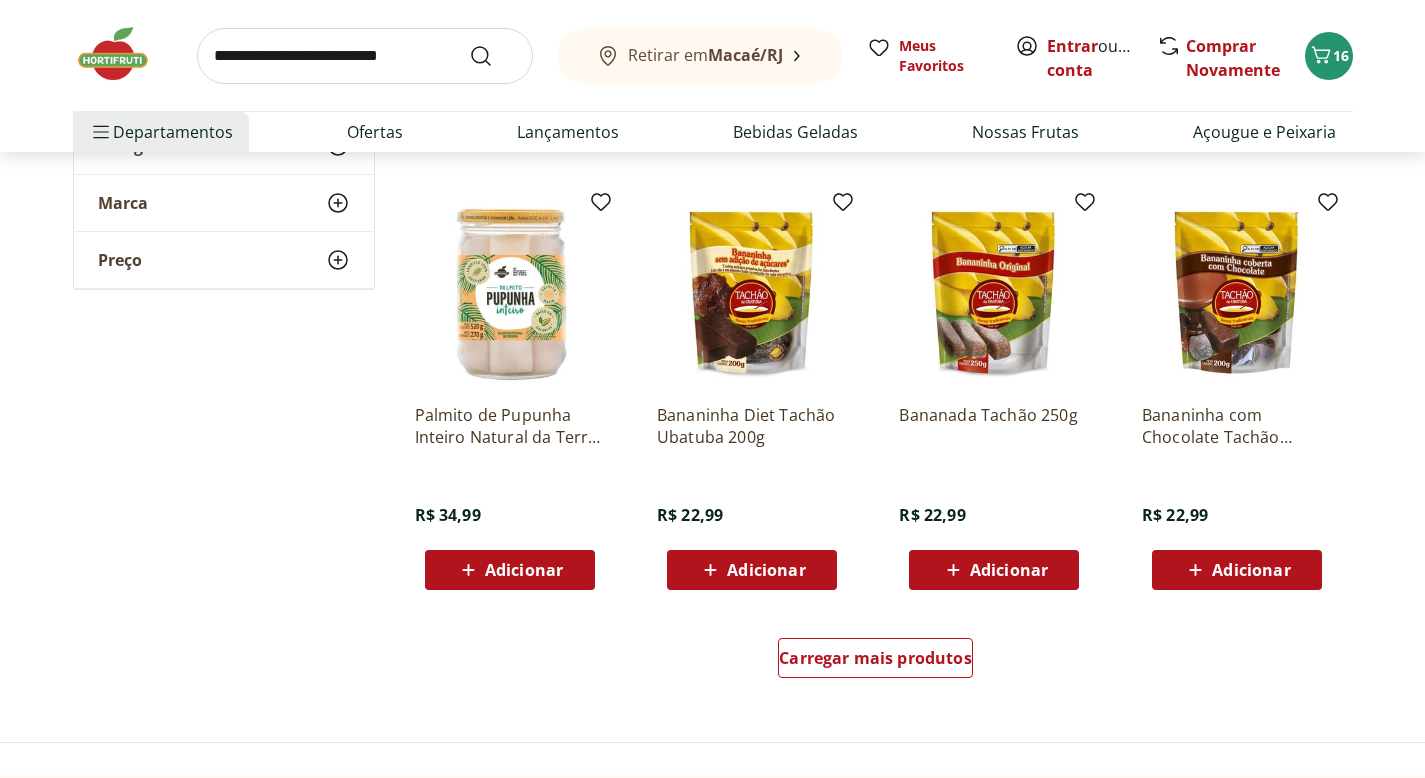 click on "Adicionar" at bounding box center [766, 570] 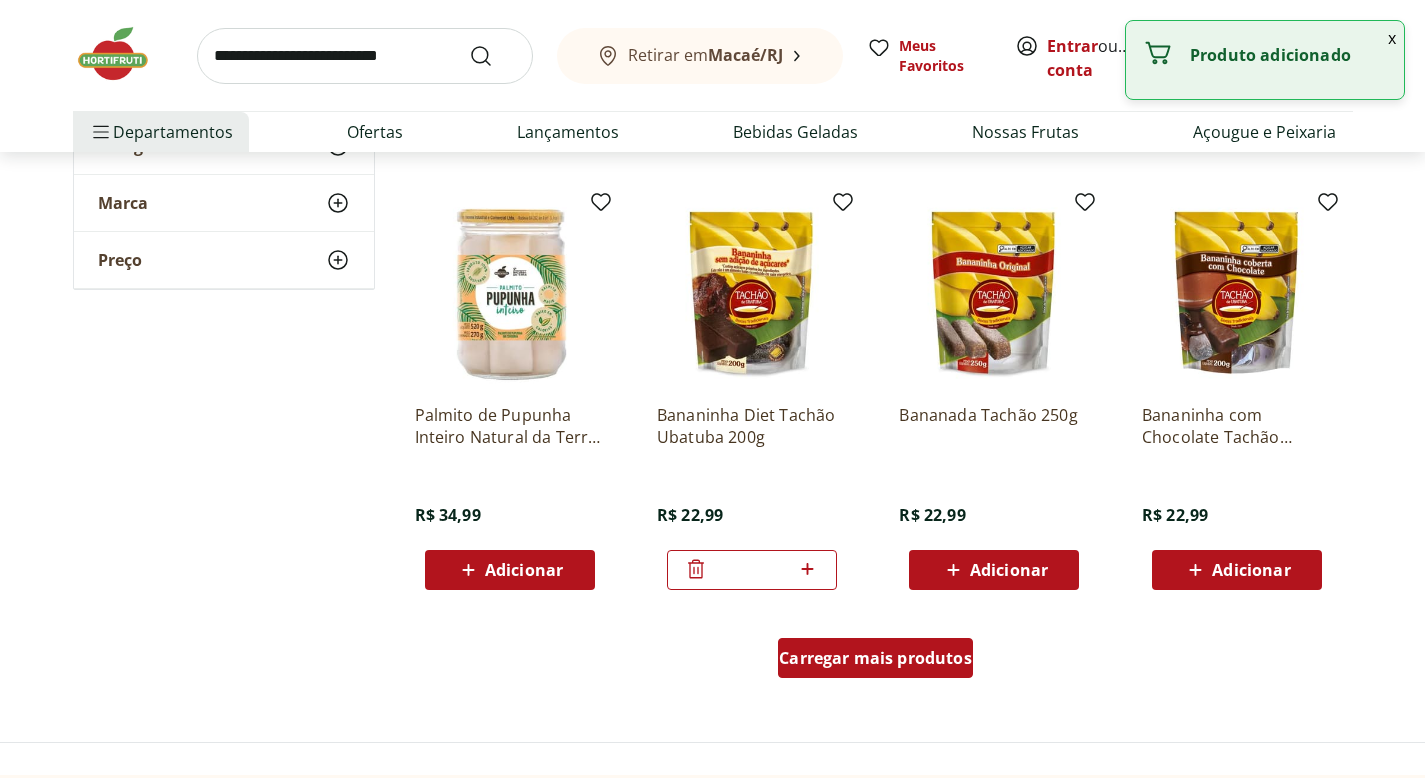 click on "Carregar mais produtos" at bounding box center (875, 658) 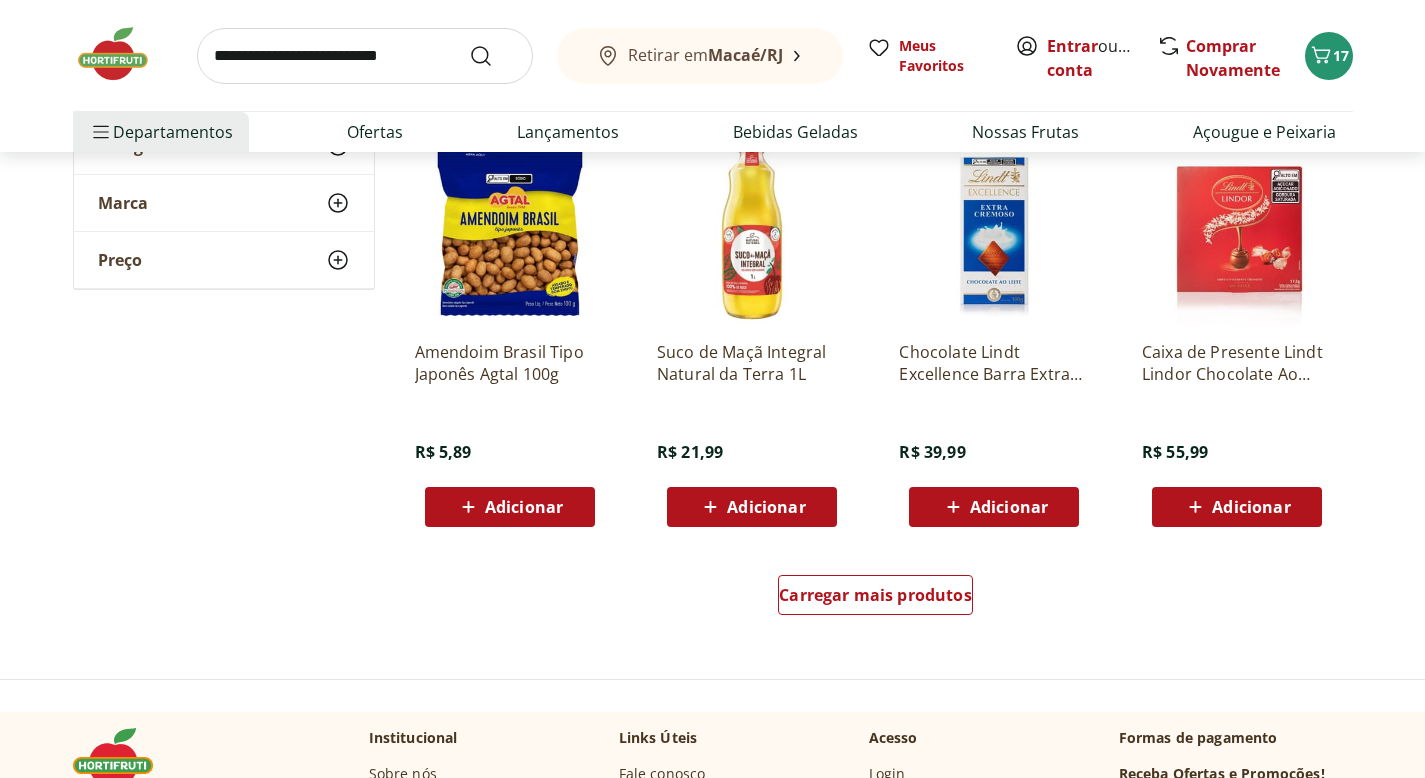scroll, scrollTop: 3750, scrollLeft: 0, axis: vertical 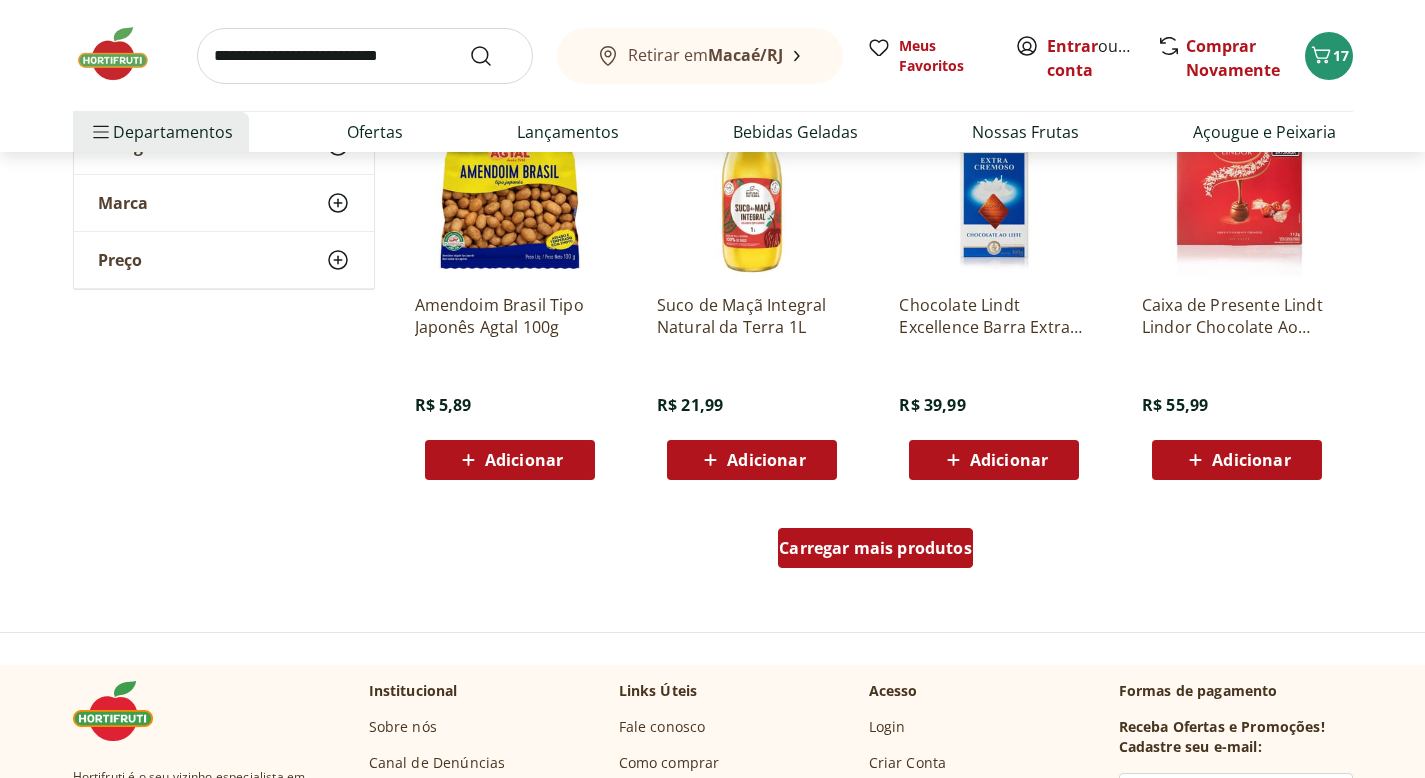click on "Carregar mais produtos" at bounding box center (875, 548) 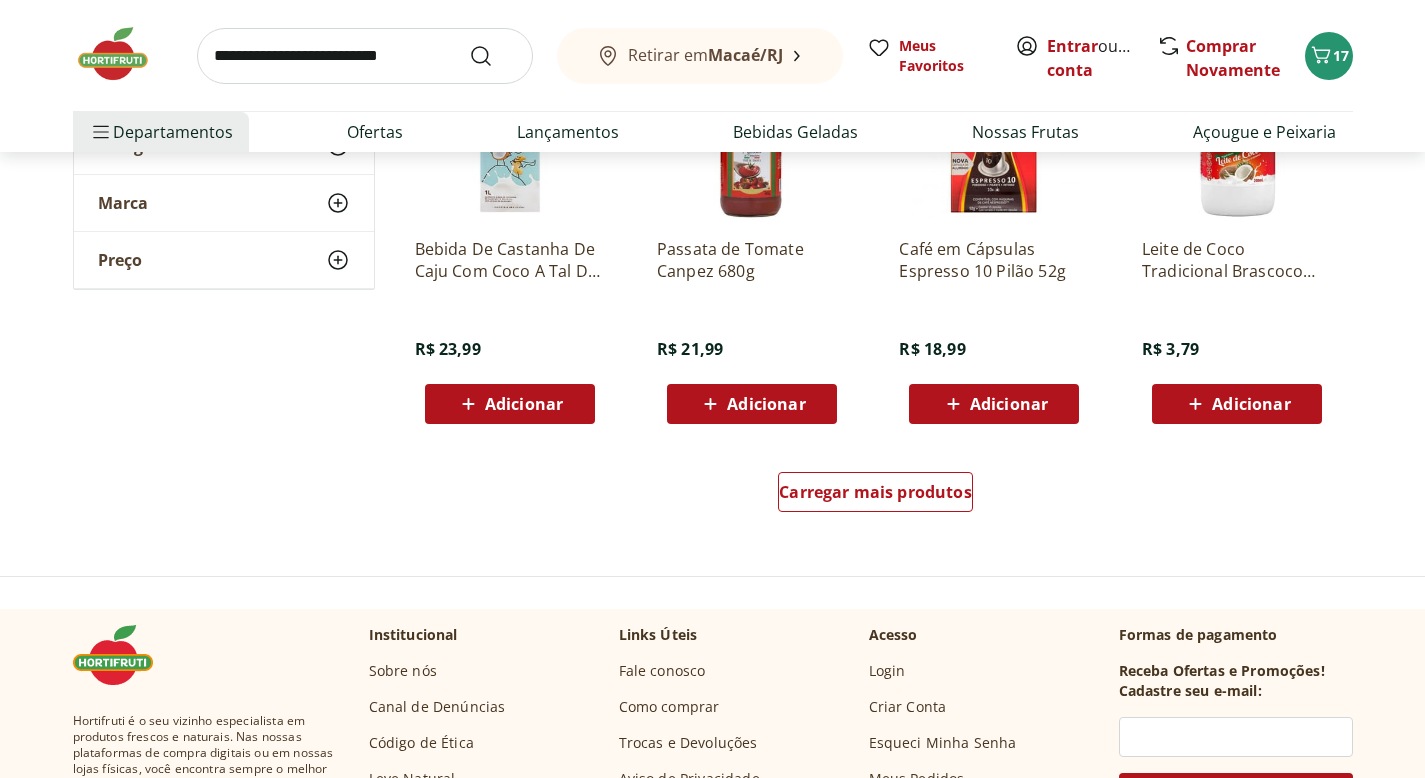 scroll, scrollTop: 5135, scrollLeft: 0, axis: vertical 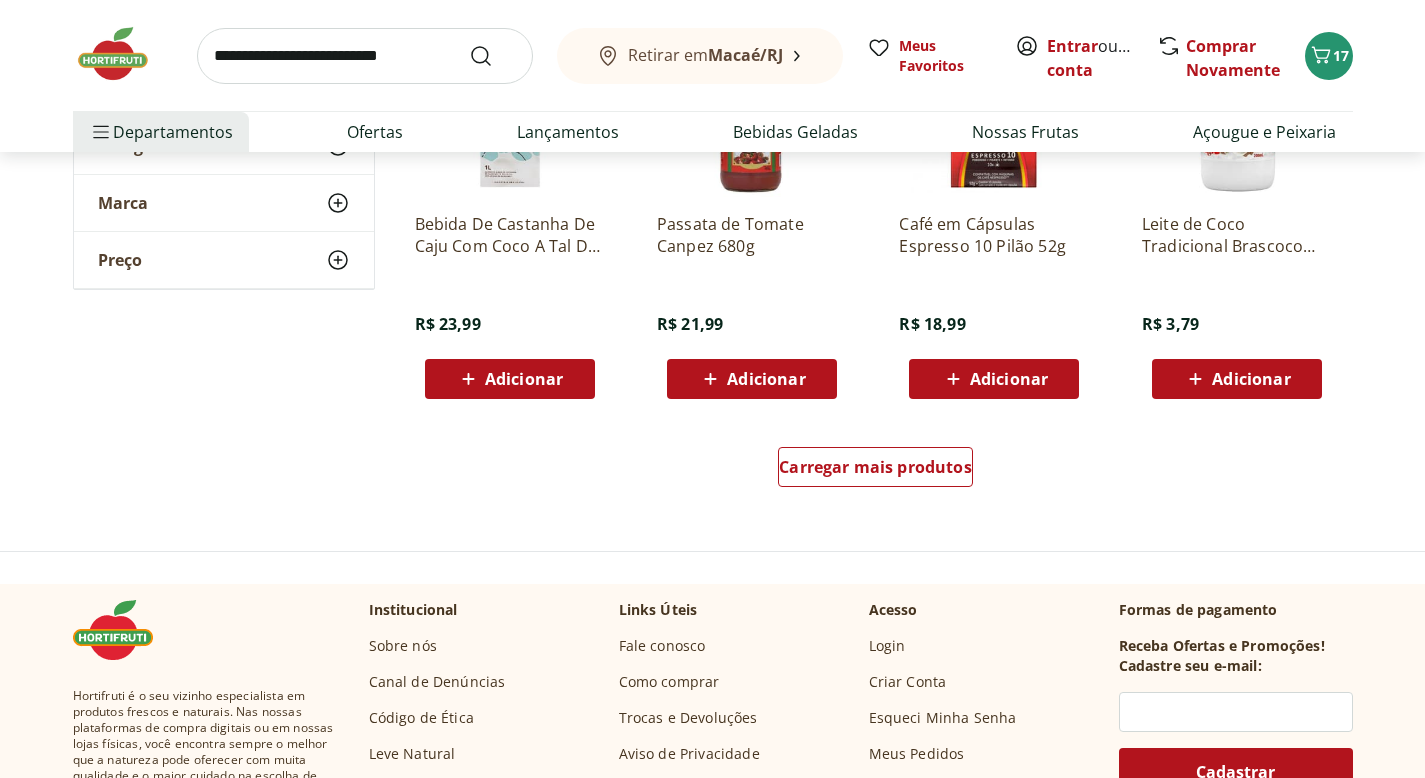 click at bounding box center (123, 54) 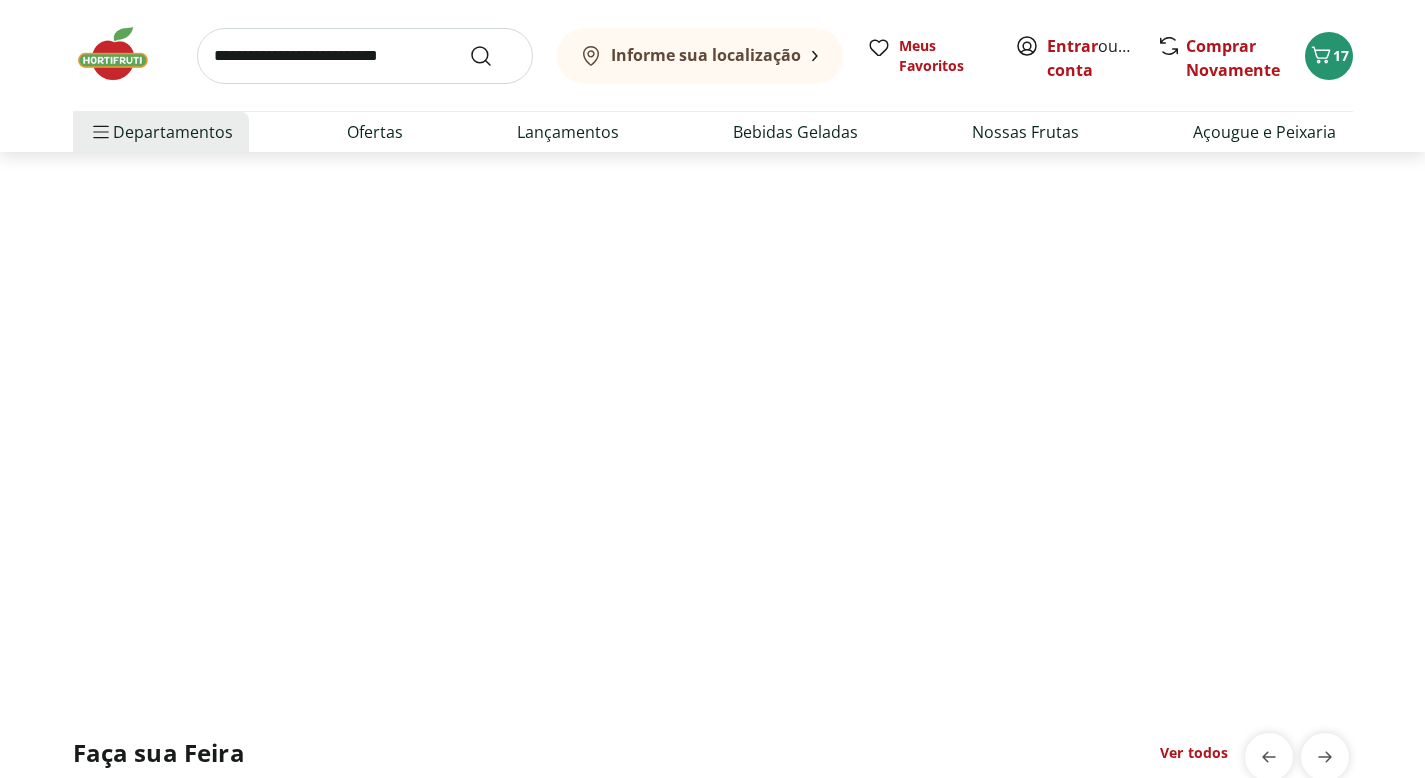 scroll, scrollTop: 0, scrollLeft: 0, axis: both 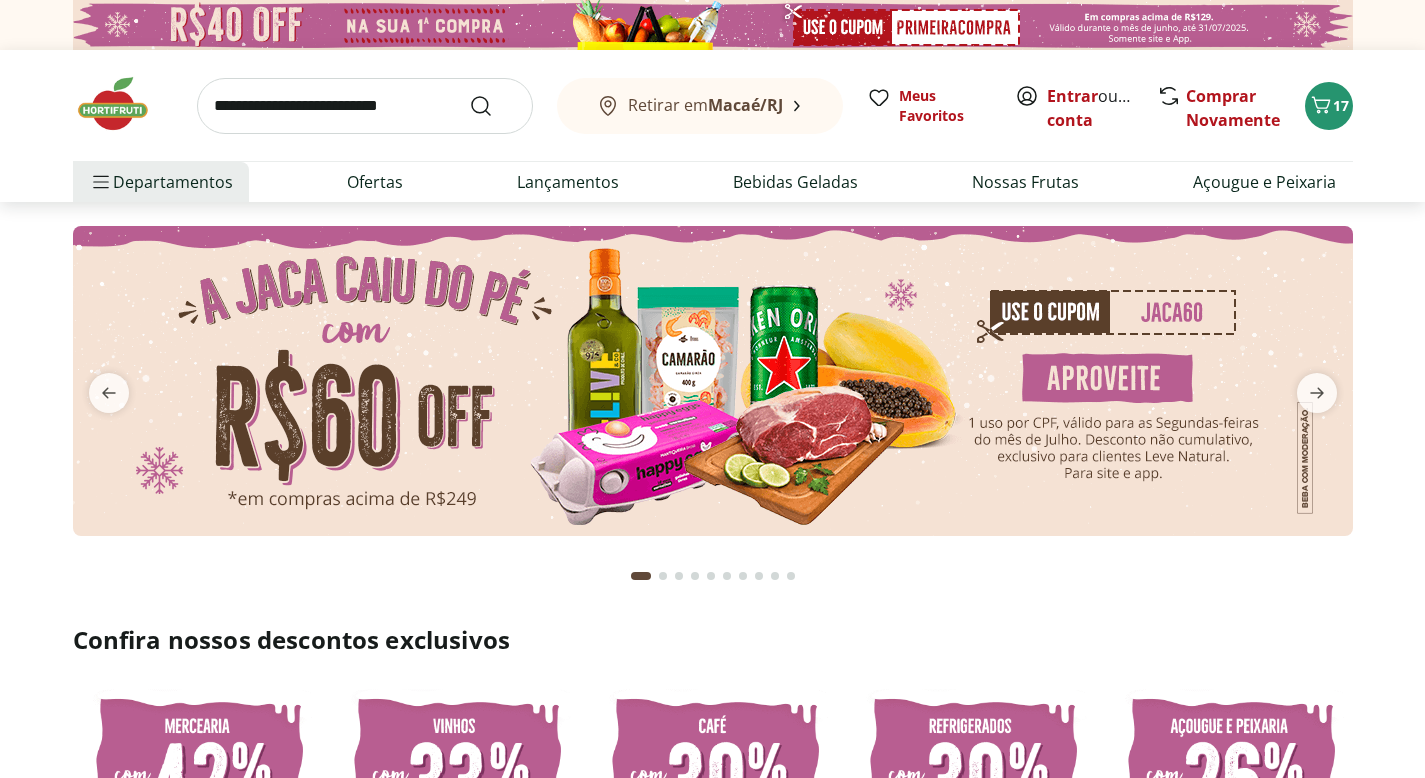 click at bounding box center [365, 106] 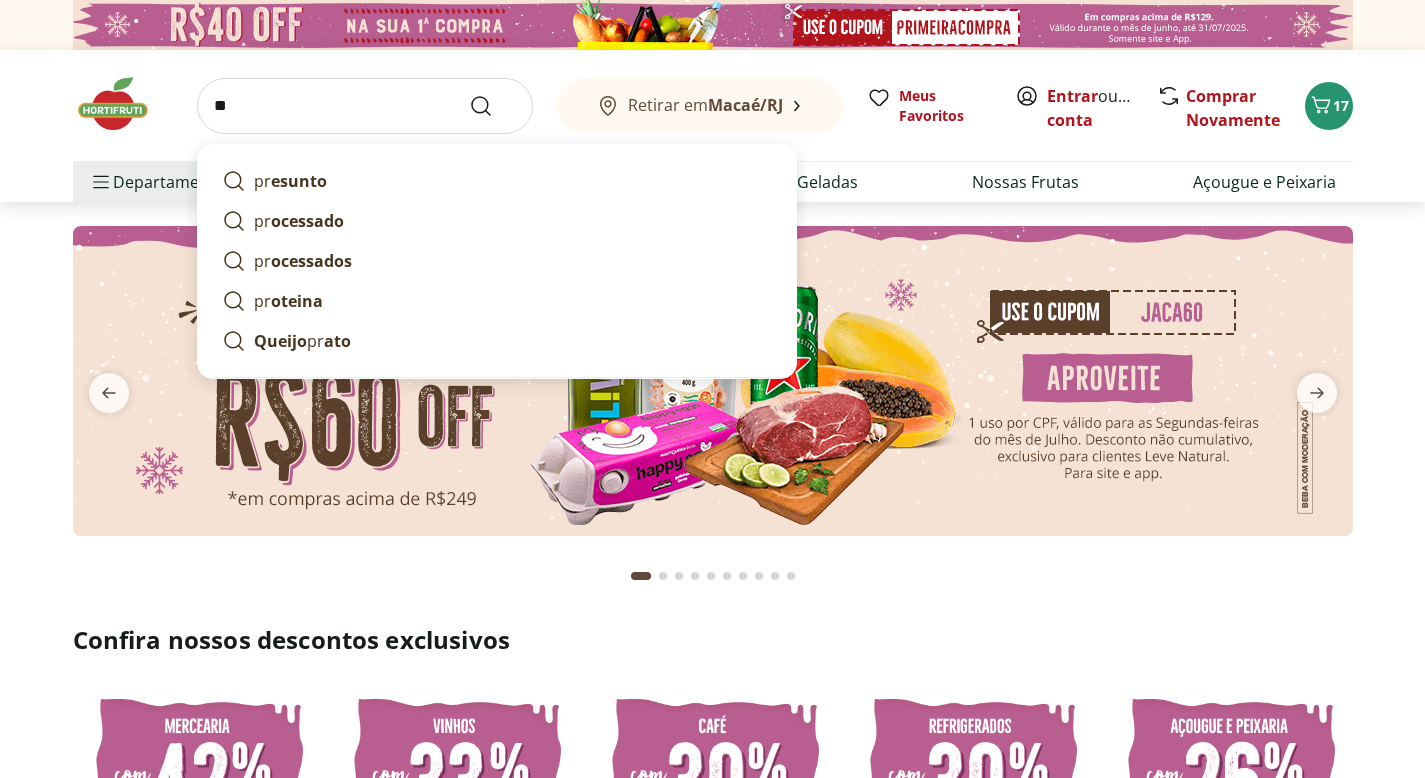 type on "*" 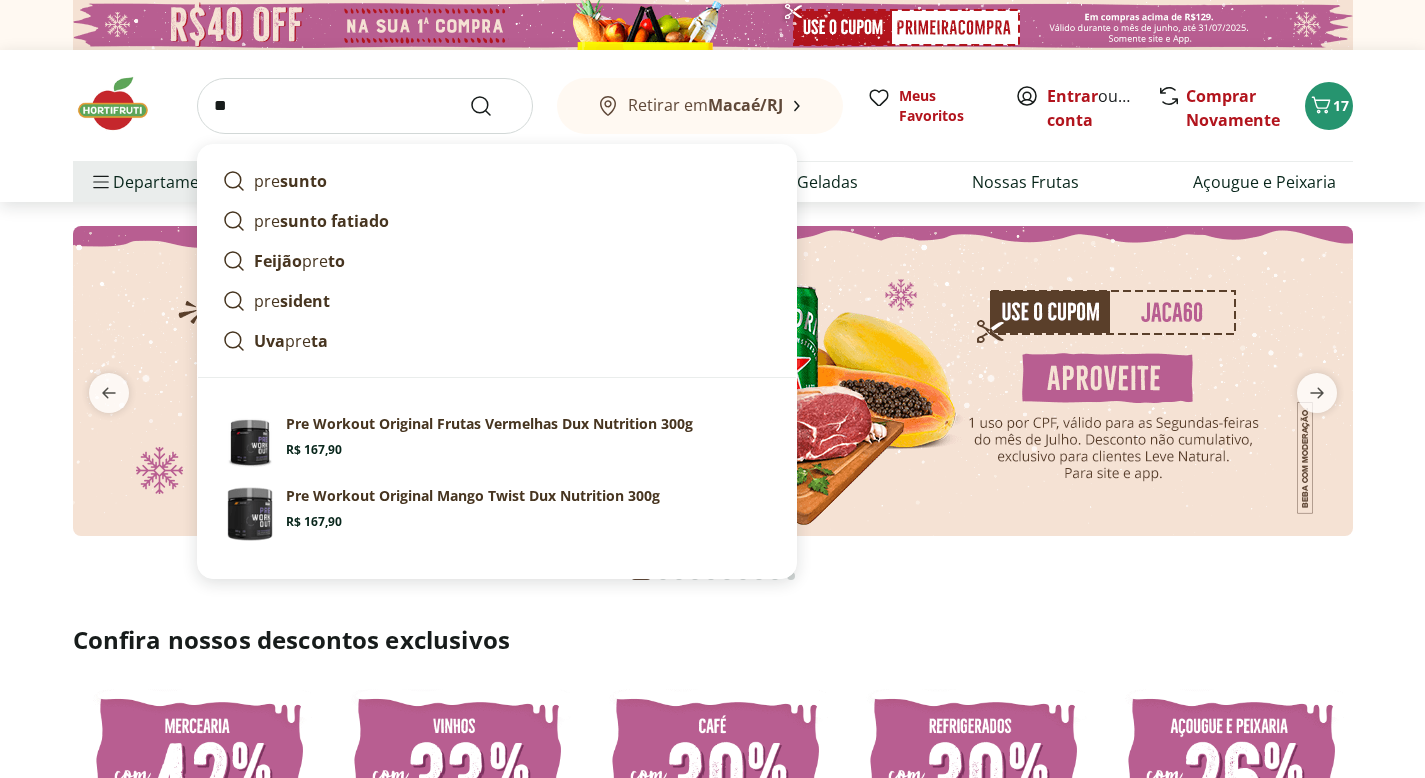 type on "*" 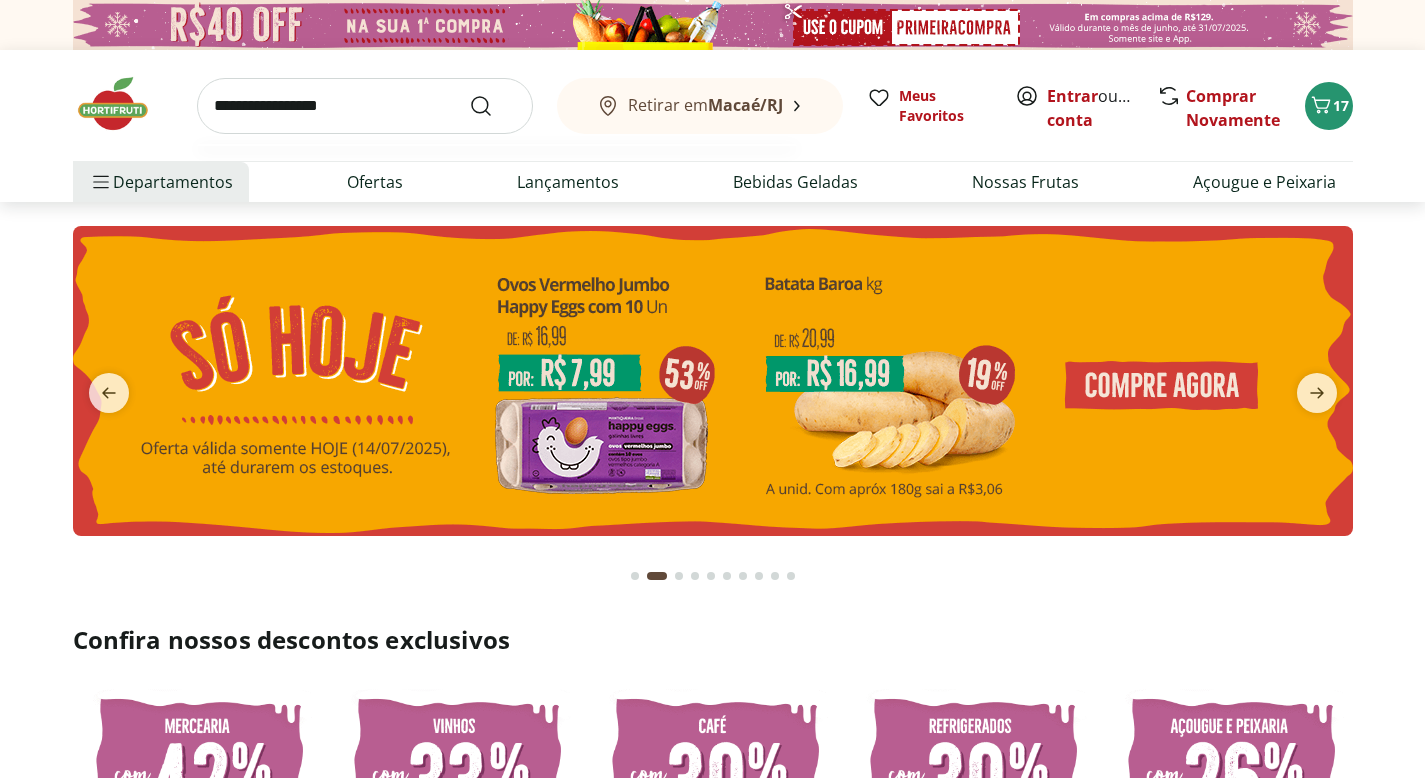 type on "**********" 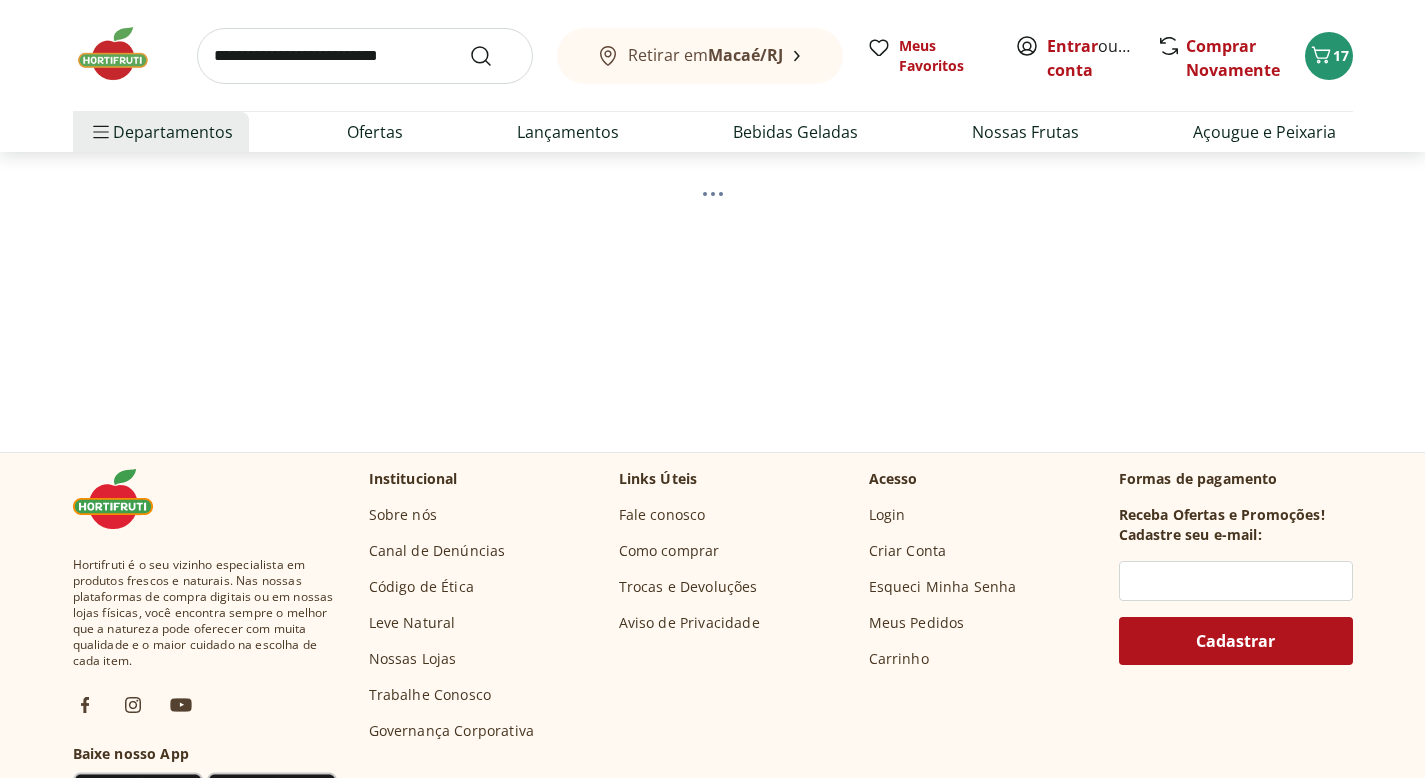 scroll, scrollTop: 648, scrollLeft: 0, axis: vertical 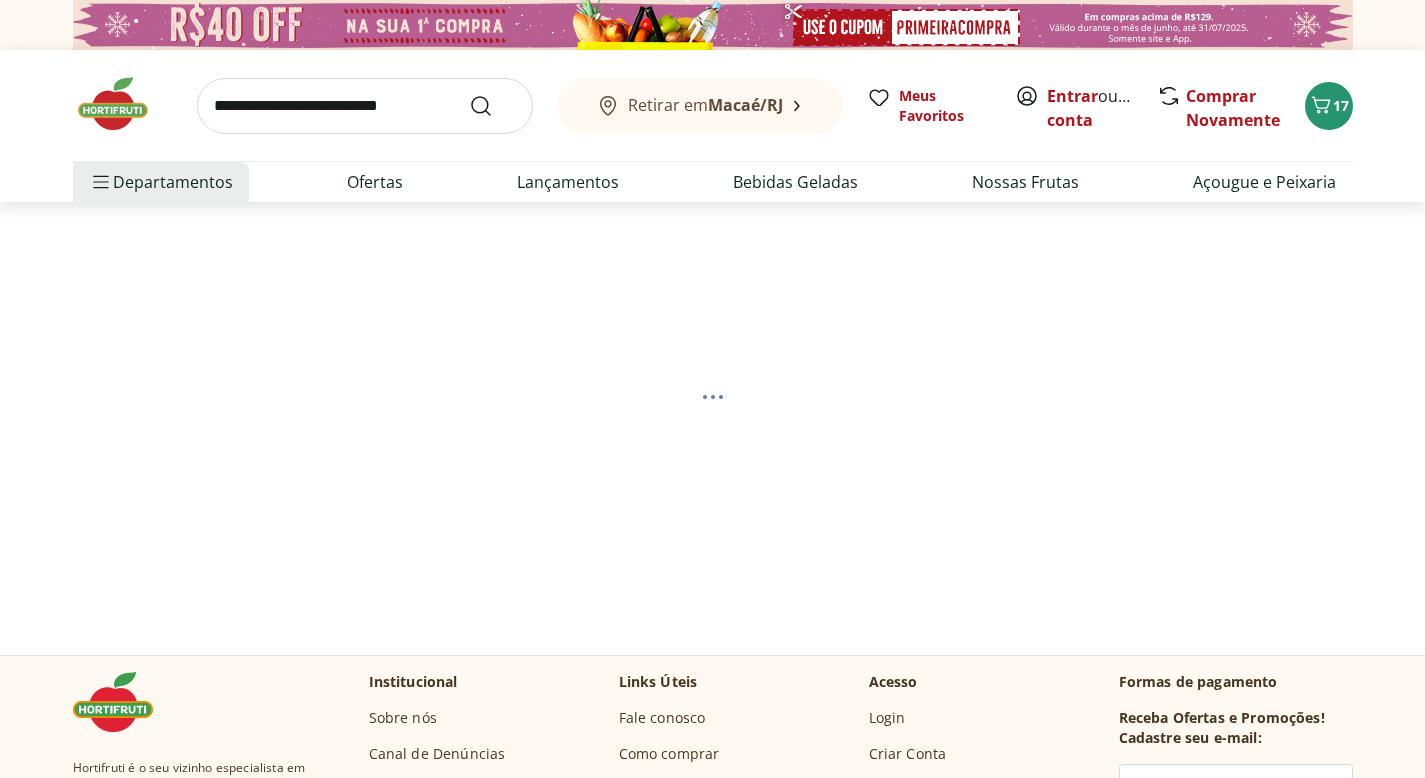 select on "**********" 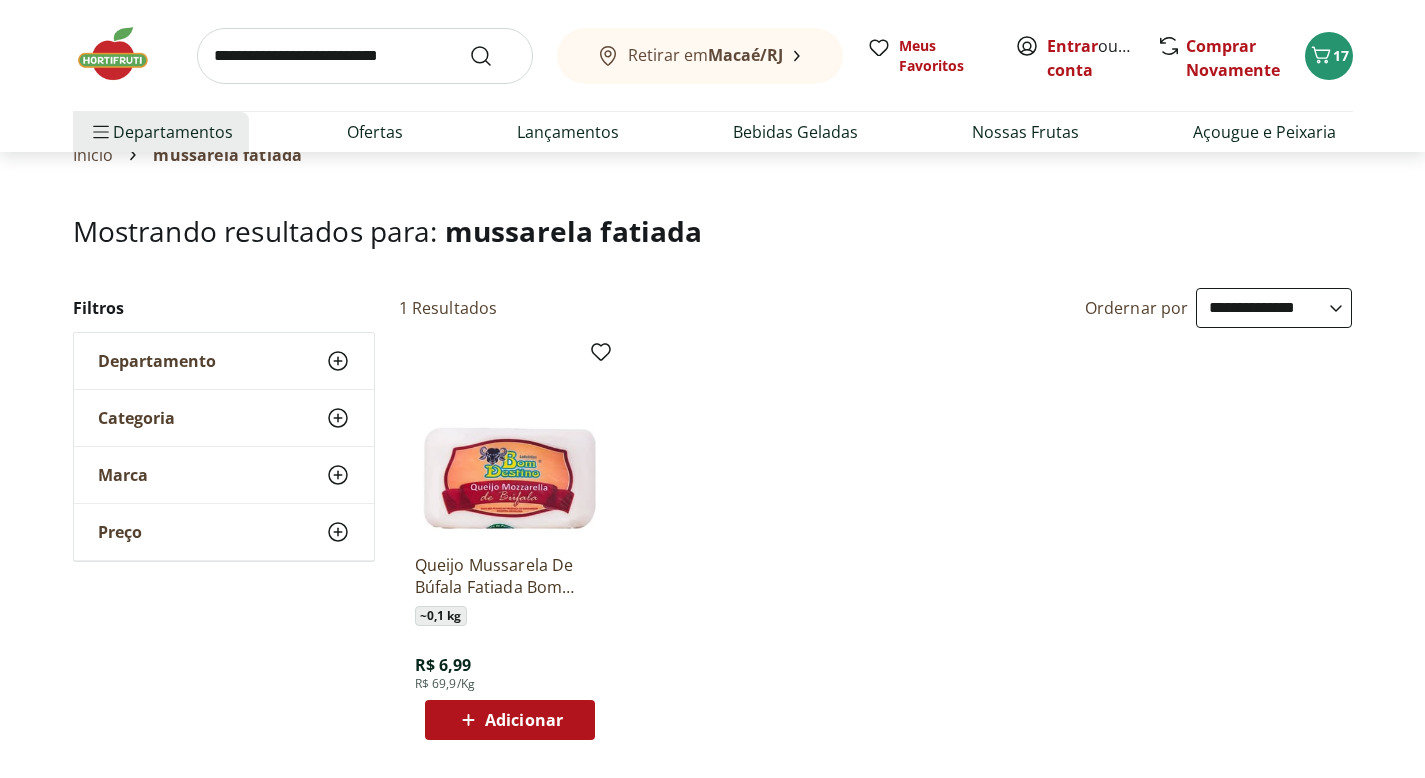 scroll, scrollTop: 0, scrollLeft: 0, axis: both 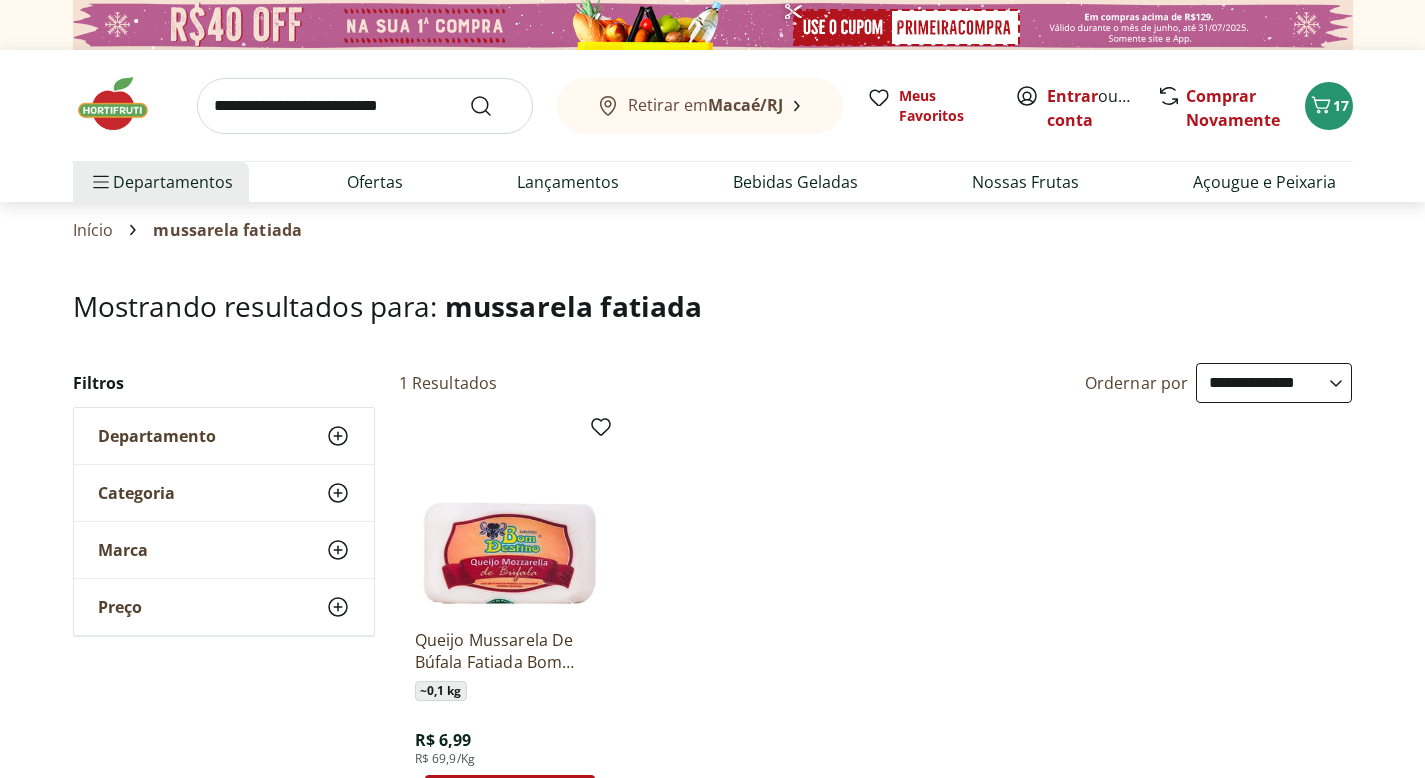click at bounding box center [123, 104] 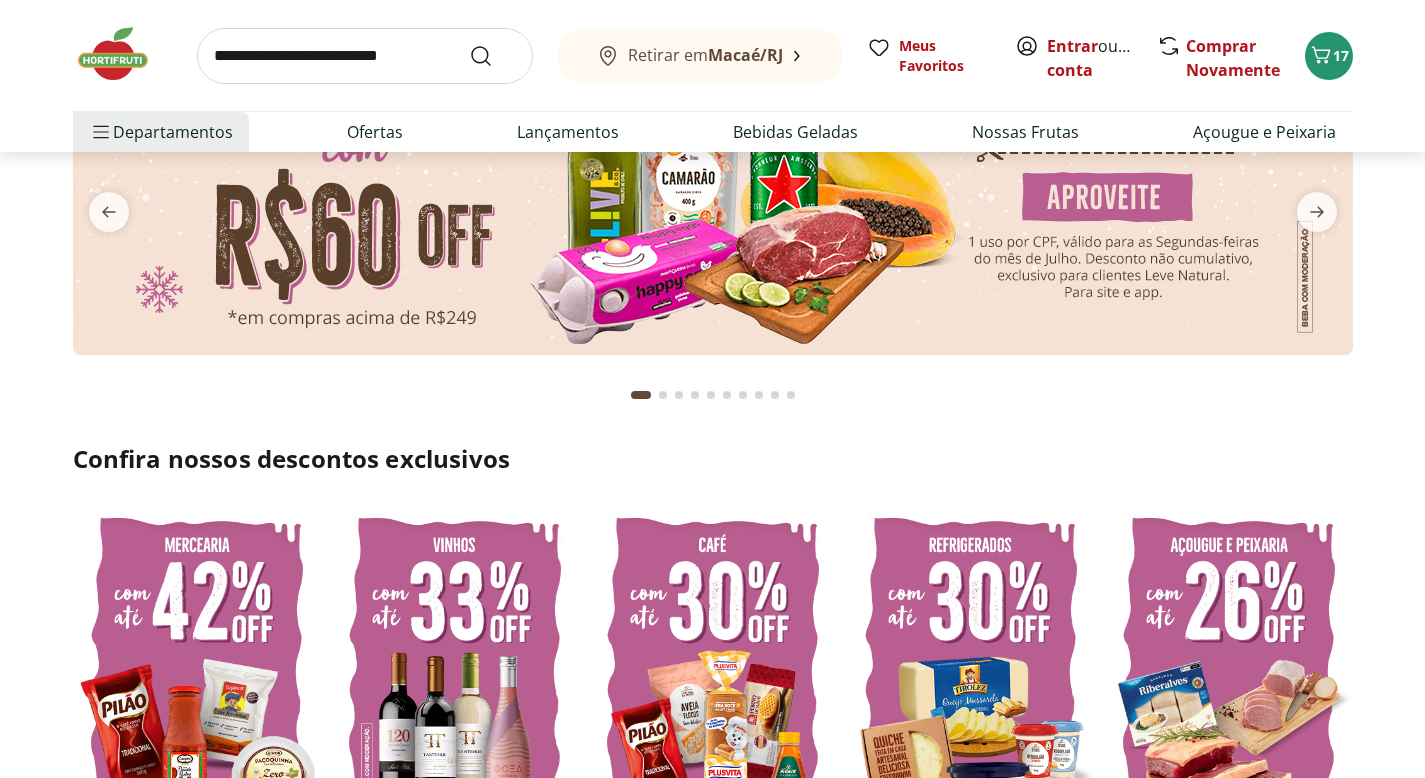 scroll, scrollTop: 0, scrollLeft: 0, axis: both 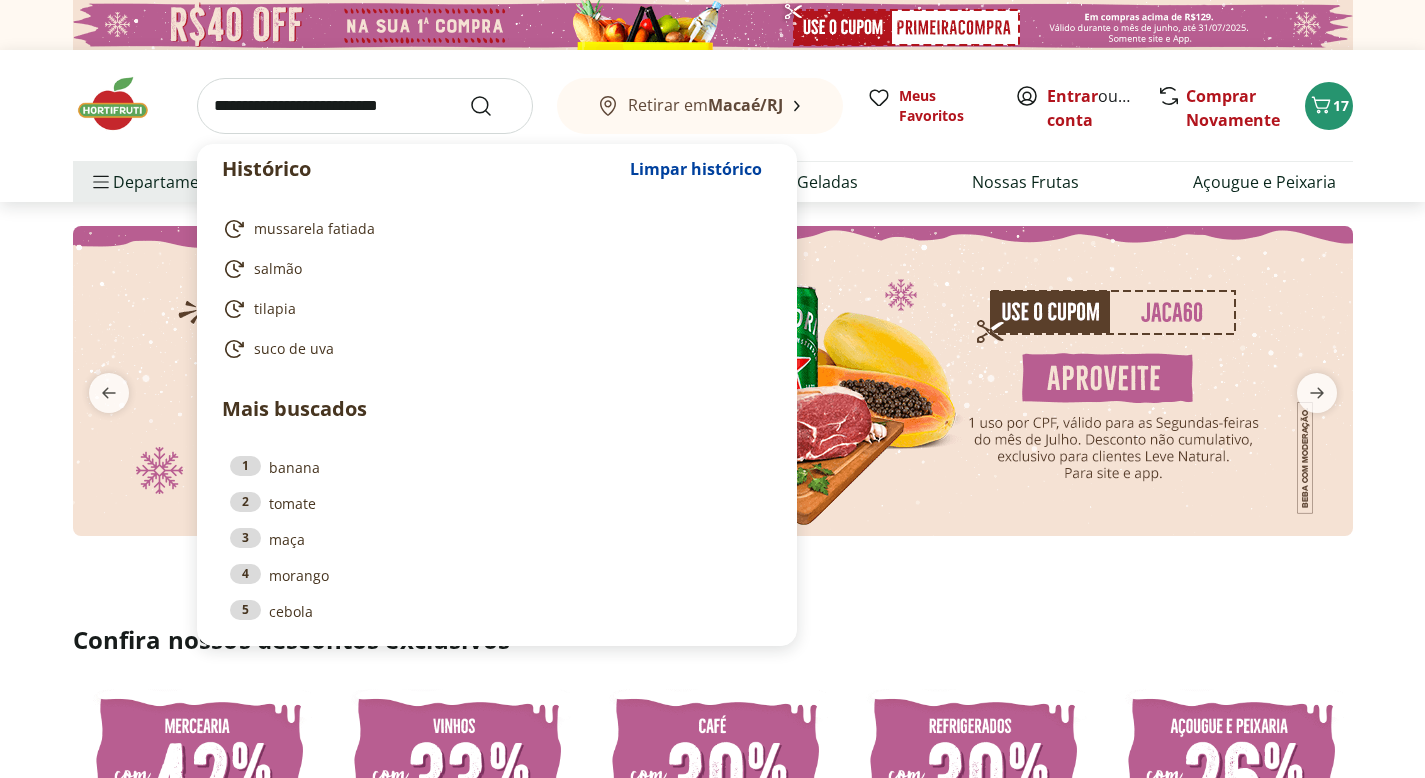 click at bounding box center (365, 106) 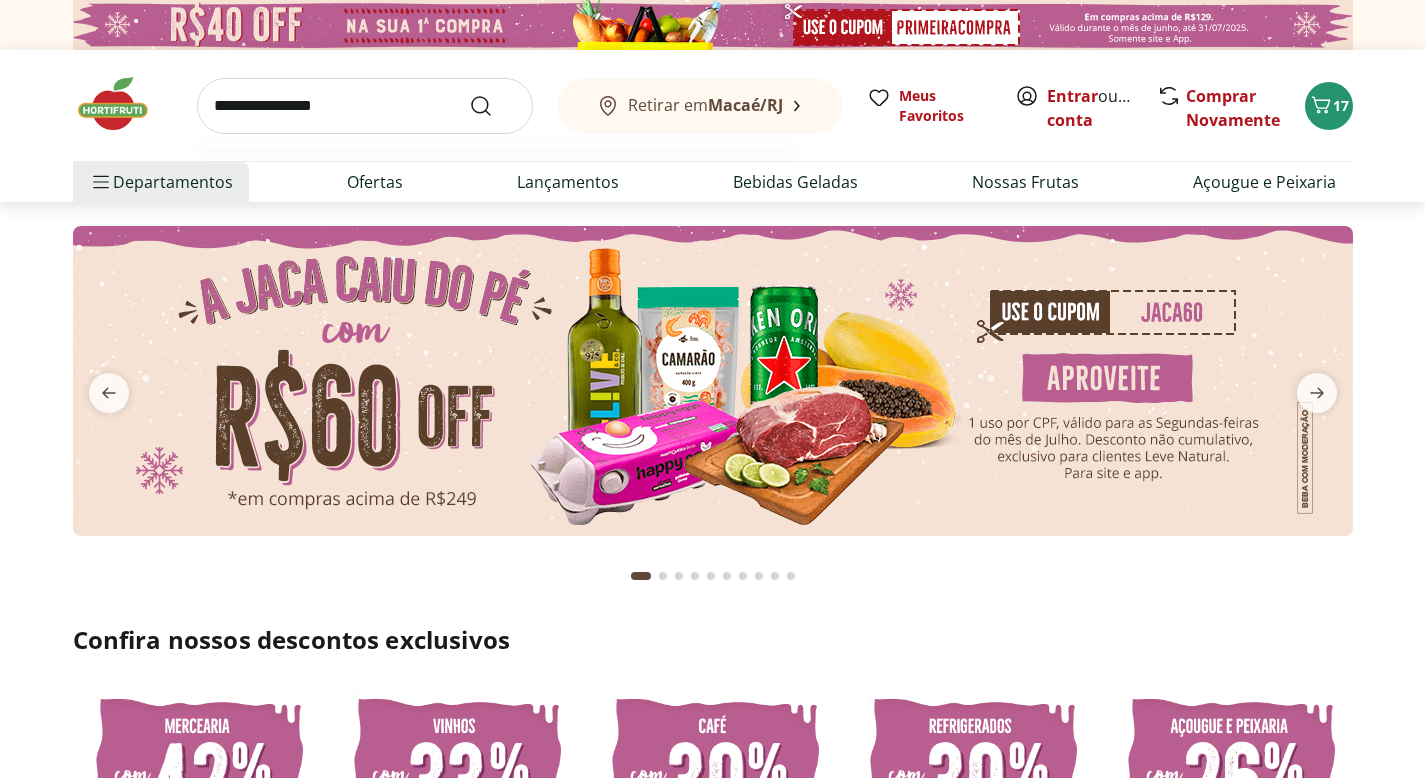 type on "**********" 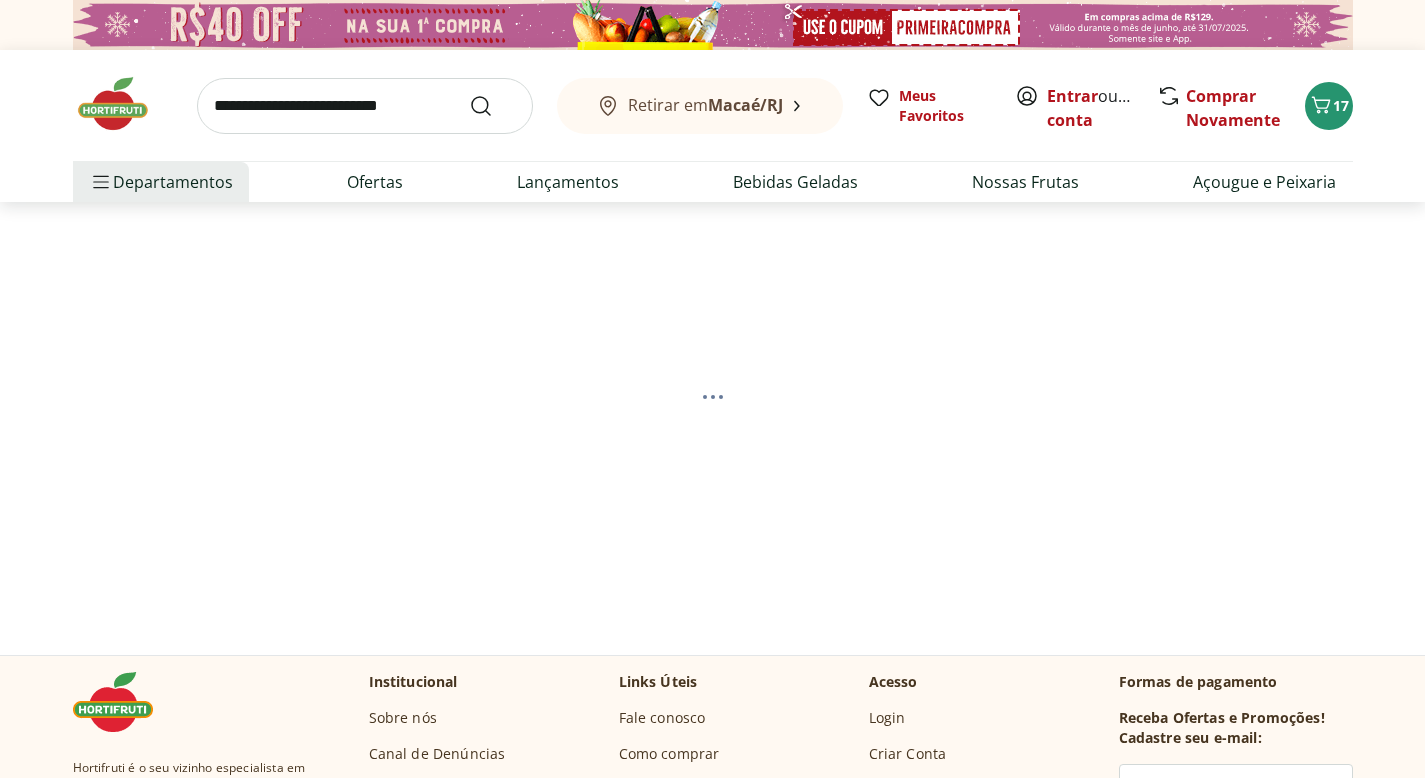 select on "**********" 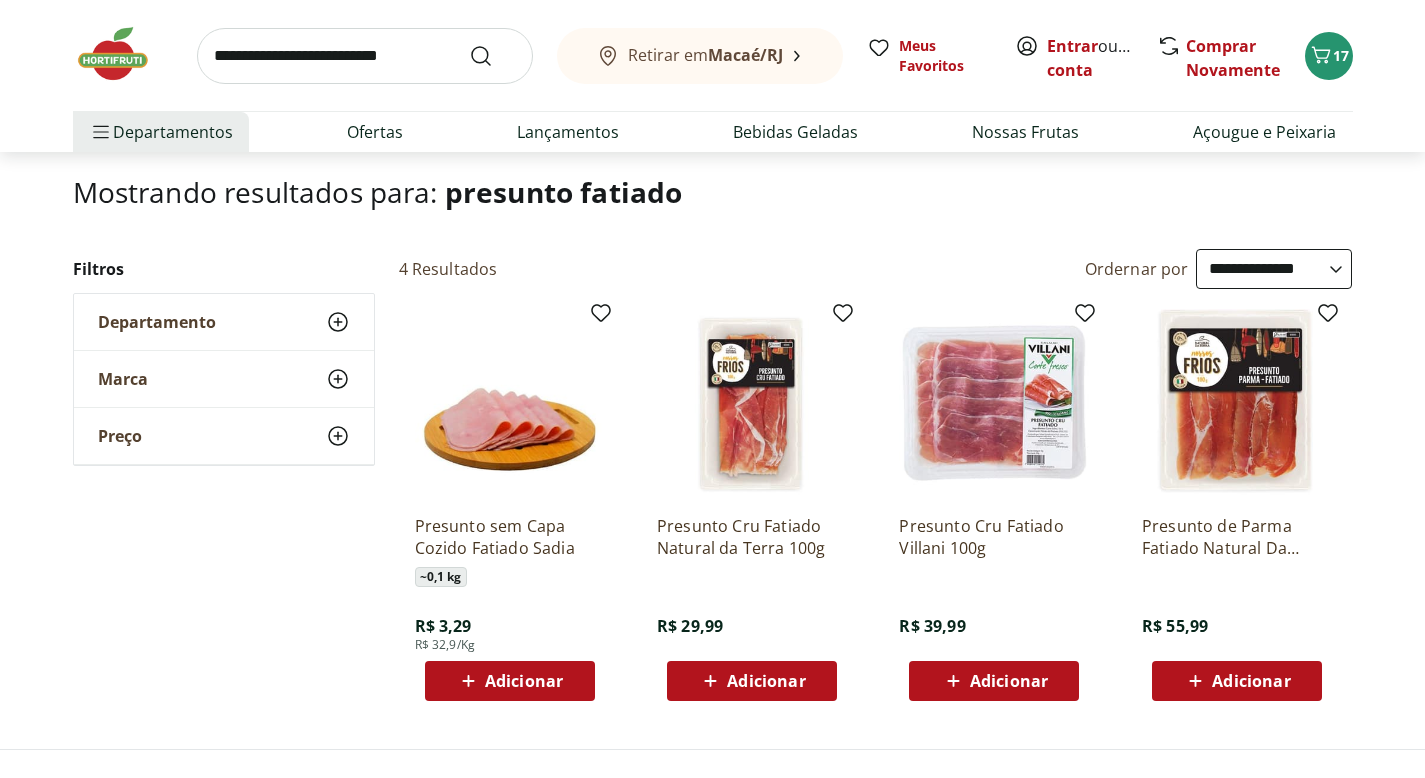 scroll, scrollTop: 132, scrollLeft: 0, axis: vertical 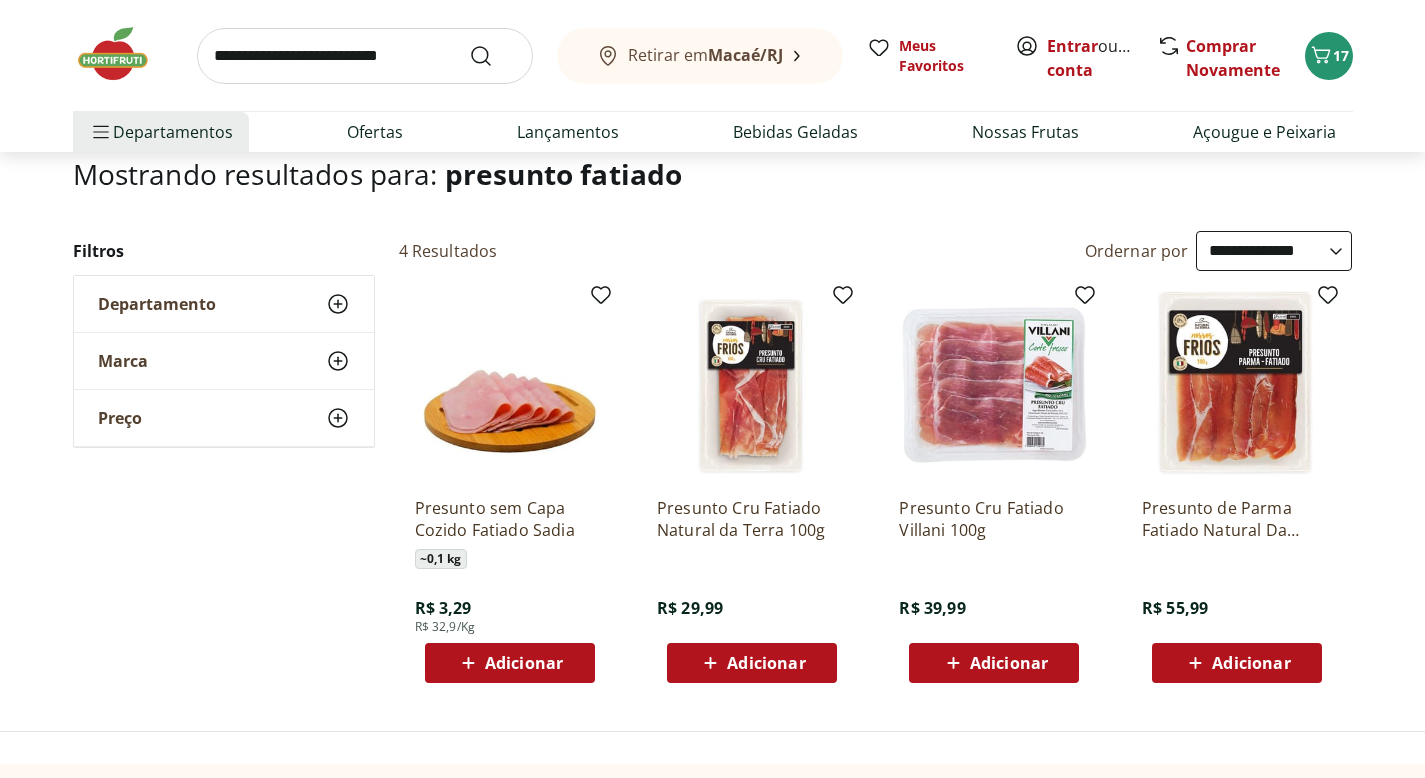 click on "Adicionar" at bounding box center (766, 663) 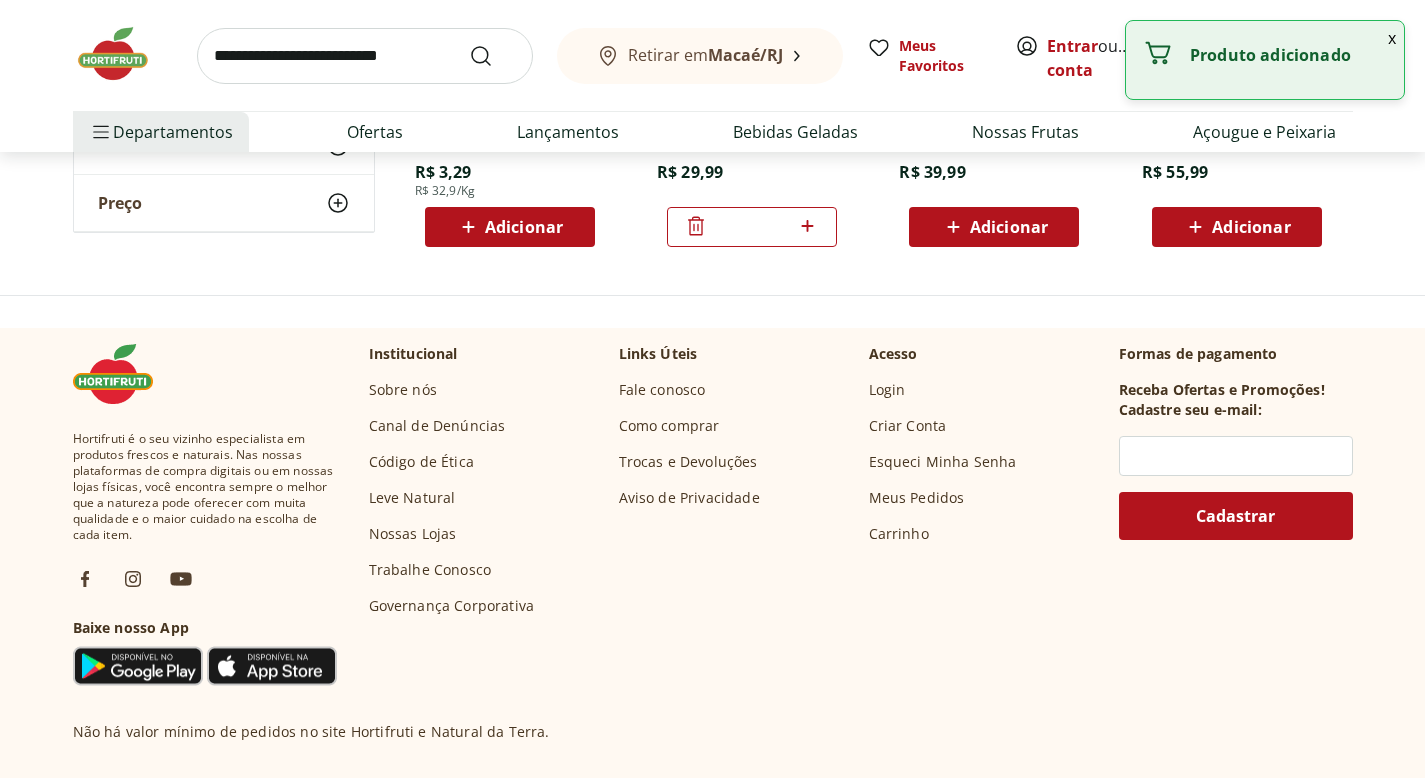 scroll, scrollTop: 0, scrollLeft: 0, axis: both 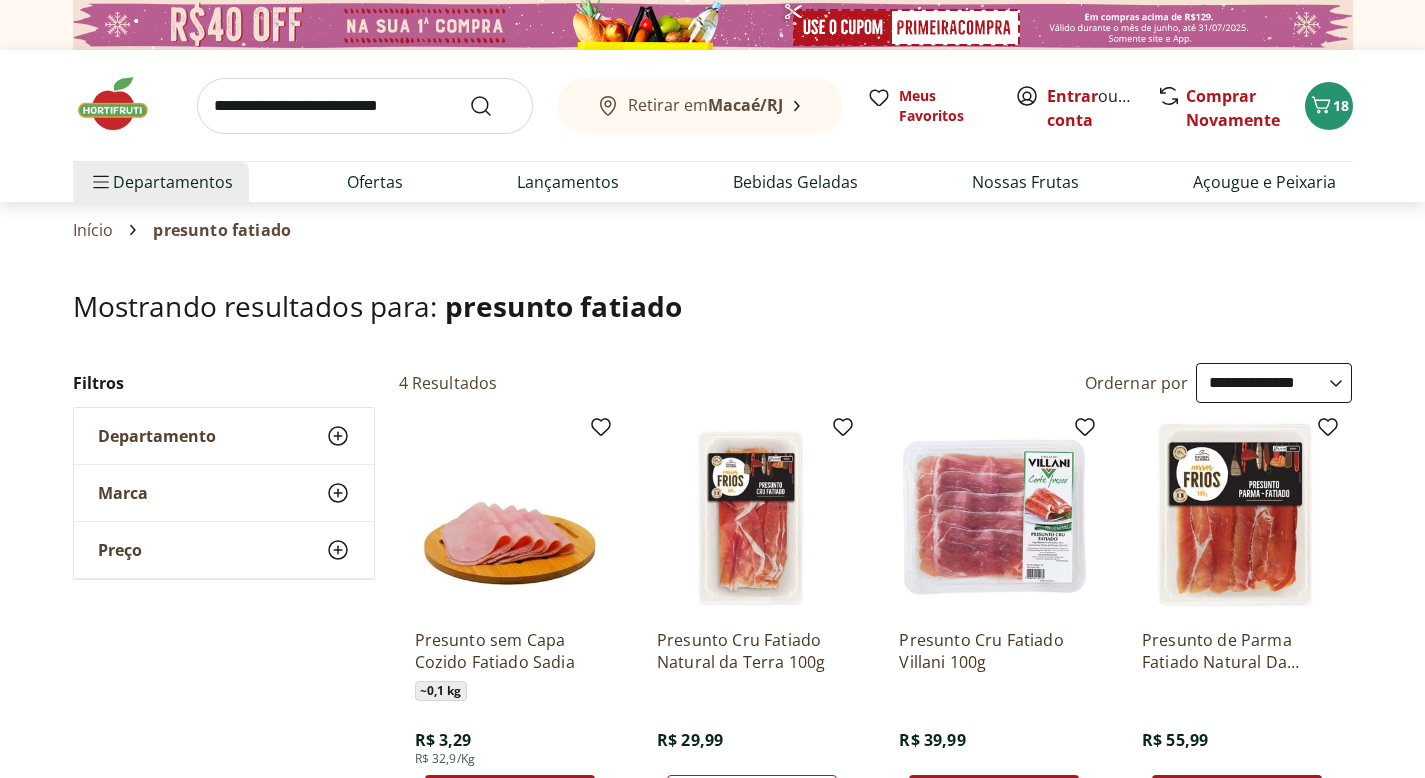 click at bounding box center (123, 104) 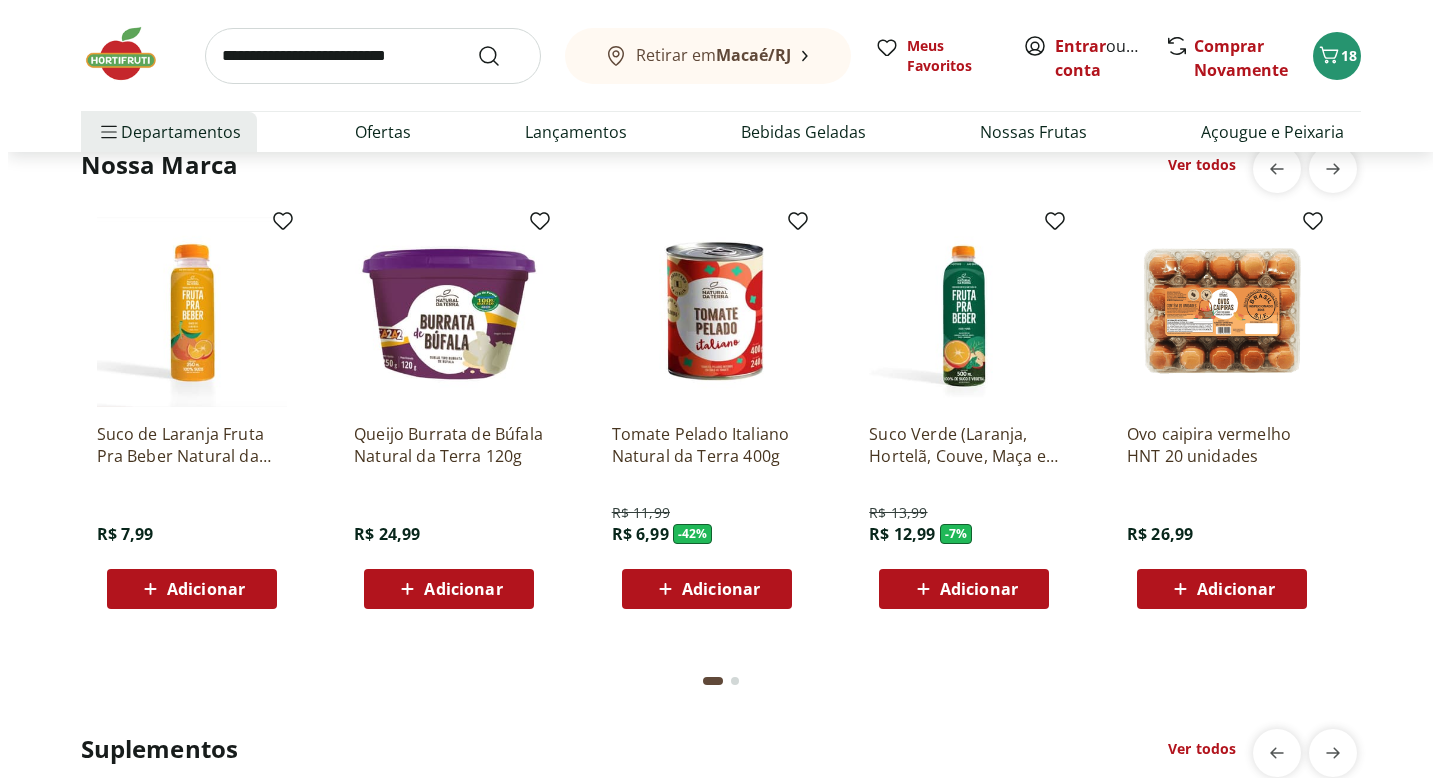 scroll, scrollTop: 3637, scrollLeft: 0, axis: vertical 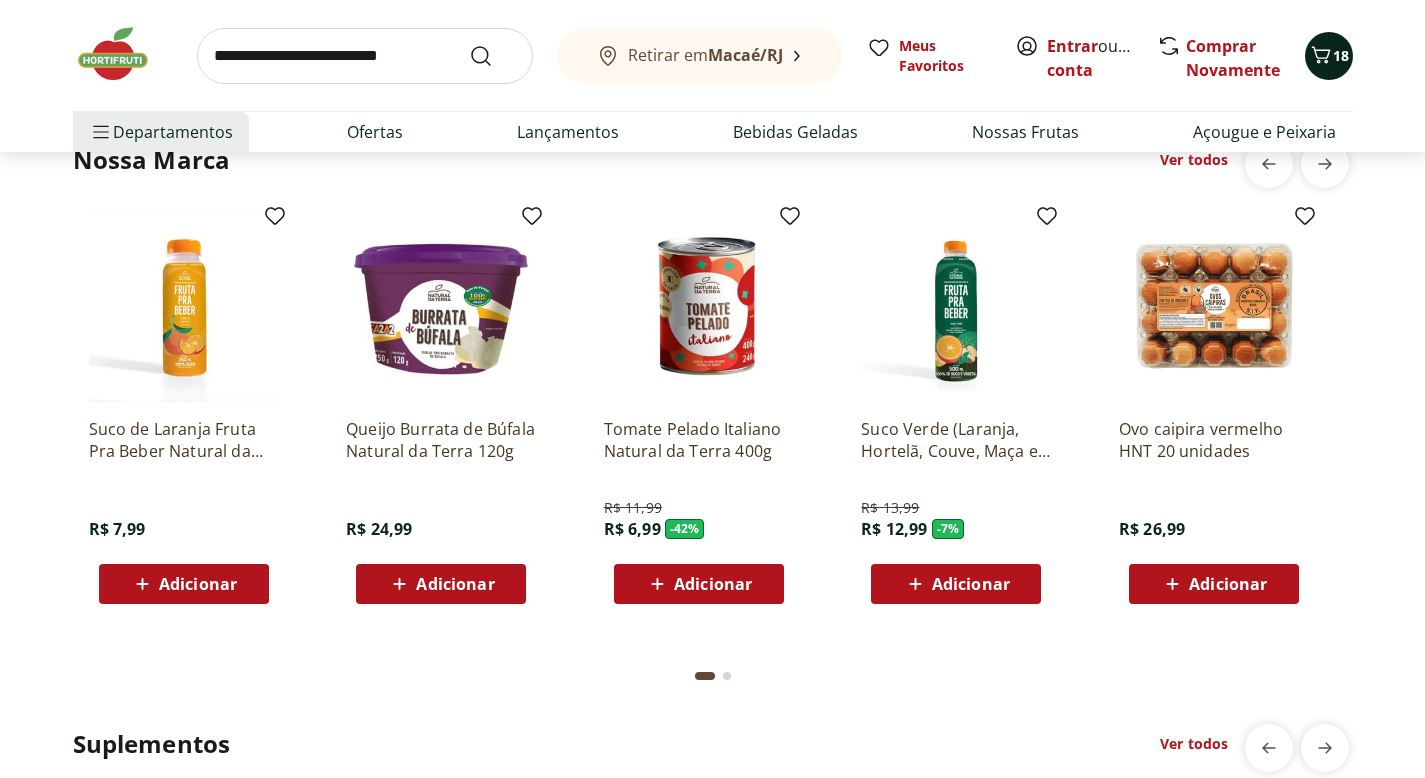 click on "18" at bounding box center (1341, 55) 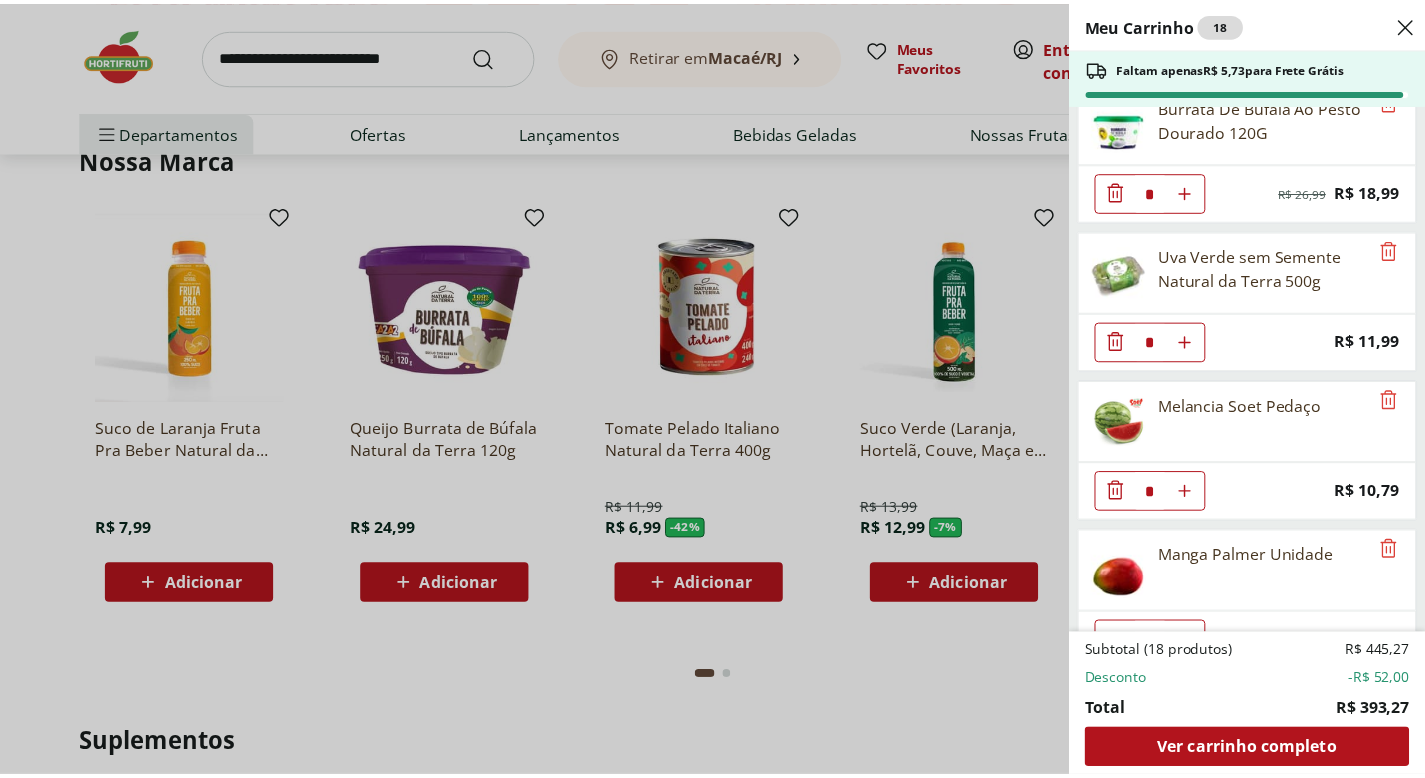 scroll, scrollTop: 0, scrollLeft: 0, axis: both 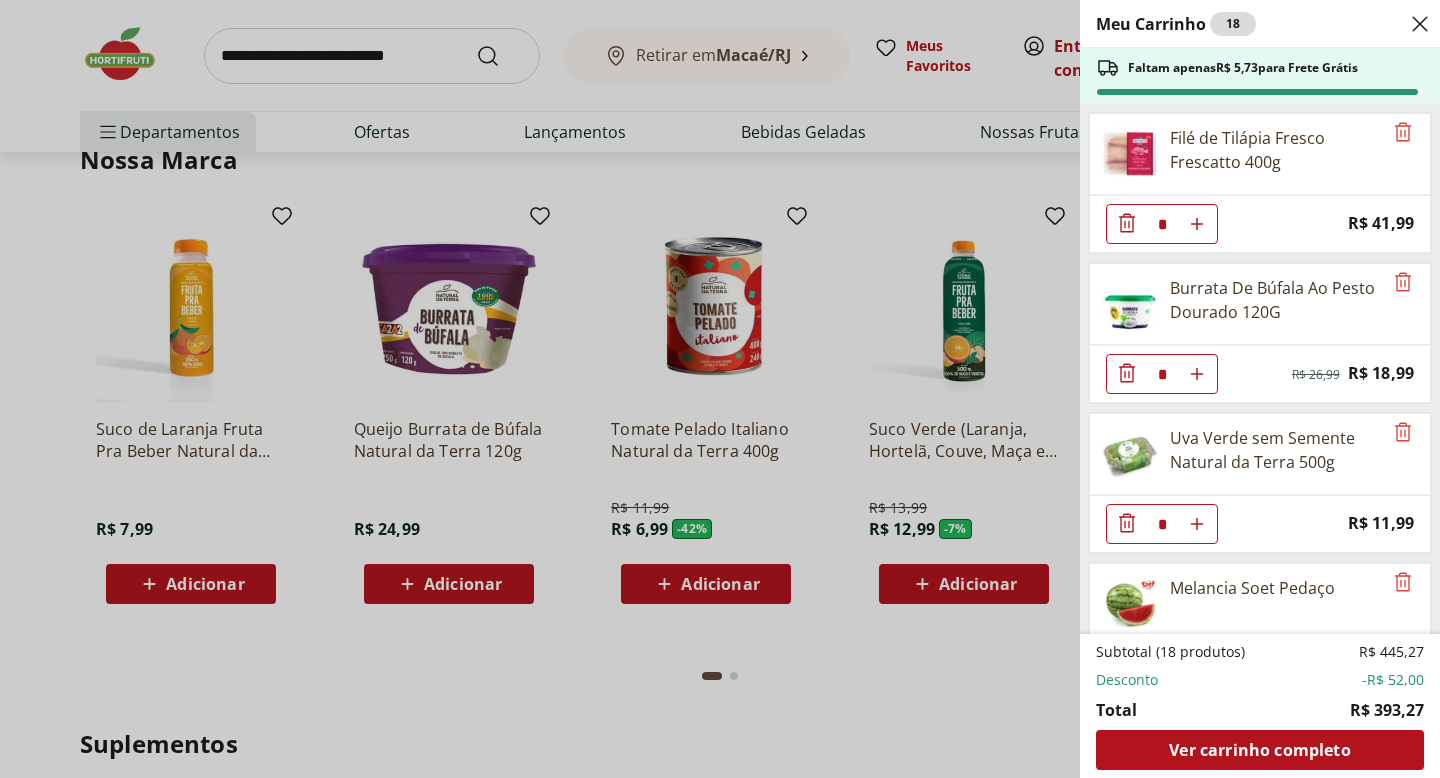 click on "Meu Carrinho 18 Faltam apenas  R$ 5,73  para Frete Grátis Filé de Tilápia Fresco Frescatto 400g * Price: R$ 41,99 Burrata De Búfala Ao Pesto Dourado 120G * Original price: R$ 26,99 Price: R$ 18,99 Uva Verde sem Semente Natural da Terra 500g * Price: R$ 11,99 Melancia Soet Pedaço * Price: R$ 10,79 Manga Palmer Unidade * Price: R$ 5,04 Maracujá Azedo Unidade * Price: R$ 4,40 MORANGO 400G * Price: R$ 29,90 Suco de Uva Integral Natural da Terra 1,5l * Price: R$ 26,99 FILE DE SALMAO FRESCATTO 400G * Original price: R$ 79,99 Price: R$ 69,99 Azeite Jarra Extra Virgem Picos Europa 500 Ml * Original price: R$ 62,99 Price: R$ 39,99 Azeite de Oliva Andorinha Extra Virgem 500ml * Original price: R$ 45,99 Price: R$ 34,99 Bananinha Diet Tachão Ubatuba 200g * Price: R$ 22,99 Presunto Cru Fatiado Natural da Terra 100g * Price: R$ 29,99 Subtotal (18 produtos) R$ 445,27 Desconto -R$ 52,00 Total R$ 393,27 Ver carrinho completo" at bounding box center (720, 389) 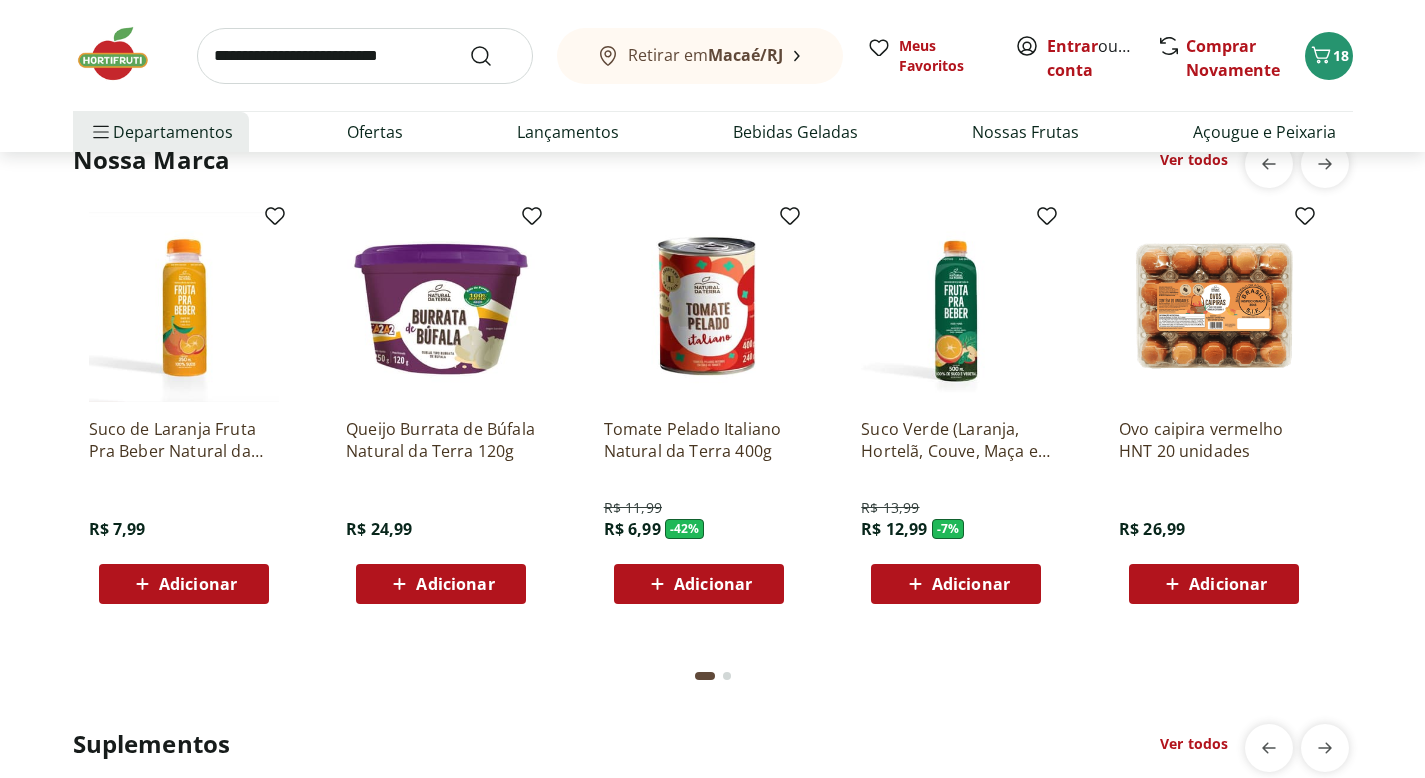 click at bounding box center [365, 56] 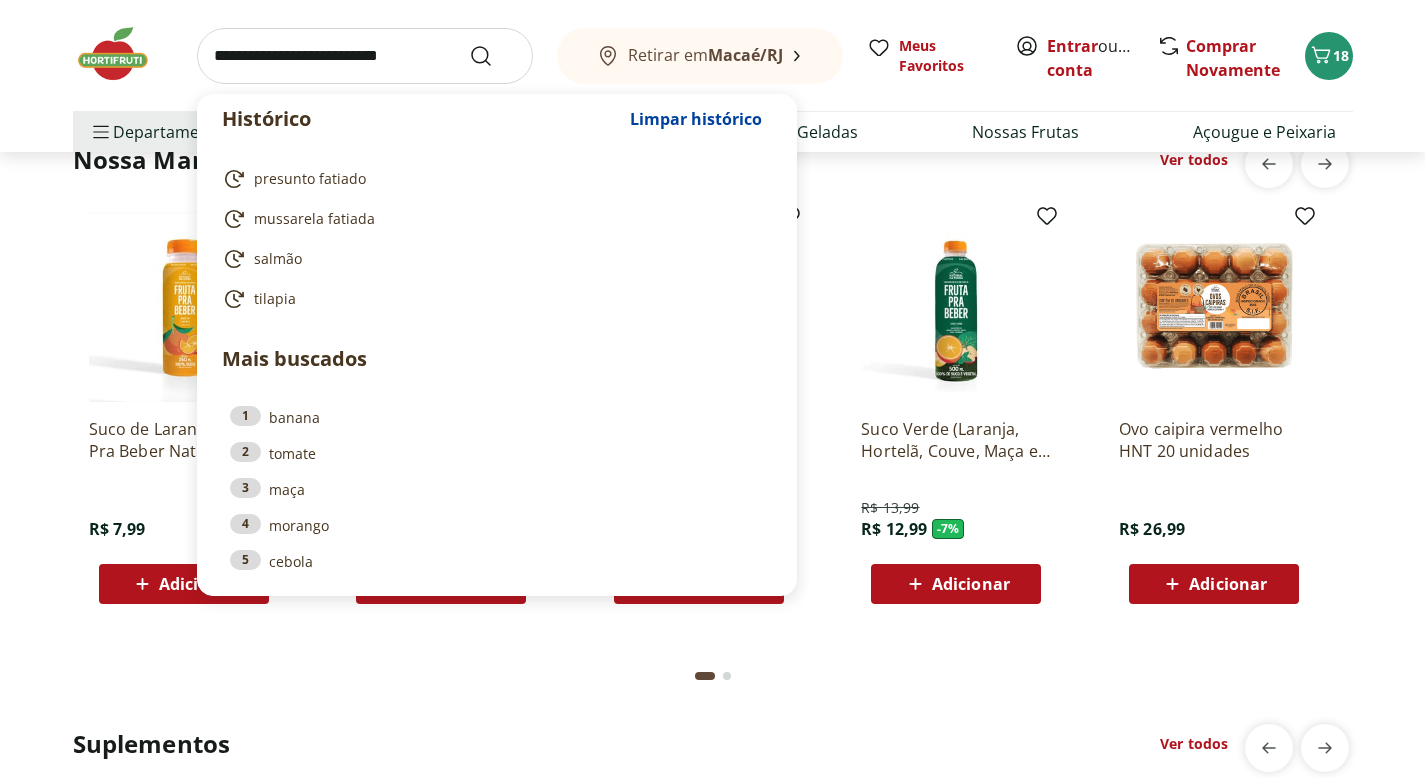 type on "*" 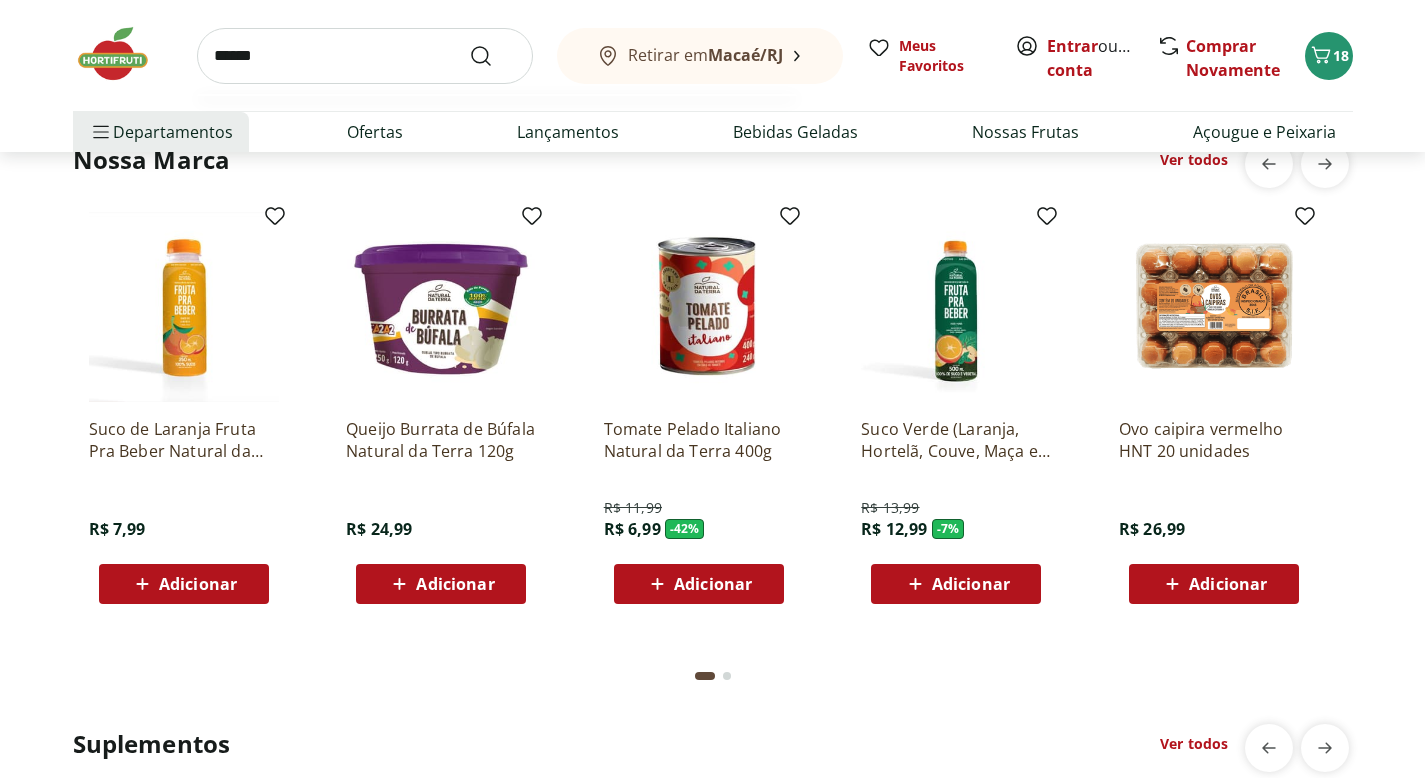 type on "******" 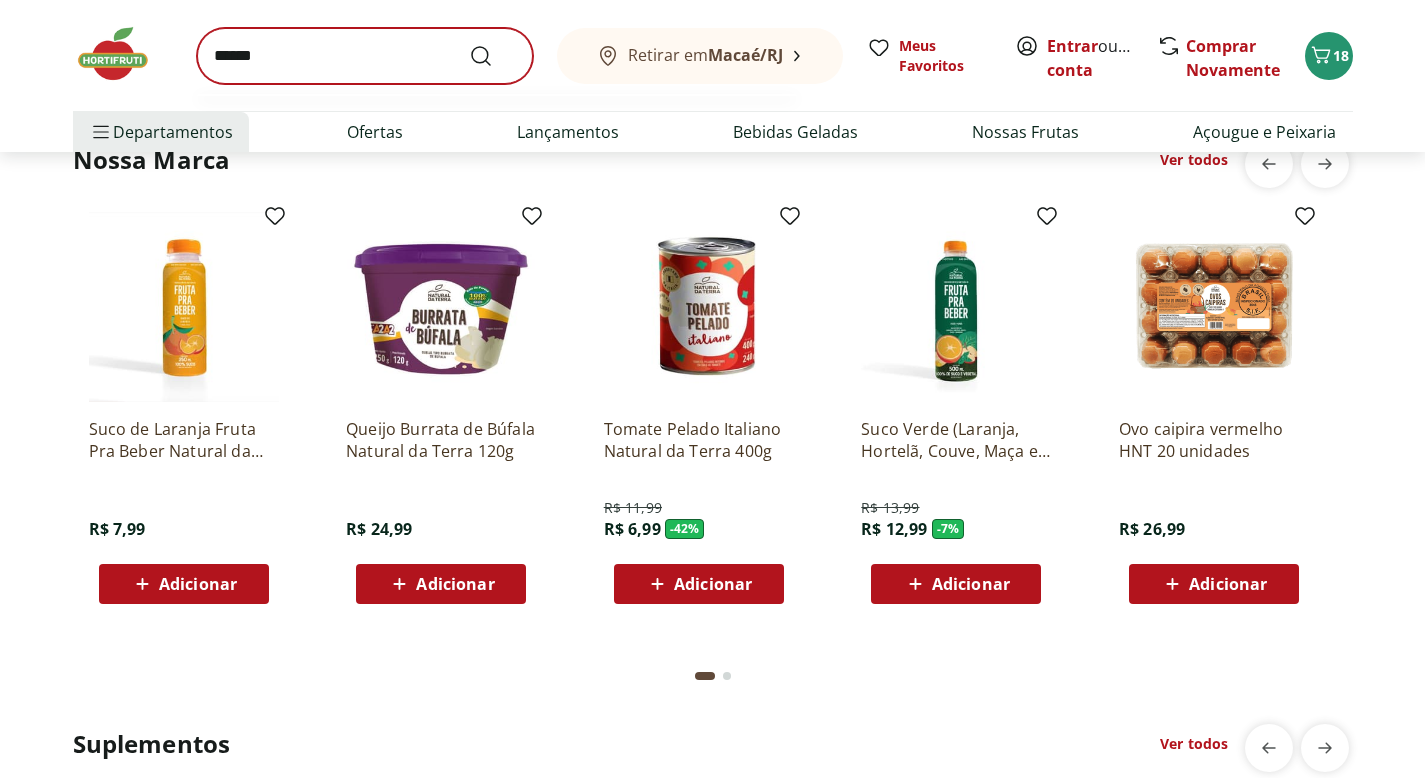 scroll, scrollTop: 0, scrollLeft: 0, axis: both 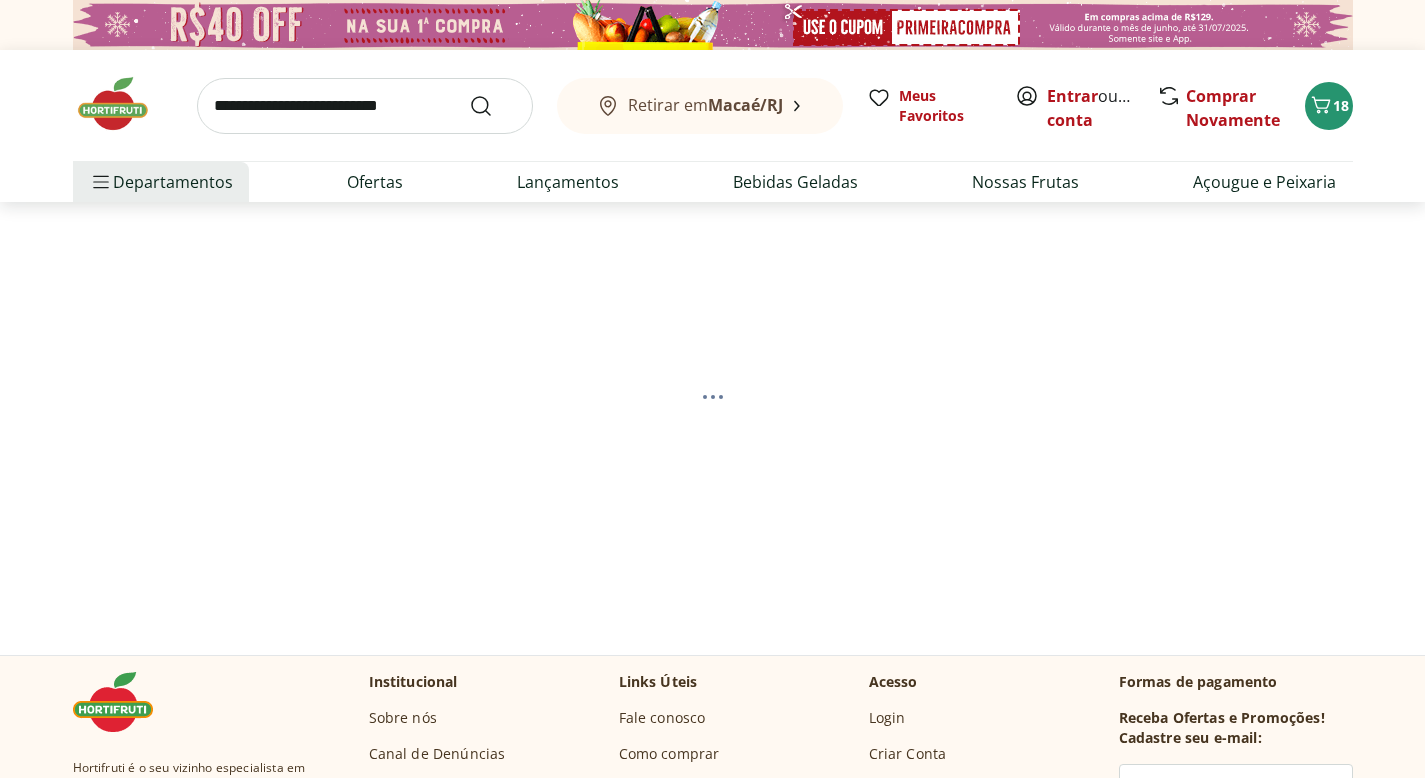 select on "**********" 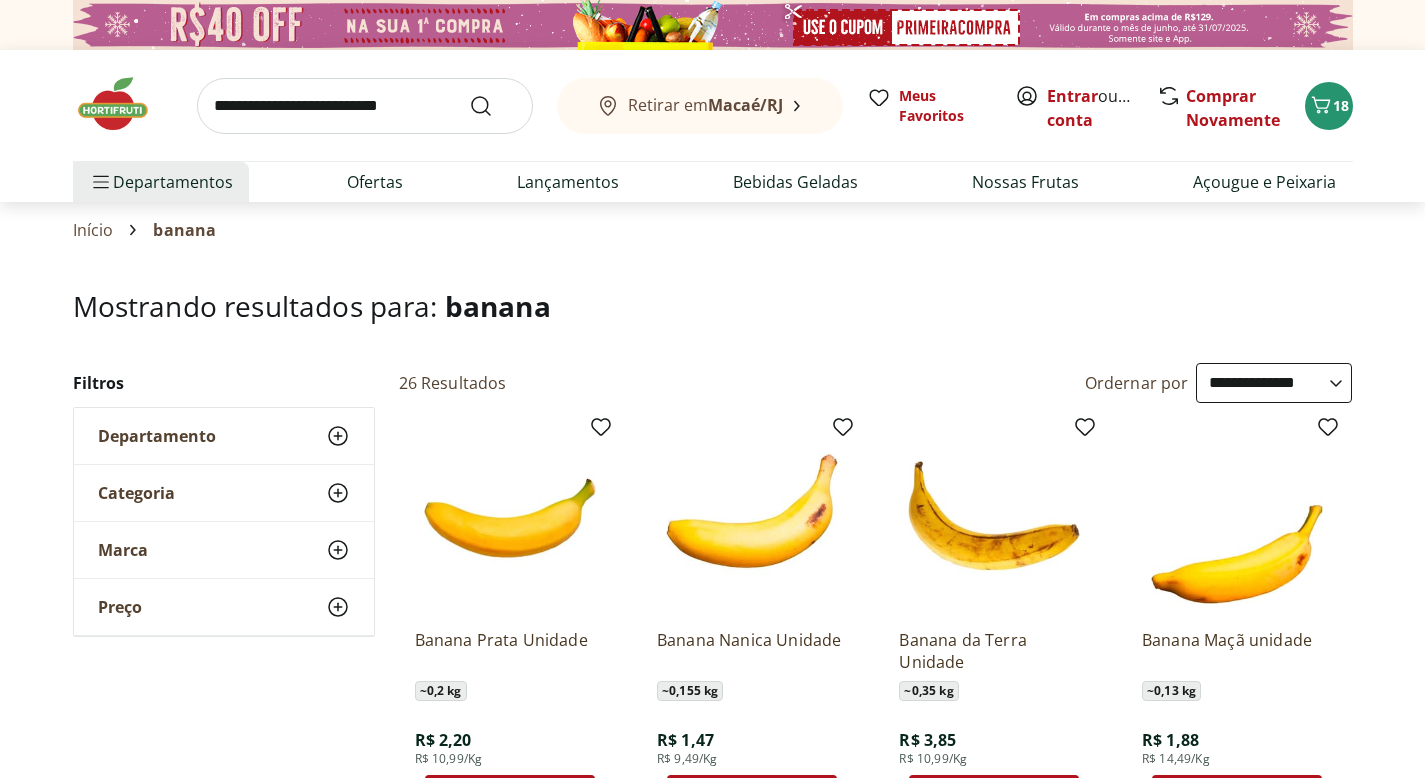 click at bounding box center (123, 104) 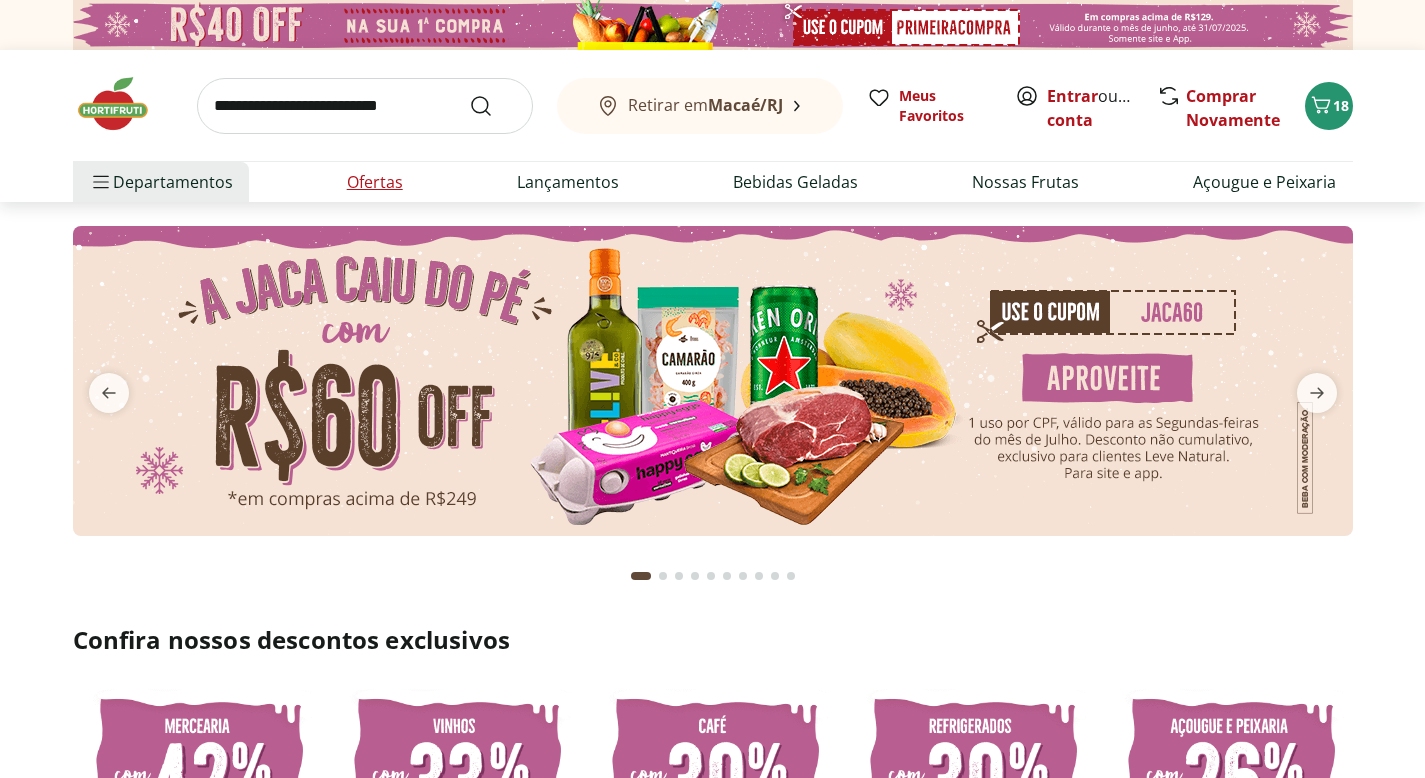 click on "Ofertas" at bounding box center (375, 182) 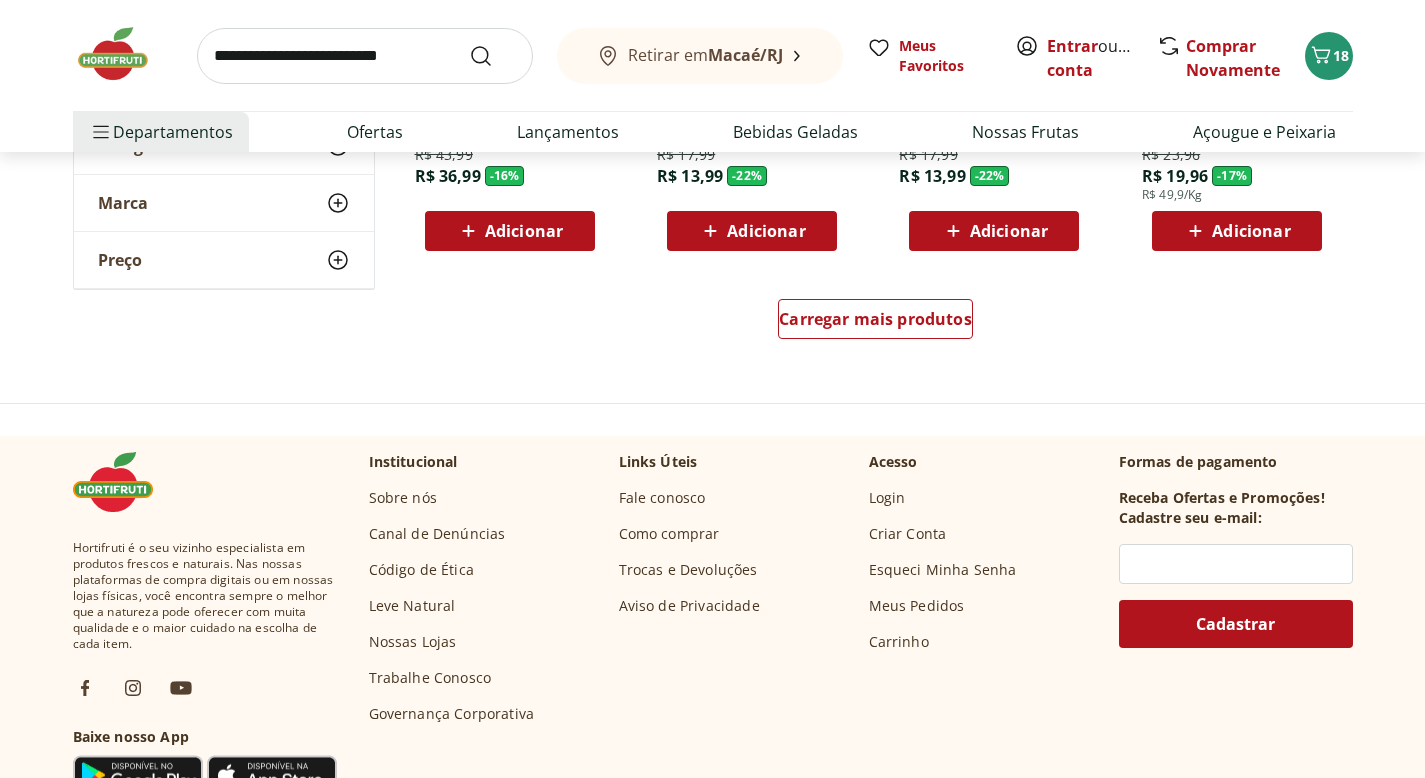 scroll, scrollTop: 1276, scrollLeft: 0, axis: vertical 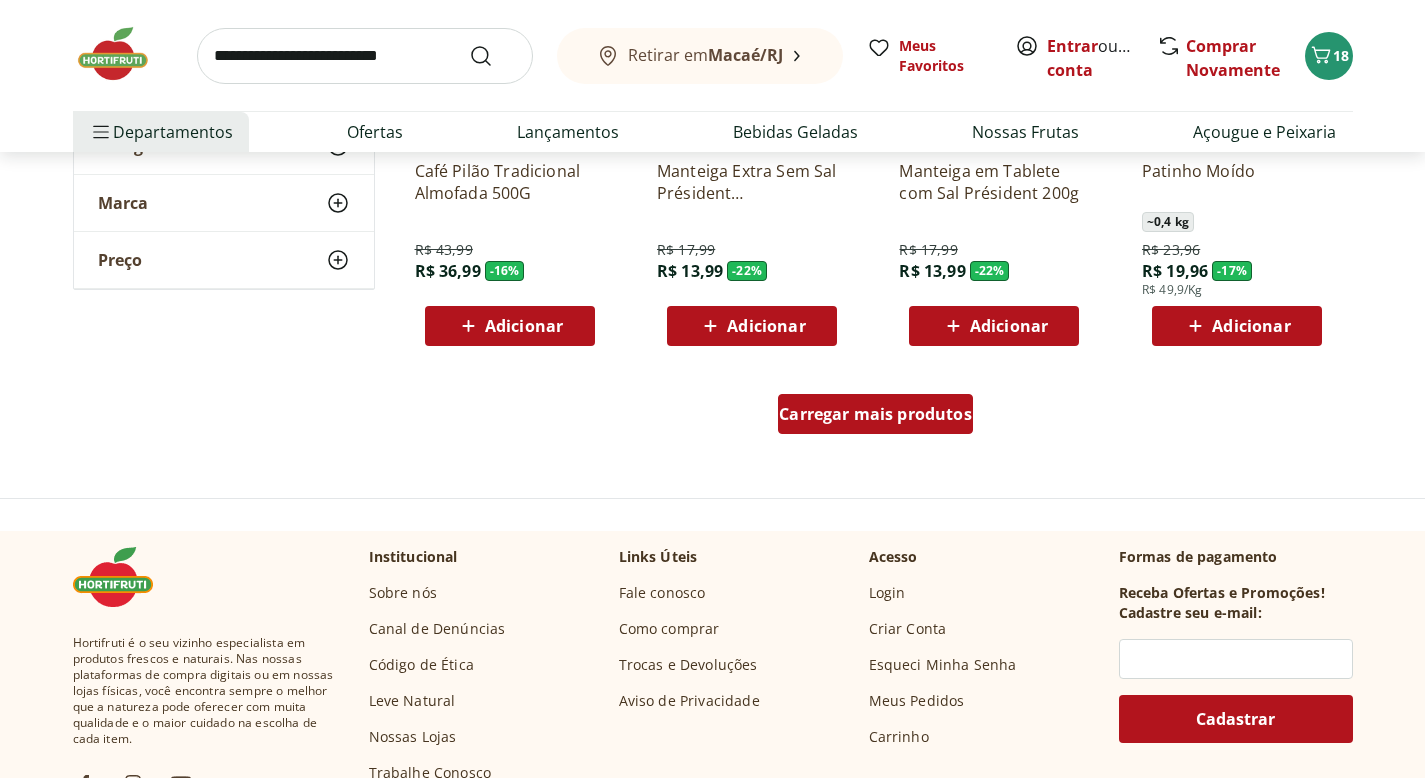 click on "Carregar mais produtos" at bounding box center (875, 414) 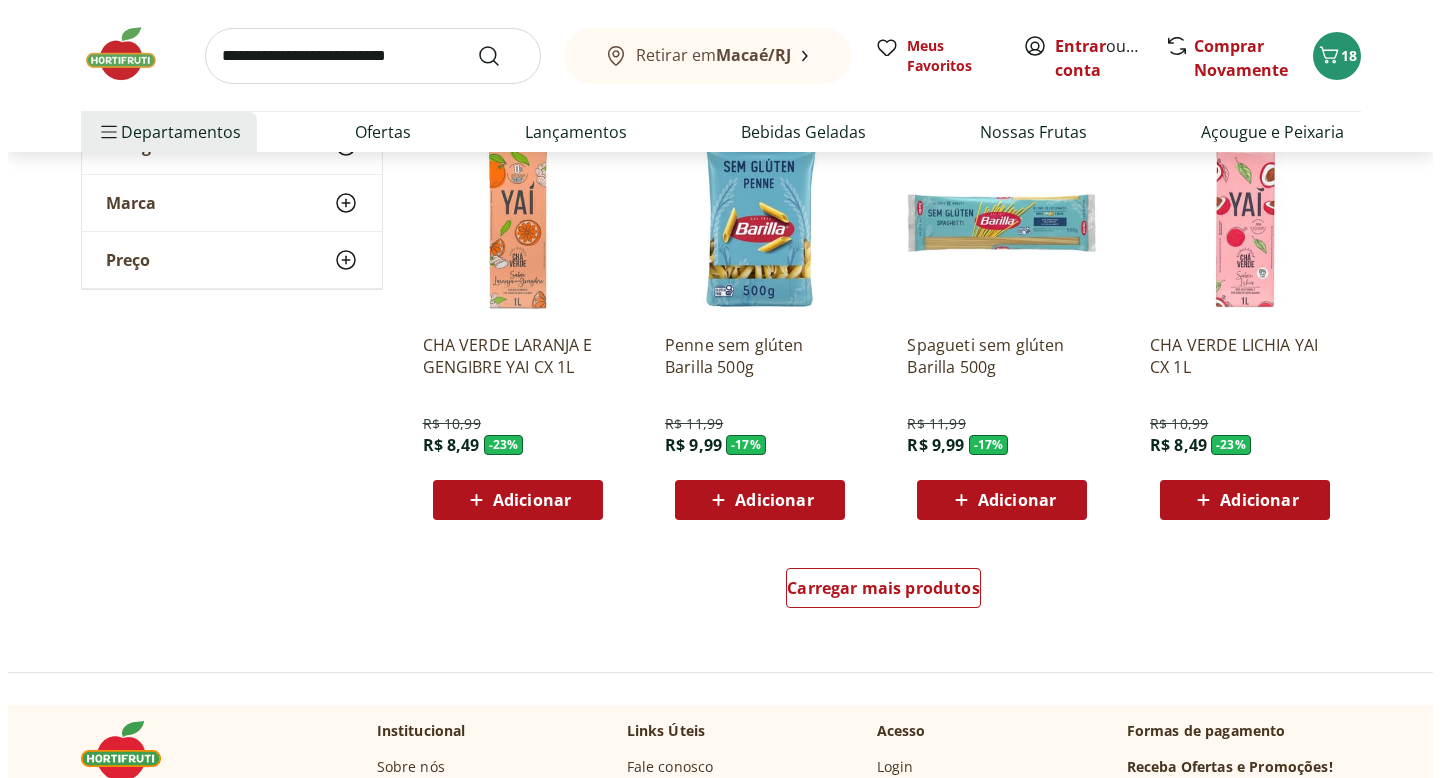 scroll, scrollTop: 2422, scrollLeft: 0, axis: vertical 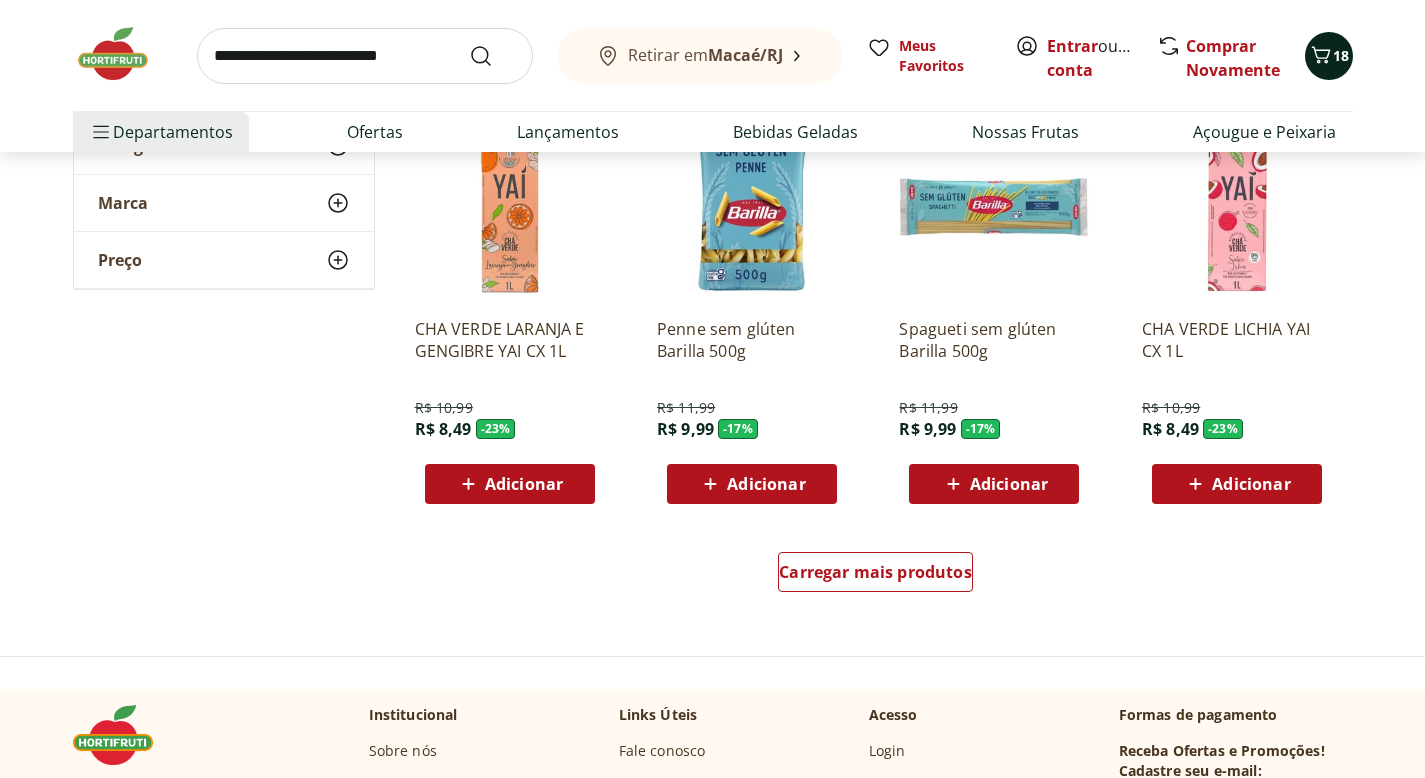 click on "18" at bounding box center [1329, 56] 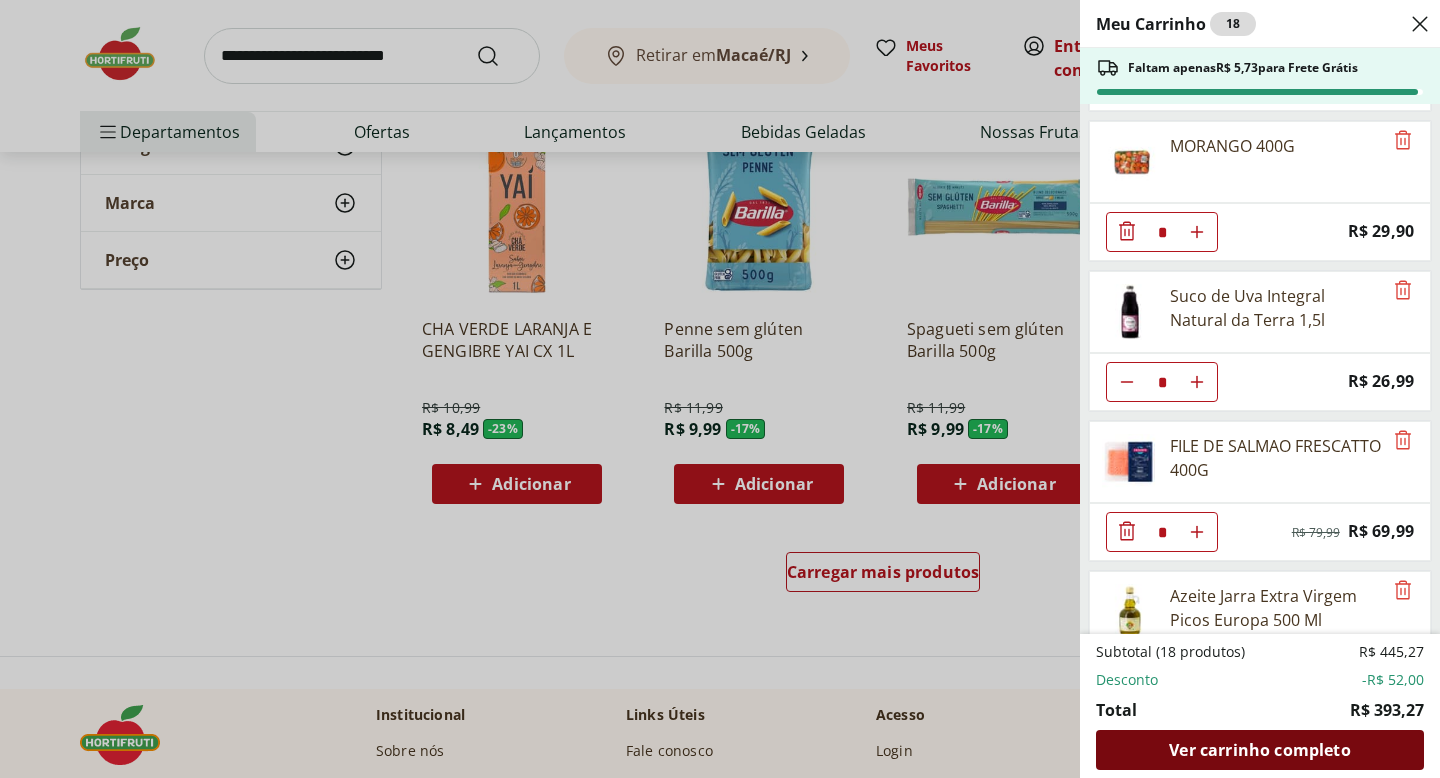 scroll, scrollTop: 1428, scrollLeft: 0, axis: vertical 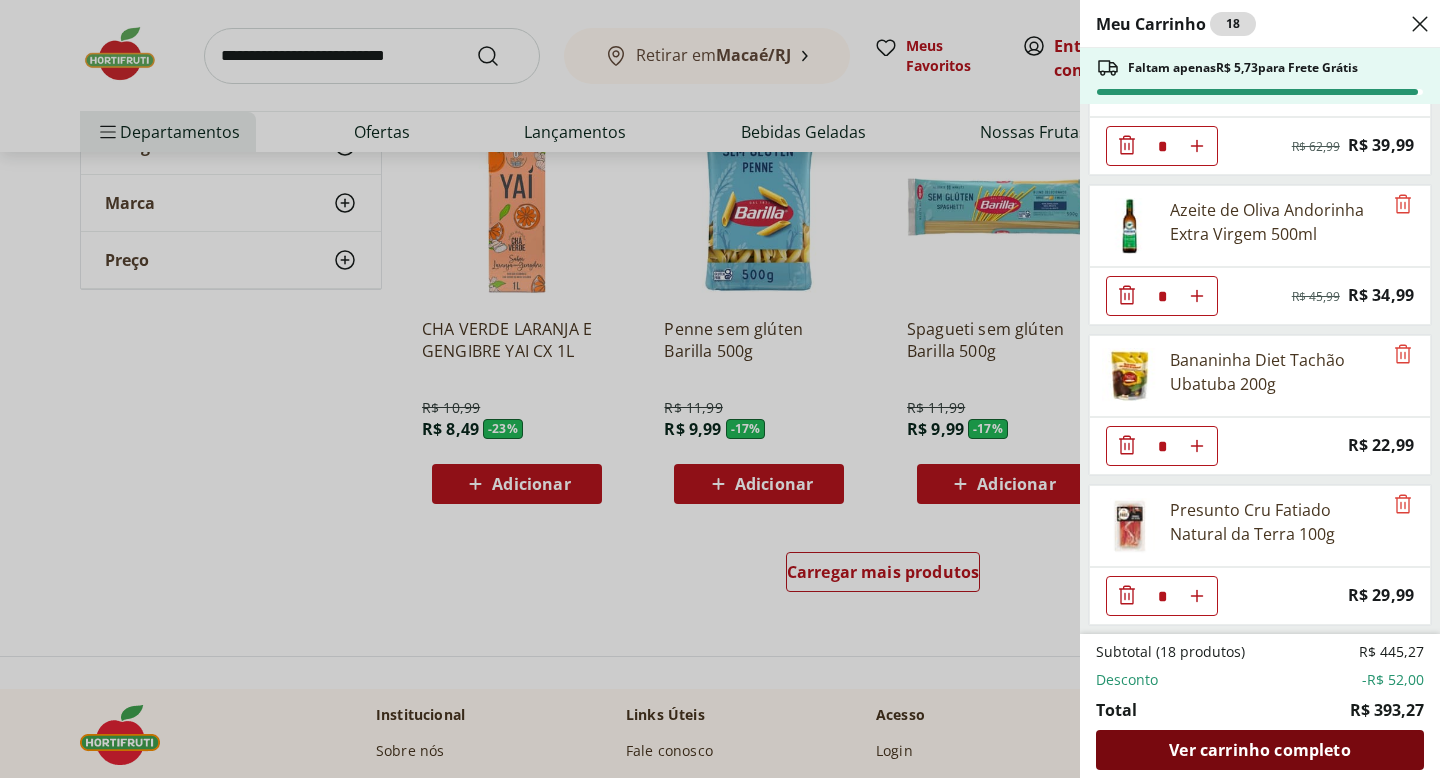 click on "Ver carrinho completo" at bounding box center [1259, 750] 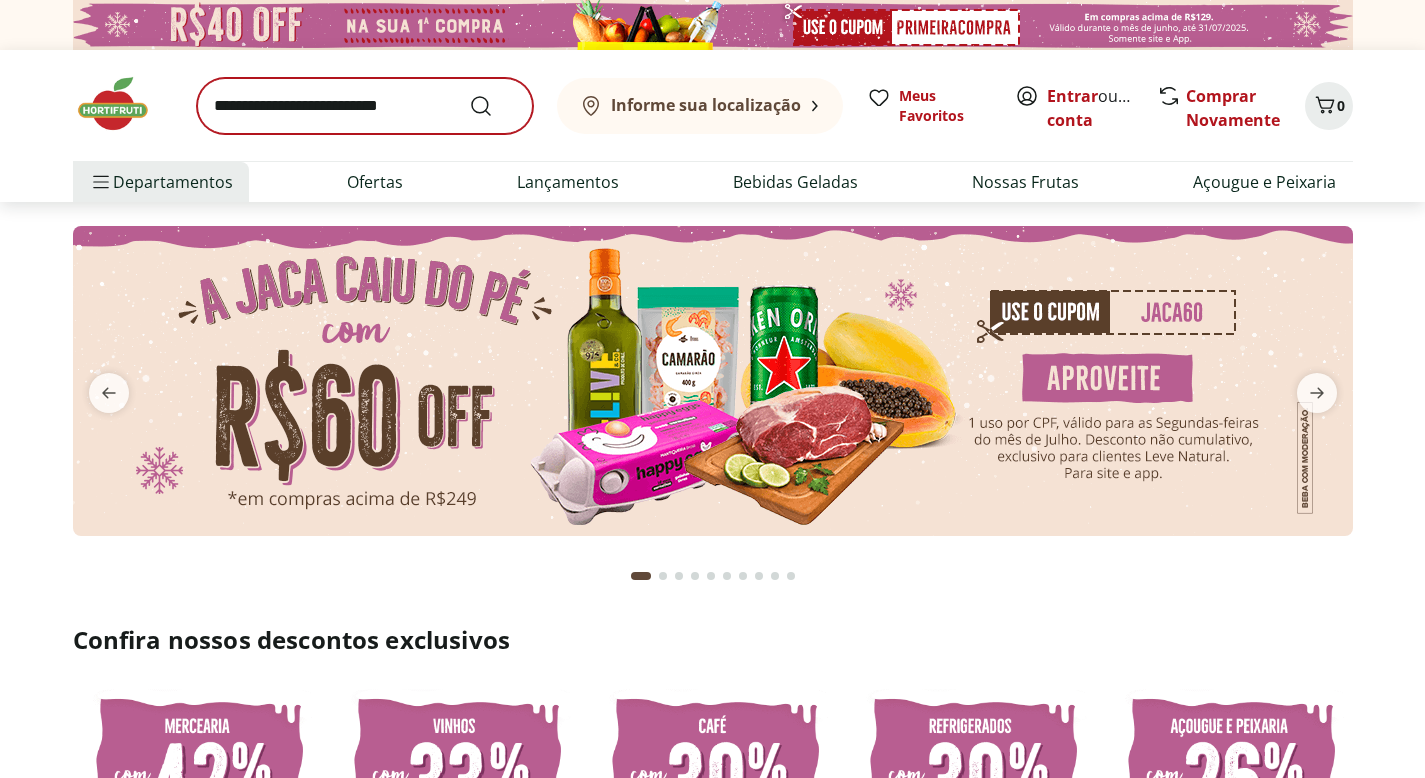 scroll, scrollTop: 0, scrollLeft: 0, axis: both 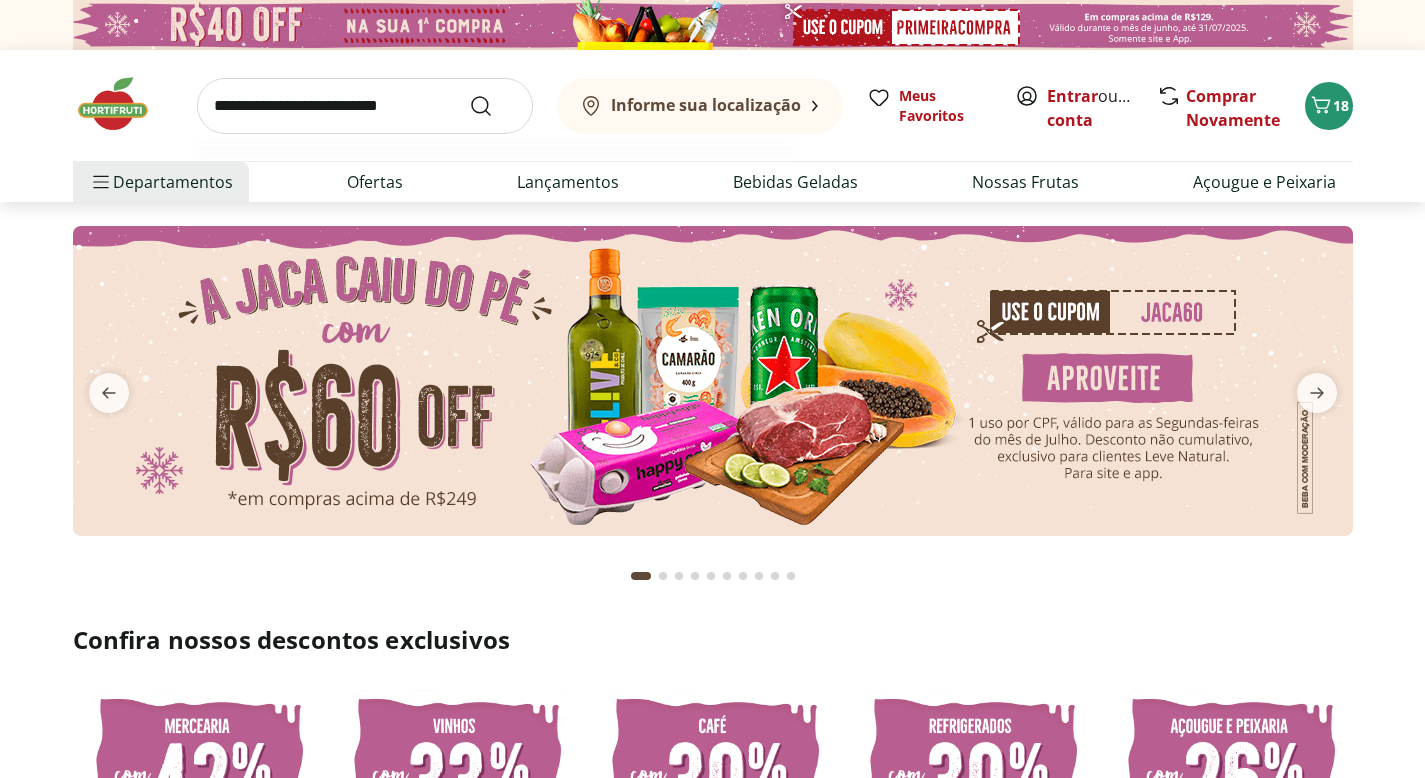 click at bounding box center [365, 106] 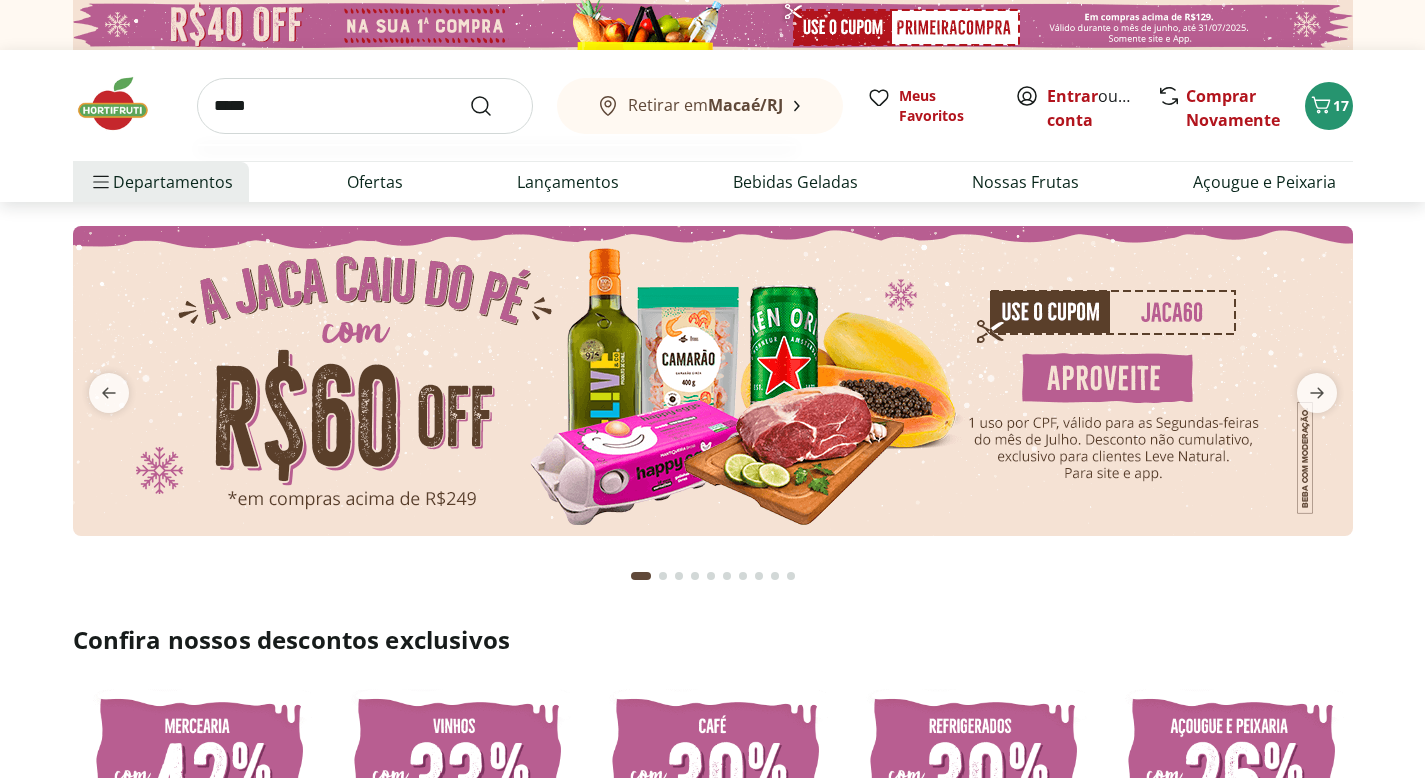 type on "*****" 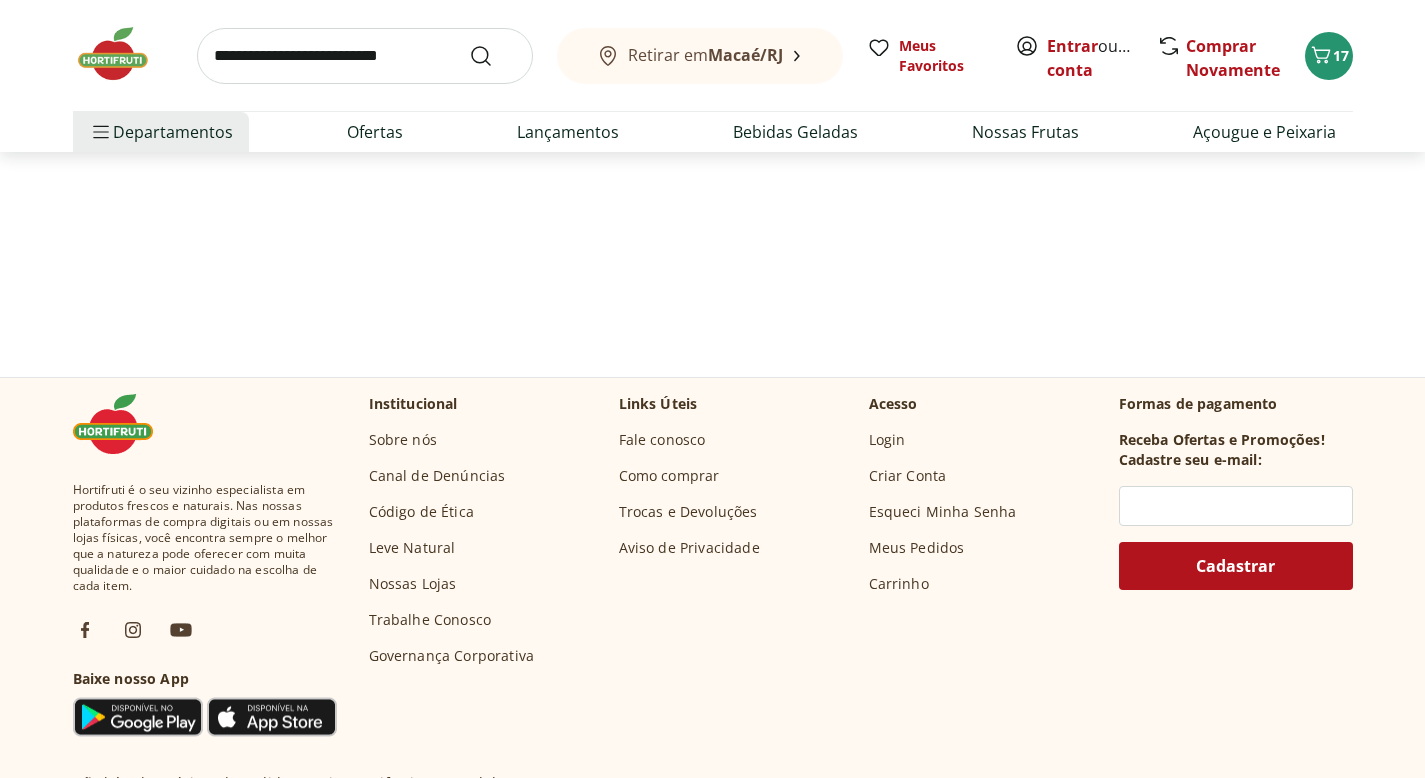 scroll, scrollTop: 0, scrollLeft: 0, axis: both 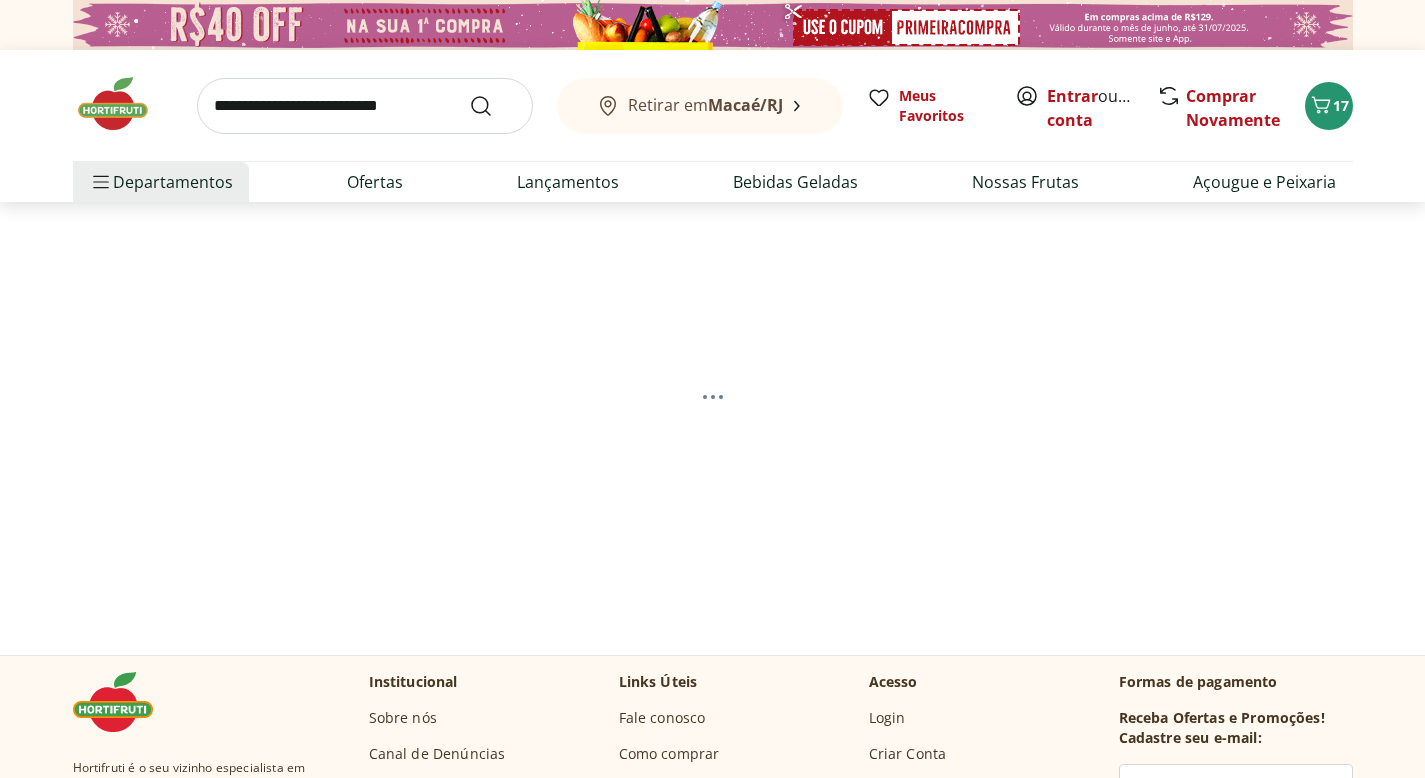 select on "**********" 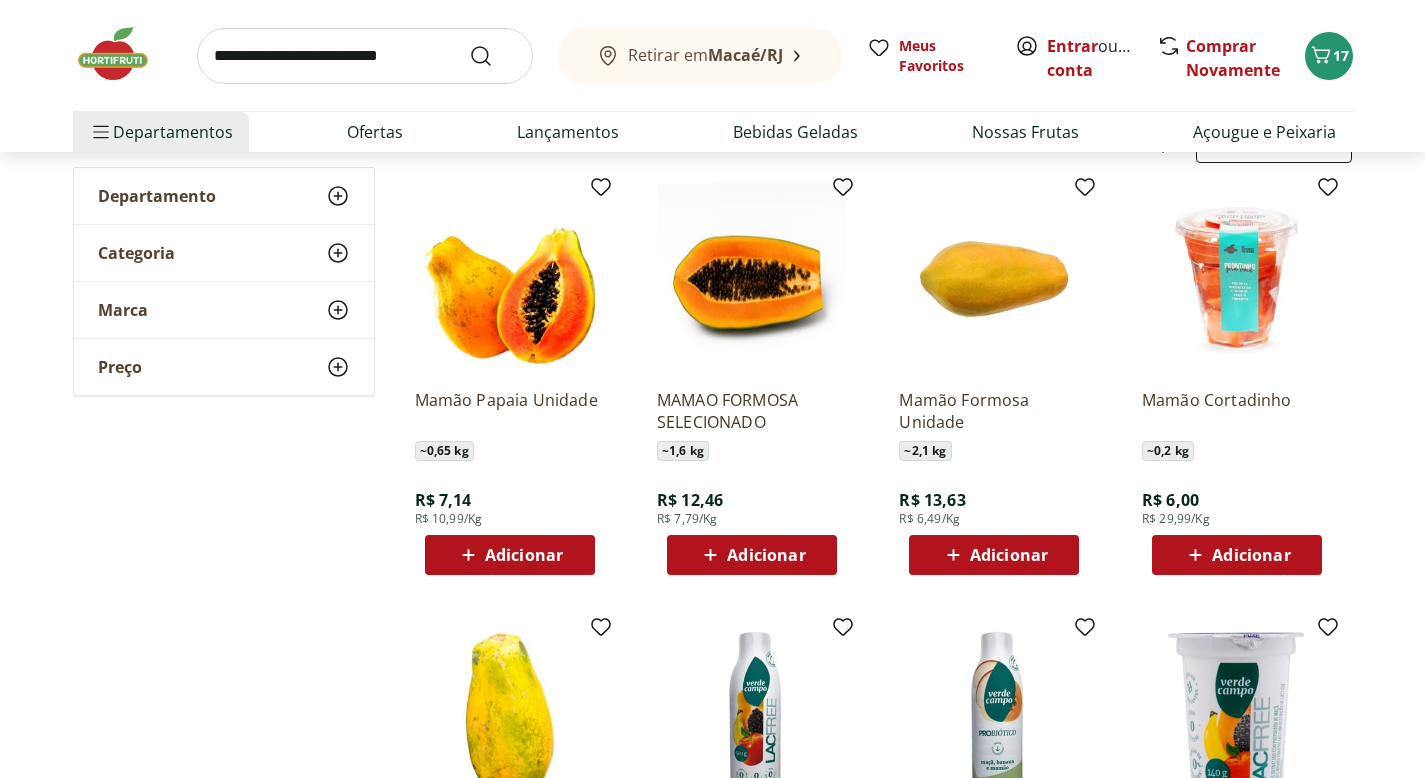 scroll, scrollTop: 240, scrollLeft: 0, axis: vertical 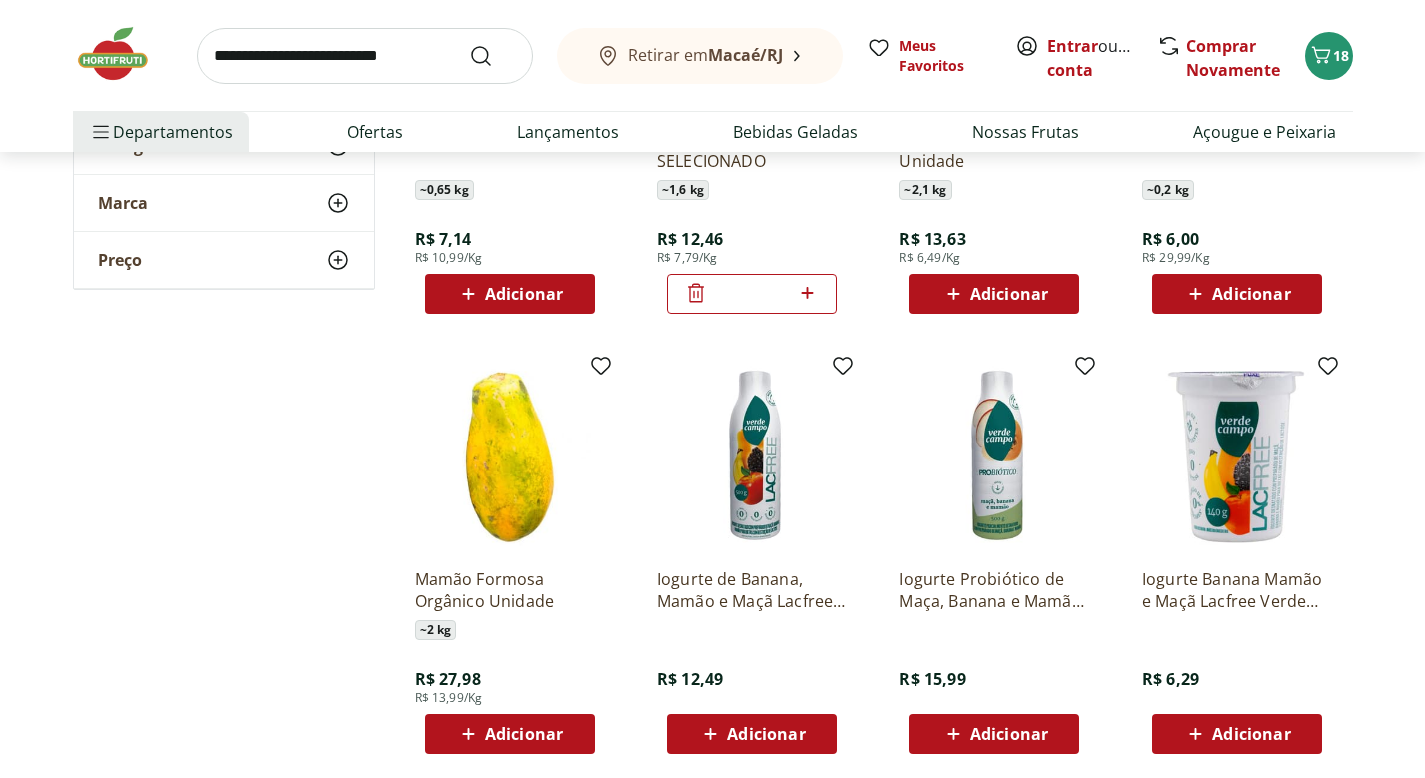 click 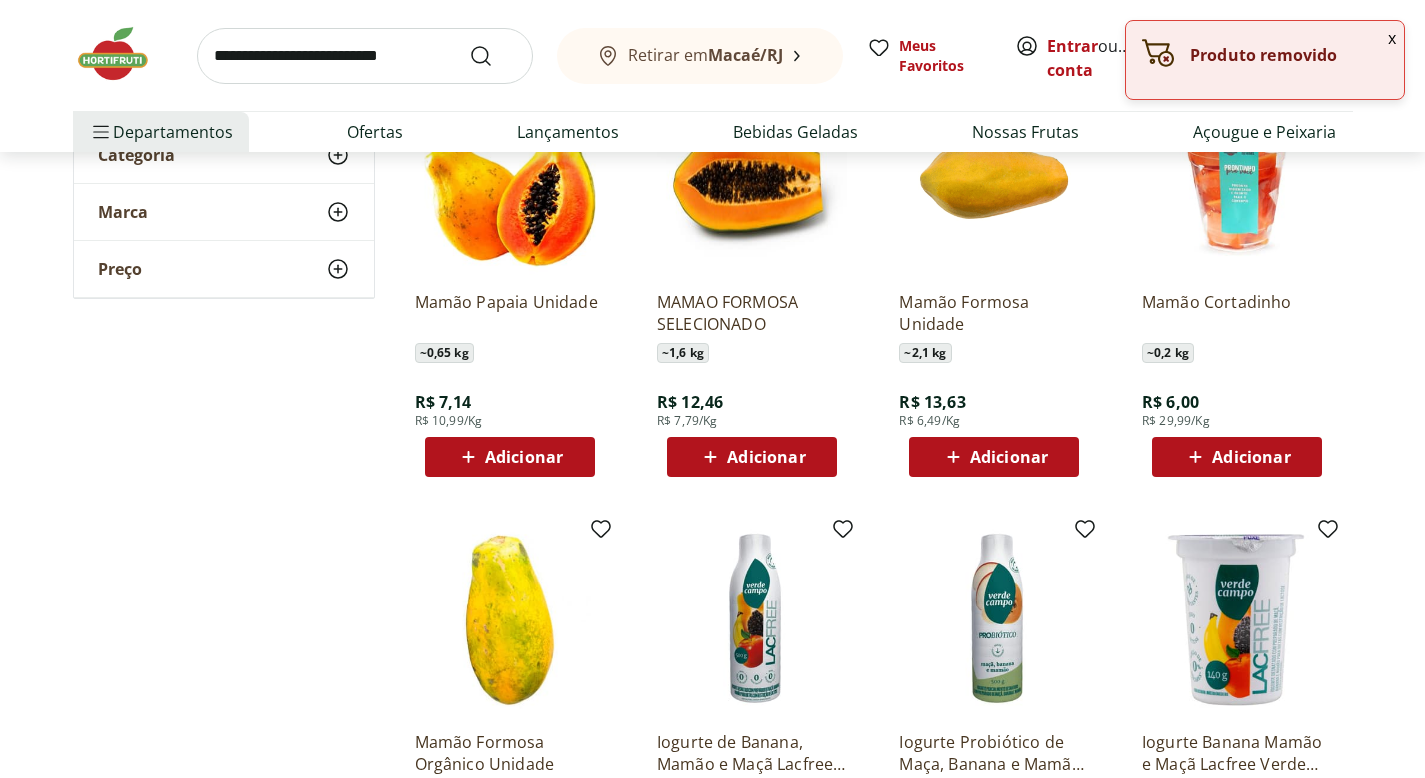 scroll, scrollTop: 345, scrollLeft: 0, axis: vertical 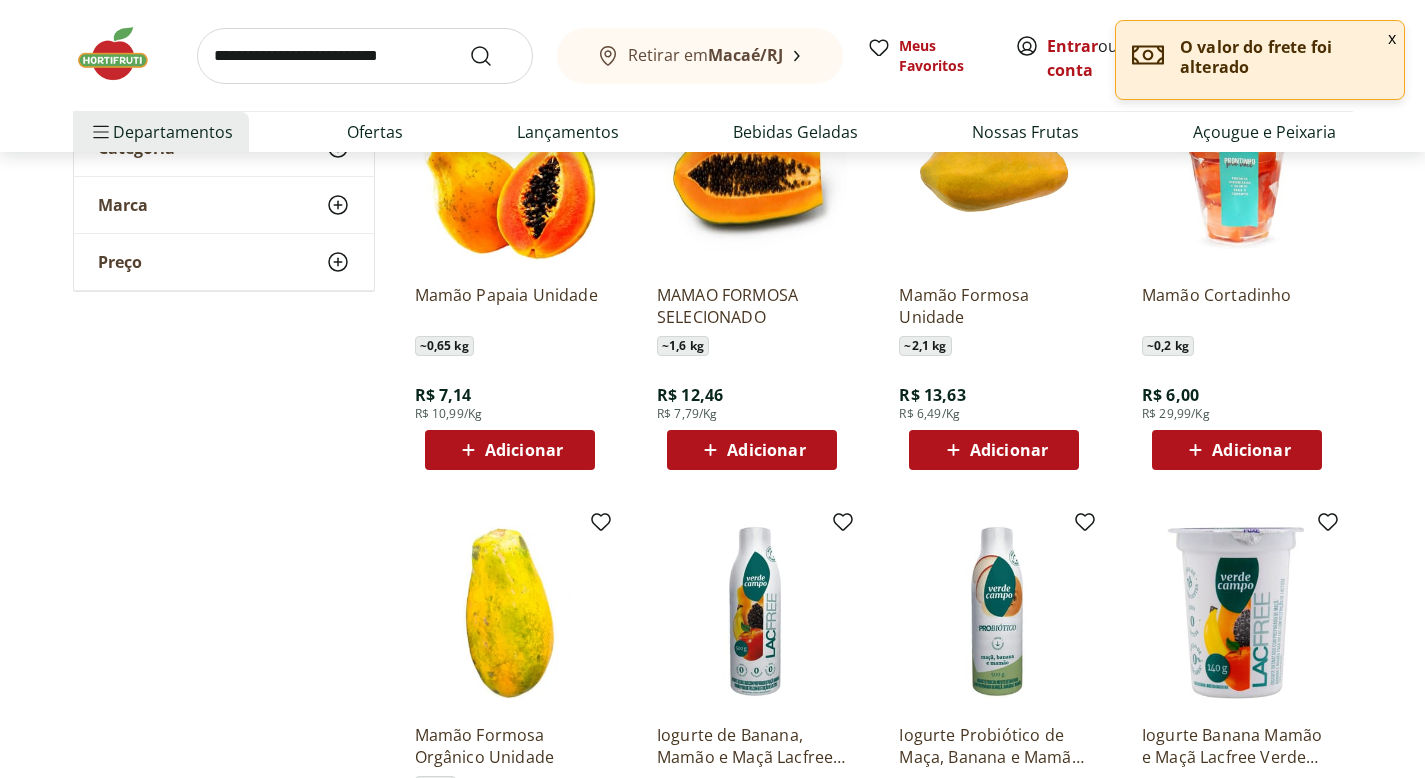 click on "Adicionar" at bounding box center [524, 450] 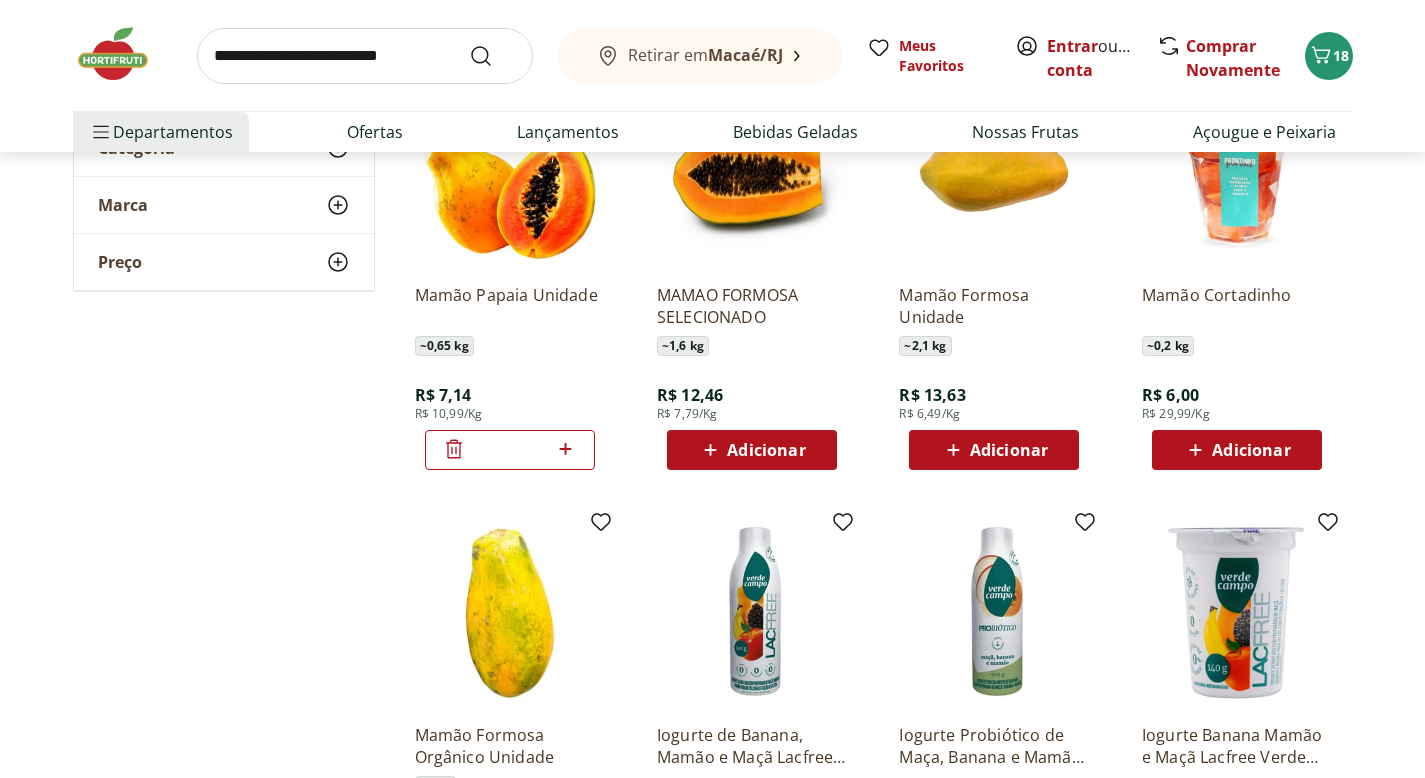click 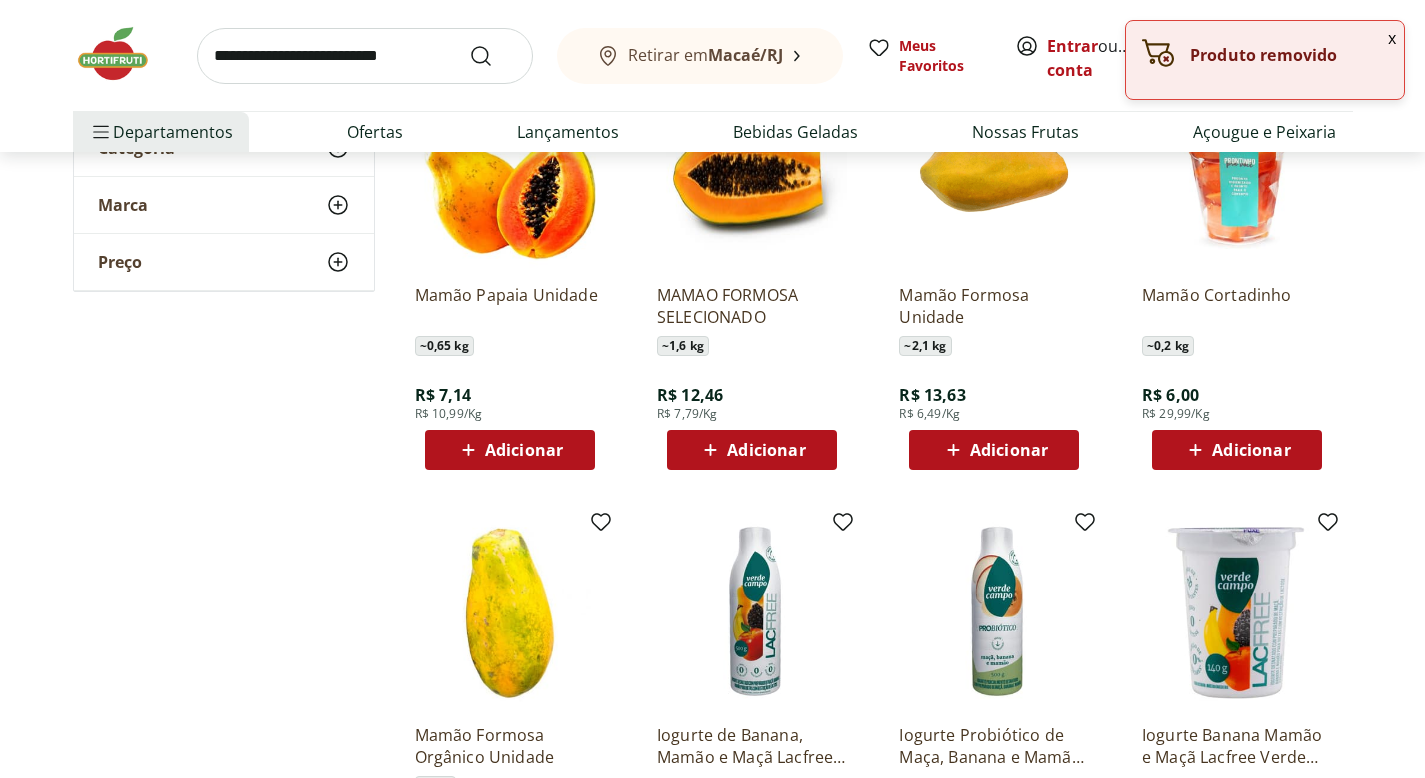 click on "Adicionar" at bounding box center [766, 450] 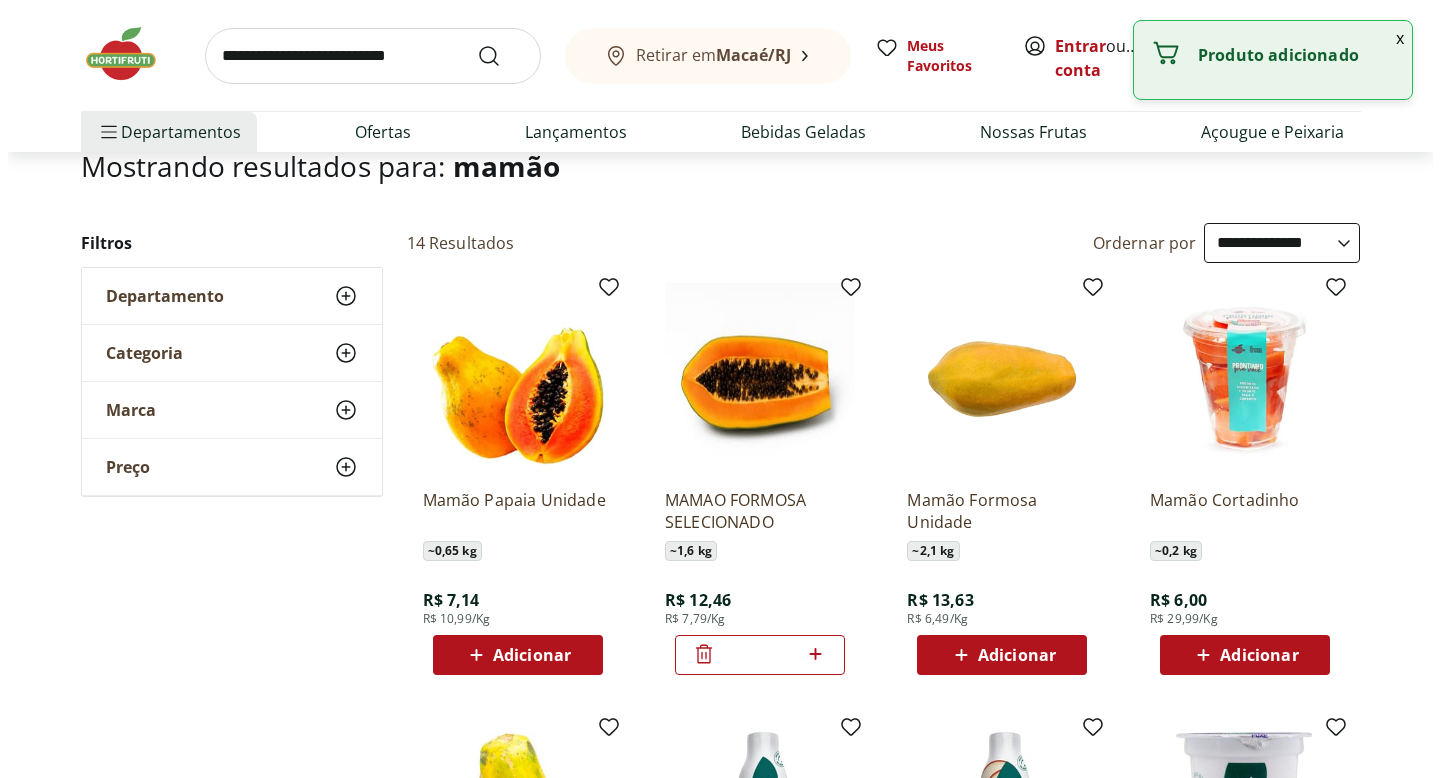scroll, scrollTop: 0, scrollLeft: 0, axis: both 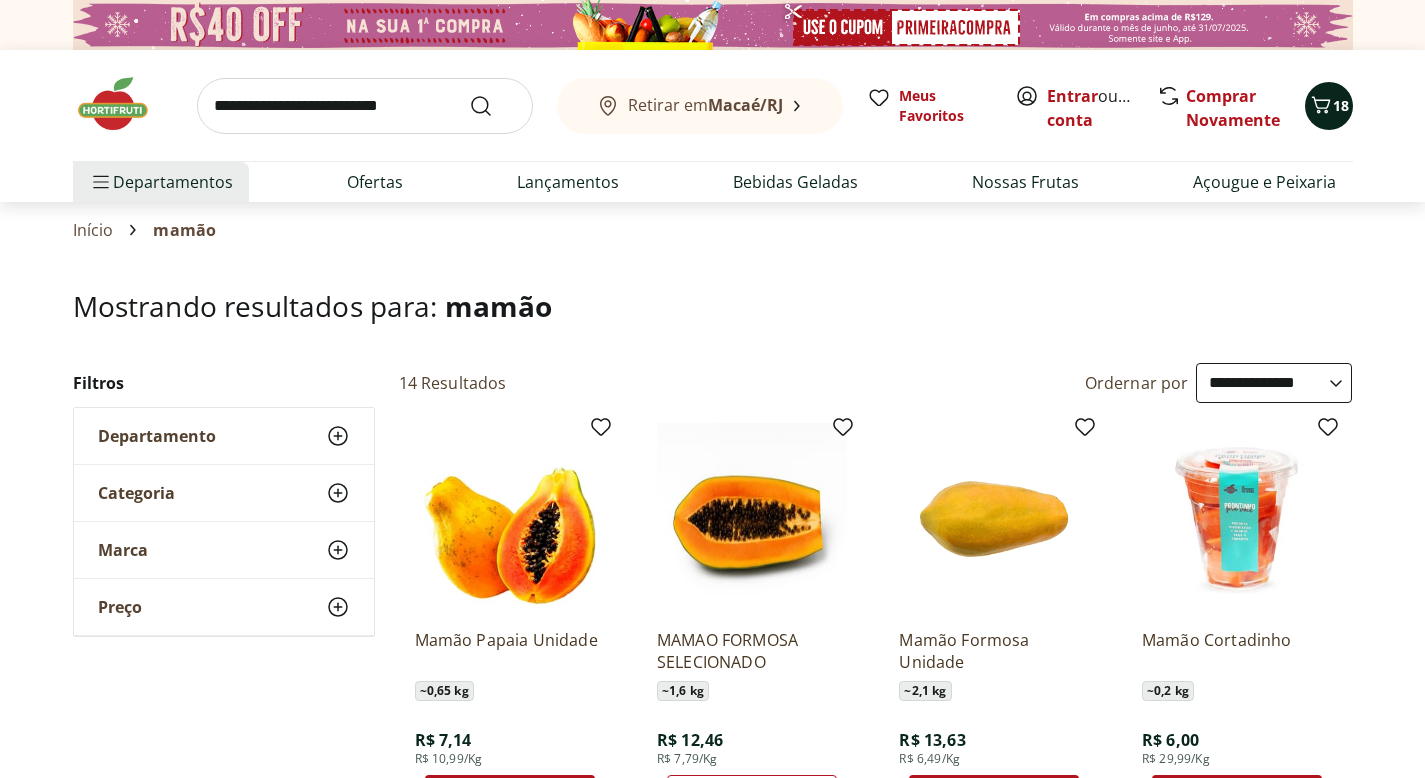 click on "18" at bounding box center (1341, 105) 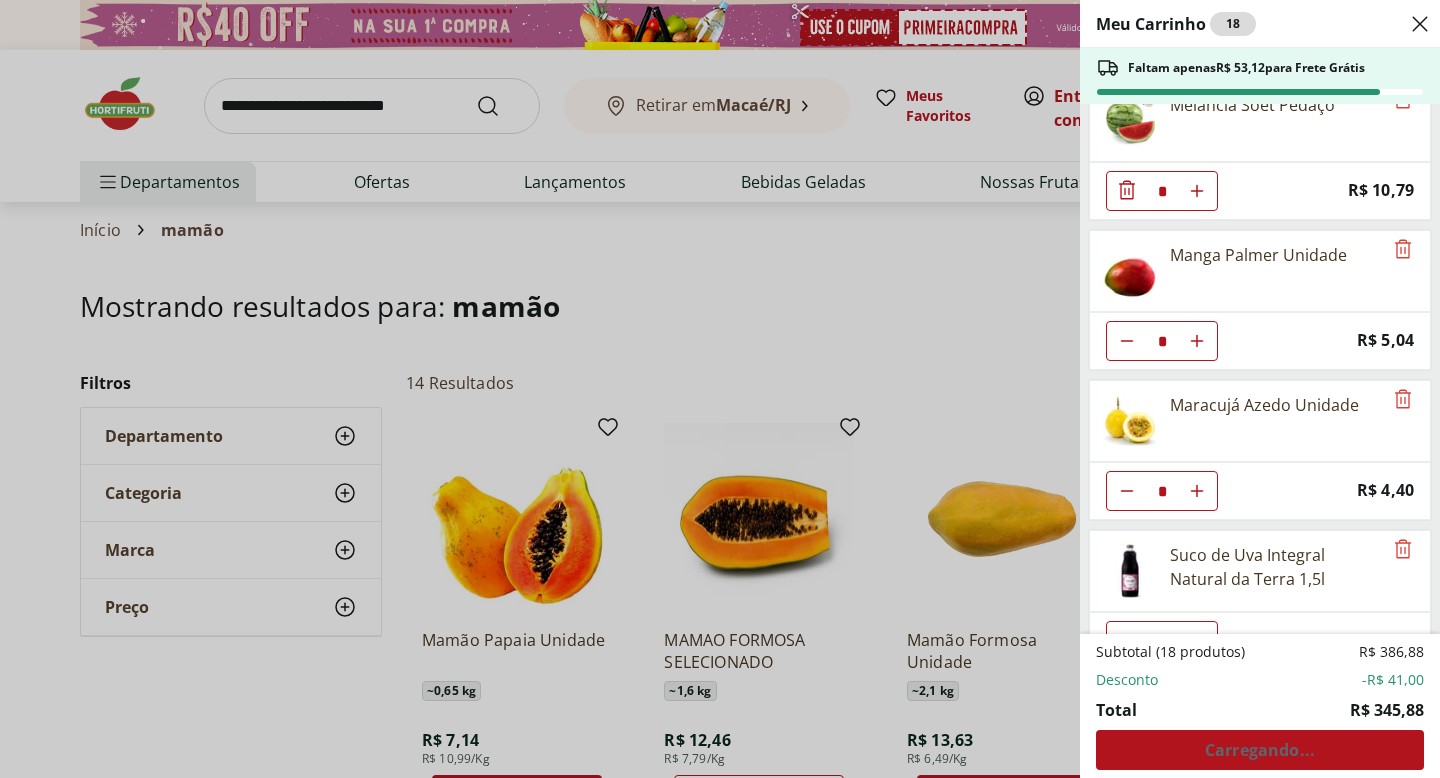scroll, scrollTop: 1278, scrollLeft: 0, axis: vertical 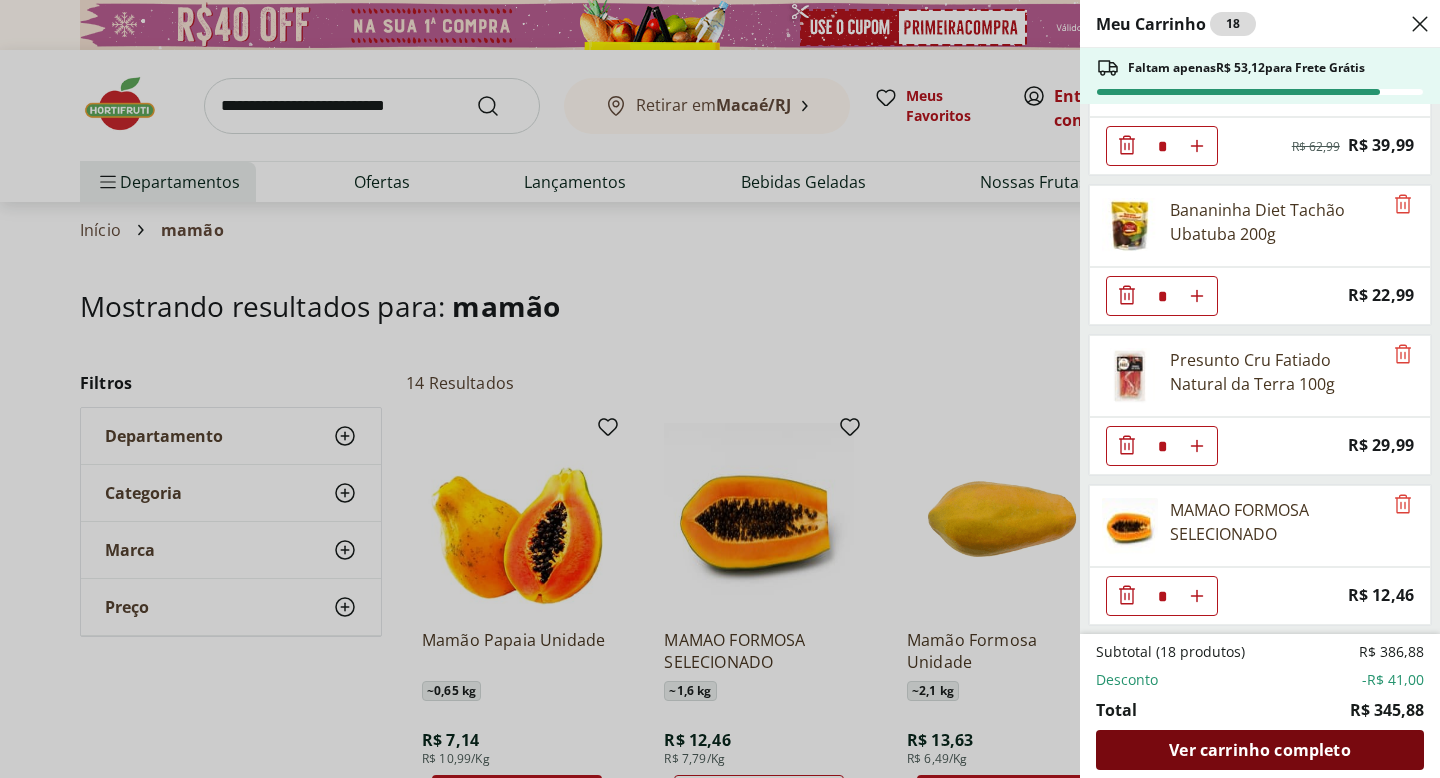 click on "Ver carrinho completo" at bounding box center (1259, 750) 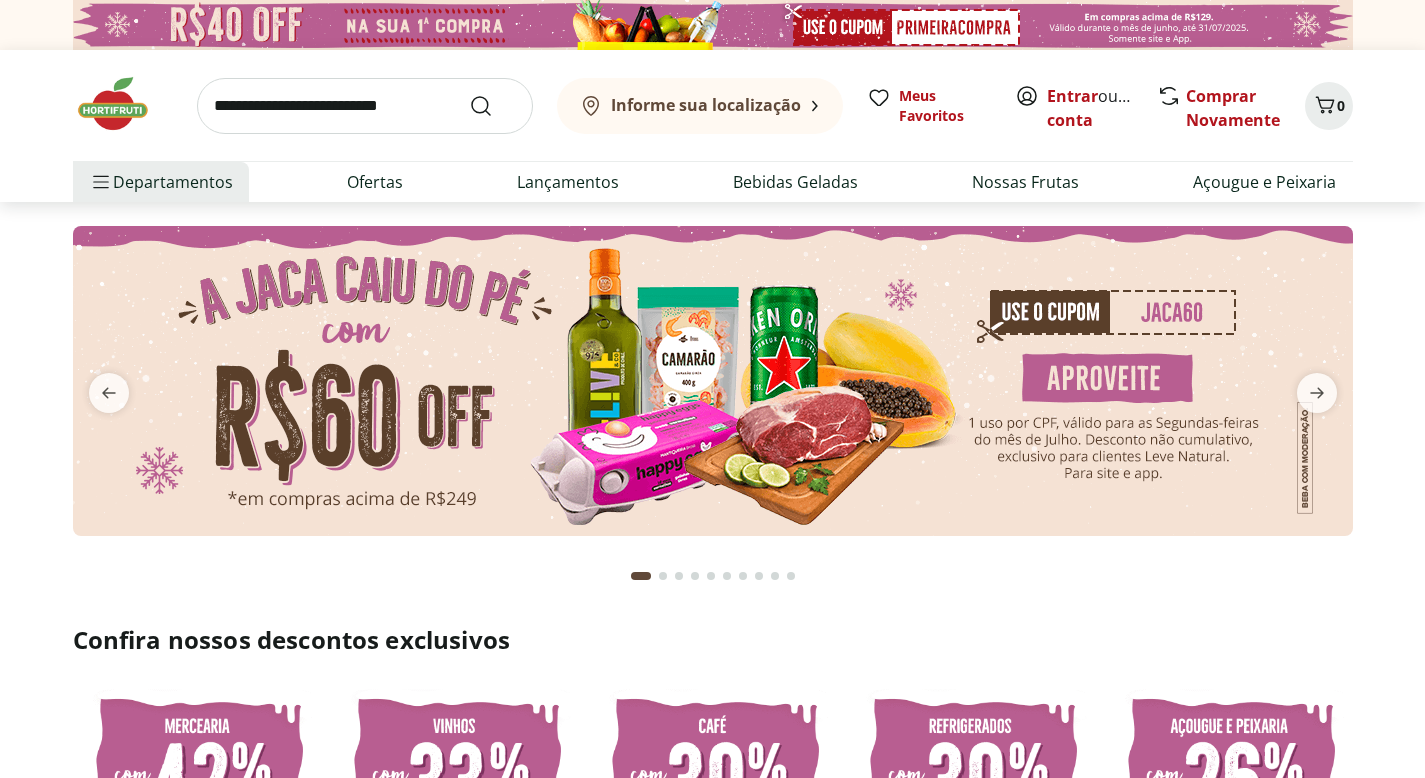 scroll, scrollTop: 0, scrollLeft: 0, axis: both 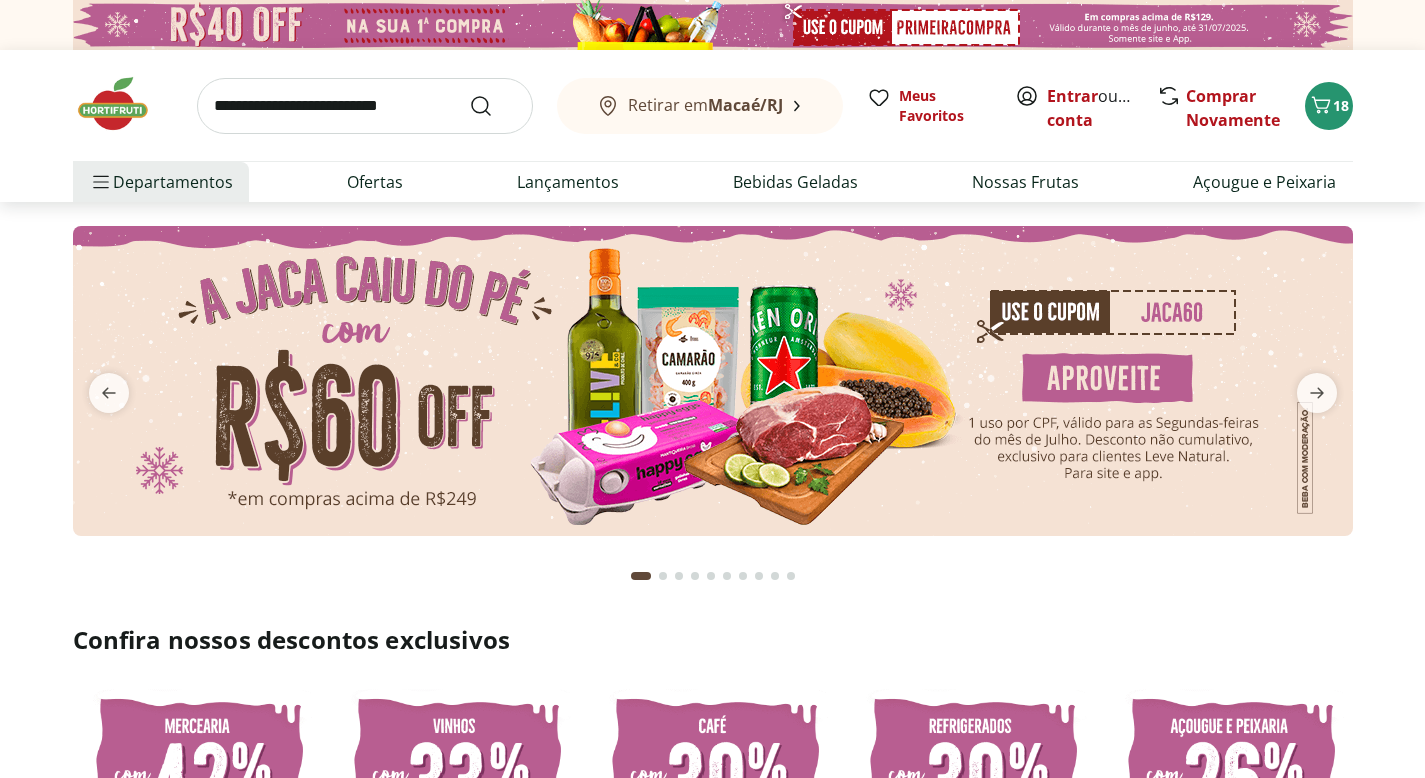 click at bounding box center (365, 106) 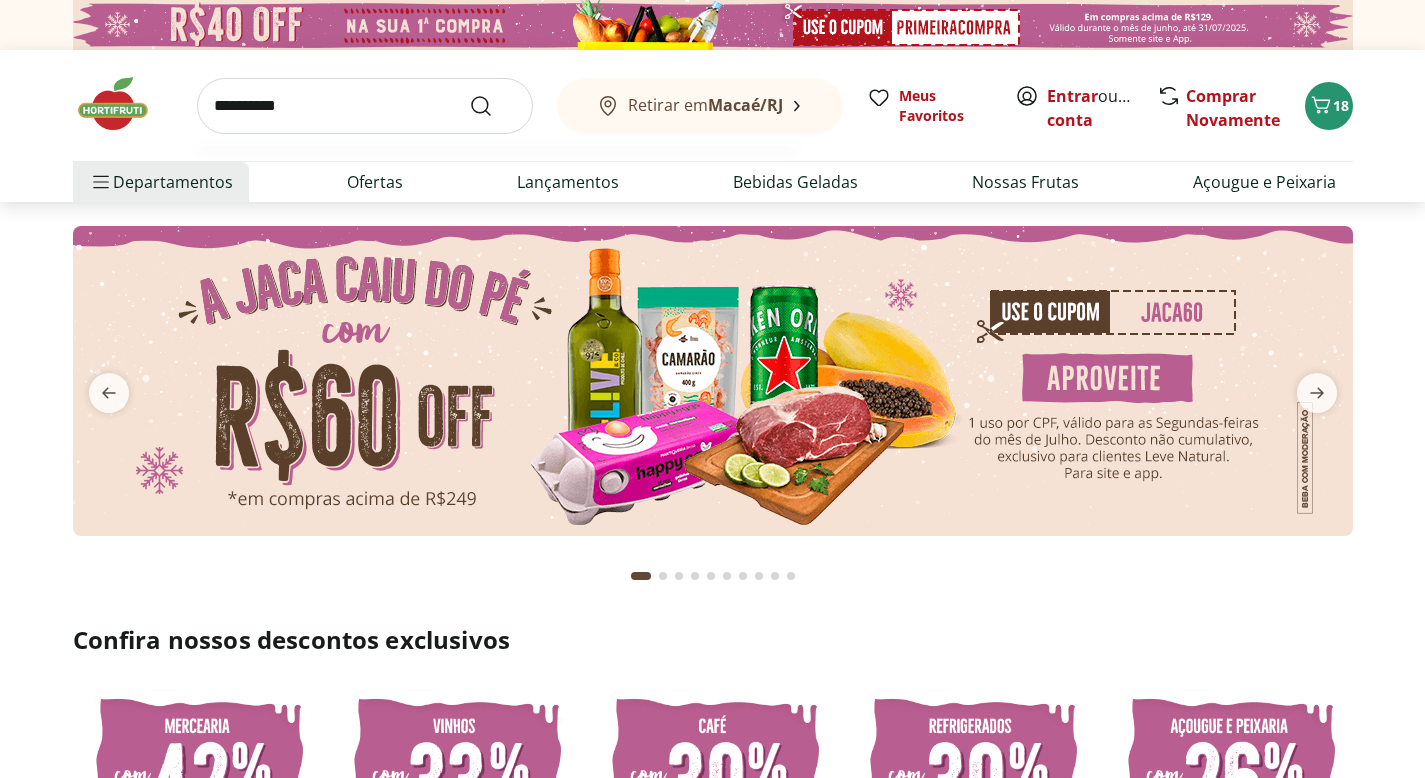 type on "**********" 